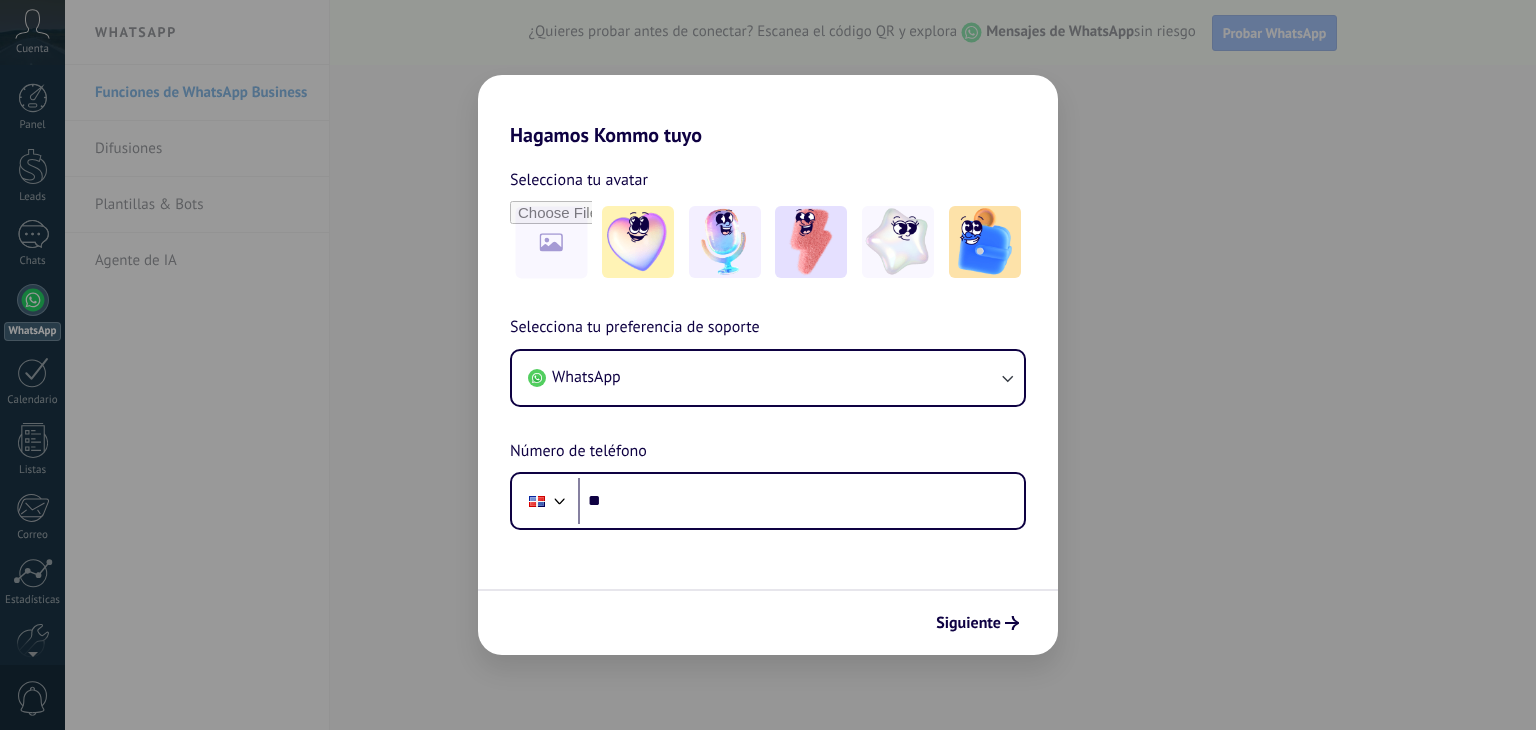 scroll, scrollTop: 0, scrollLeft: 0, axis: both 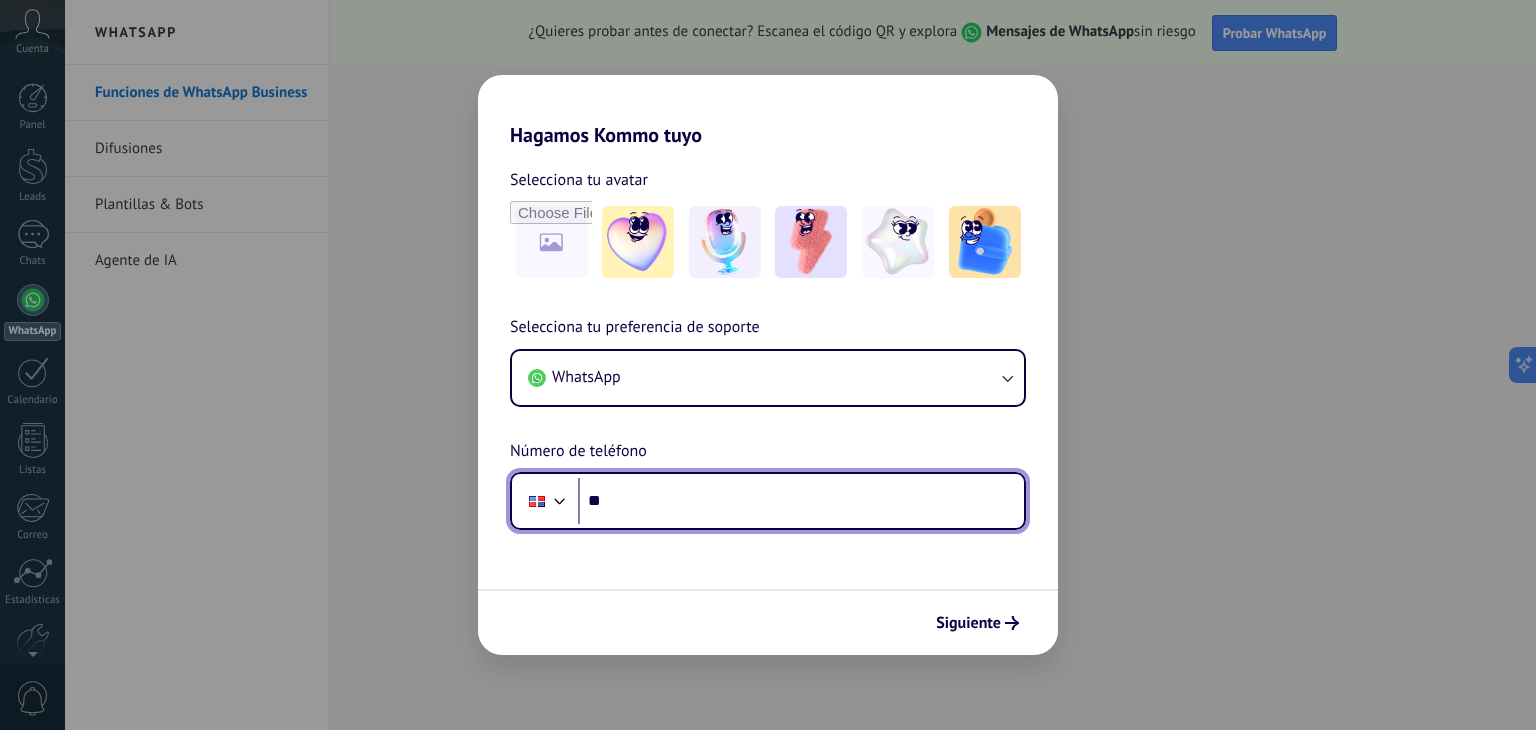click on "**" at bounding box center [801, 501] 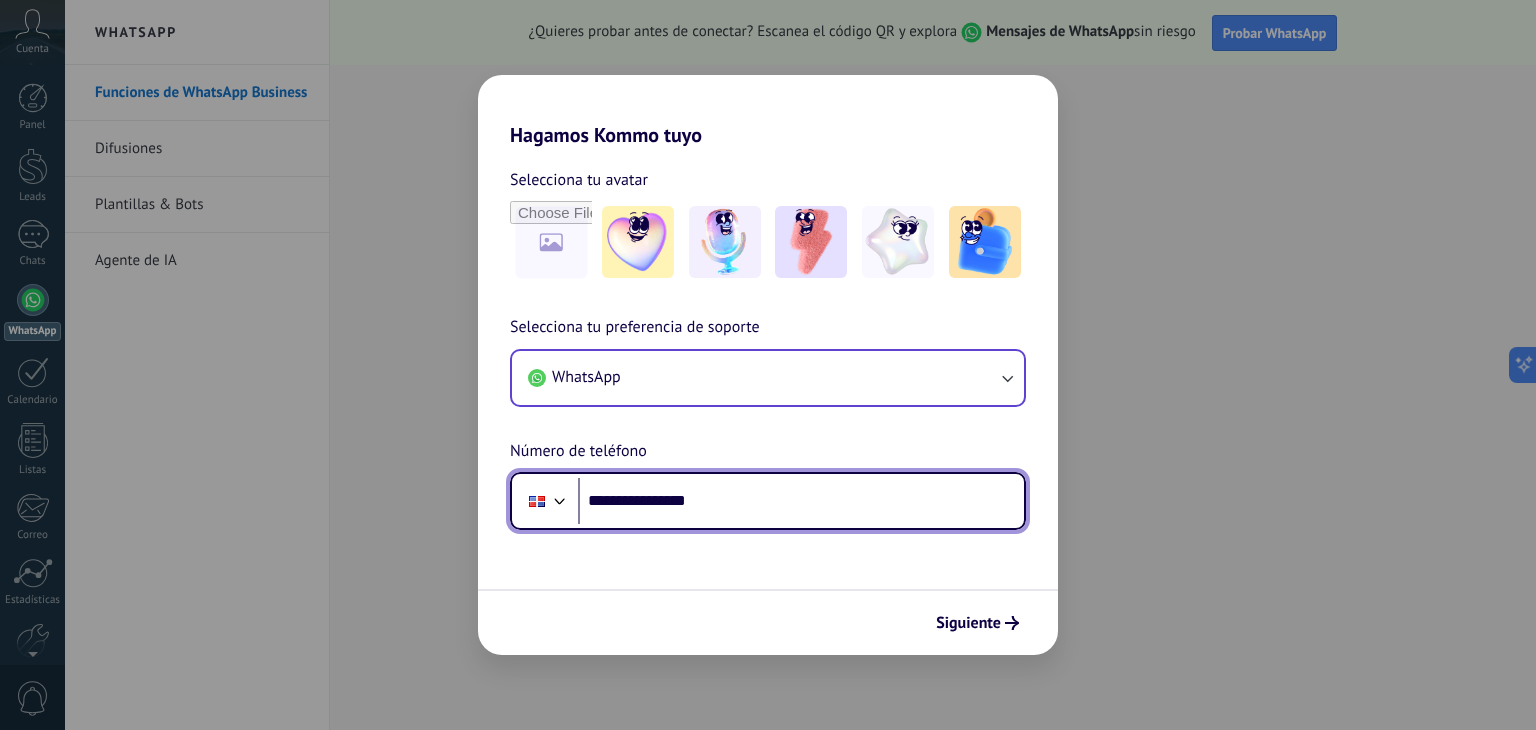 type on "**********" 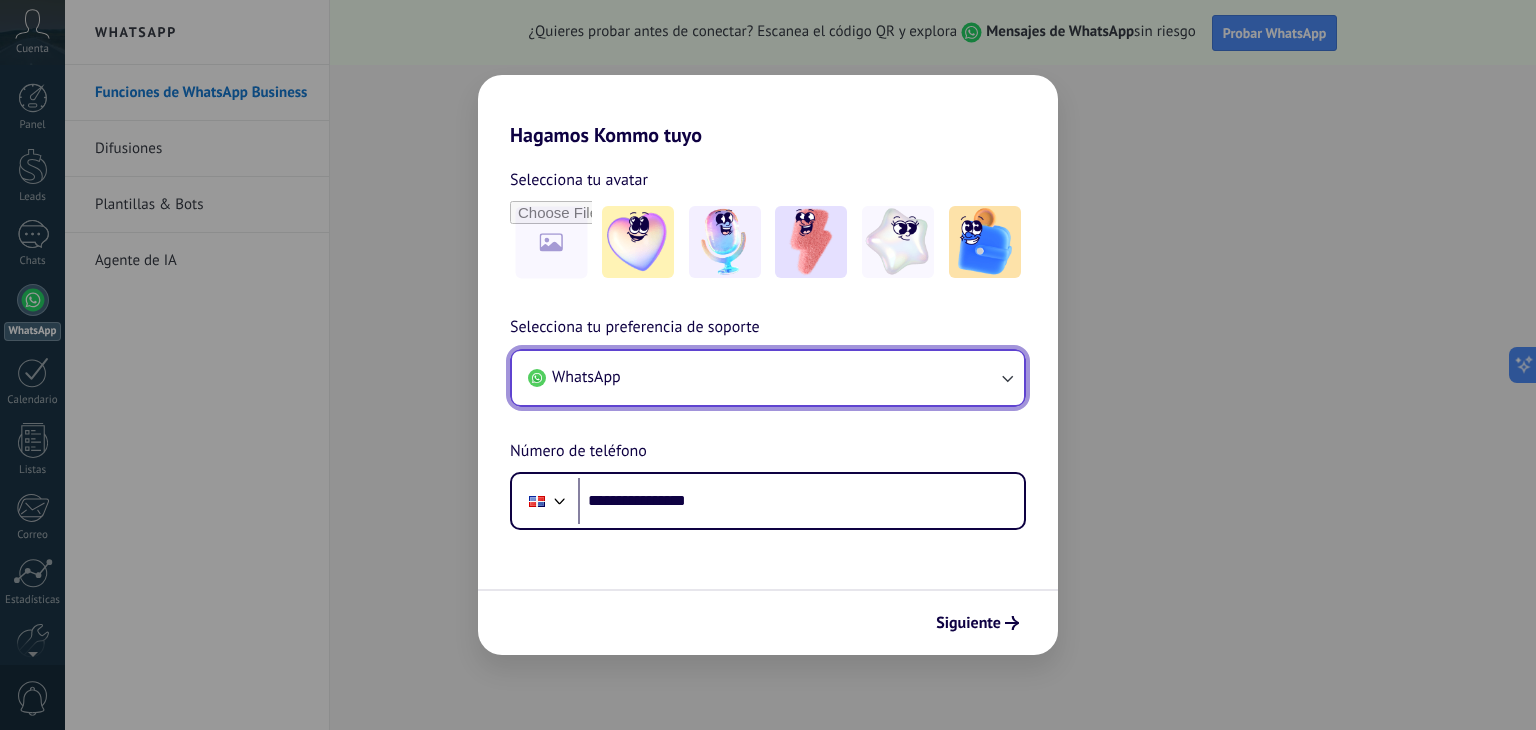 click on "WhatsApp" at bounding box center (768, 378) 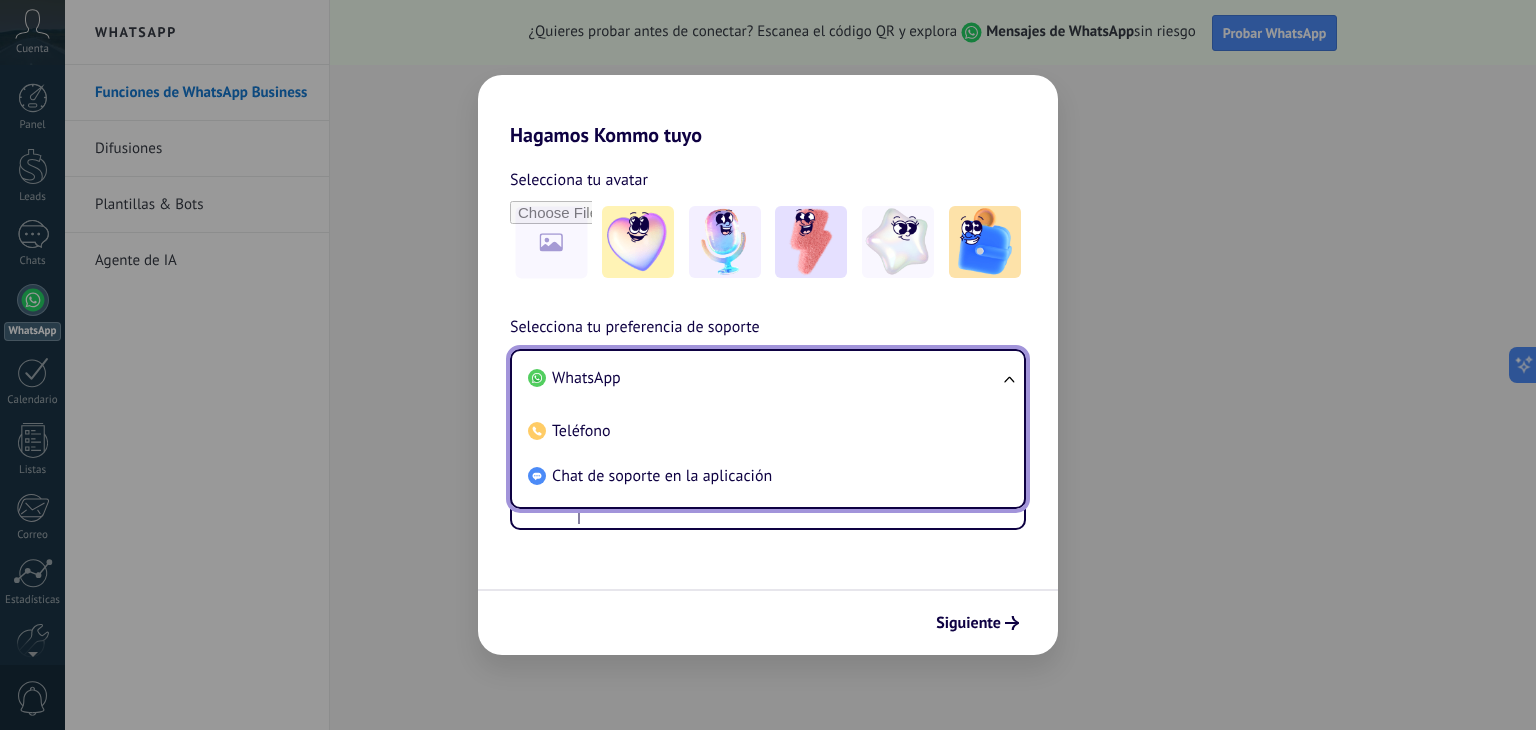 click on "WhatsApp" at bounding box center (586, 378) 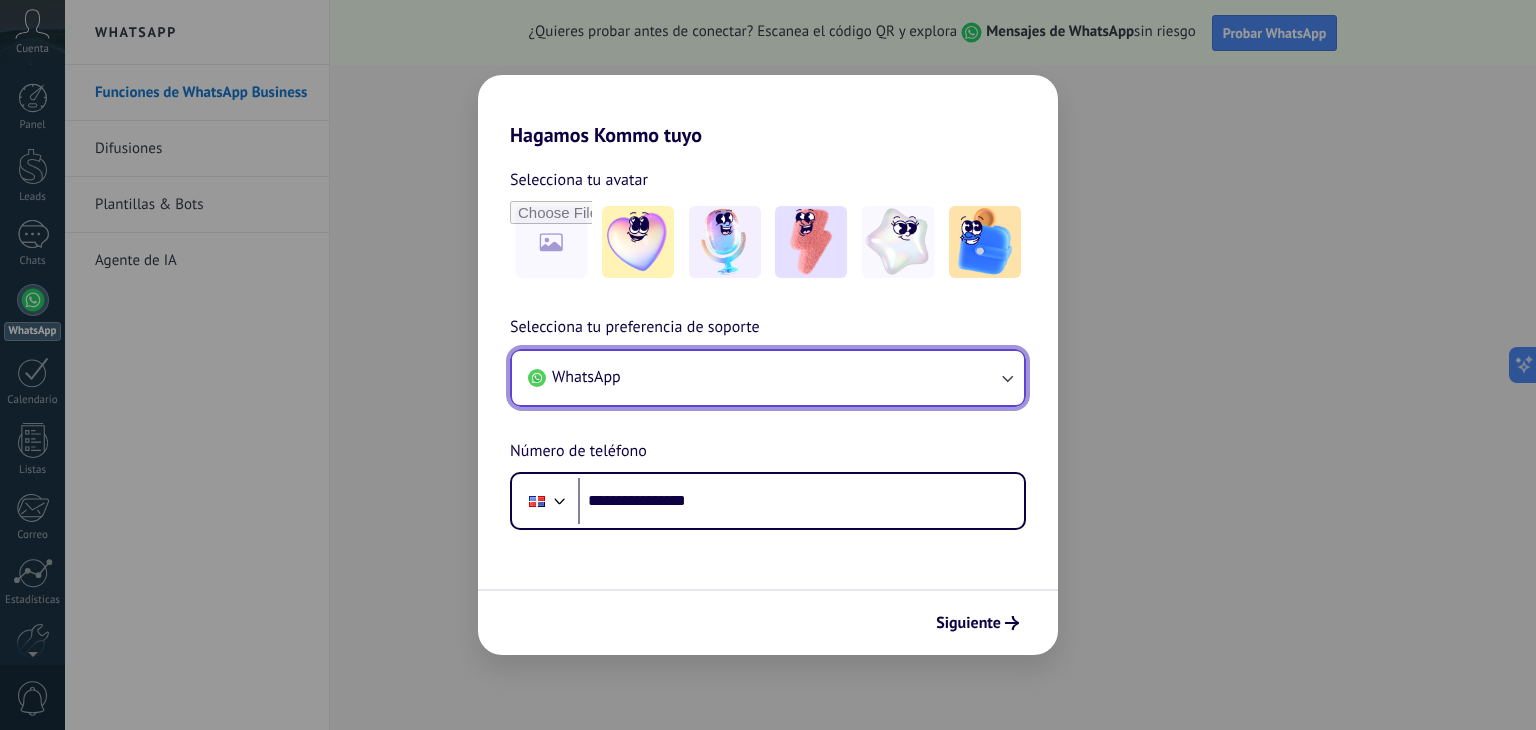 click on "WhatsApp" at bounding box center (768, 378) 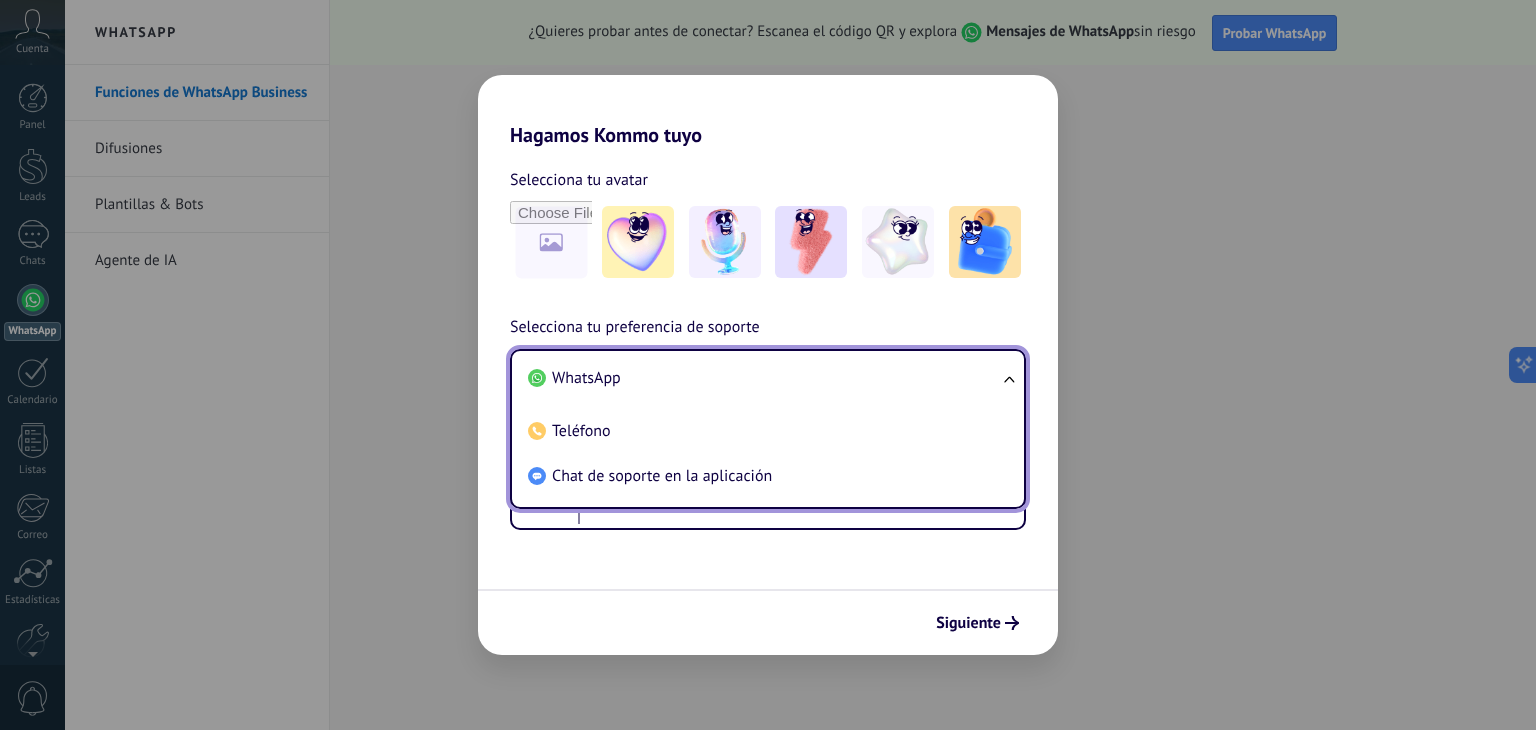 click on "WhatsApp" at bounding box center (764, 378) 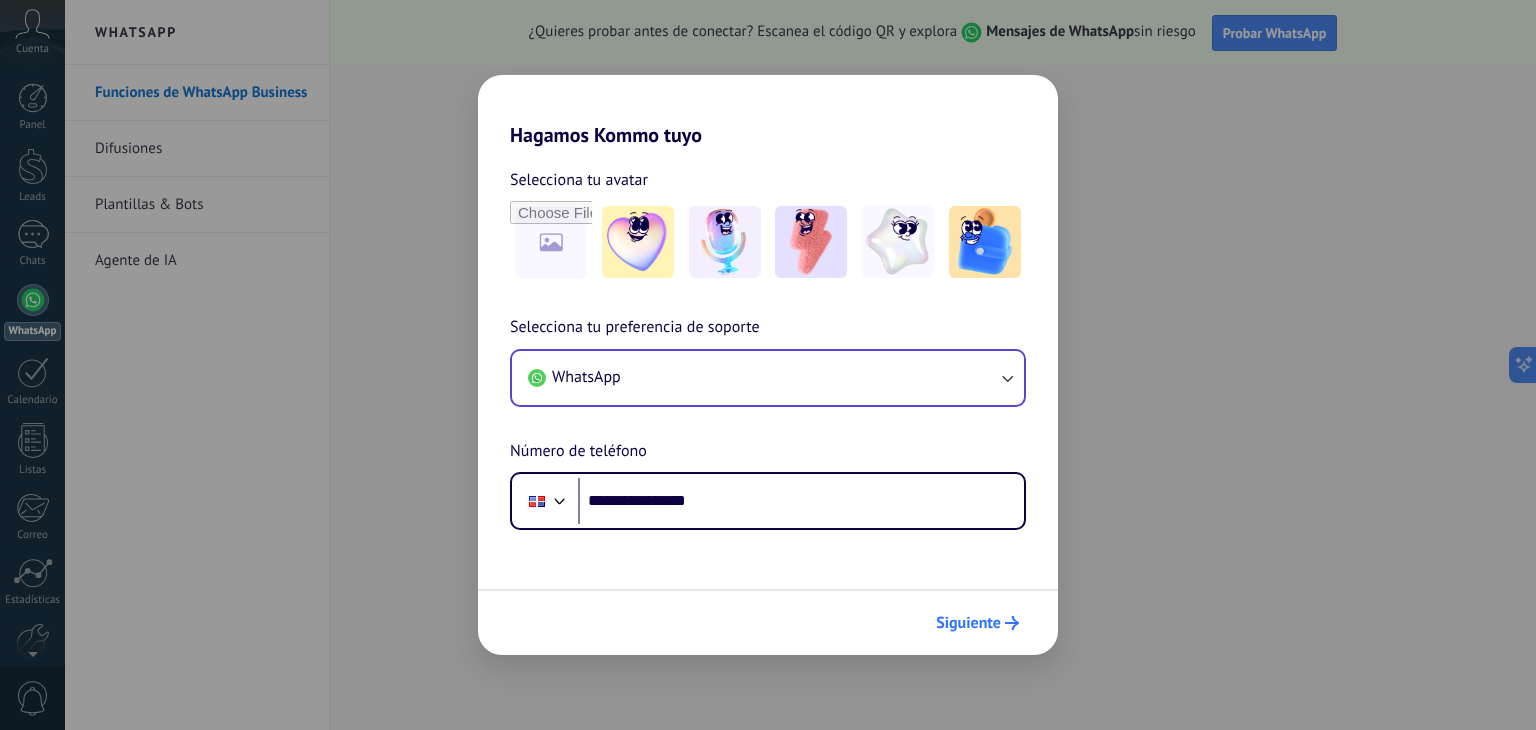 click on "Siguiente" at bounding box center (968, 623) 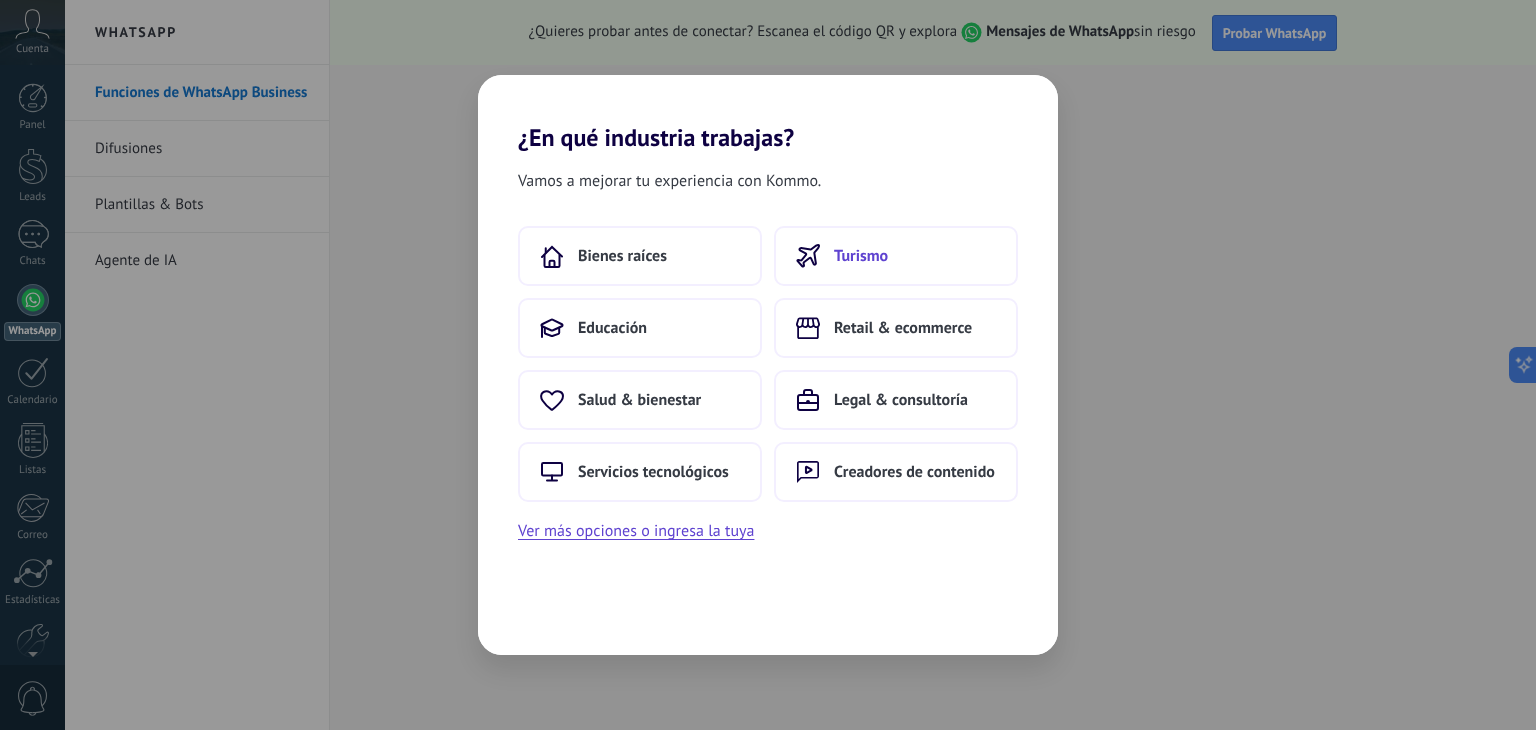 click on "Turismo" at bounding box center (861, 256) 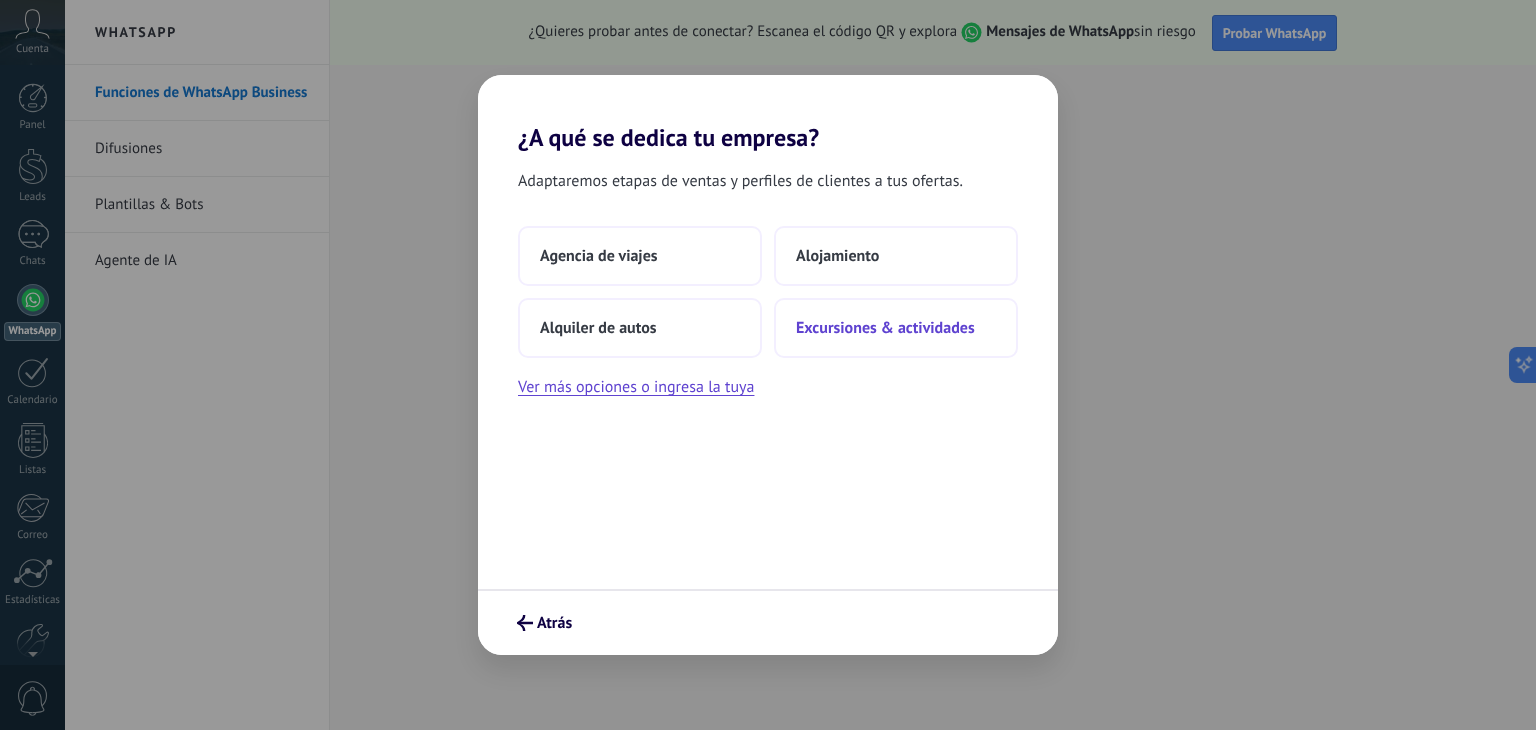 click on "Excursiones & actividades" at bounding box center [885, 328] 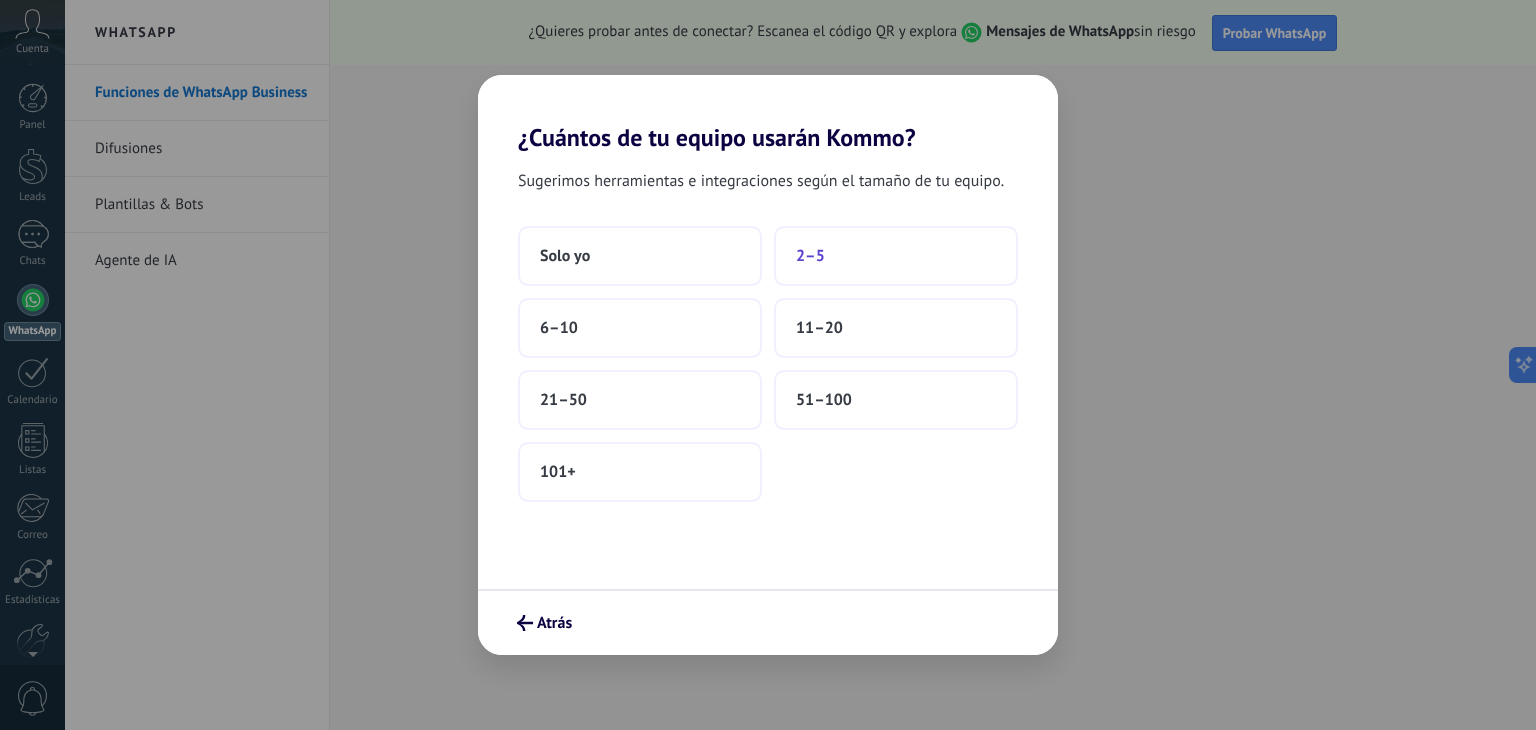 click on "2–5" at bounding box center (810, 256) 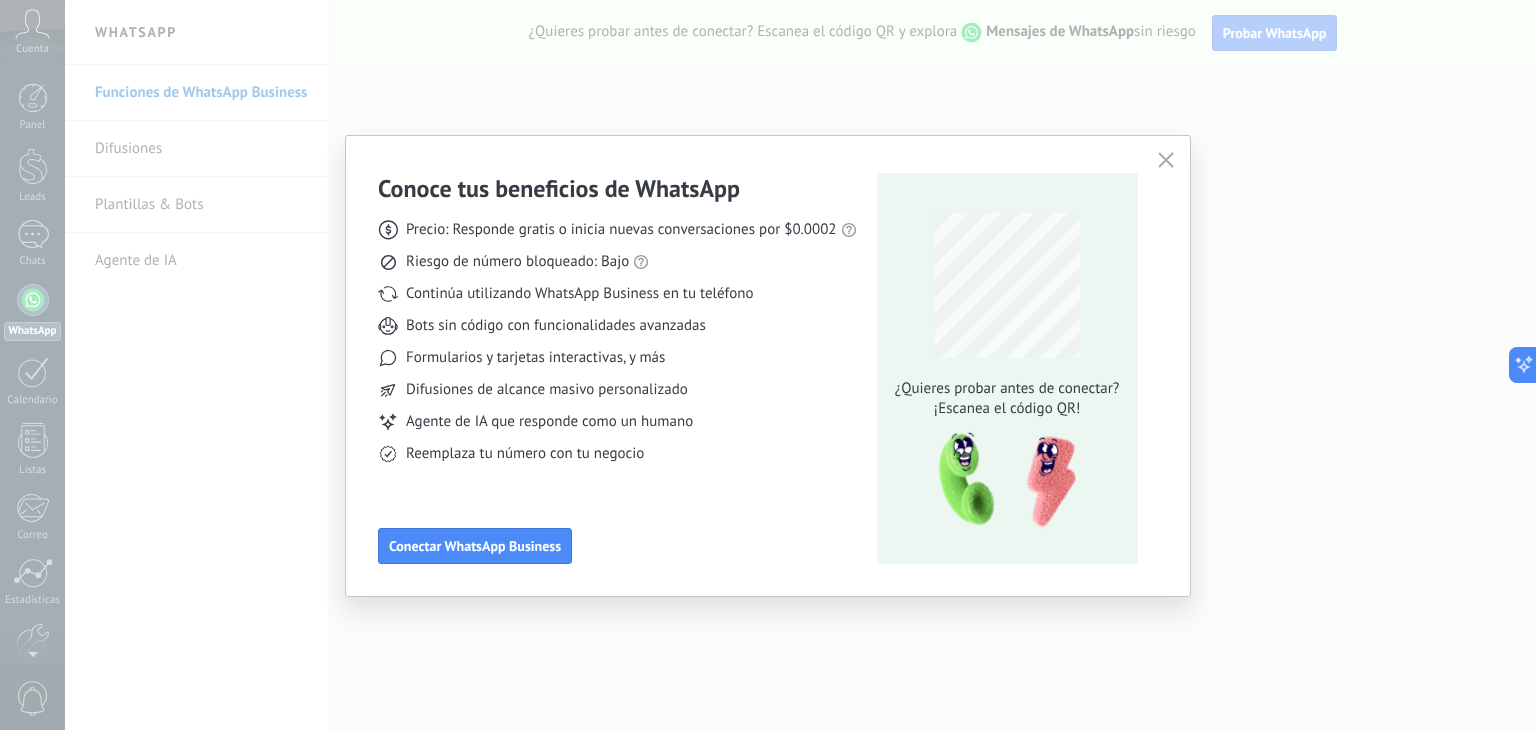 click at bounding box center [1166, 161] 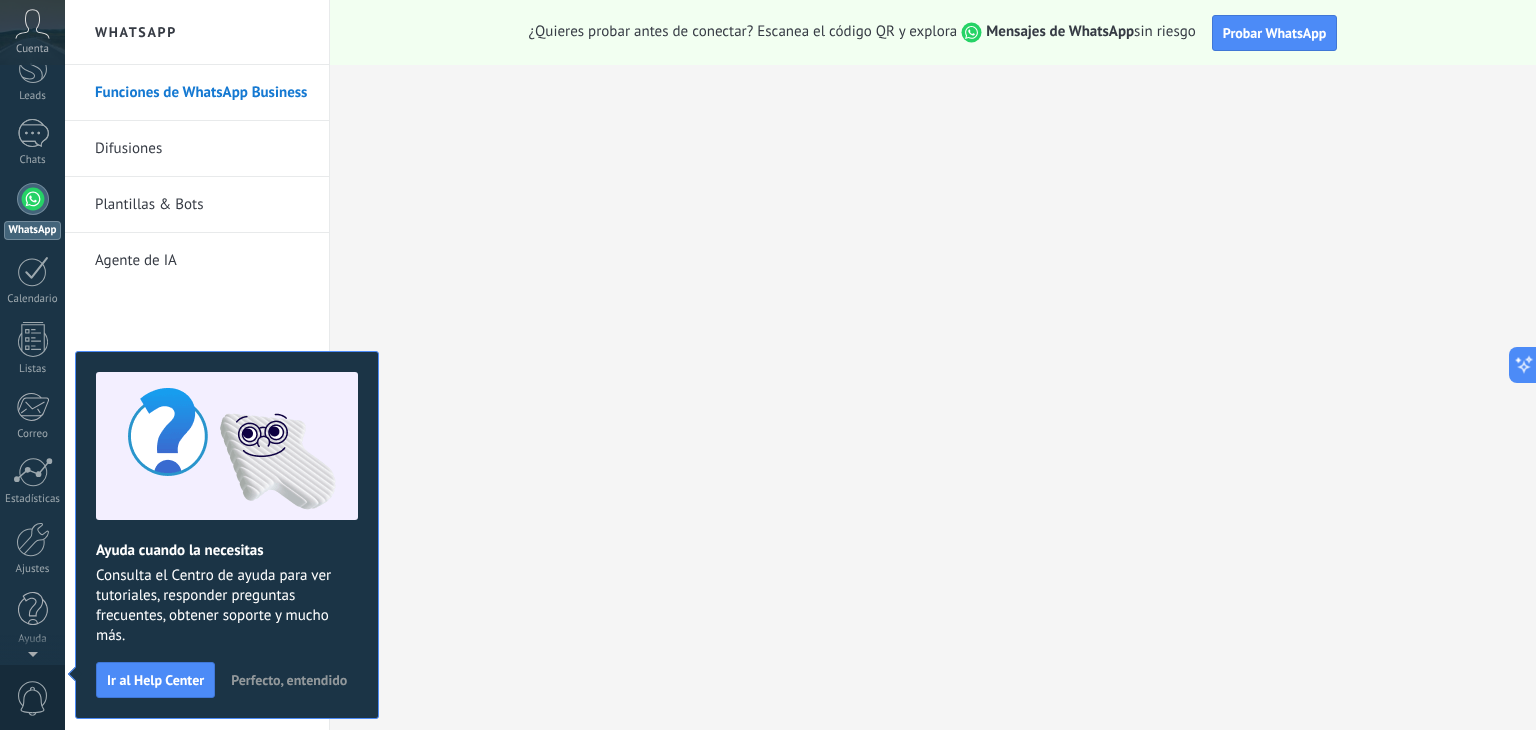 scroll, scrollTop: 0, scrollLeft: 0, axis: both 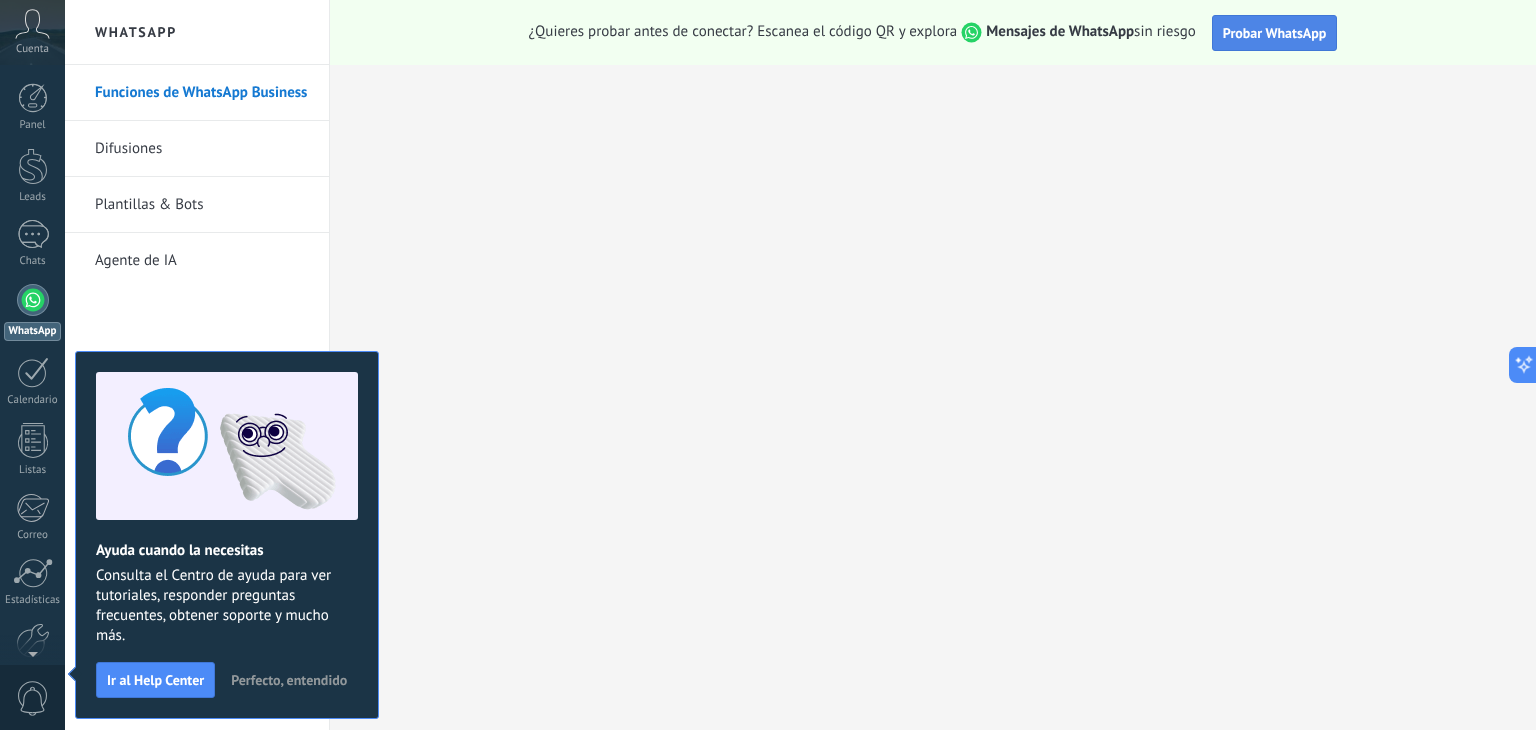 click on "Probar WhatsApp" at bounding box center [1275, 33] 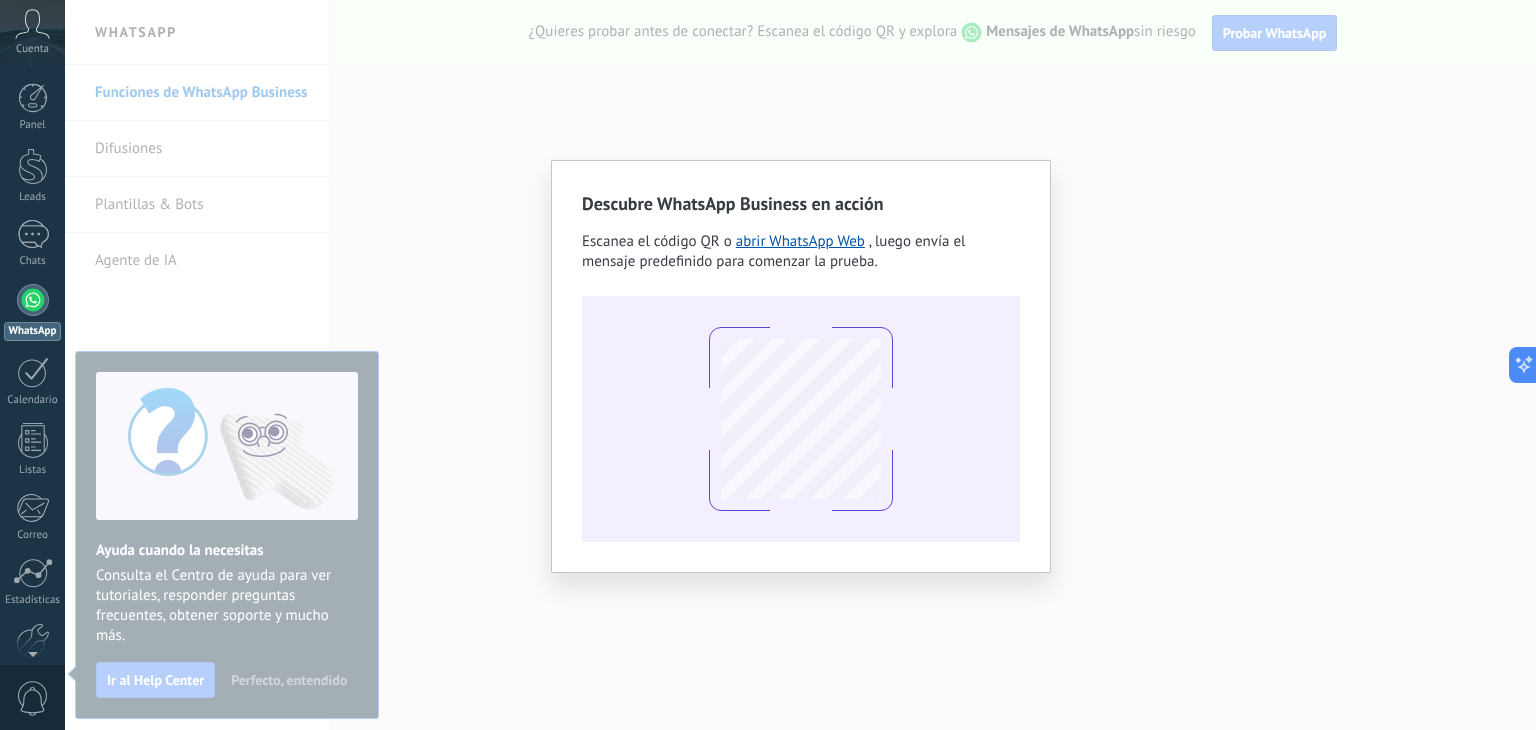 click on "Descubre WhatsApp Business en acción Escanea el código QR o   abrir WhatsApp Web   , luego envía el mensaje predefinido para comenzar la prueba." at bounding box center [800, 365] 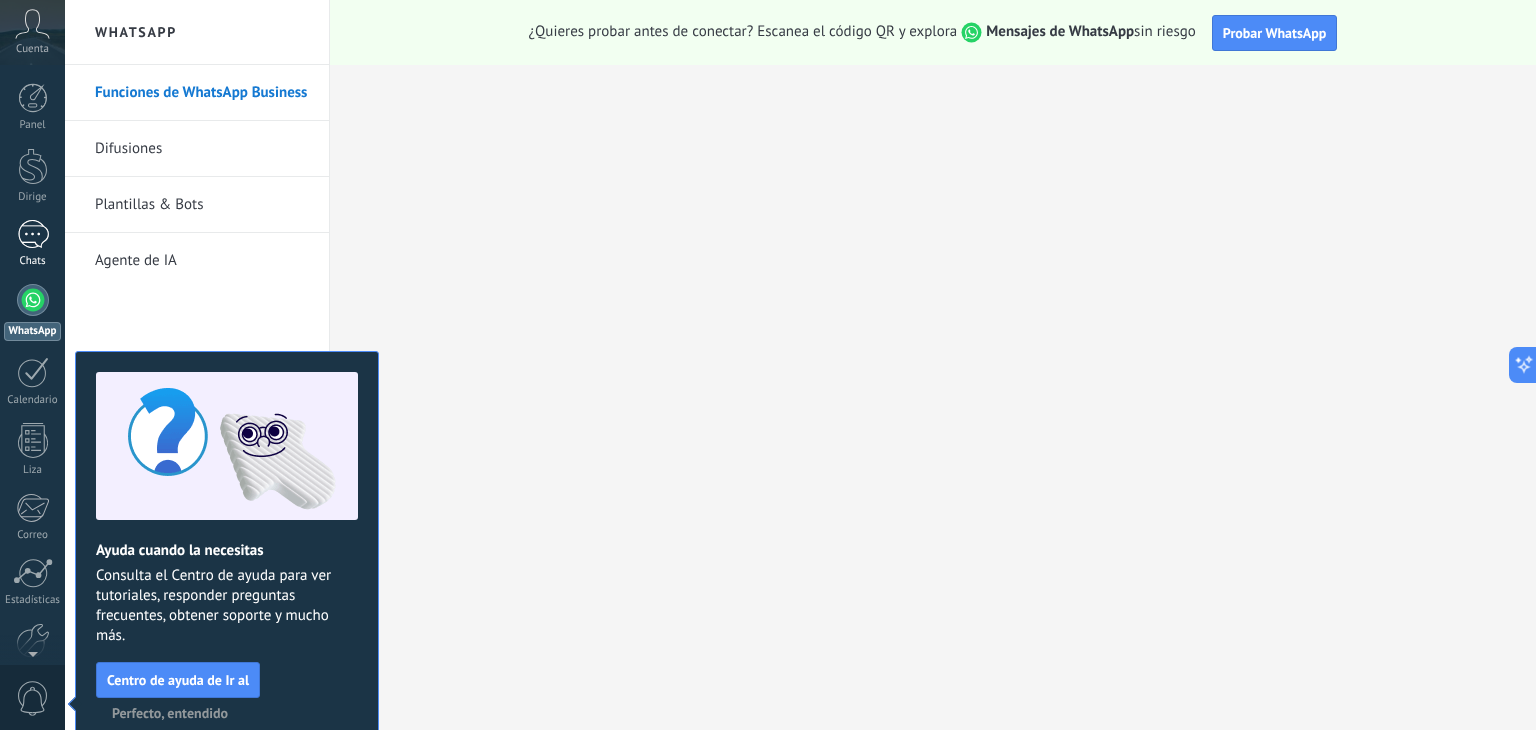 click at bounding box center (33, 234) 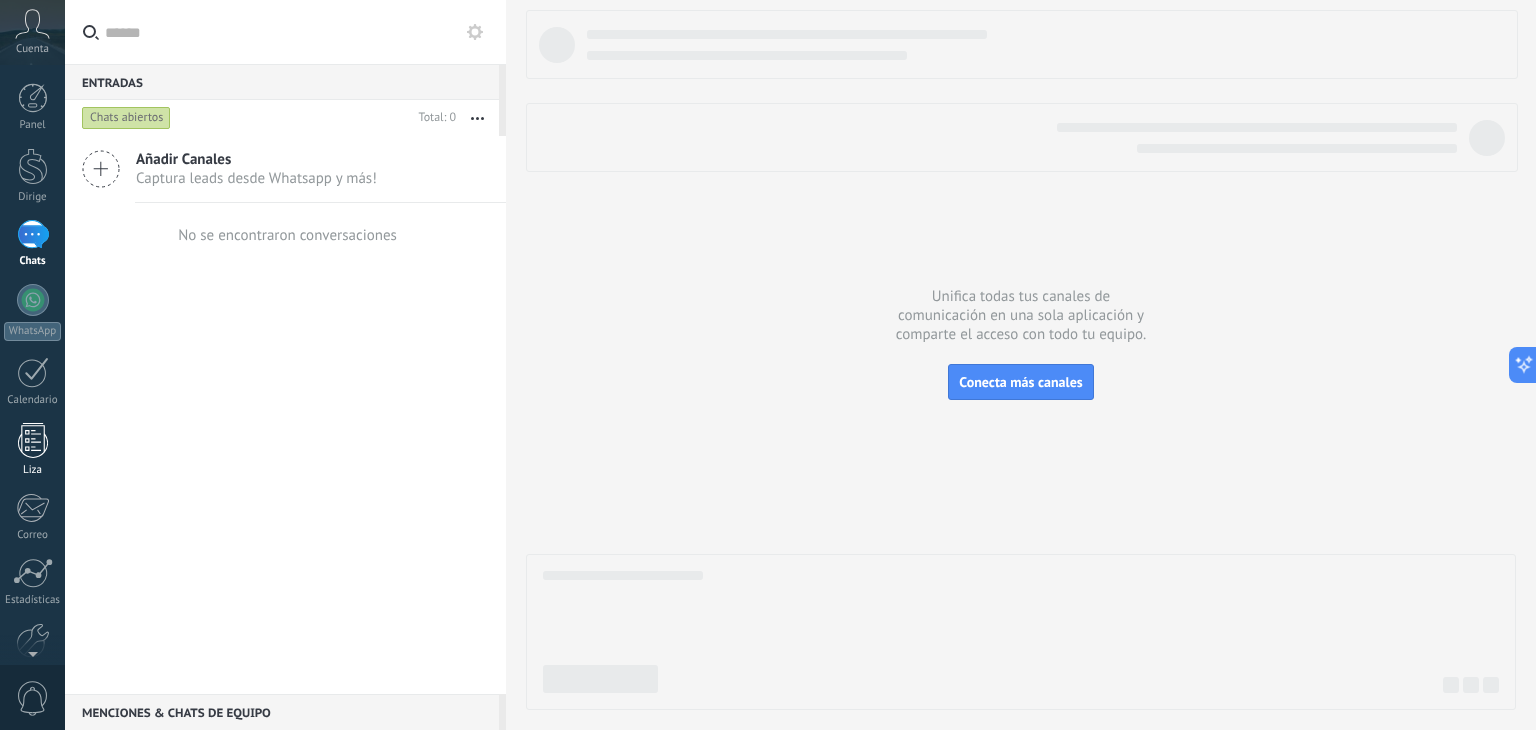 click on "Liza" at bounding box center (32, 450) 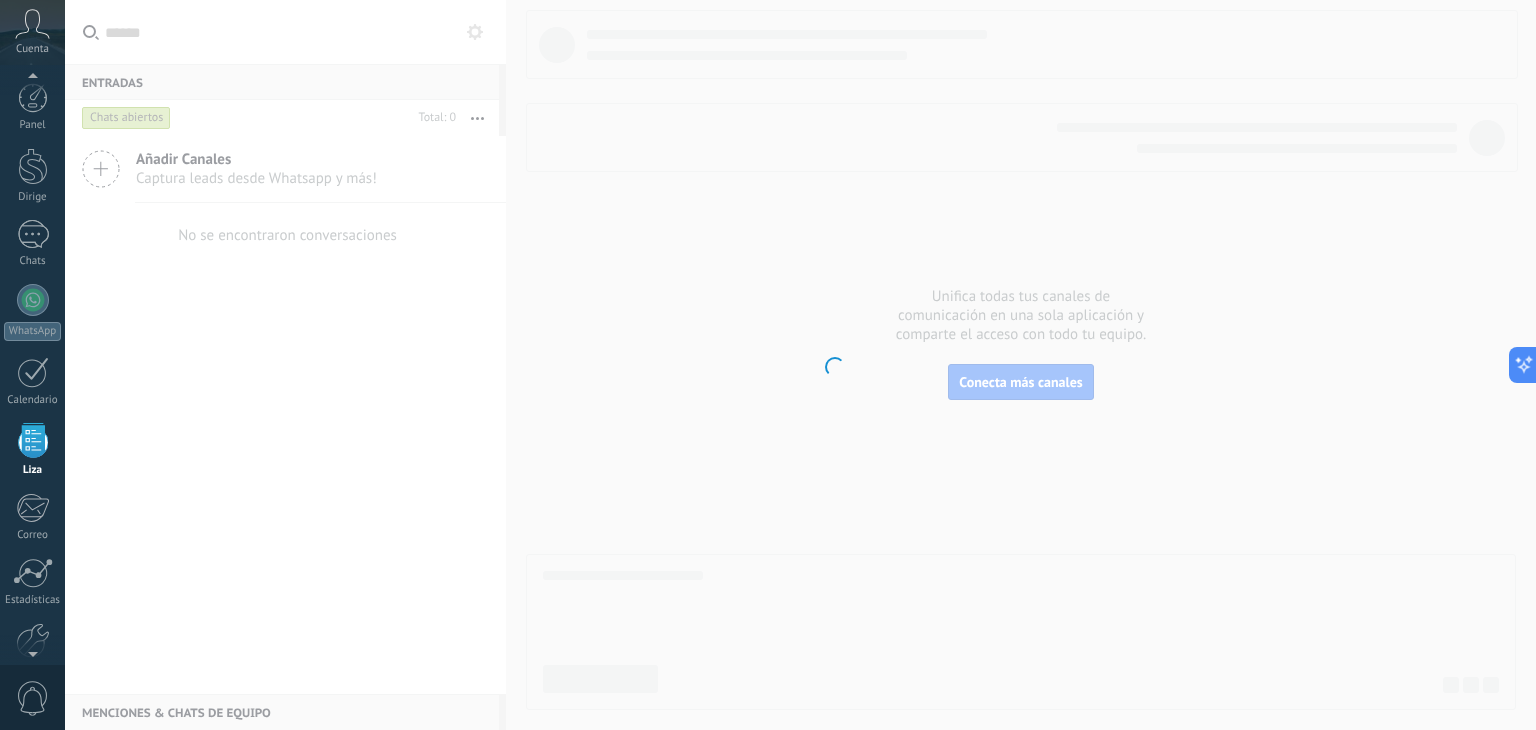 scroll, scrollTop: 51, scrollLeft: 0, axis: vertical 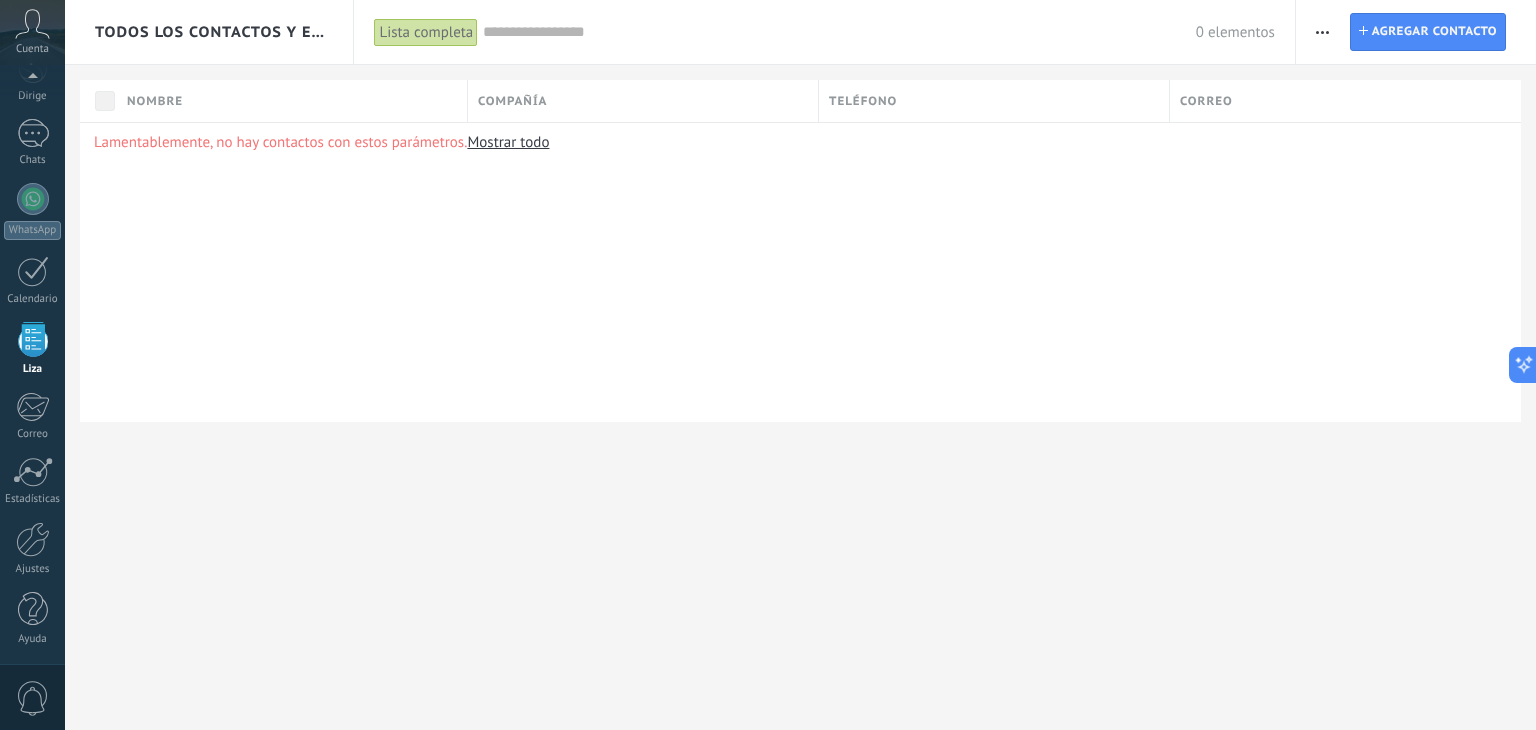 click on "0" at bounding box center (33, 698) 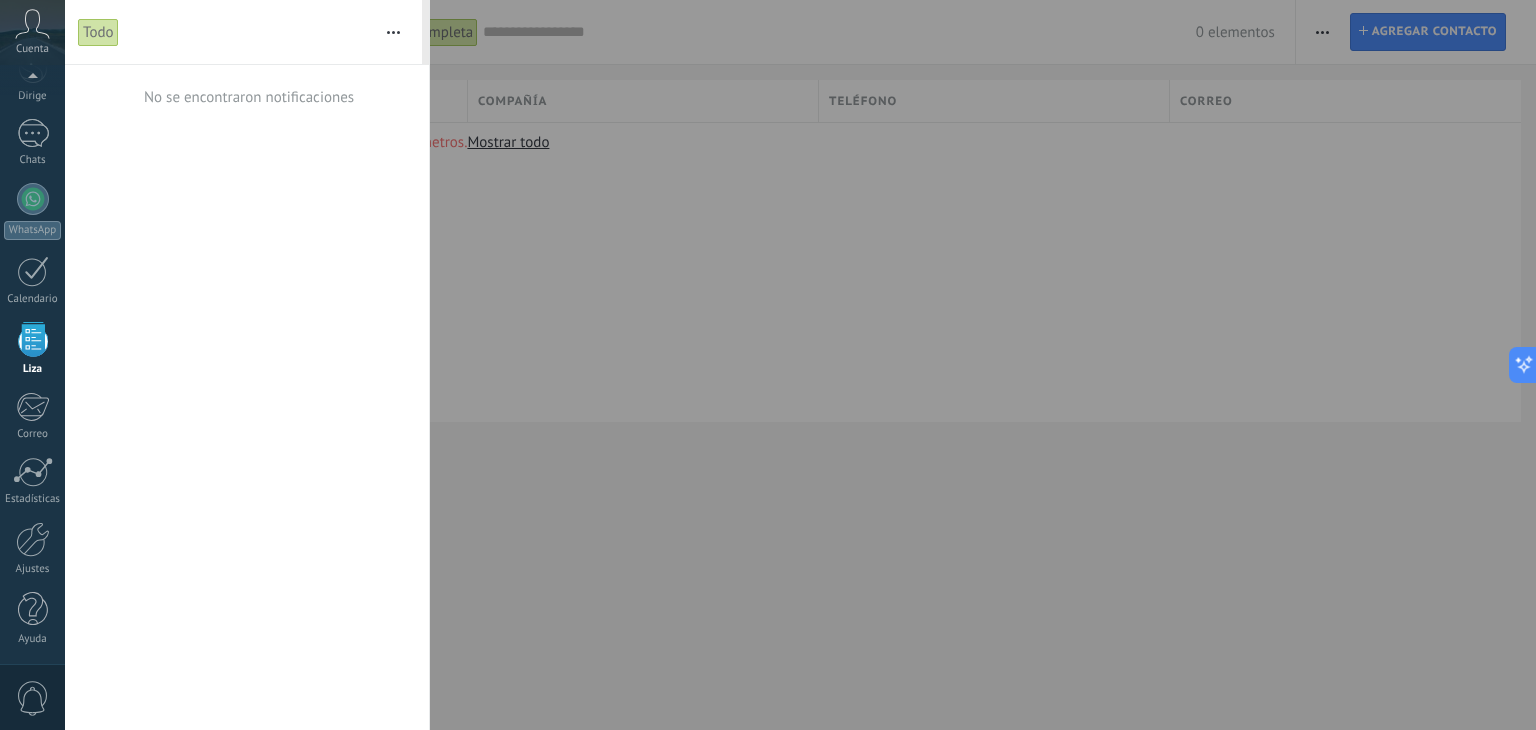 click at bounding box center [33, 339] 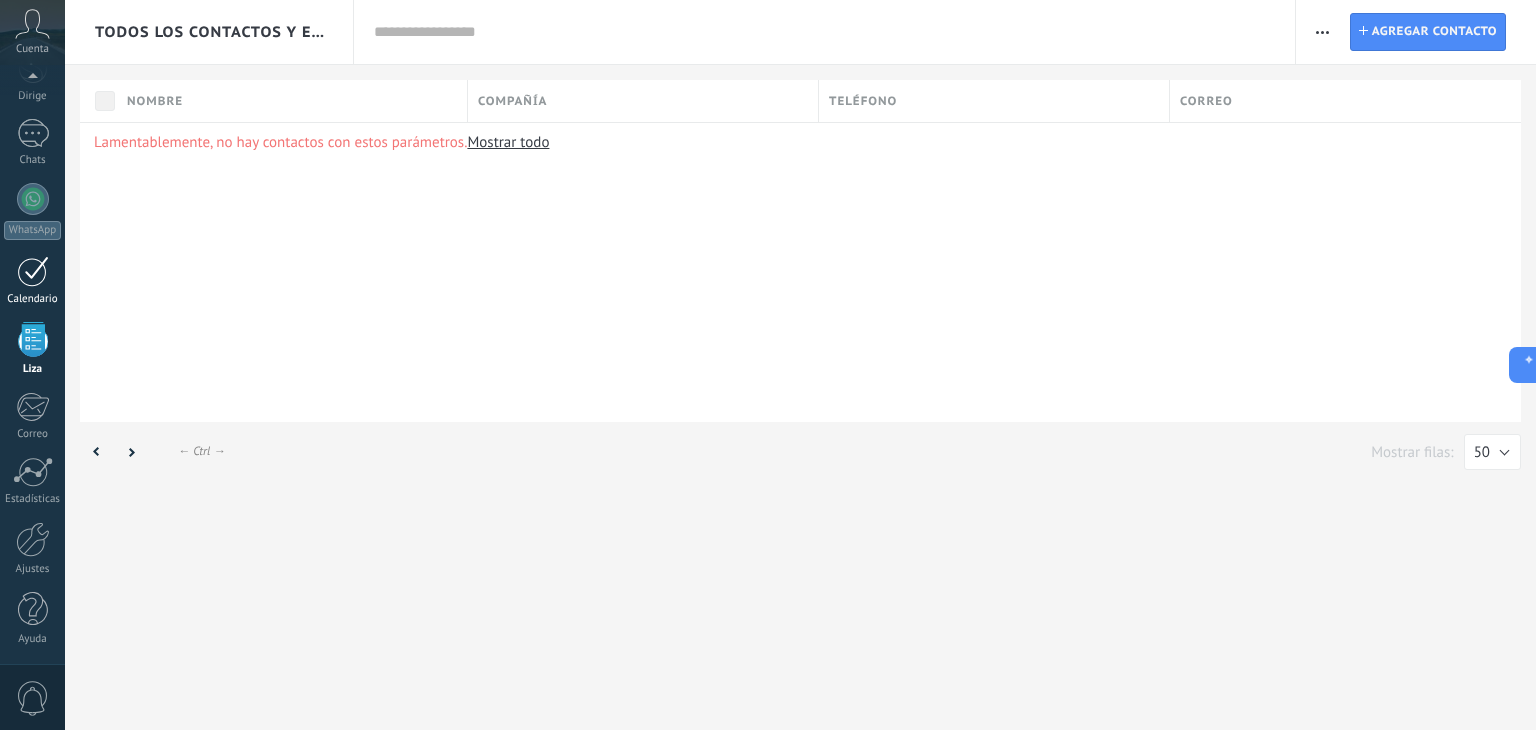 click at bounding box center (33, 271) 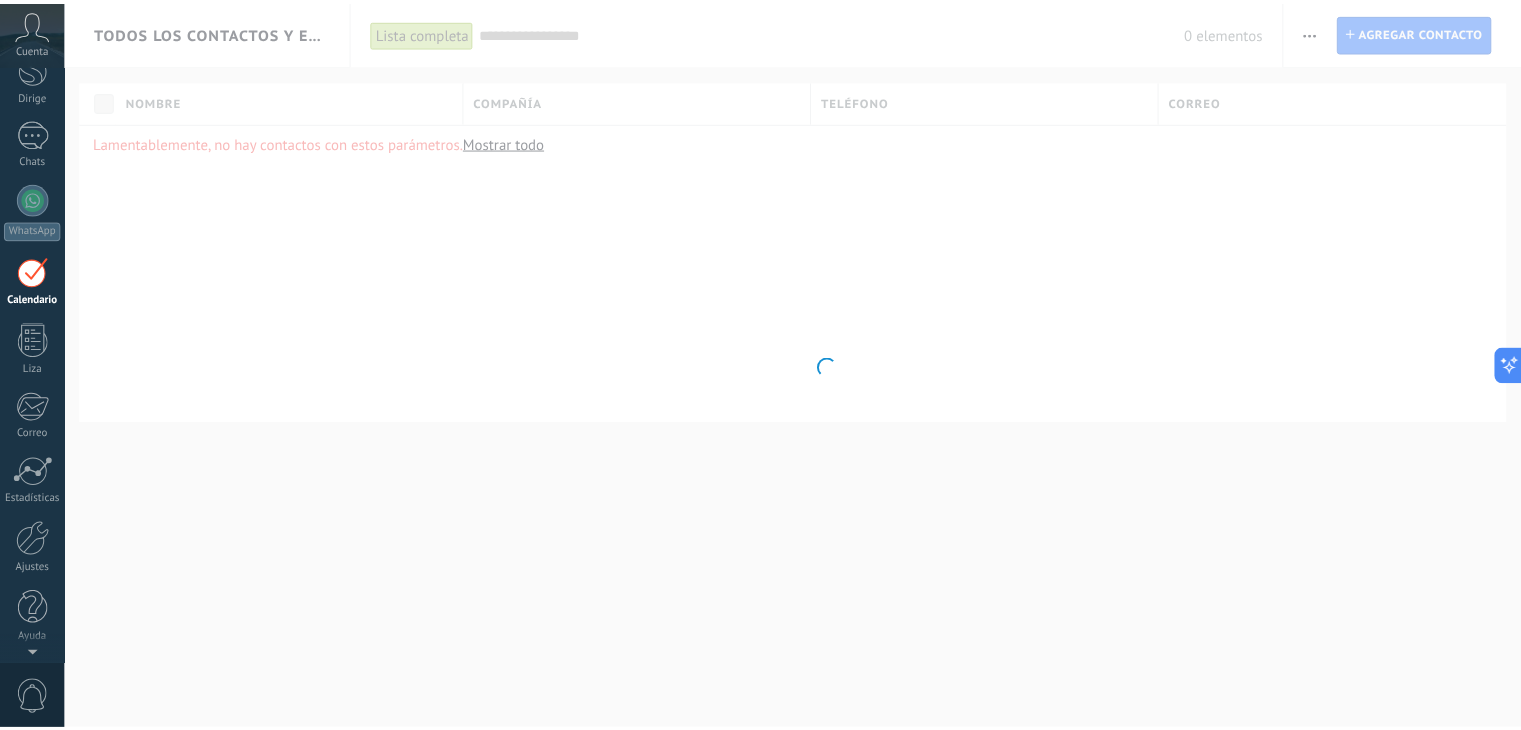scroll, scrollTop: 0, scrollLeft: 0, axis: both 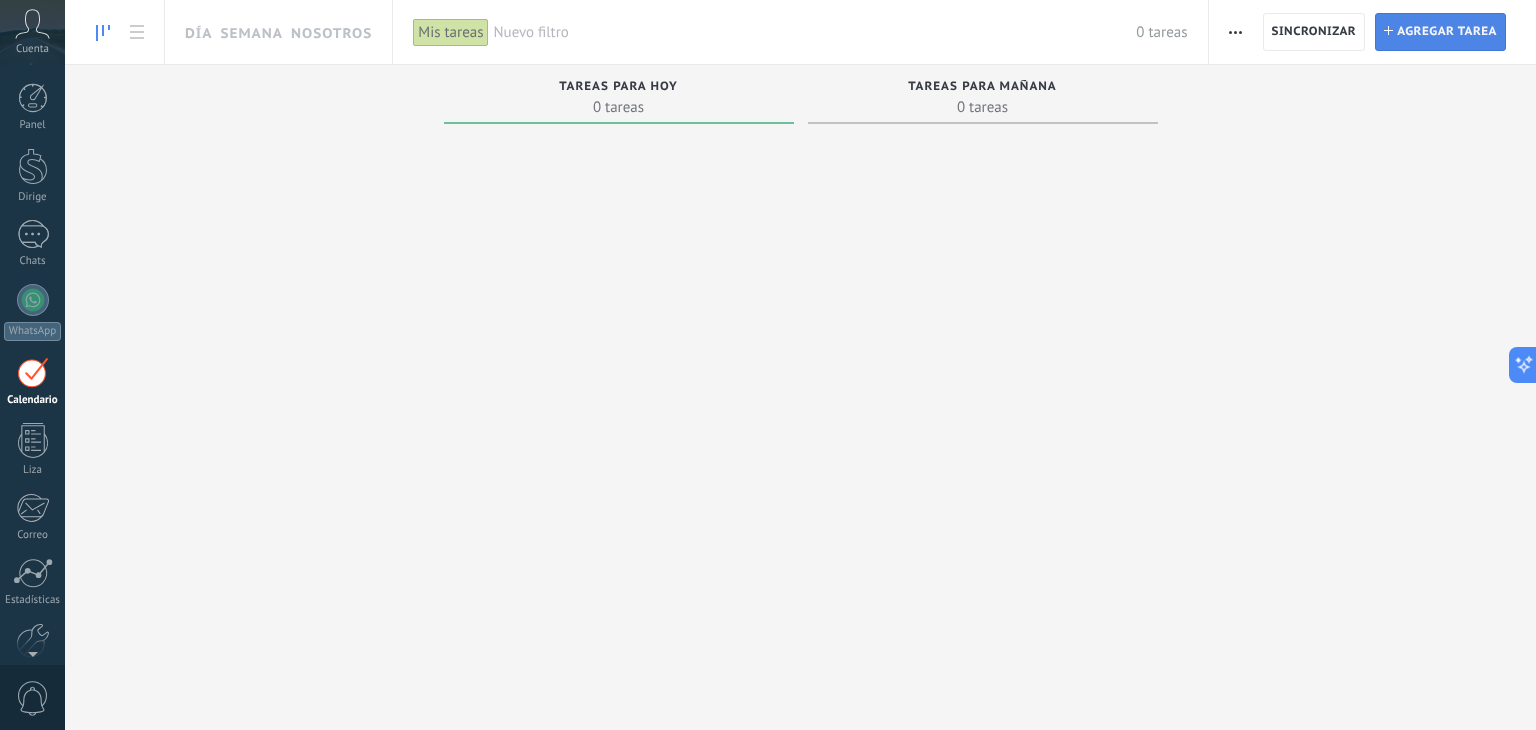 click on "Agregar tarea" at bounding box center [1447, 32] 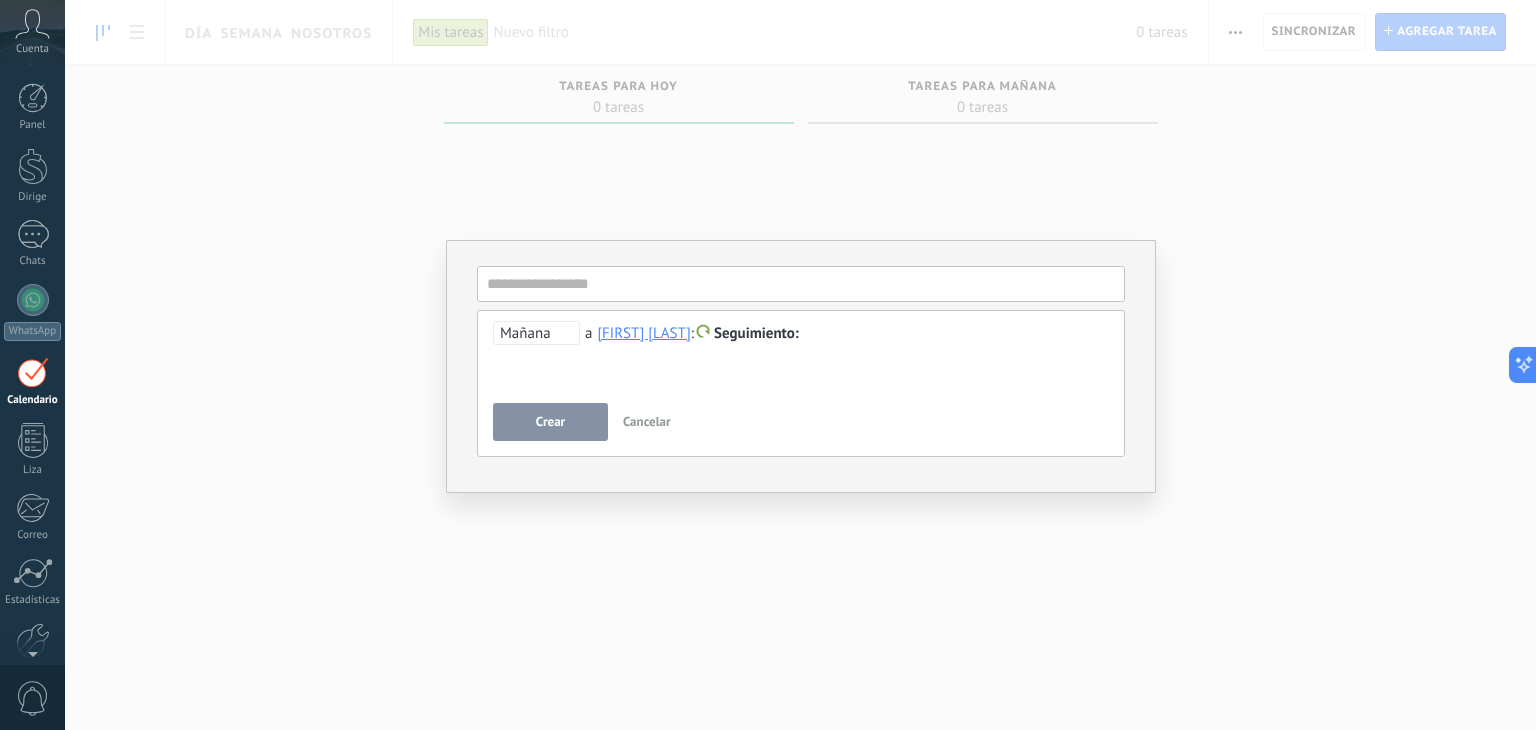 click on "**********" at bounding box center (800, 365) 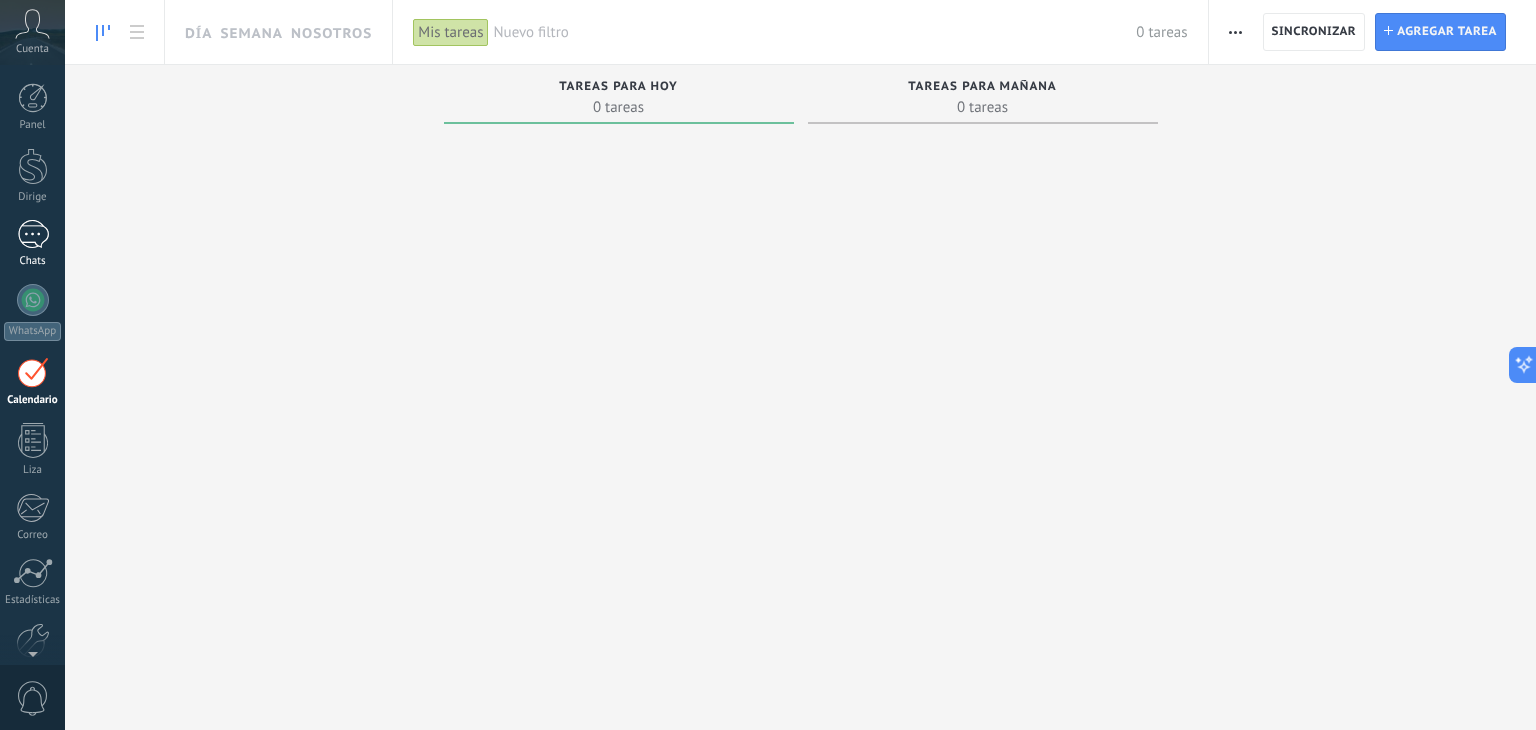 click on "Chats" at bounding box center (32, 244) 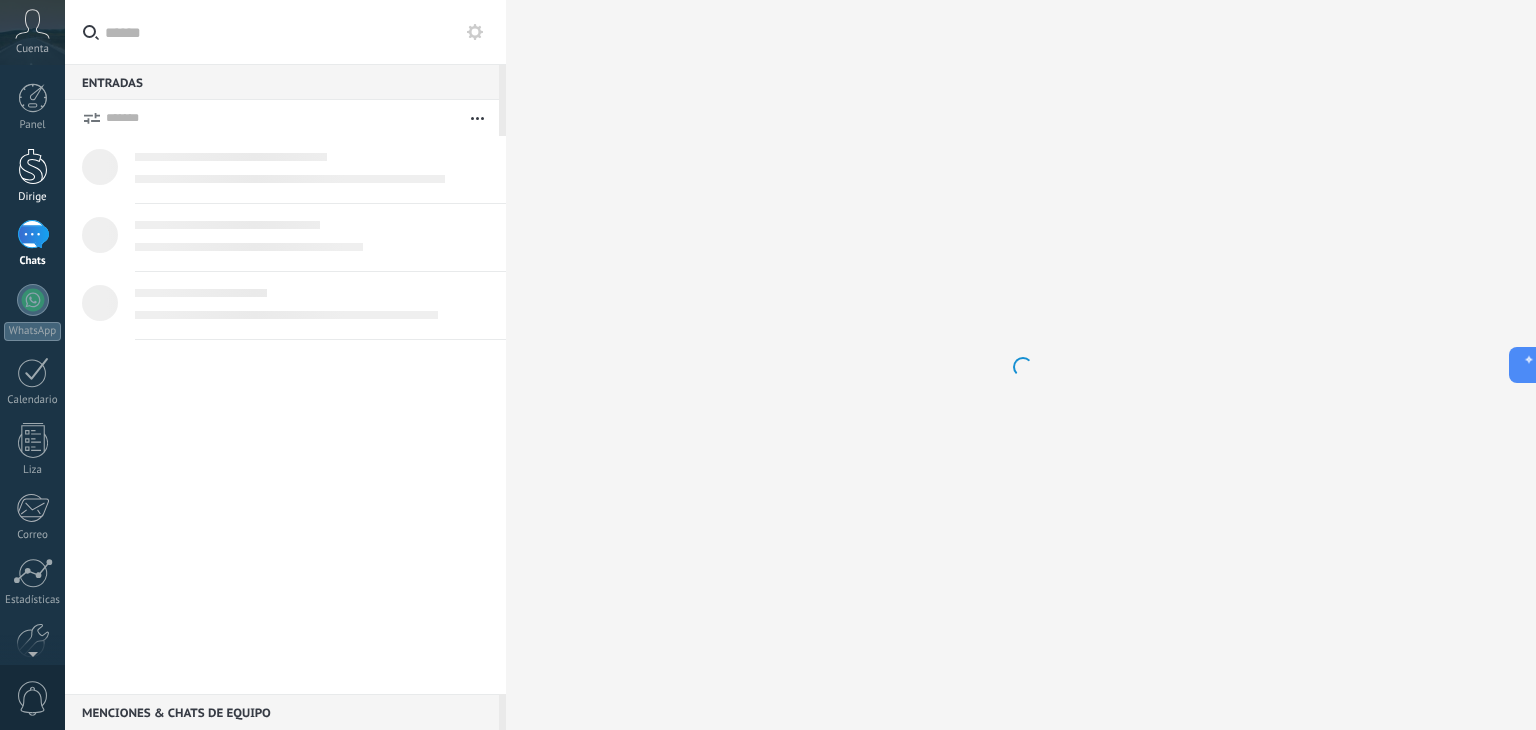 click at bounding box center (33, 166) 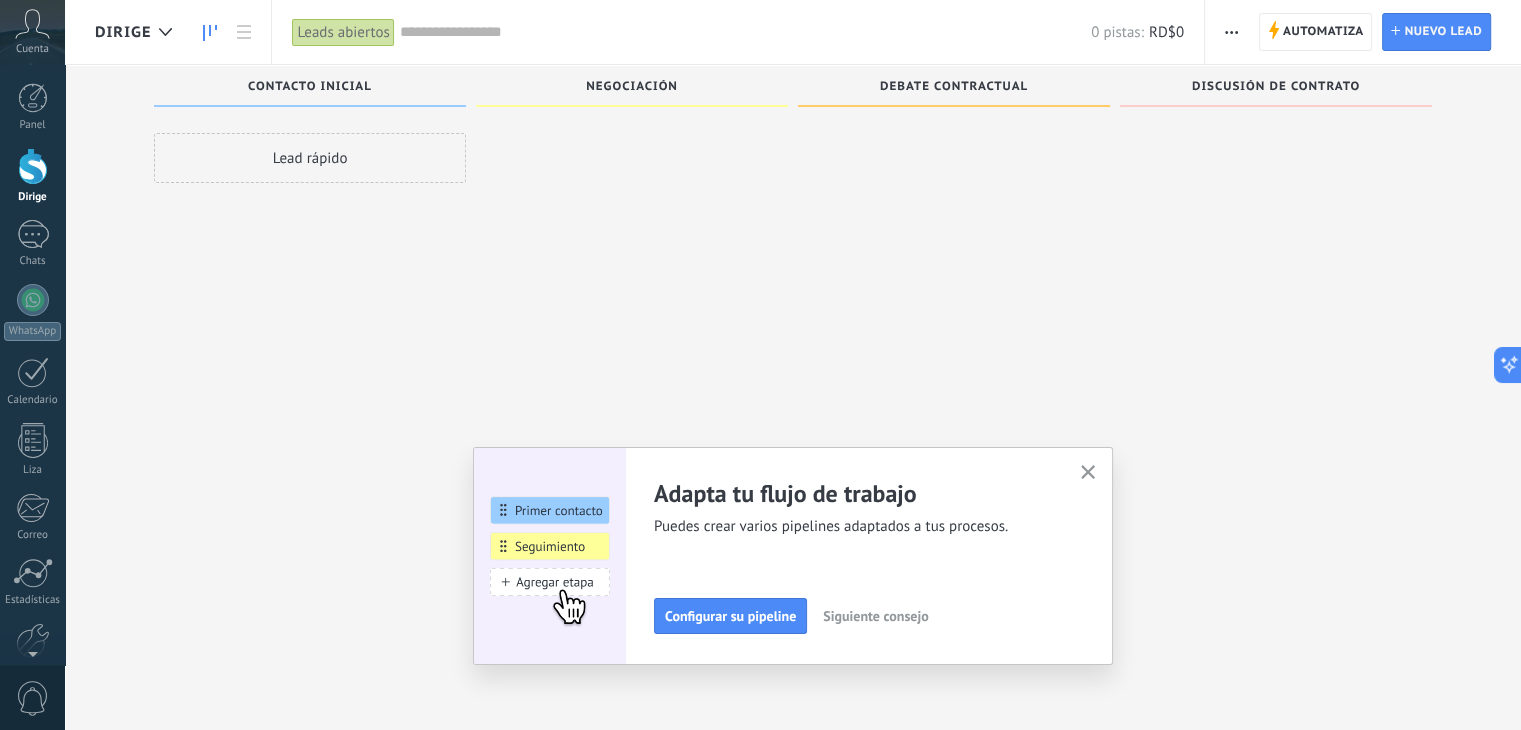scroll, scrollTop: 34, scrollLeft: 0, axis: vertical 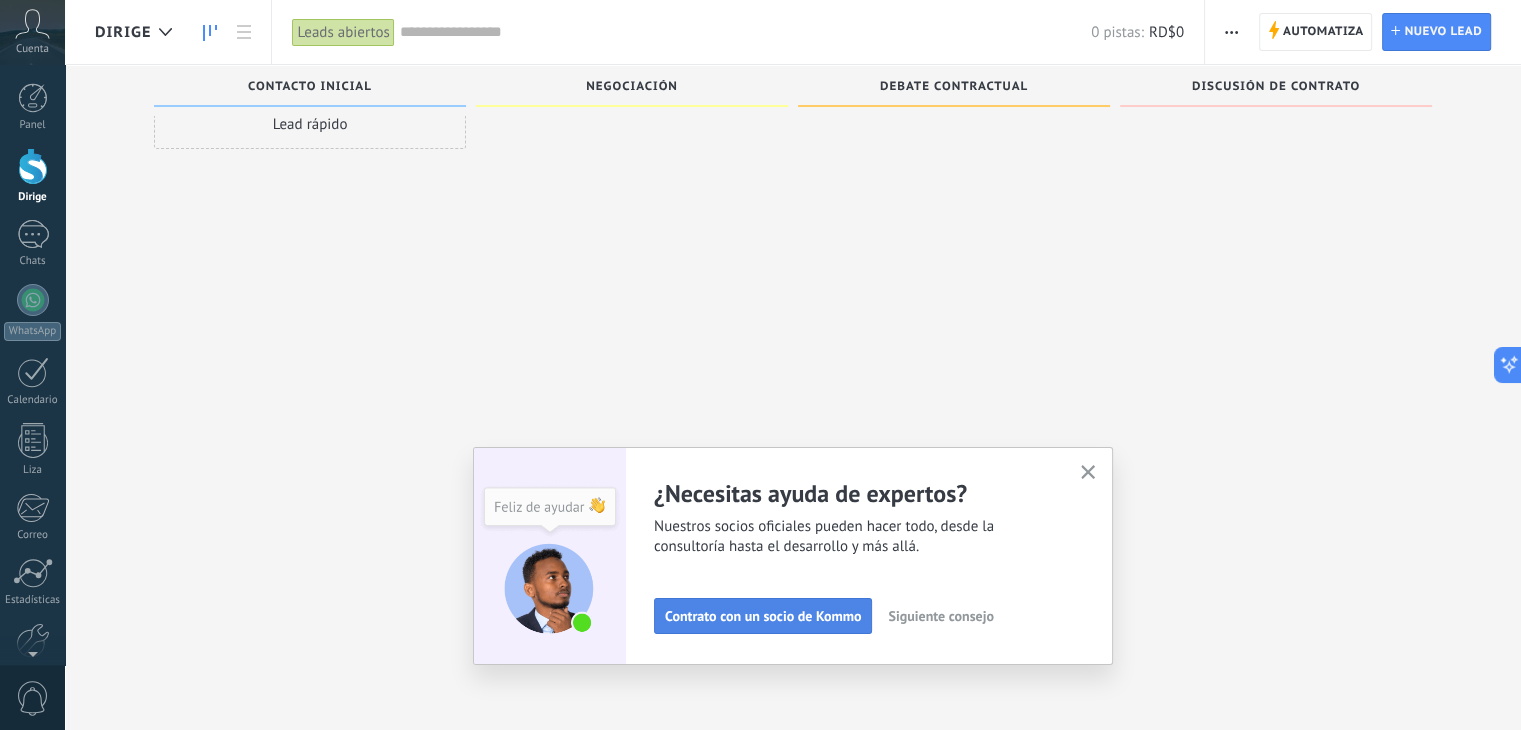 click on "Contrato con un socio de Kommo" at bounding box center (763, 616) 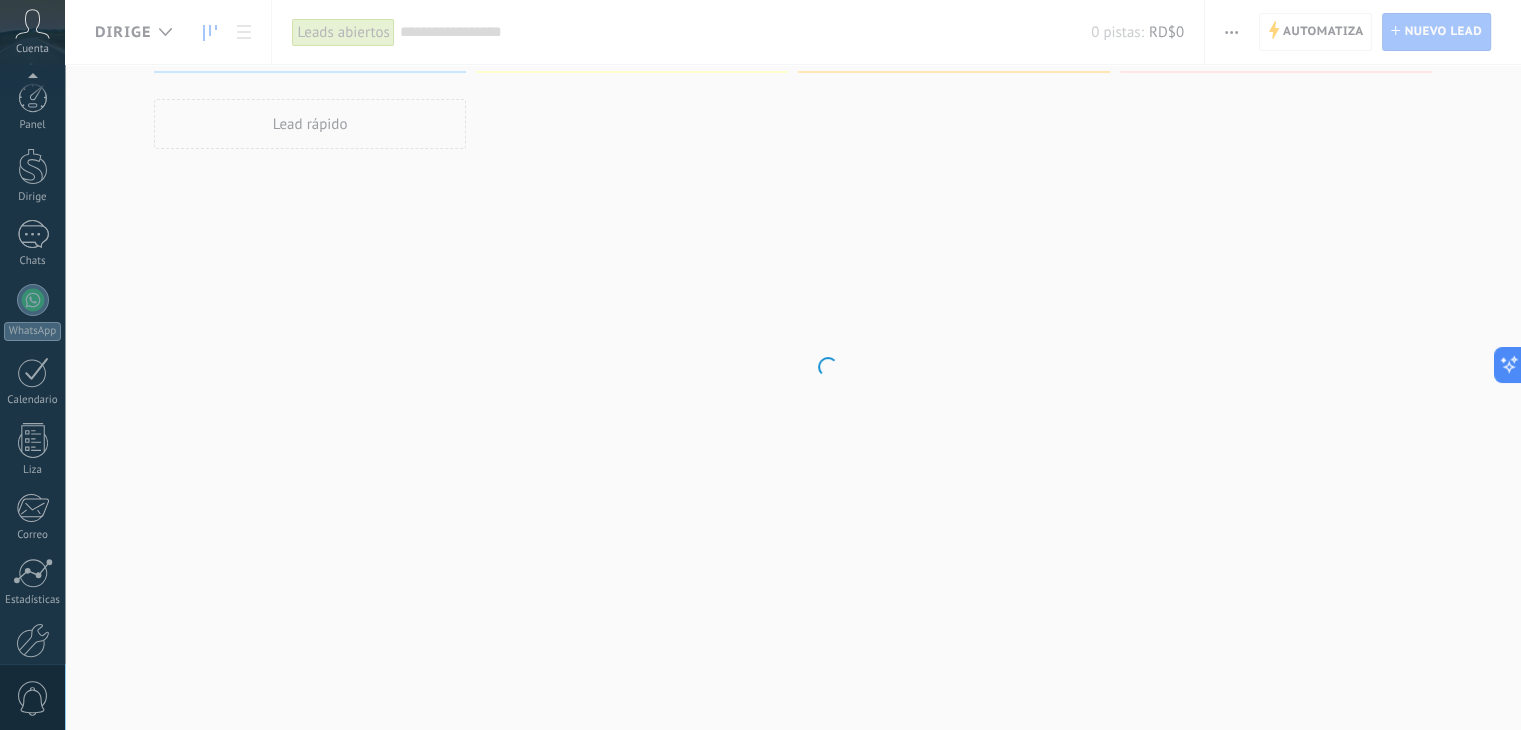 scroll, scrollTop: 101, scrollLeft: 0, axis: vertical 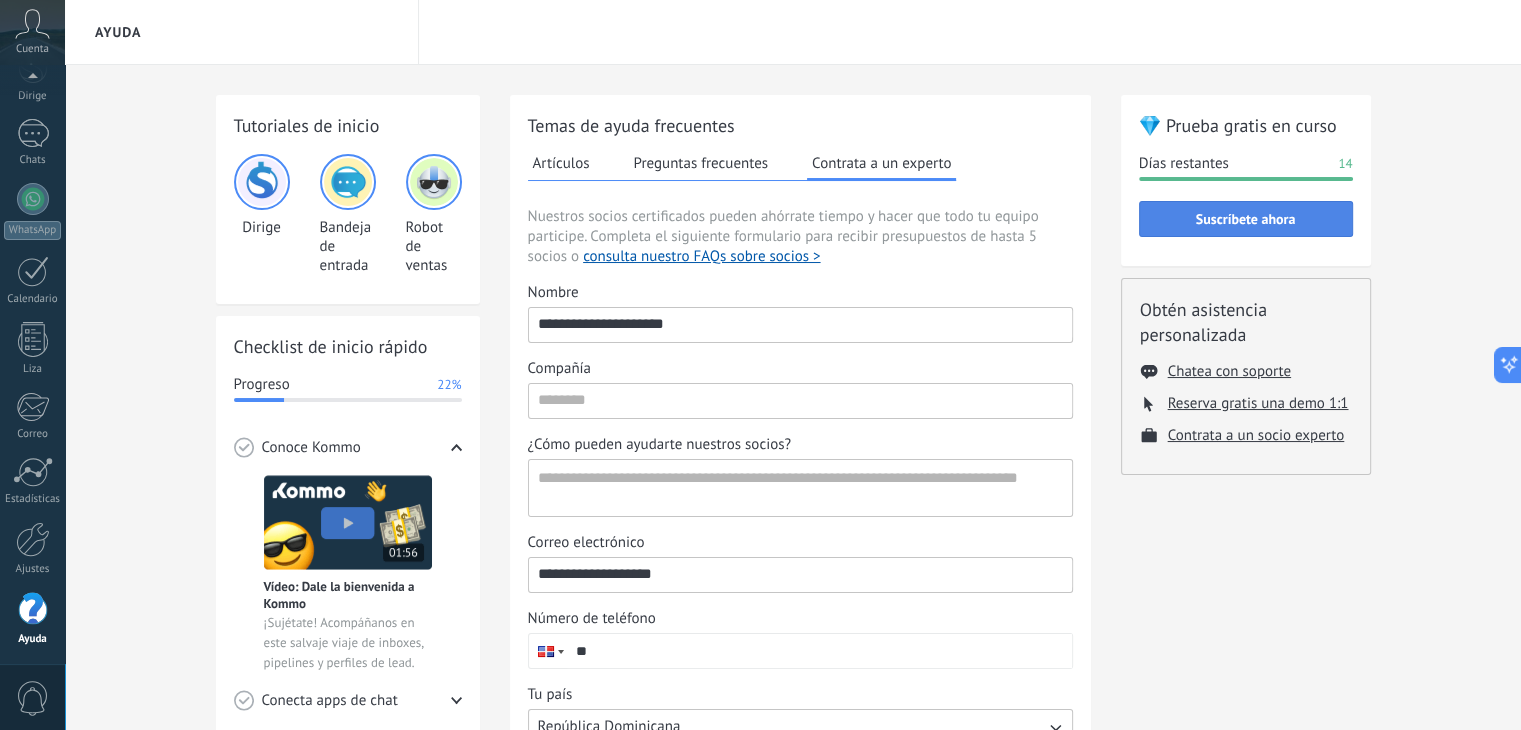 click on "Suscríbete ahora" at bounding box center (1246, 219) 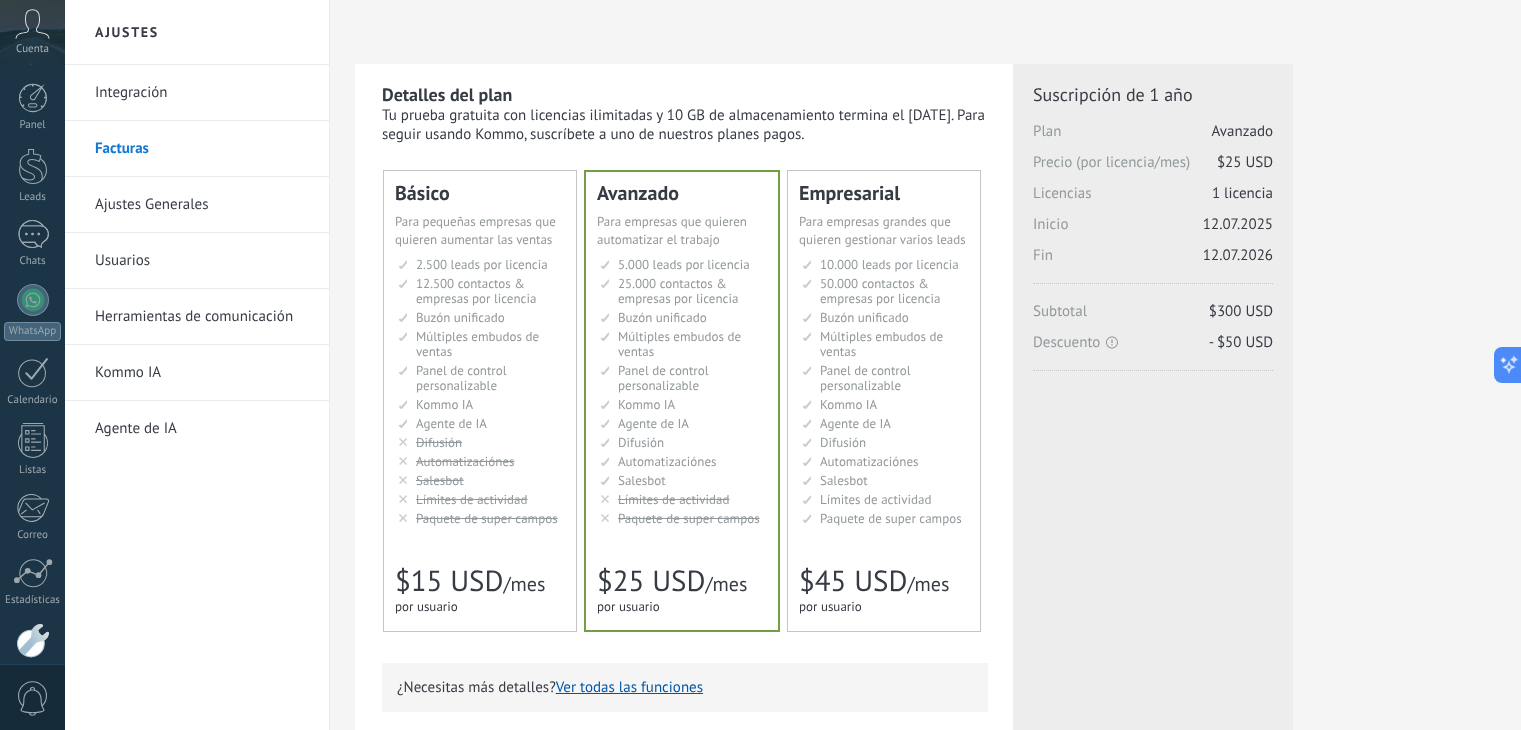 scroll, scrollTop: 0, scrollLeft: 0, axis: both 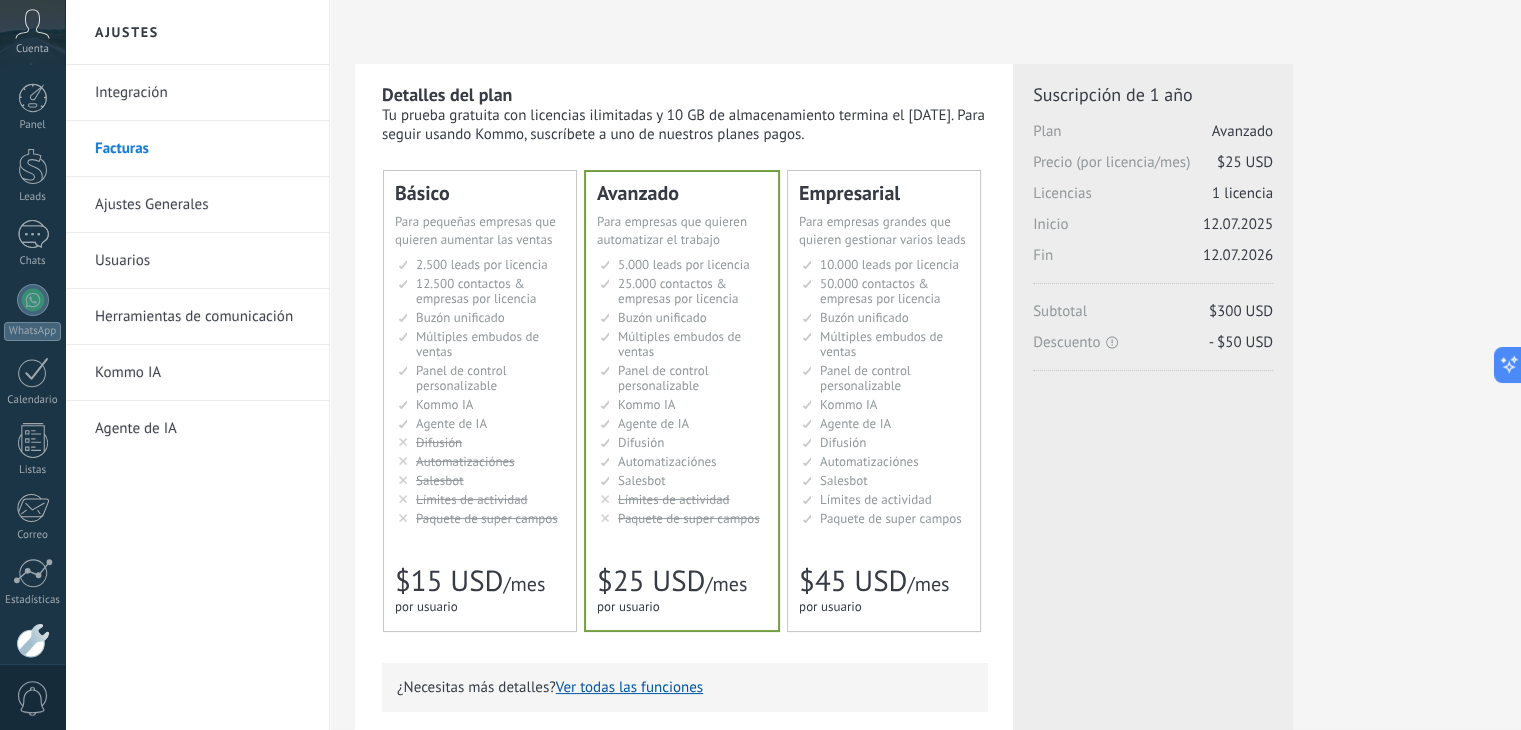 click on "Множество воронок
Multiple sales pipelines
Múltiples embudos de ventas
Vários funis de venda
Berbagai pipeline penjualan
Birden fazla satış takip hattı imkanı" at bounding box center [885, 344] 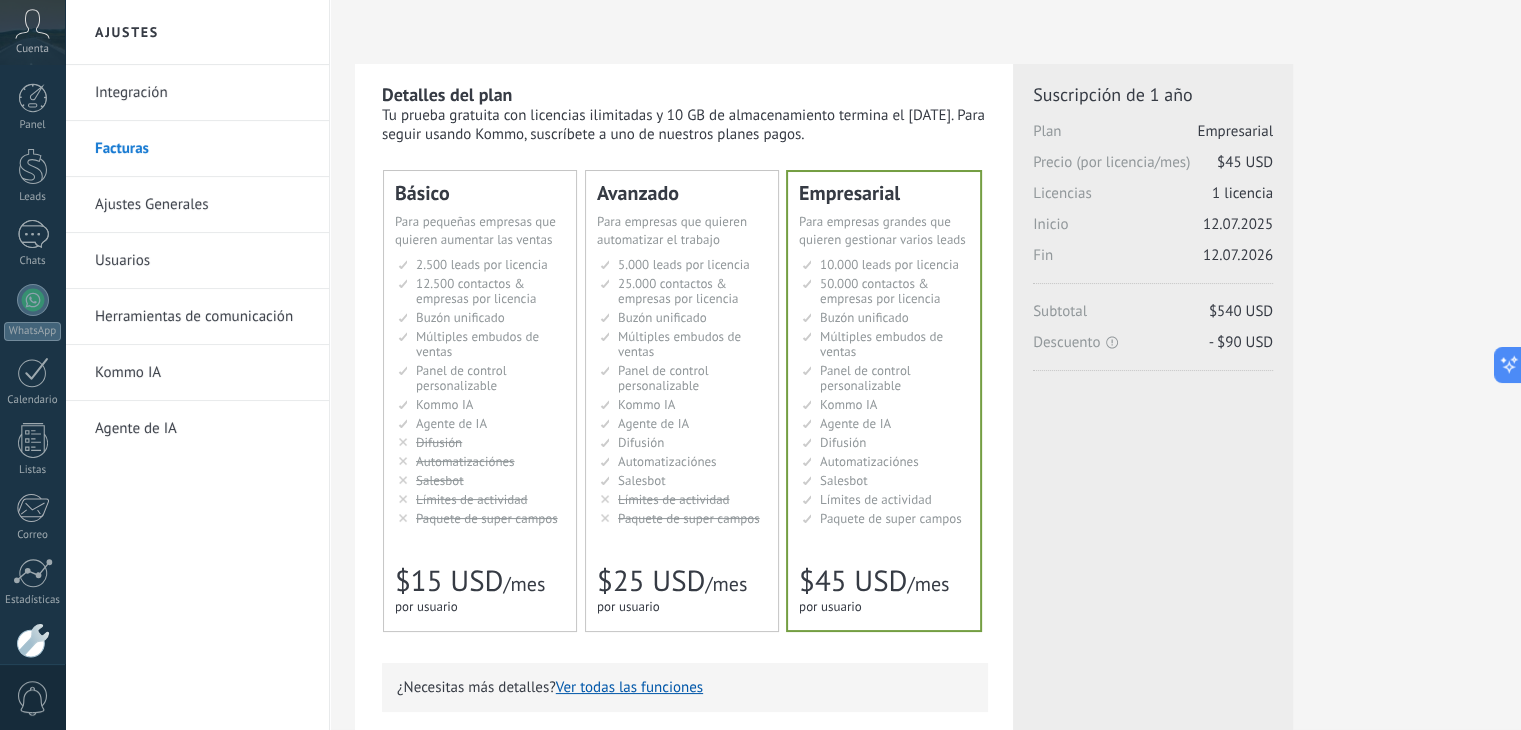 click on "12.500 contactos & empresas por licencia" at bounding box center (476, 291) 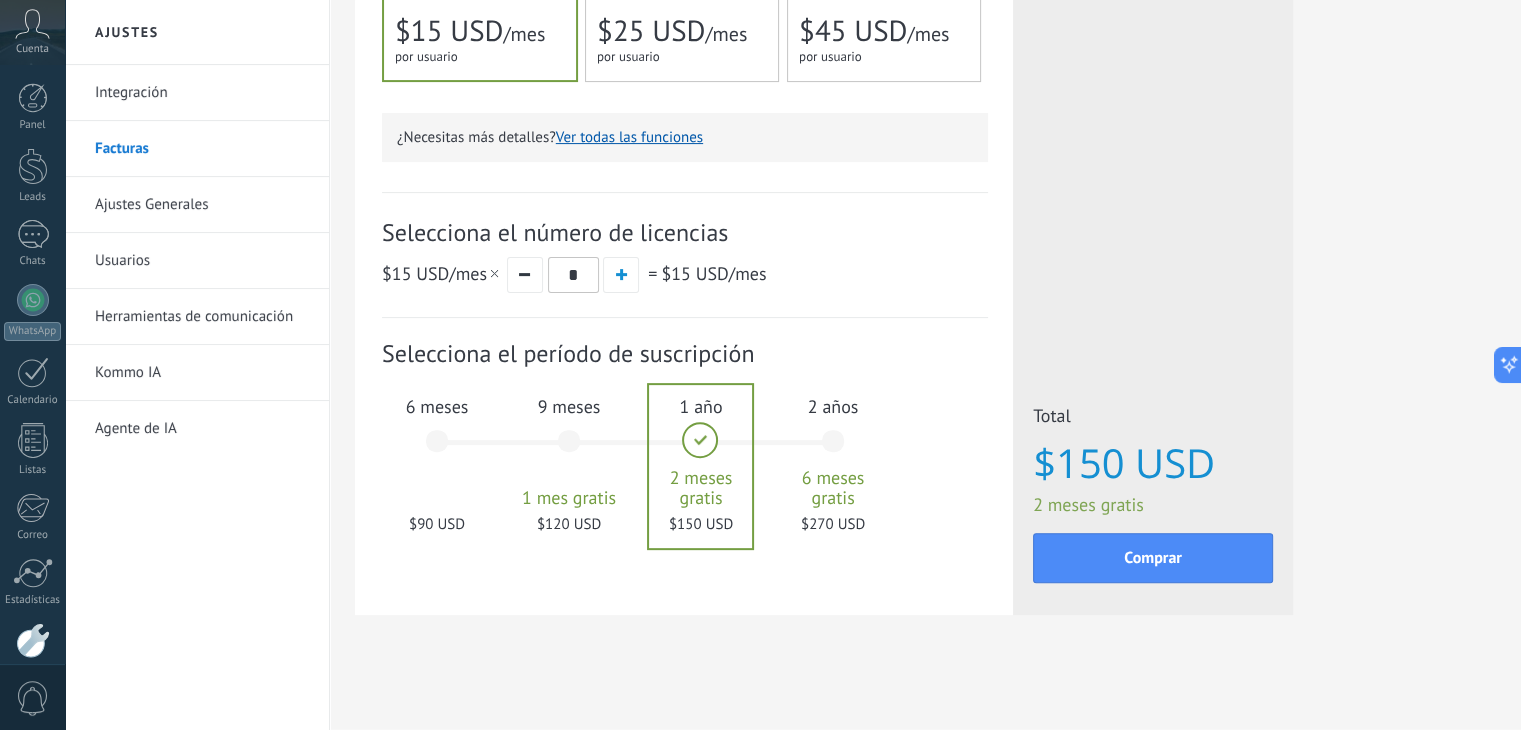 scroll, scrollTop: 552, scrollLeft: 0, axis: vertical 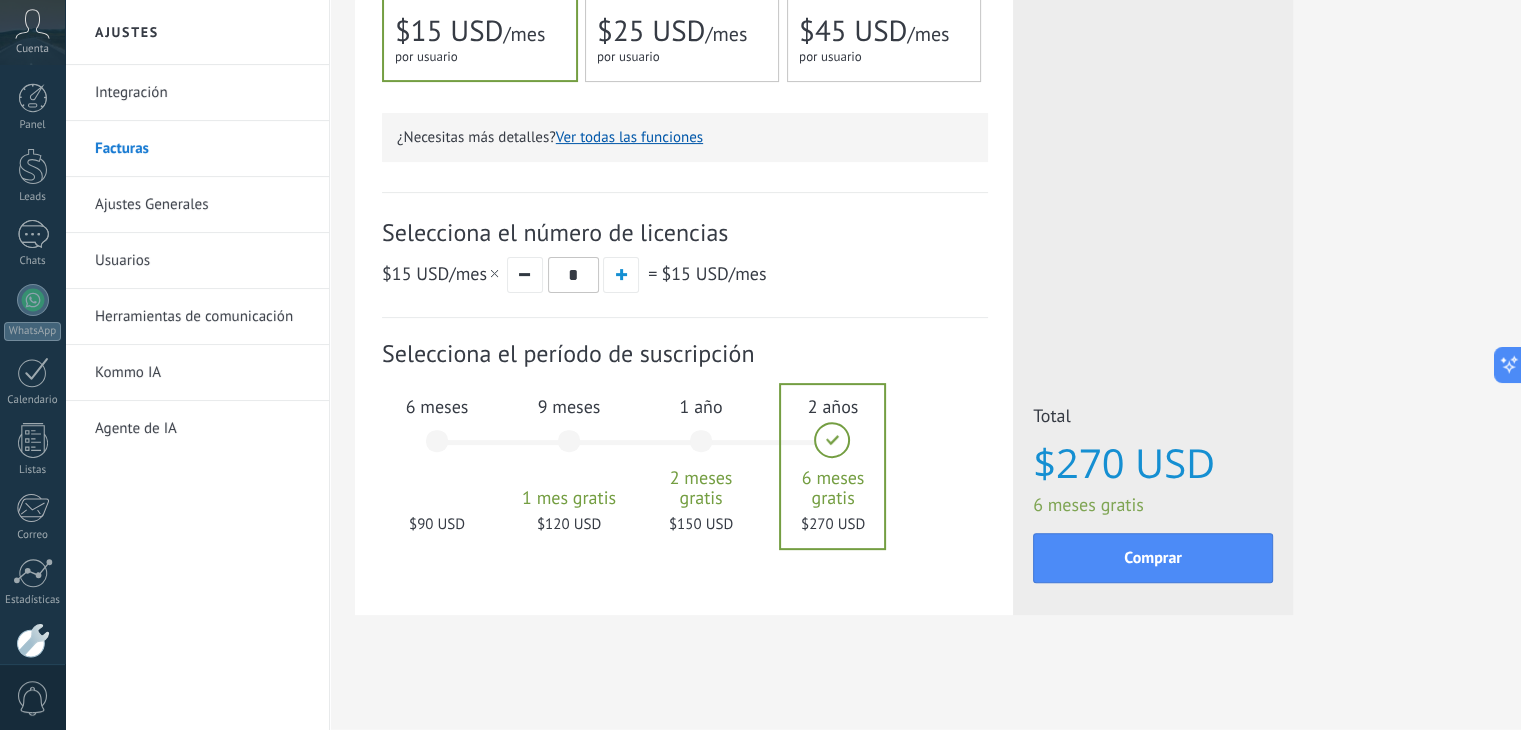 click on "1 año" at bounding box center [701, 406] 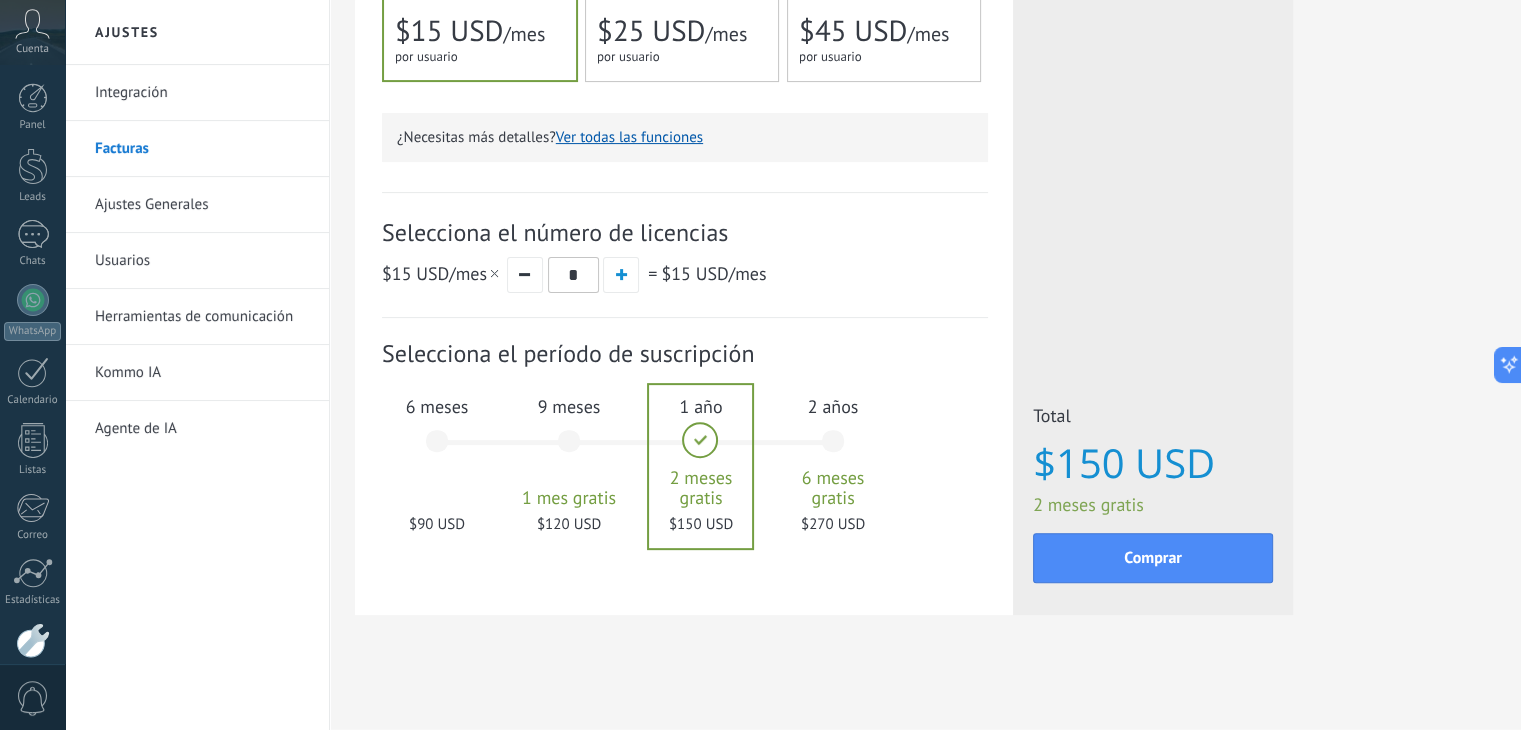 click on "1 mes
25 $ USD
2 meses
50 $ USD
3 meses
6 meses" at bounding box center [644, 453] 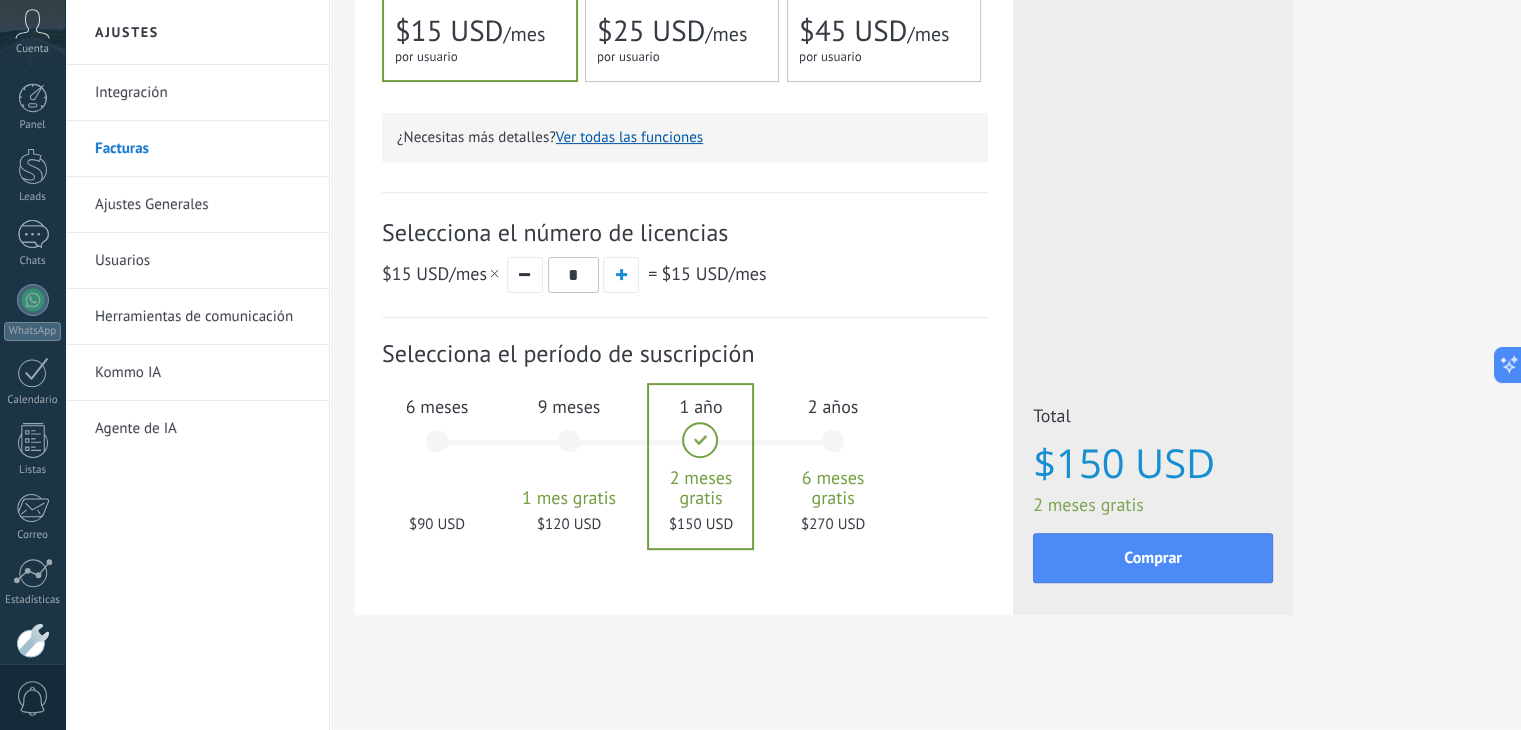 click on "for 1 user
for 1 user
por usuario
为1个用户
para 1 usuário
untuk 1 pengguna
1 kullanıcı için" at bounding box center (672, 57) 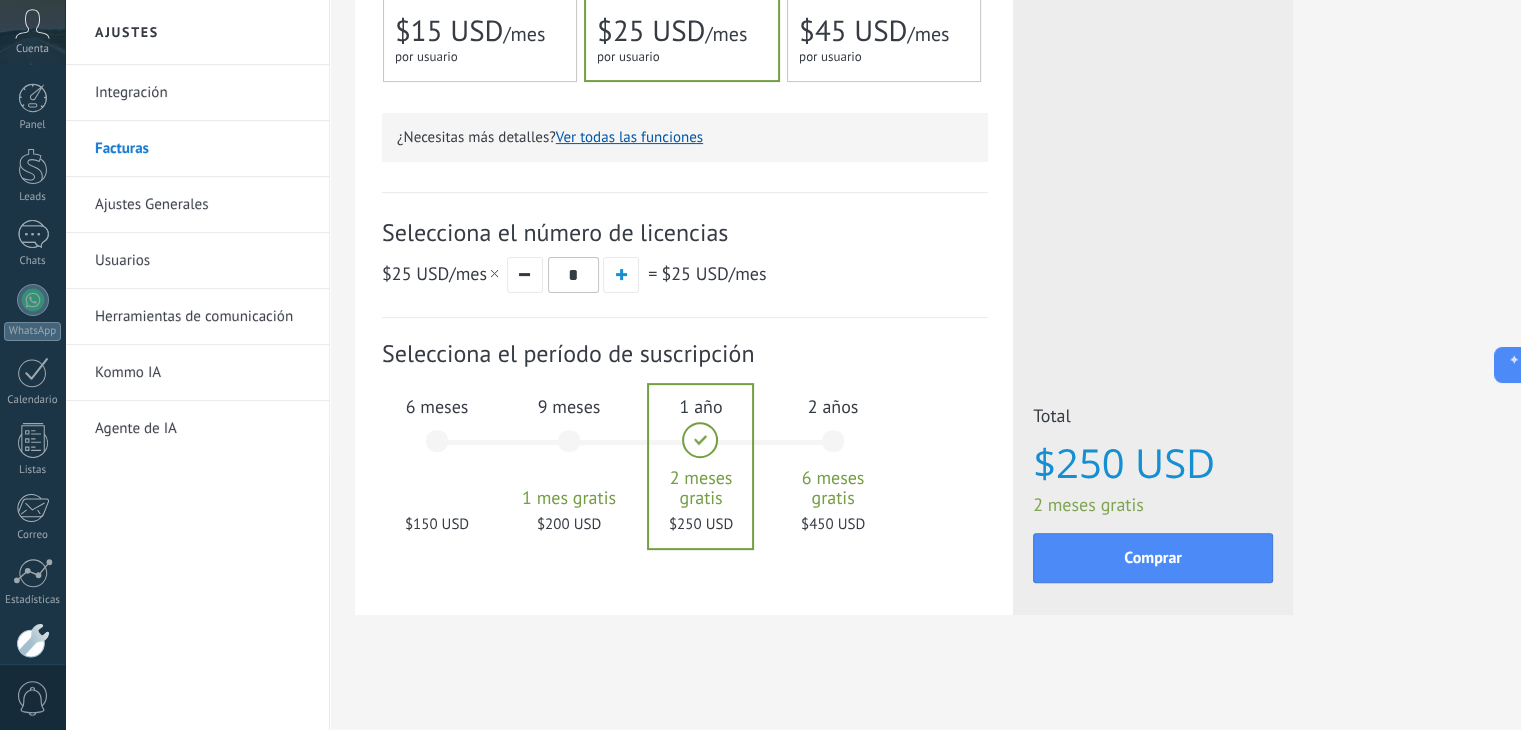 click on "Empresarial
Для оптимизации процессов в крупной корпорации
For large businesses that want to optimize lead management
Para empresas grandes que quieren gestionar varios leads
对于有大量联系人和线索的企业
Para empresas grandes que querem gerenciar vários leads
Untuk bisnis besar yang ingin mengoptimasi manajemen lead
Müşteri yönetimini optimize etmek isteyen büyük işletmeler için
10.000 сделок на место
10.000 leads per seat
10.000 leads por licencia
添加线索和联系人
10.000 leads por licença
10.000 lead per slot
Lisans başına 10.000 müşteri
50.000 контактов & компаний на место
50.000 contacts & companies per seat
50.000 contactos & empresas por licencia" at bounding box center [884, -149] 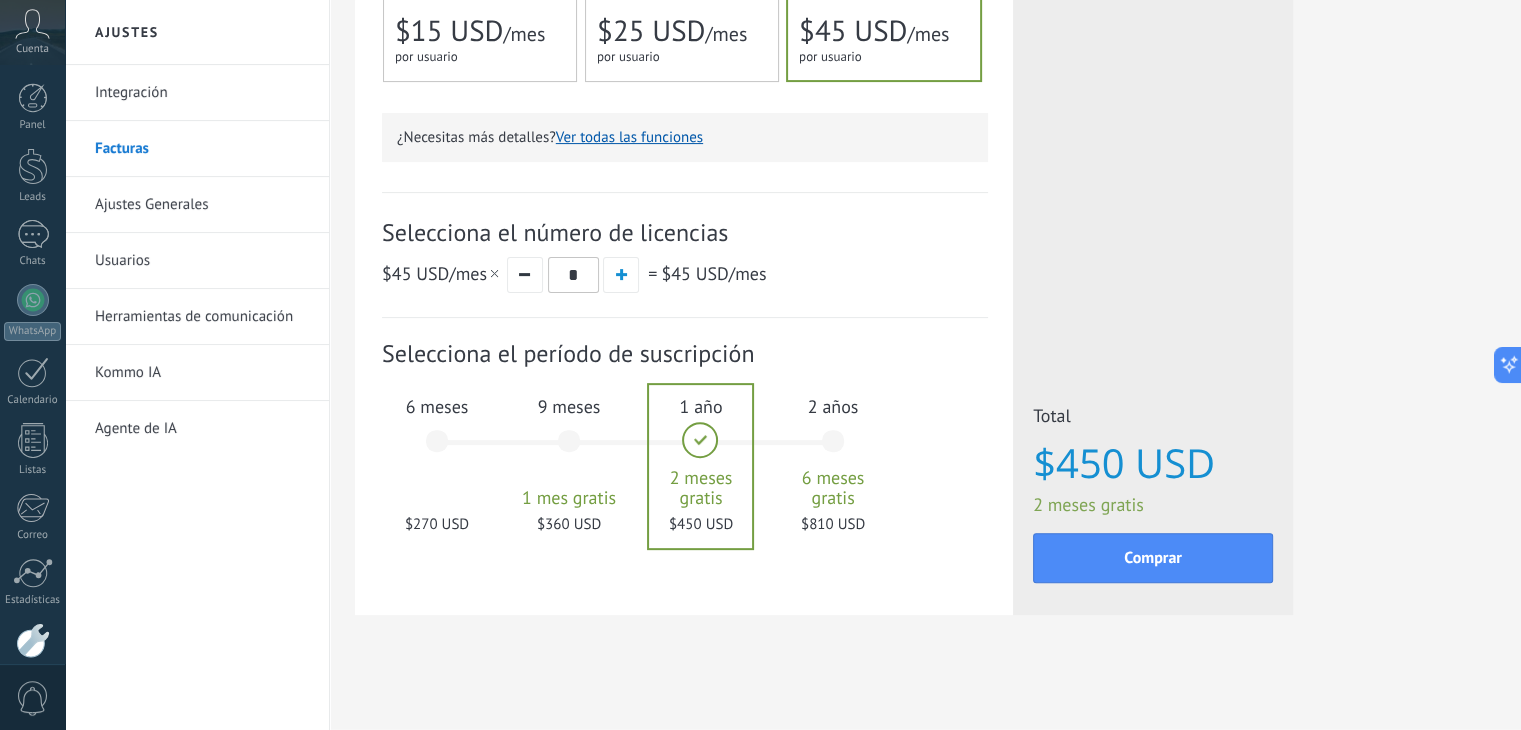 click on "2 años
6 meses gratis
$810 USD" at bounding box center (833, 450) 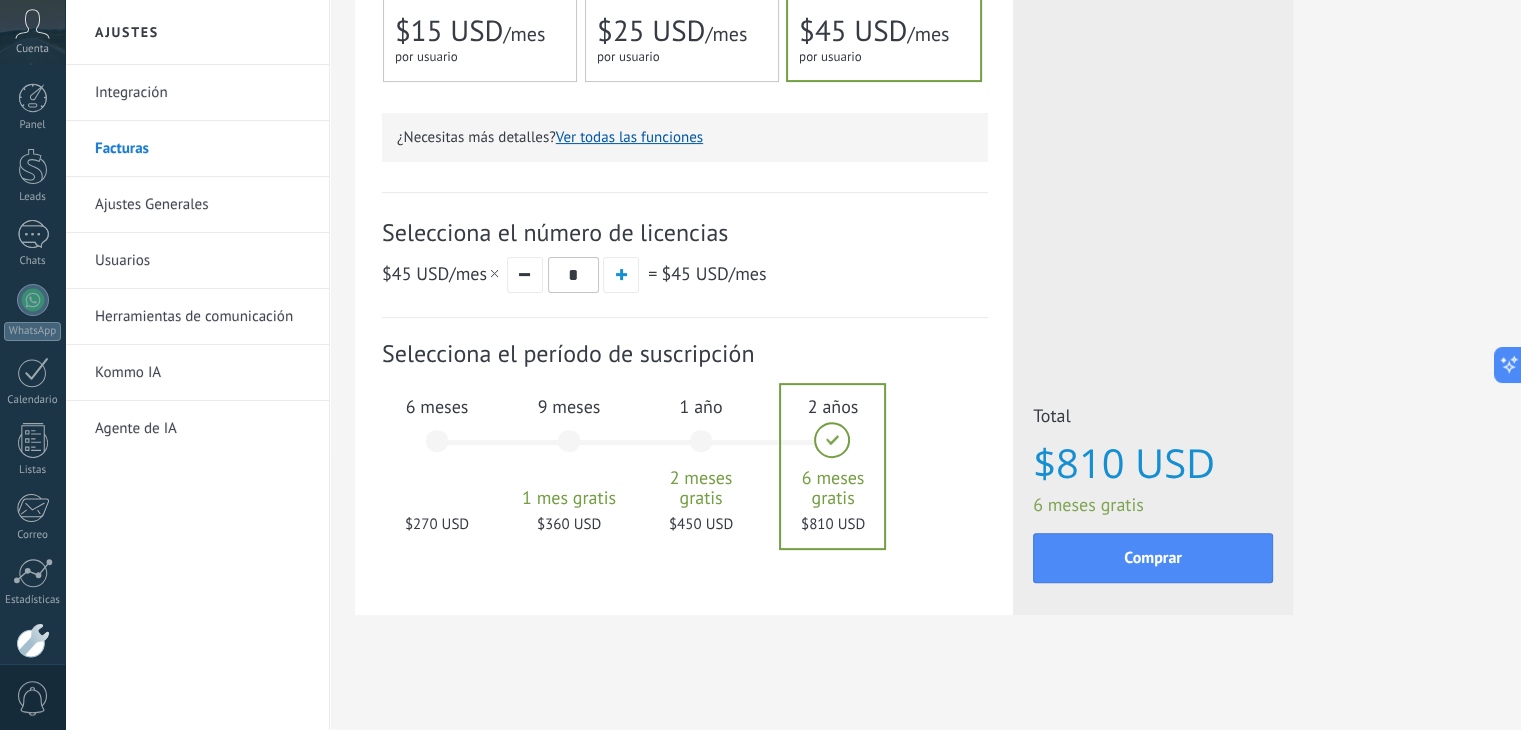 click on "1 año
2 meses gratis
$450 USD" at bounding box center (701, 450) 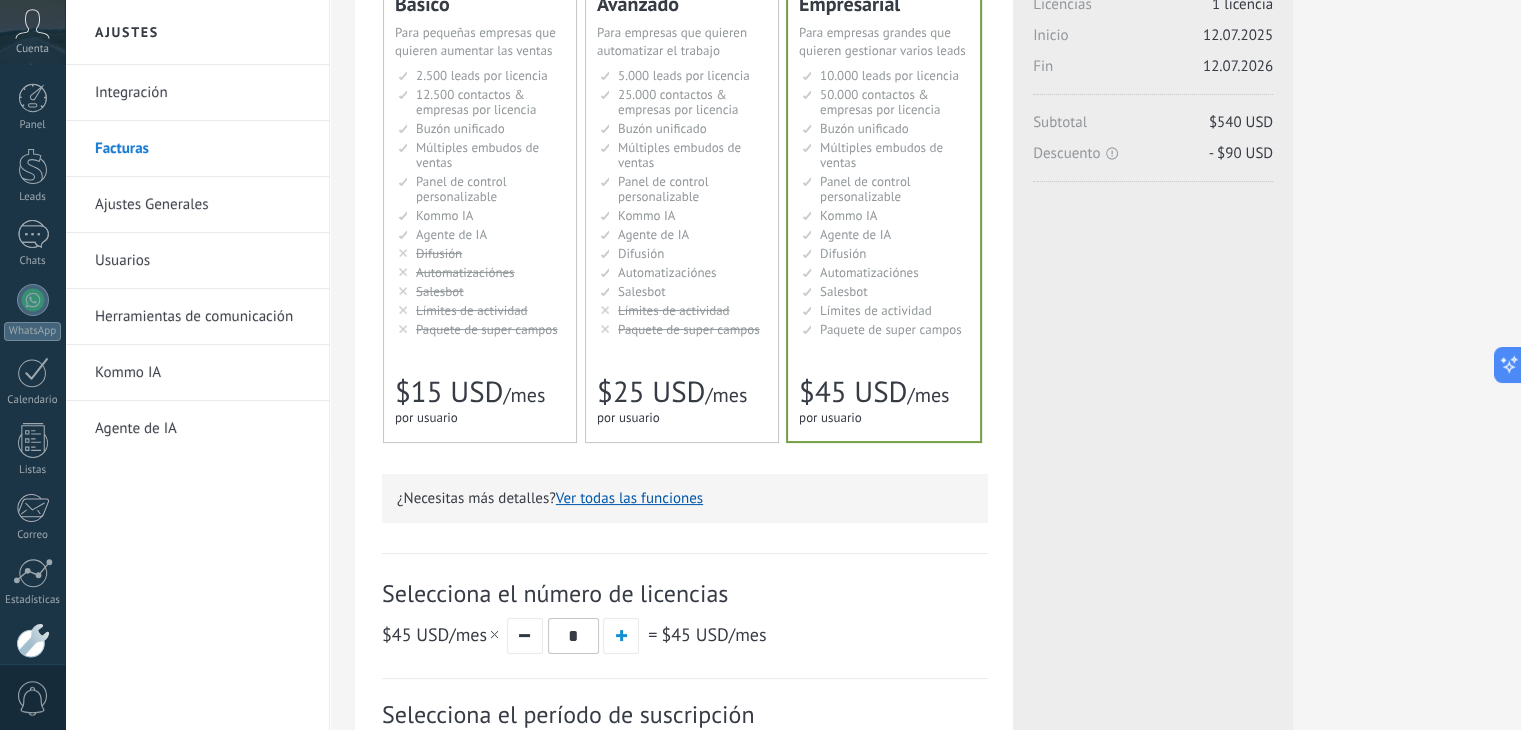 scroll, scrollTop: 152, scrollLeft: 0, axis: vertical 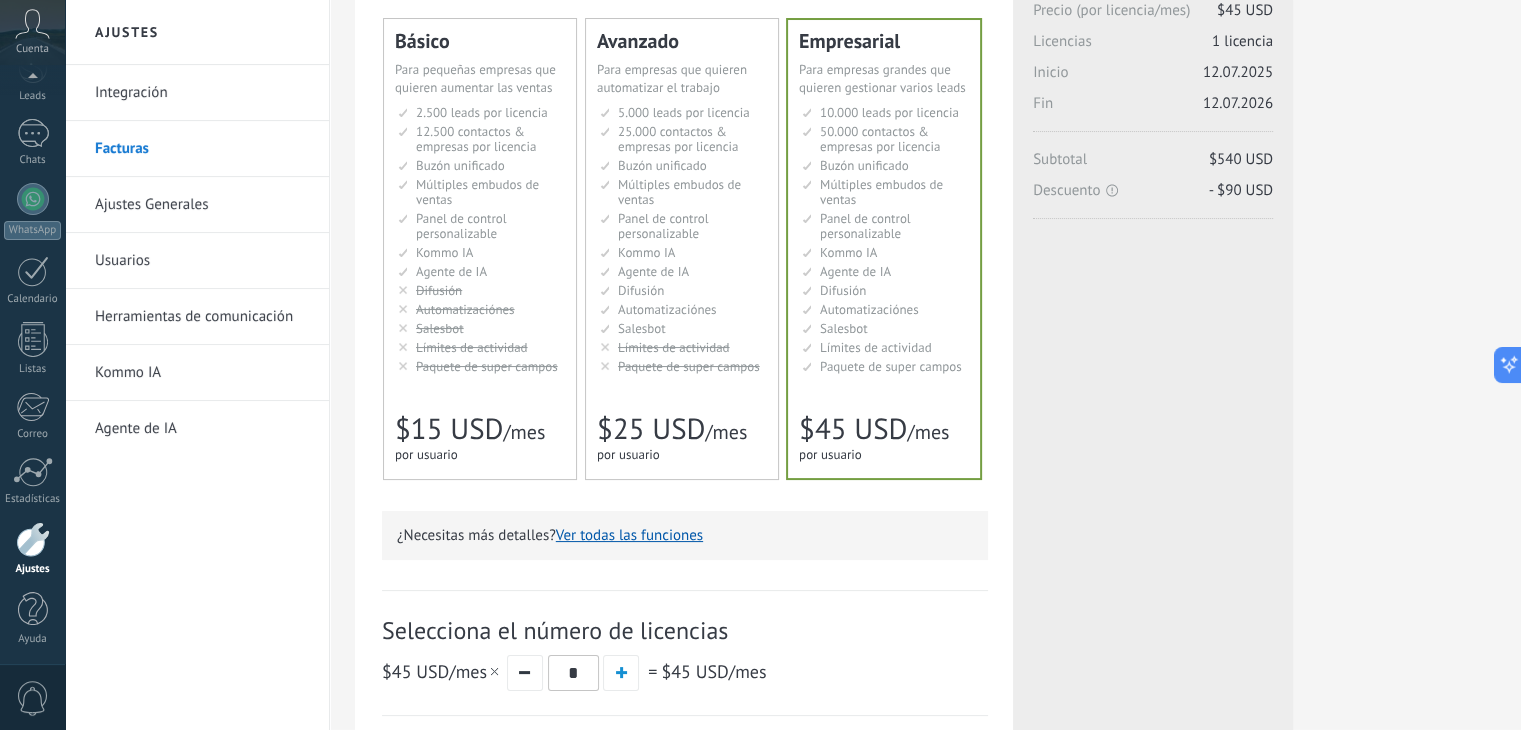 click on "Kommo IA" at bounding box center [202, 373] 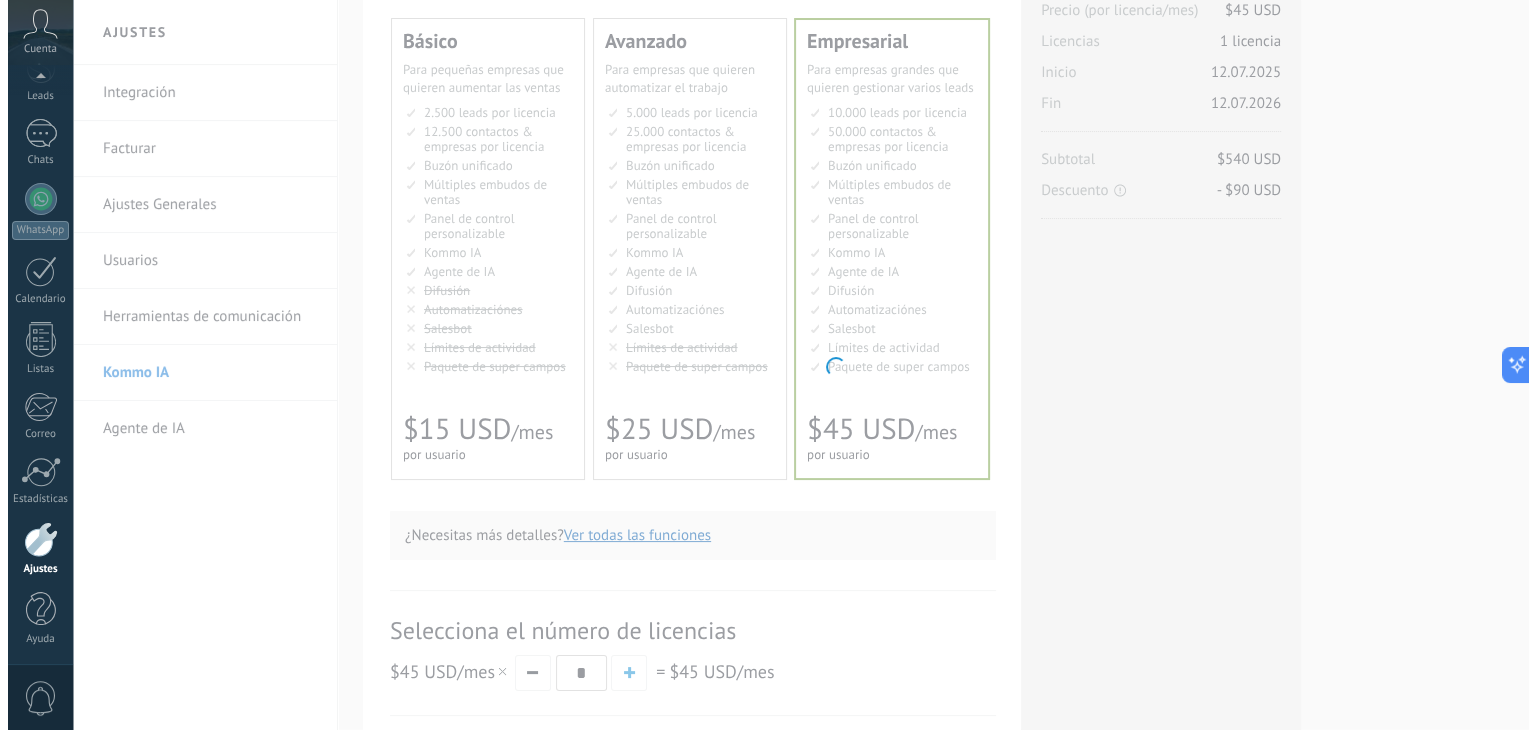 scroll, scrollTop: 0, scrollLeft: 0, axis: both 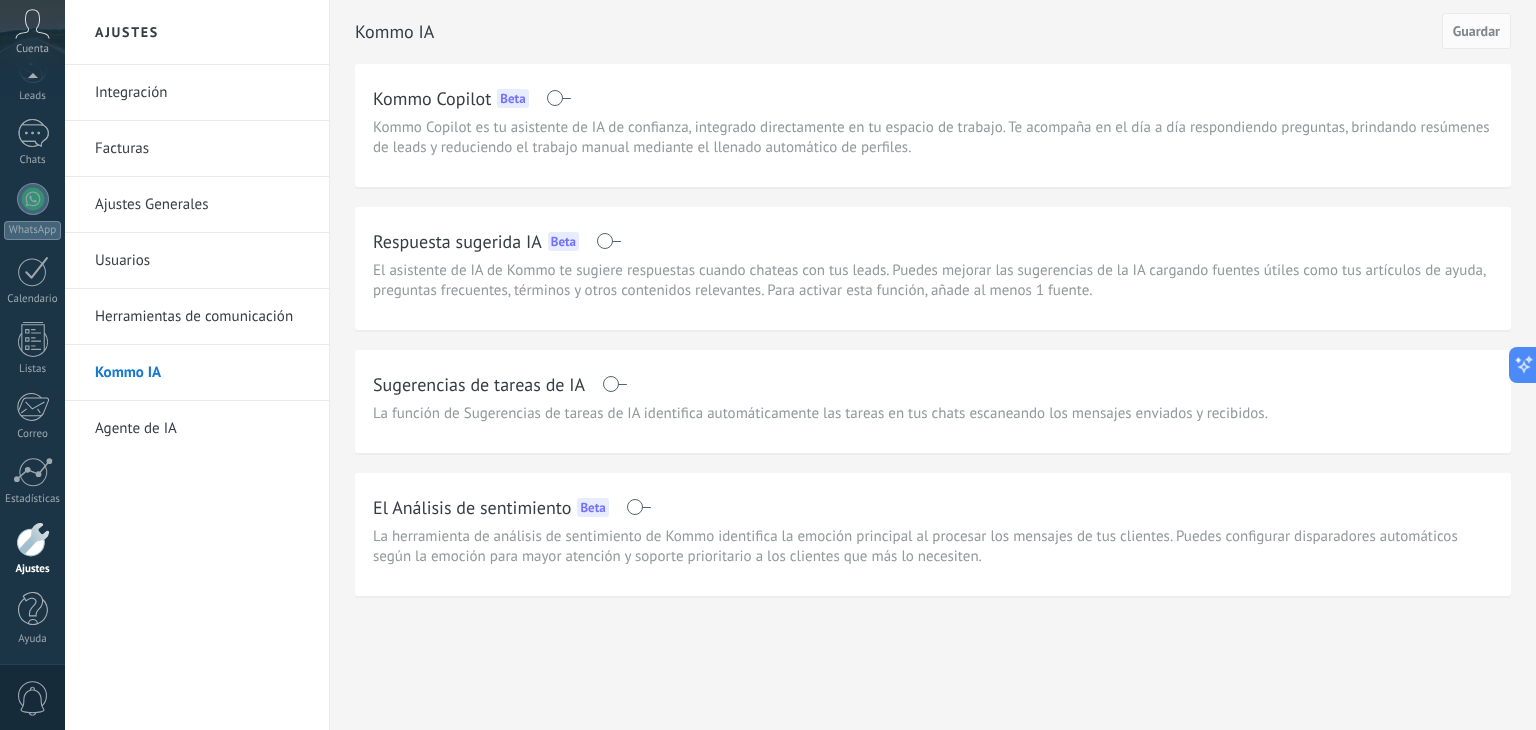 click on "Agente de IA" at bounding box center [202, 429] 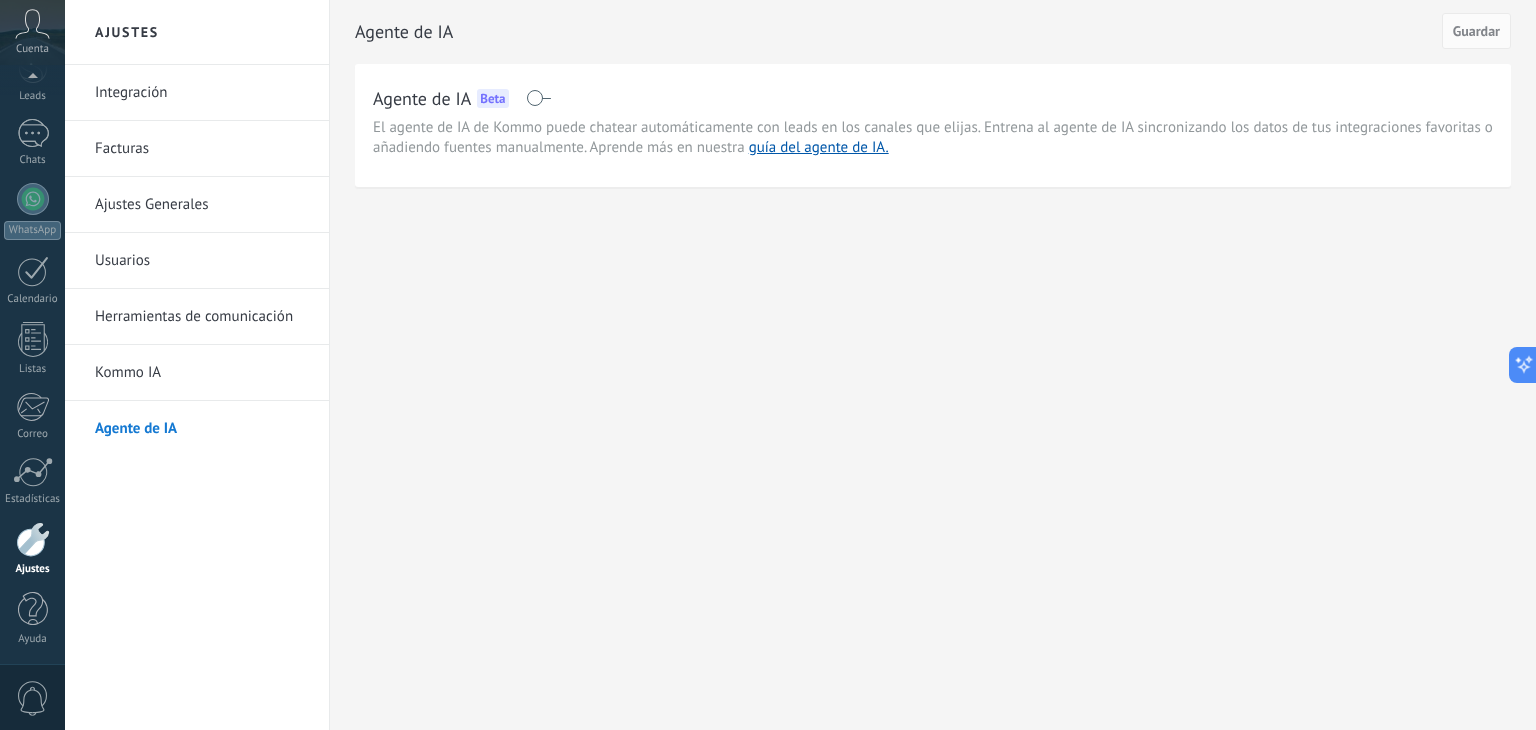 click on "Kommo IA" at bounding box center (202, 373) 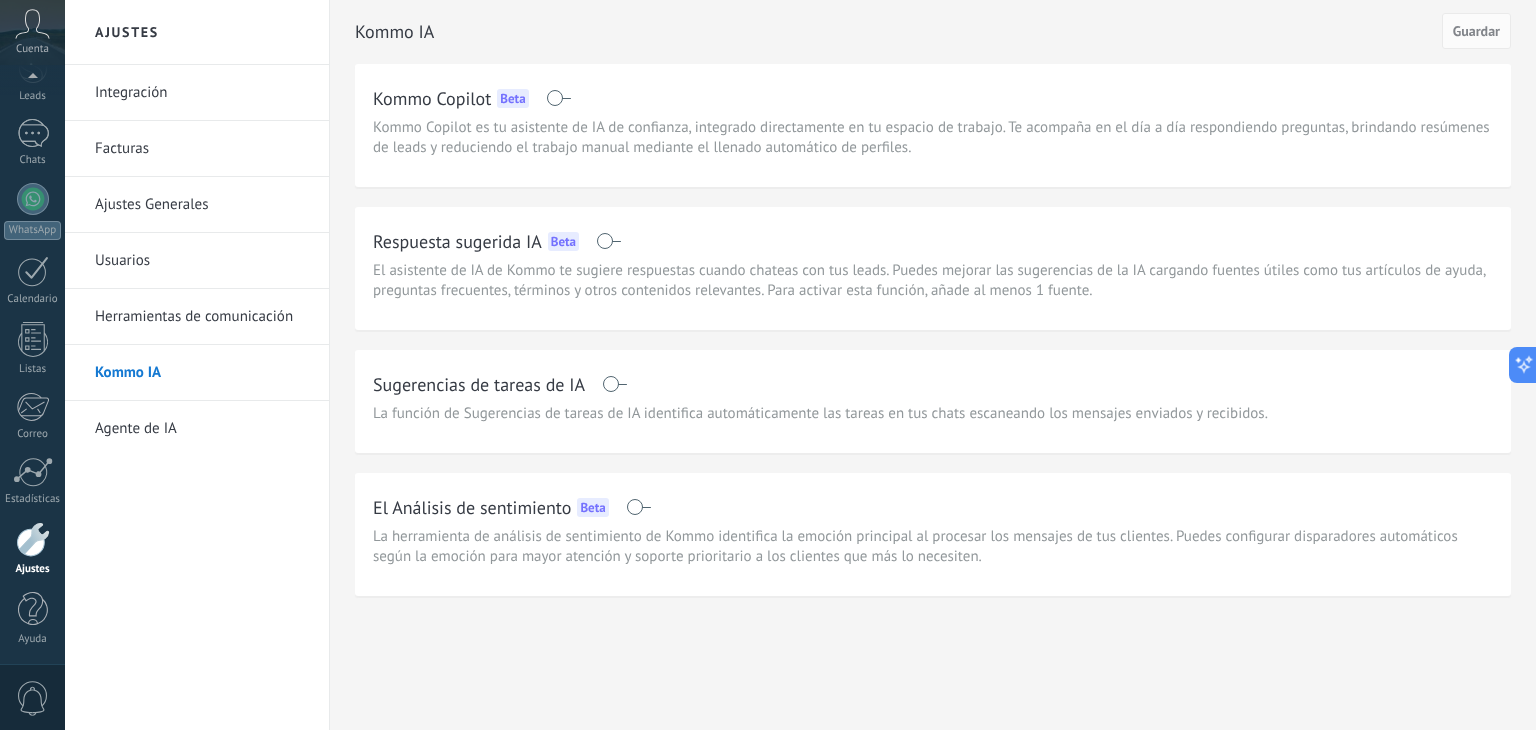 drag, startPoint x: 152, startPoint y: 272, endPoint x: 150, endPoint y: 260, distance: 12.165525 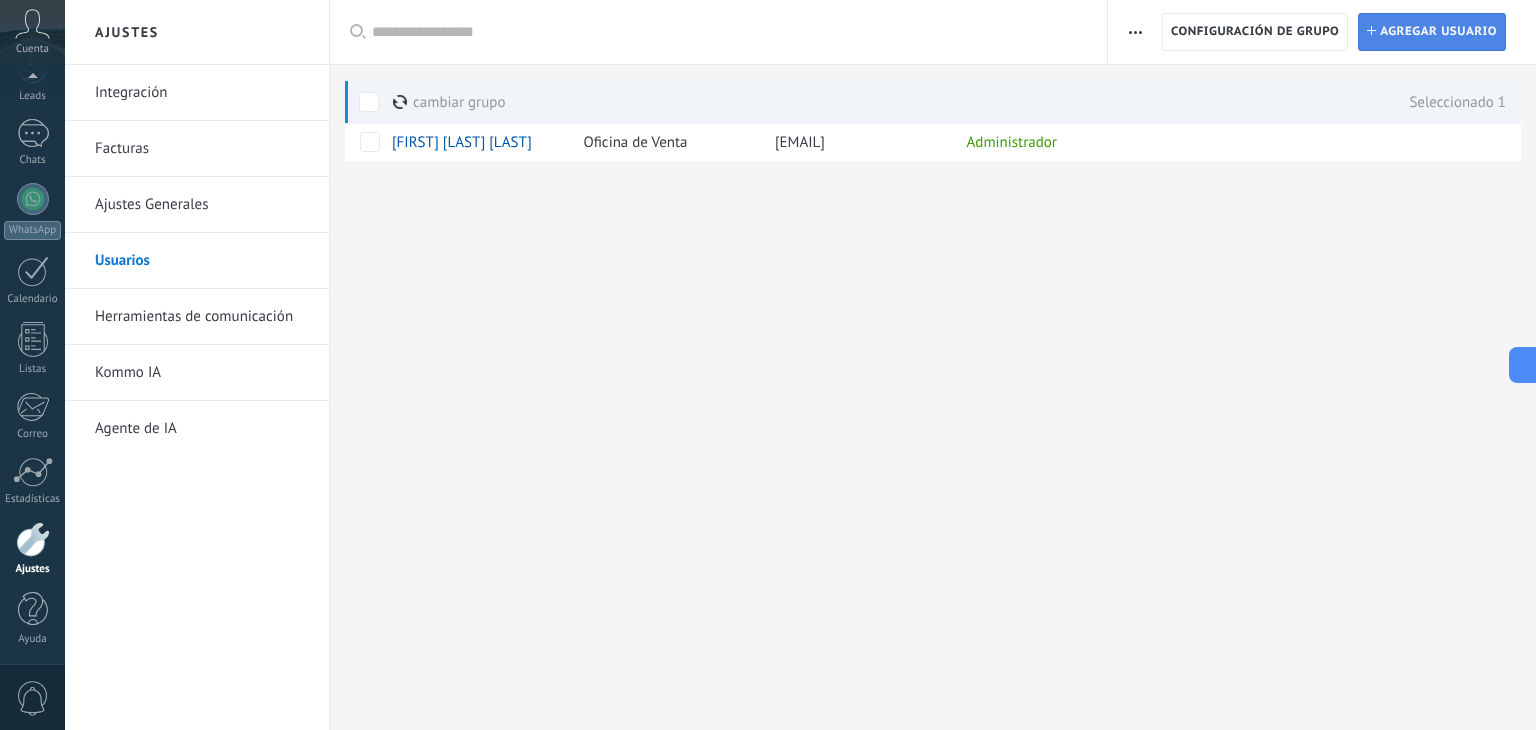 click on "Agregar usuario" at bounding box center [1438, 32] 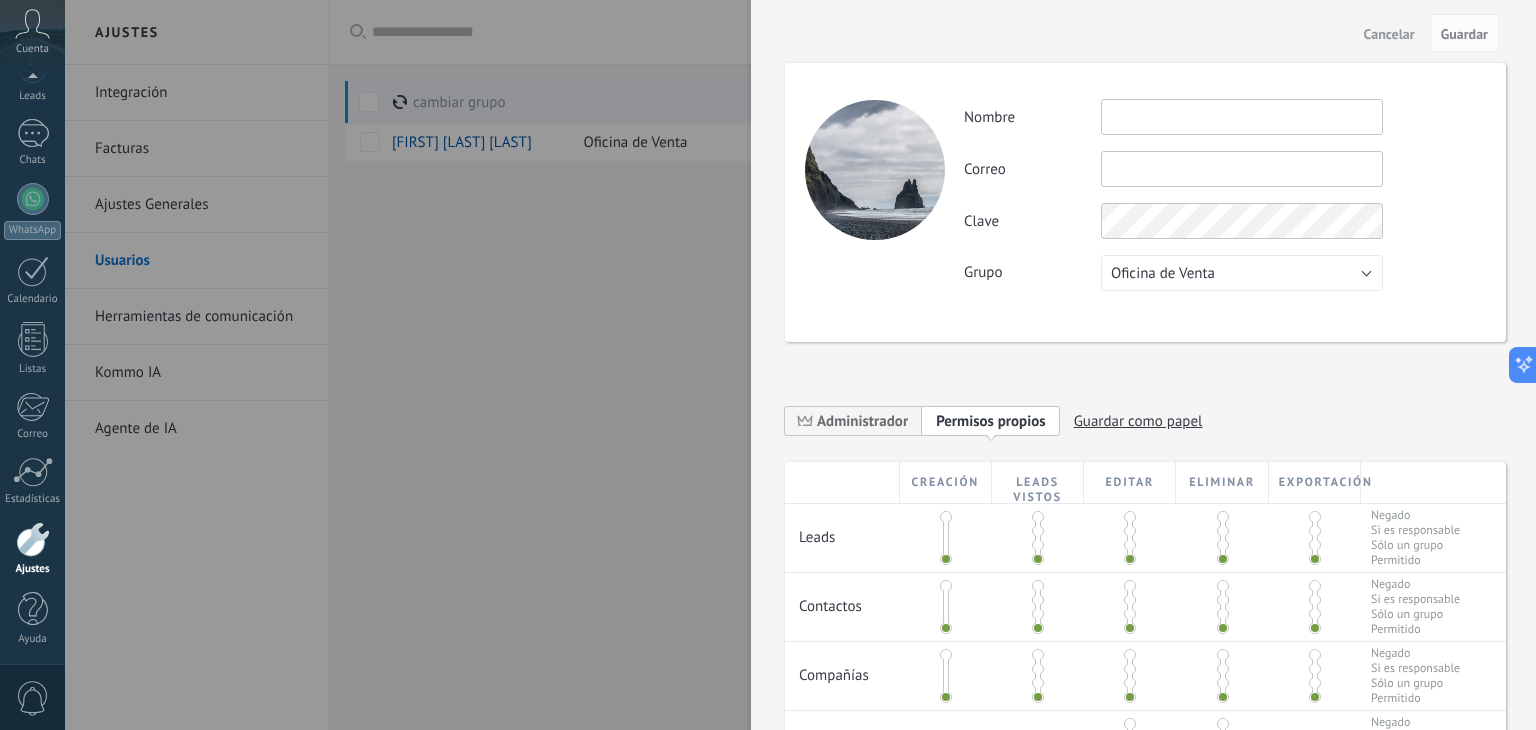 click at bounding box center [1242, 117] 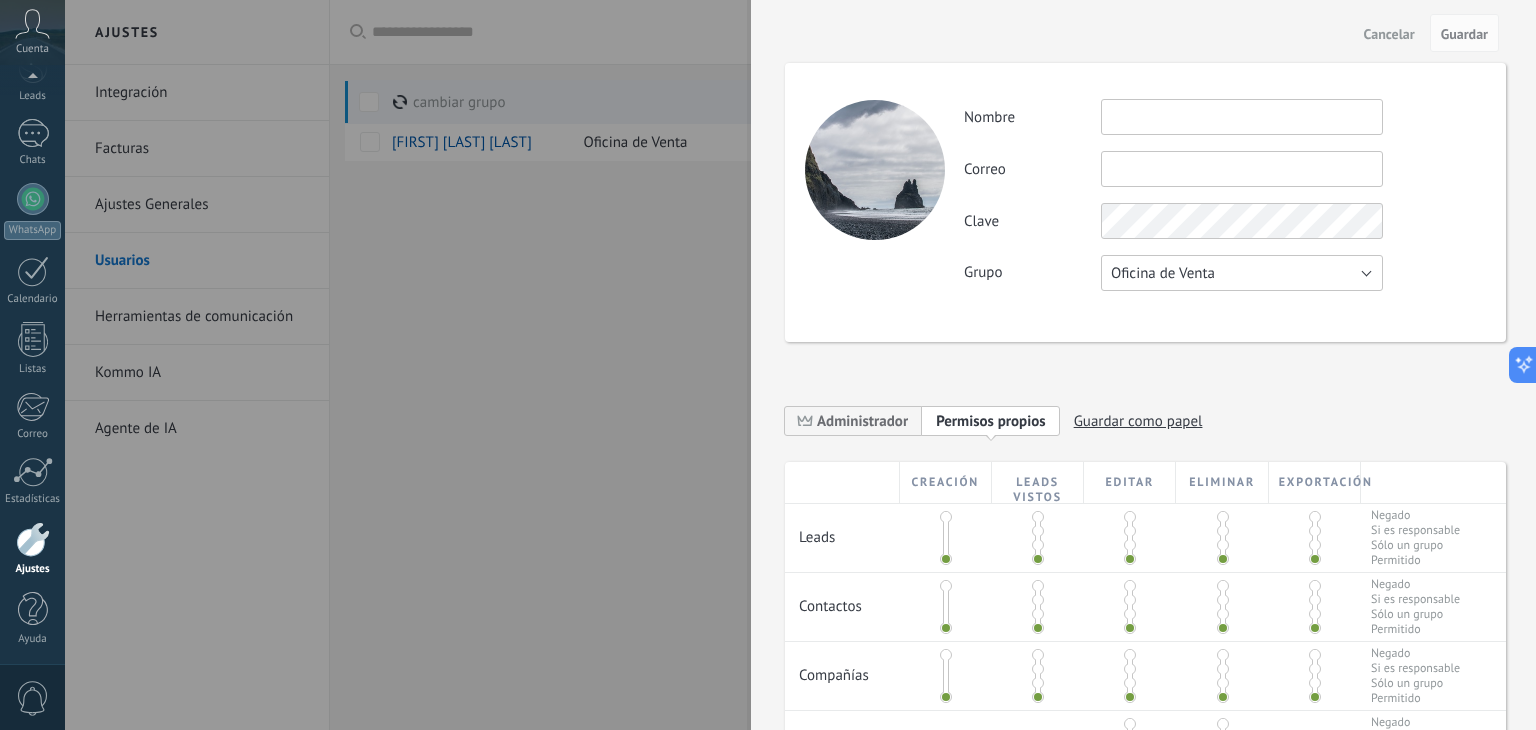 click on "Oficina de Venta" at bounding box center [1163, 273] 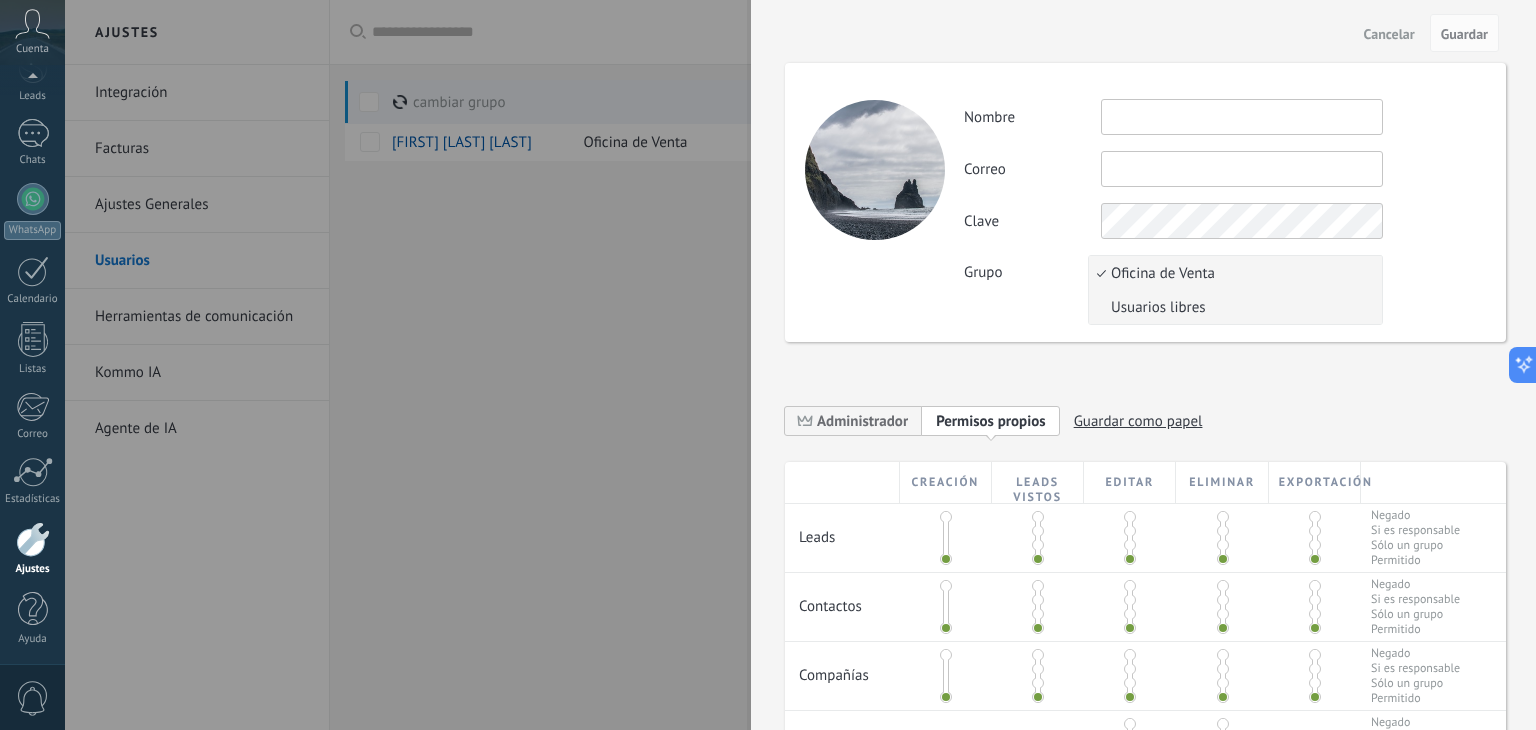click on "Usuarios libres" at bounding box center (1232, 307) 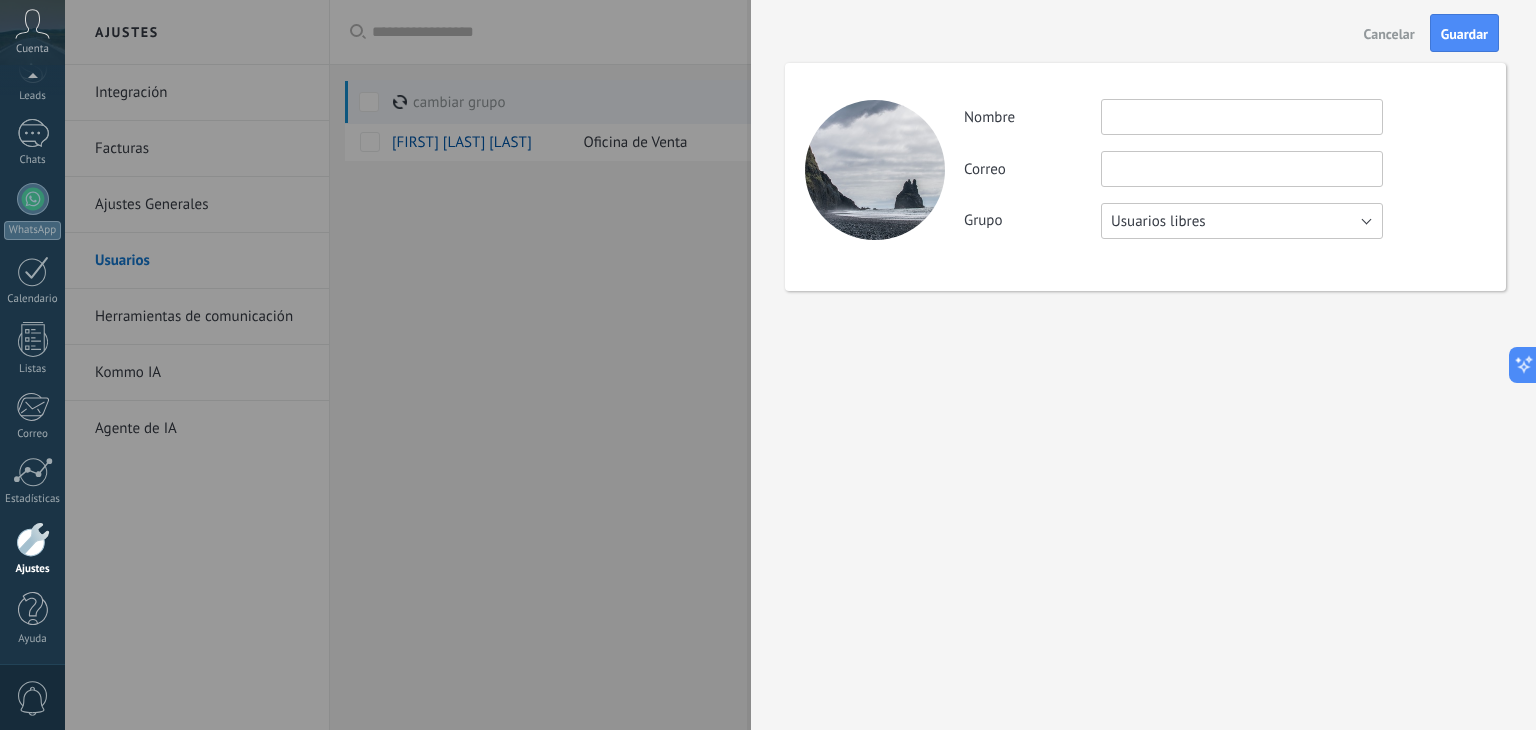click on "Usuarios libres" at bounding box center (1158, 221) 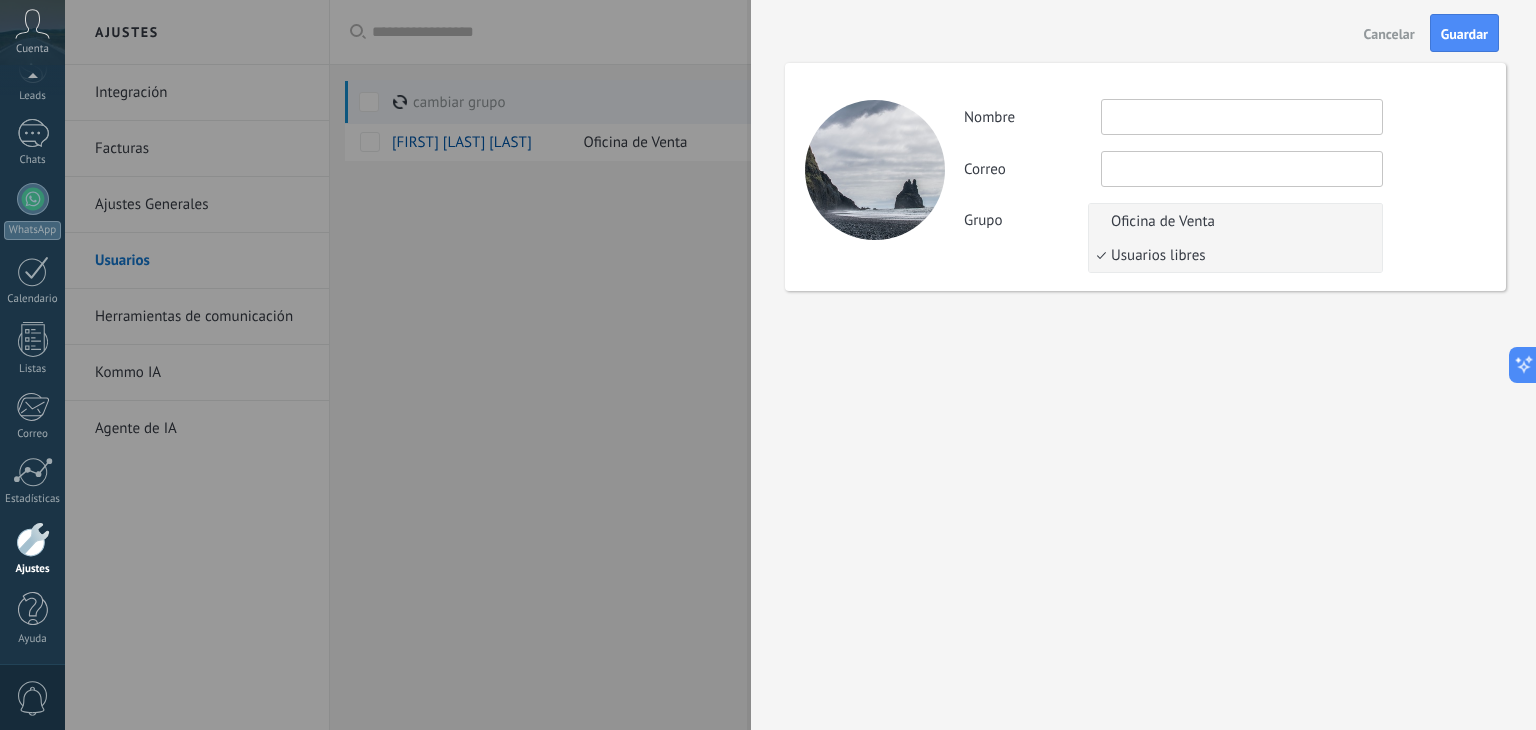 click on "Oficina de Venta" at bounding box center [1232, 221] 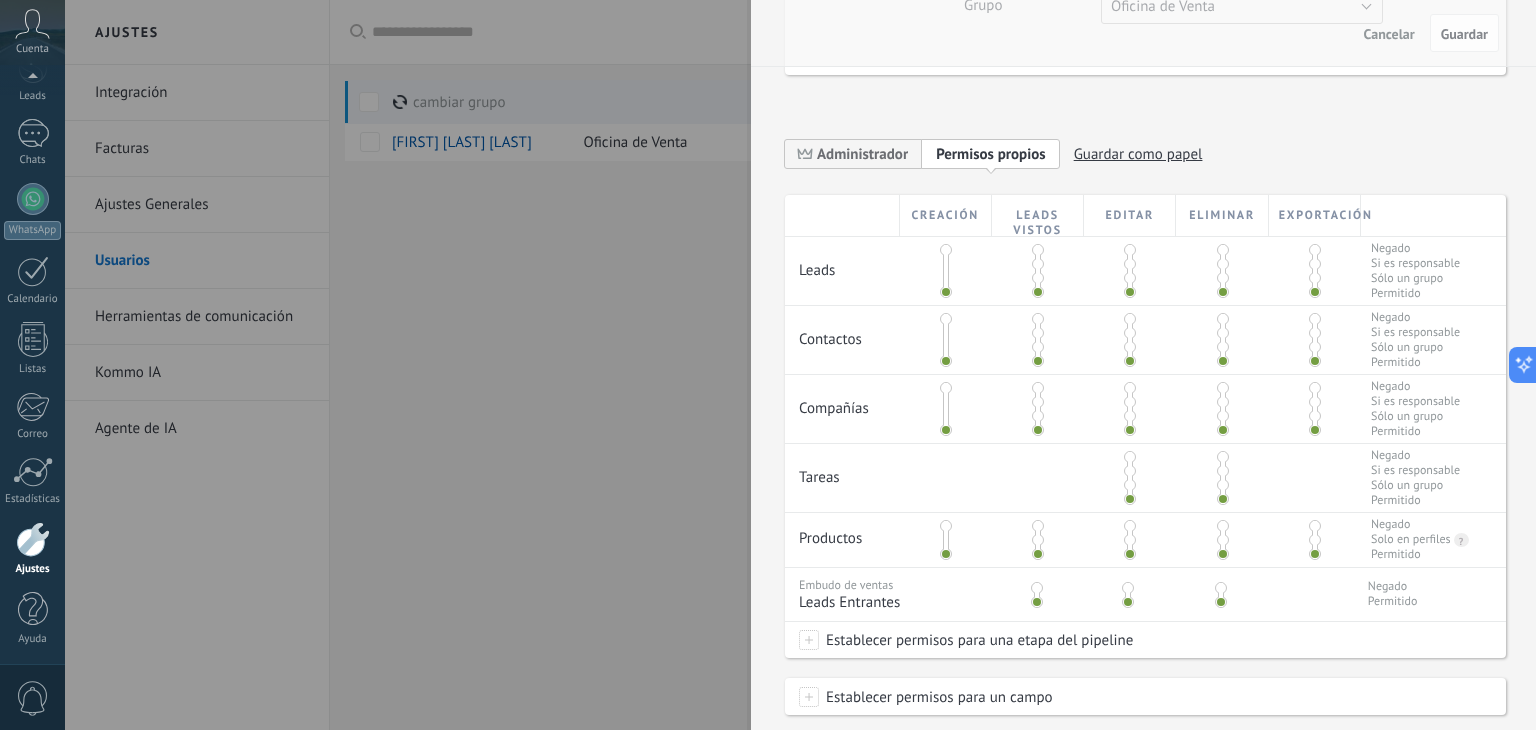 scroll, scrollTop: 300, scrollLeft: 0, axis: vertical 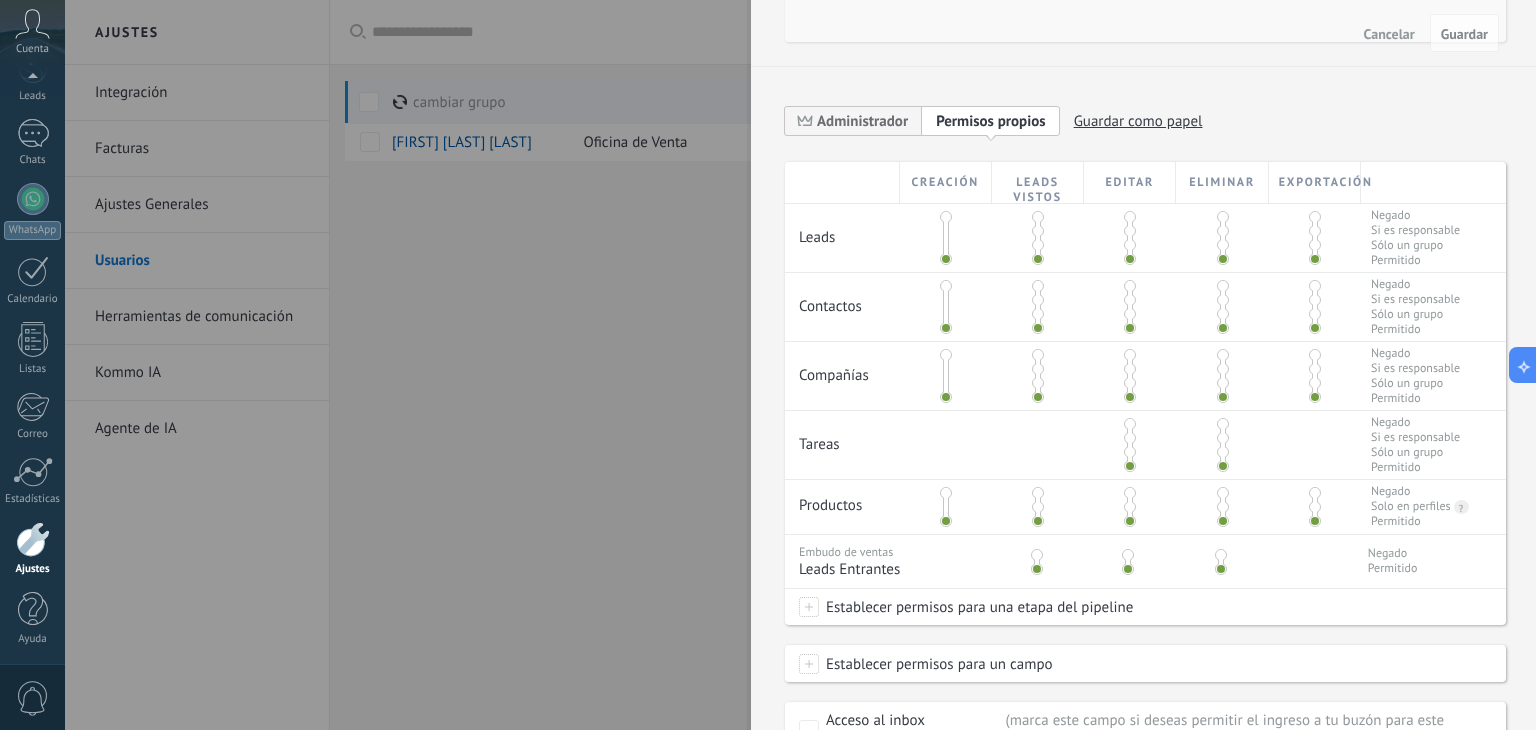 click at bounding box center (1223, 300) 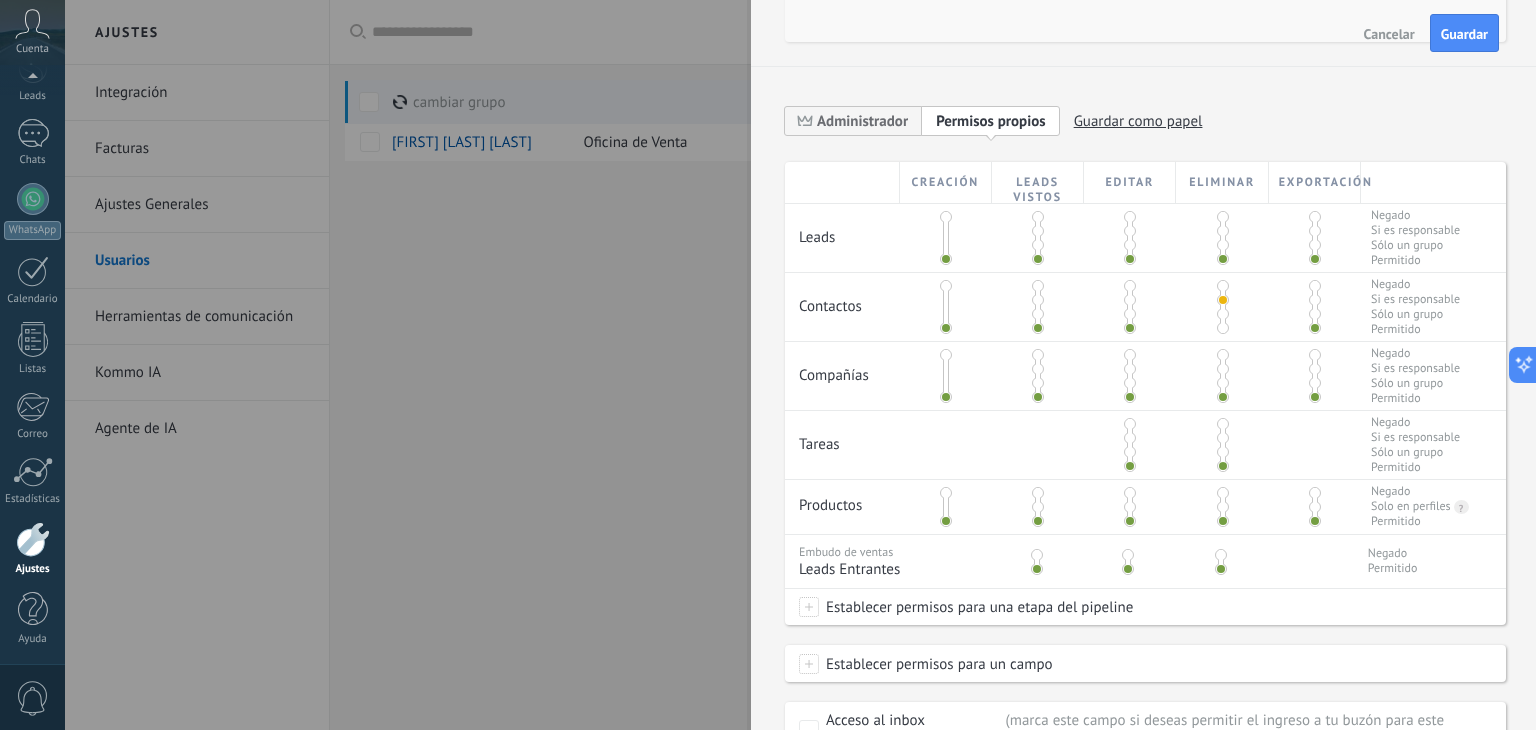 click at bounding box center (946, 286) 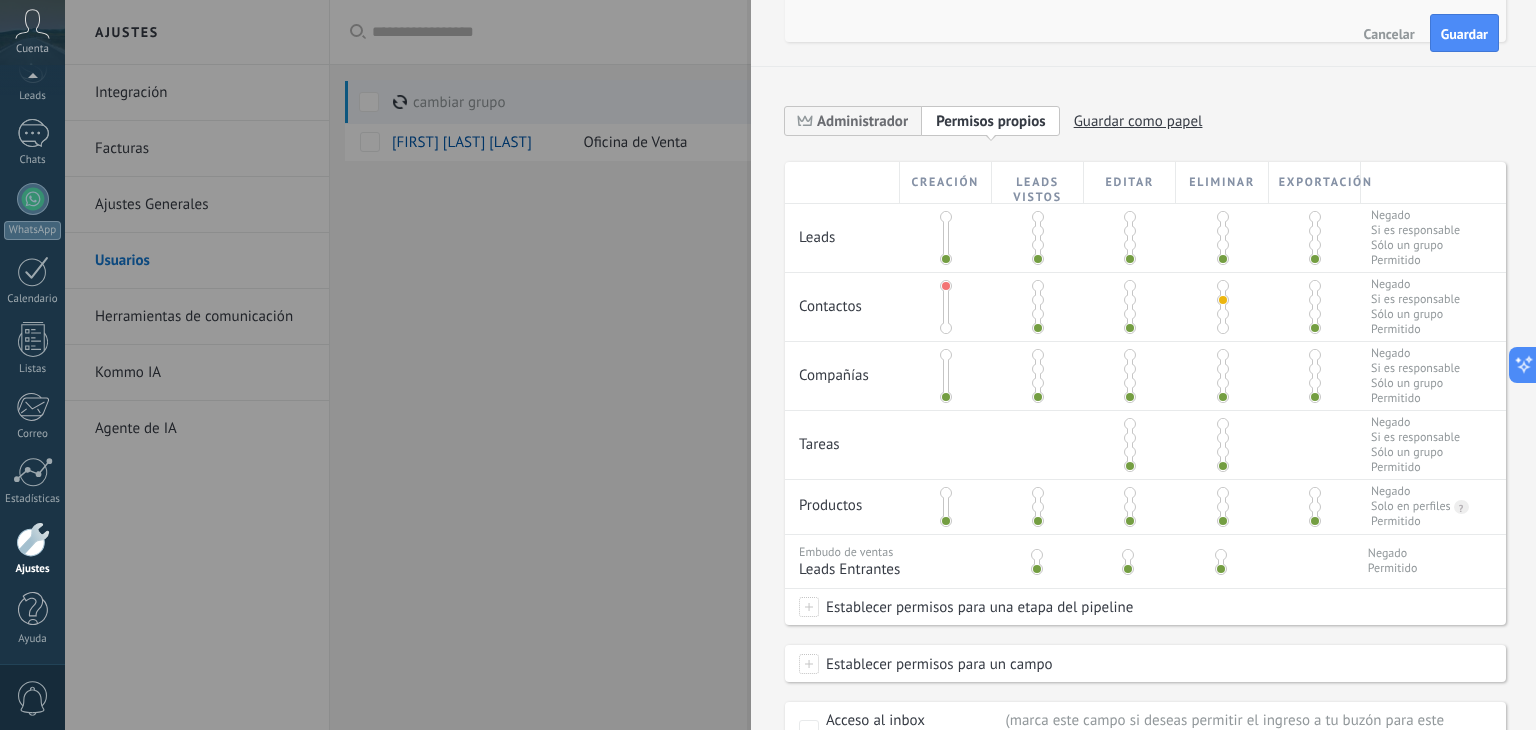click at bounding box center (946, 328) 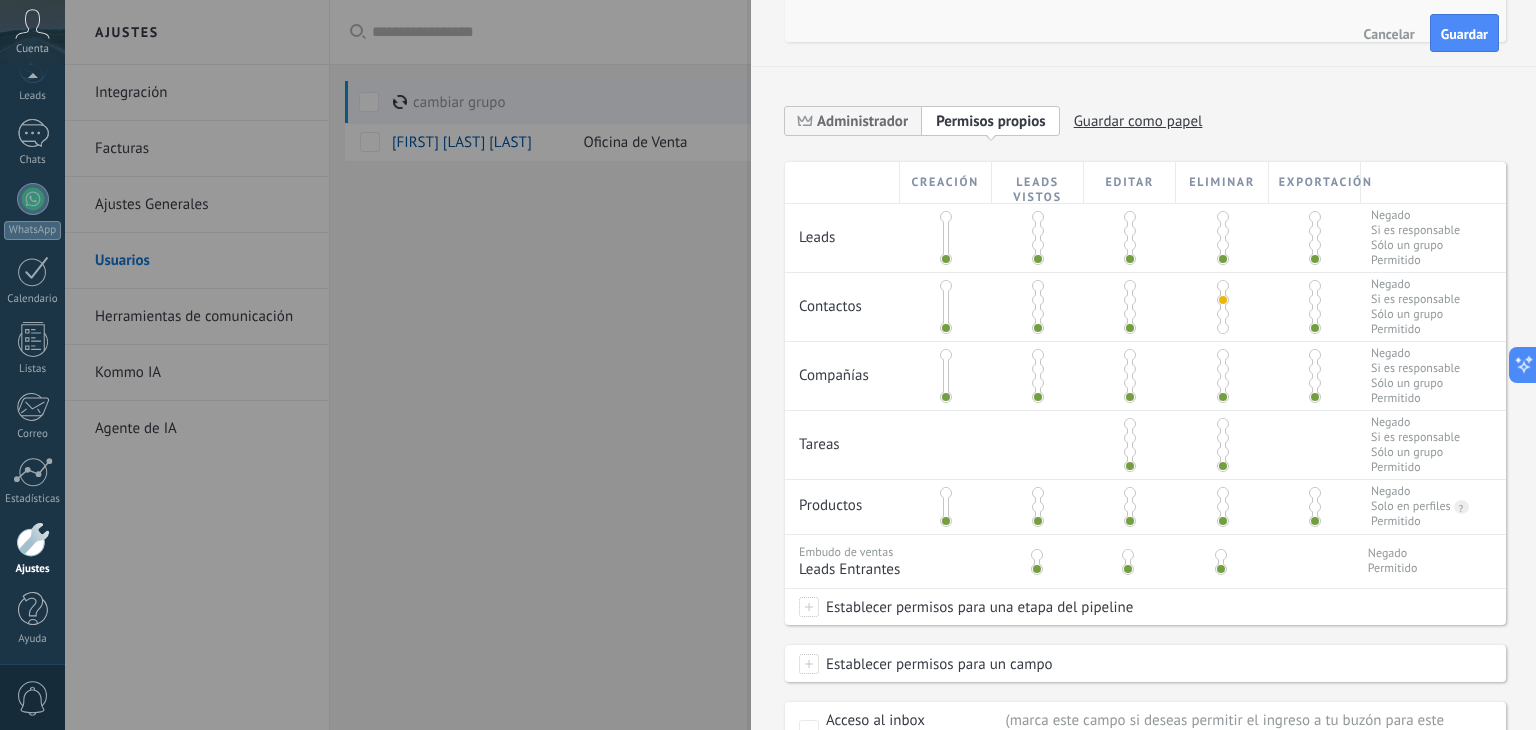click at bounding box center [1038, 300] 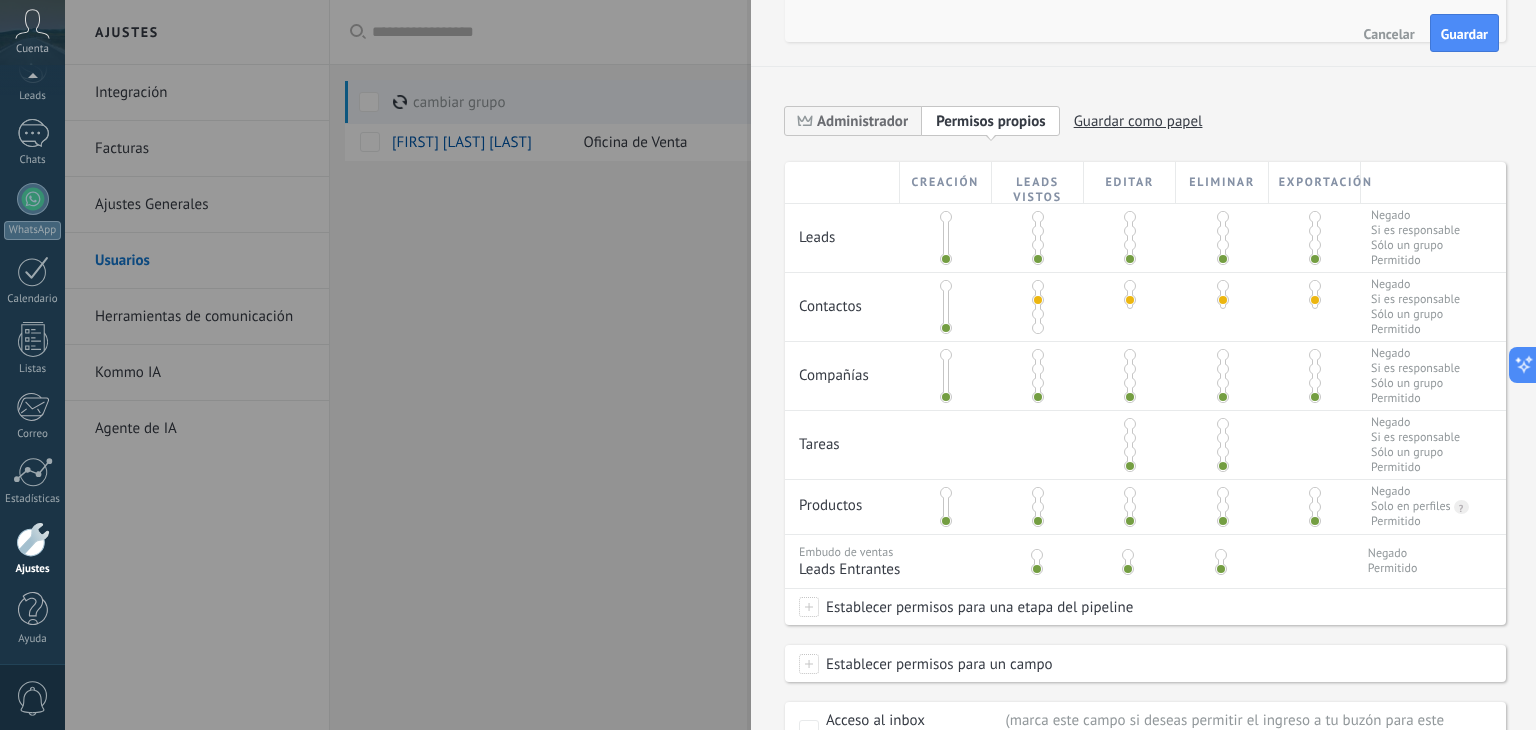 click at bounding box center [1038, 314] 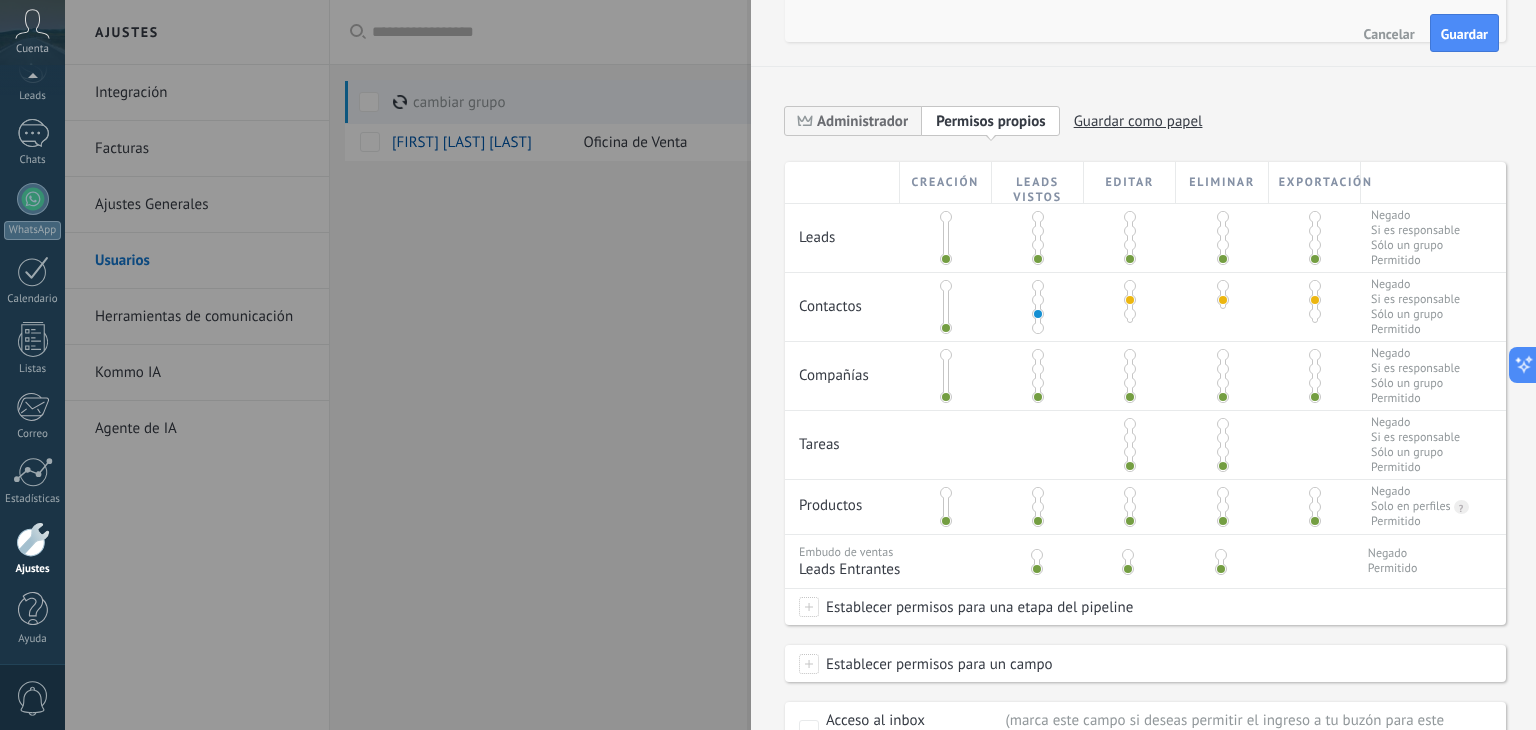 click at bounding box center (1038, 328) 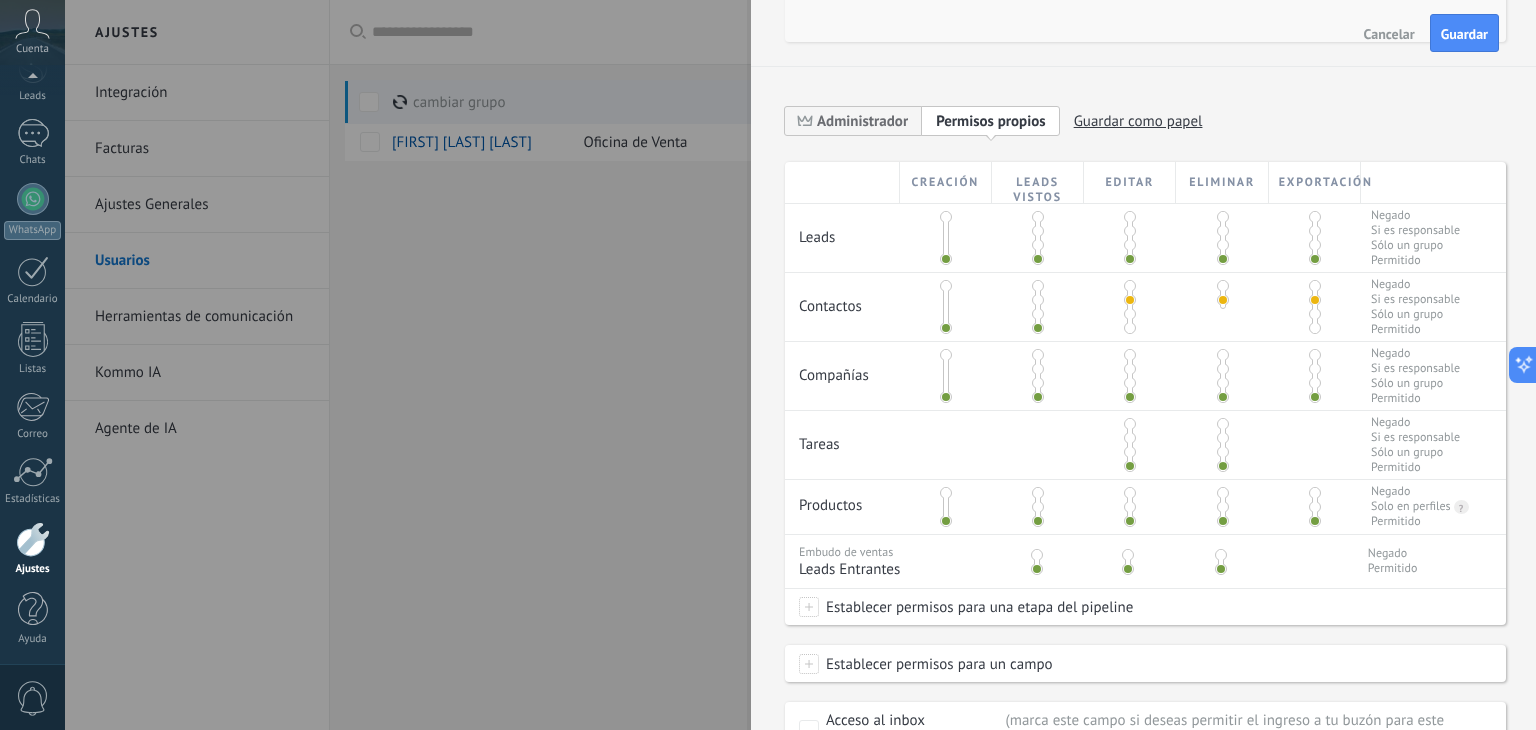 click at bounding box center [1130, 328] 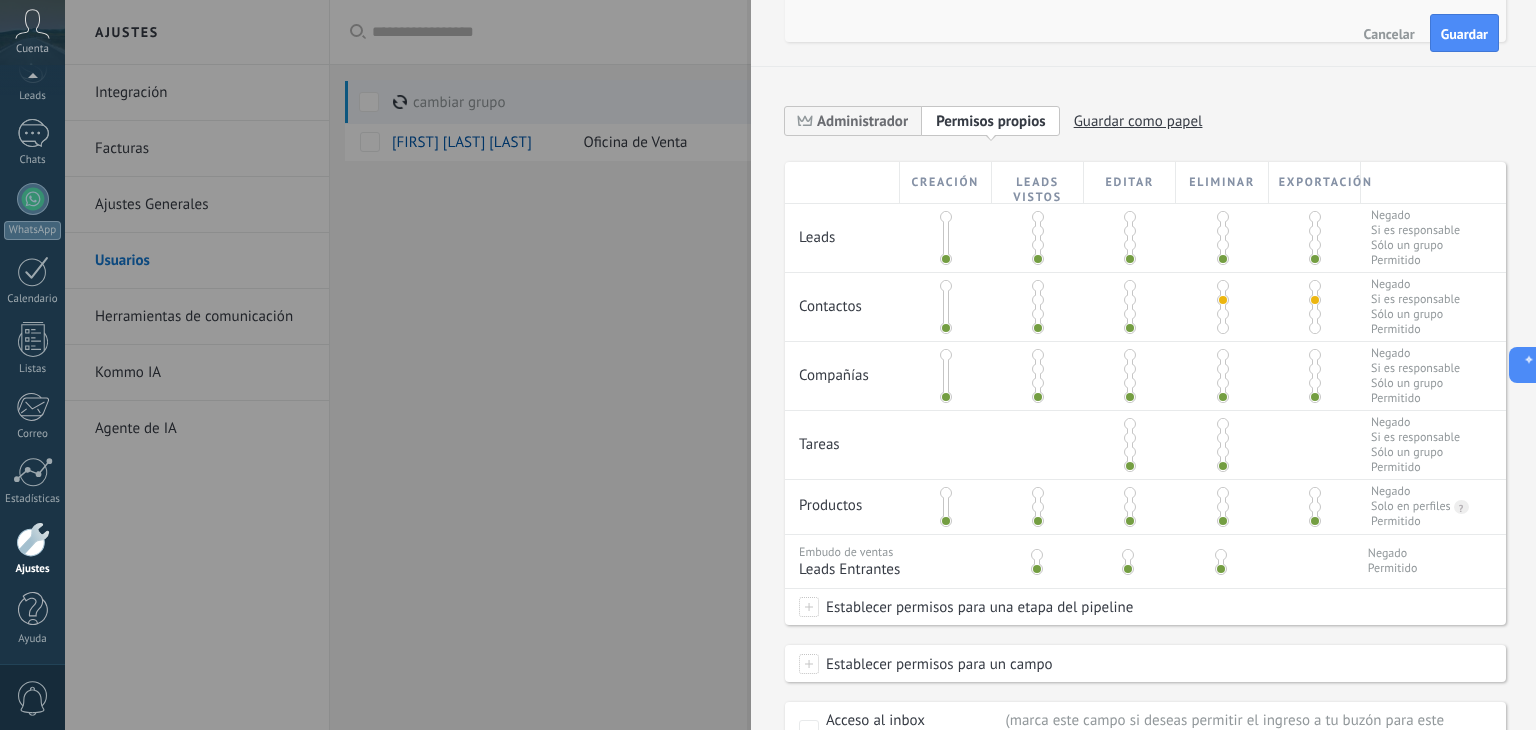 click at bounding box center (1223, 328) 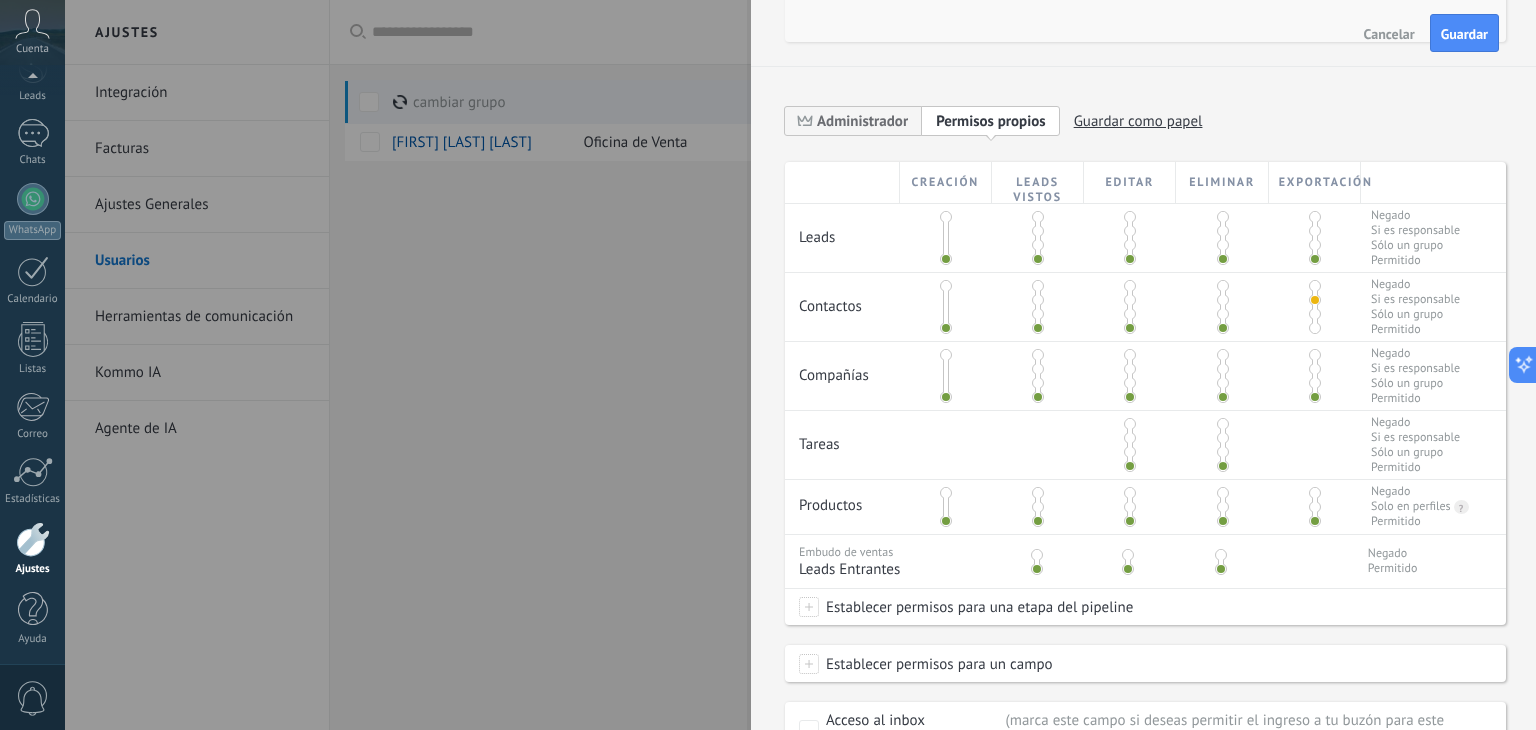 click at bounding box center (1315, 328) 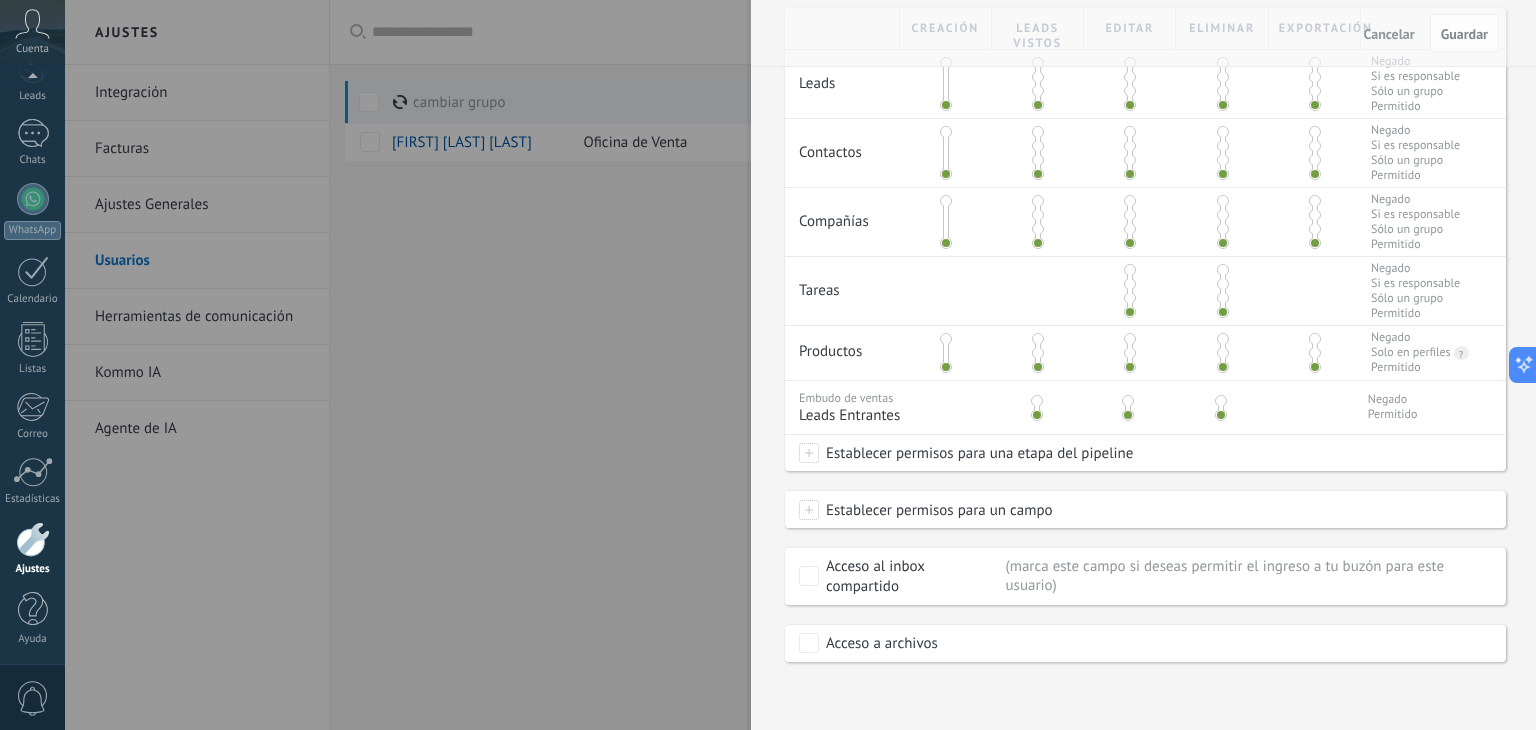 scroll, scrollTop: 458, scrollLeft: 0, axis: vertical 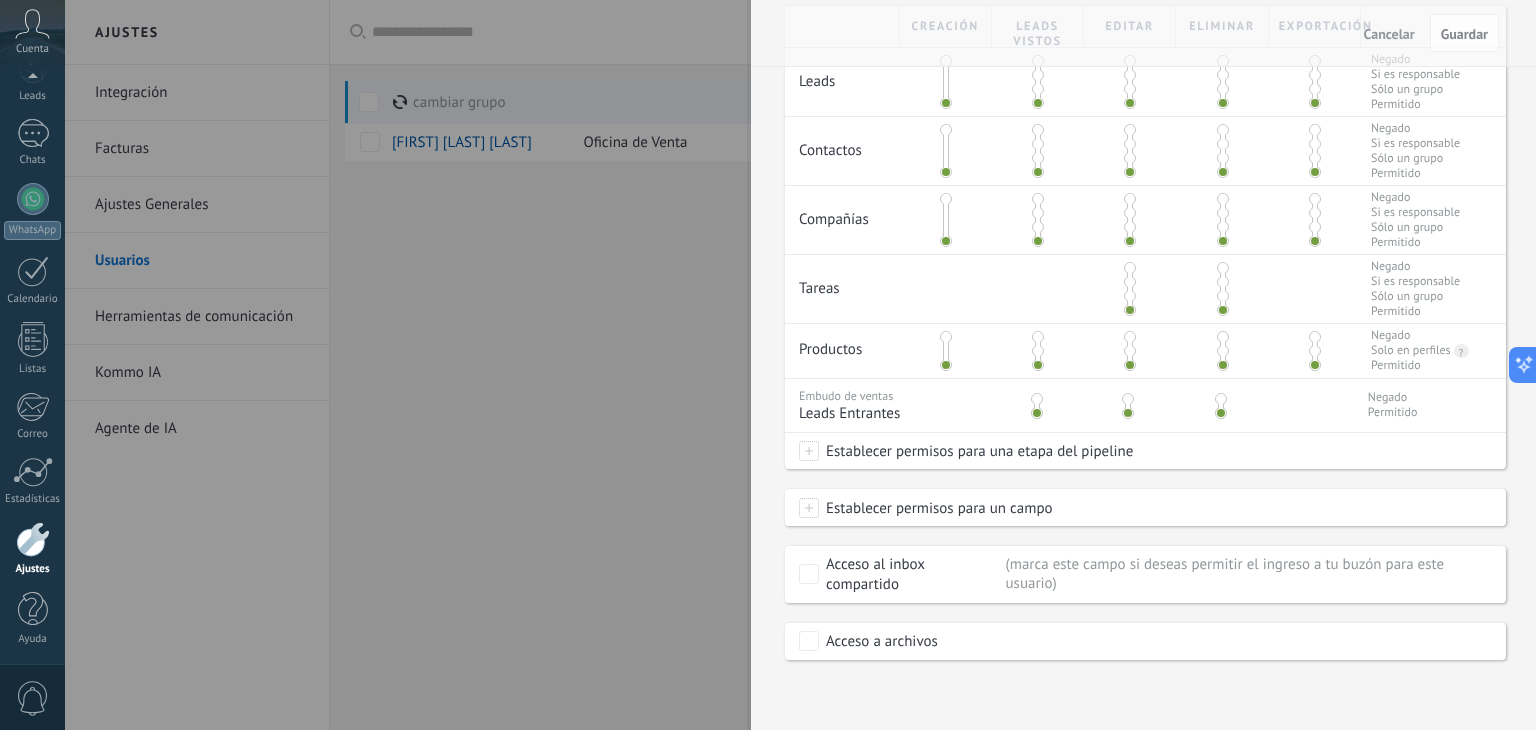 click at bounding box center [809, 508] 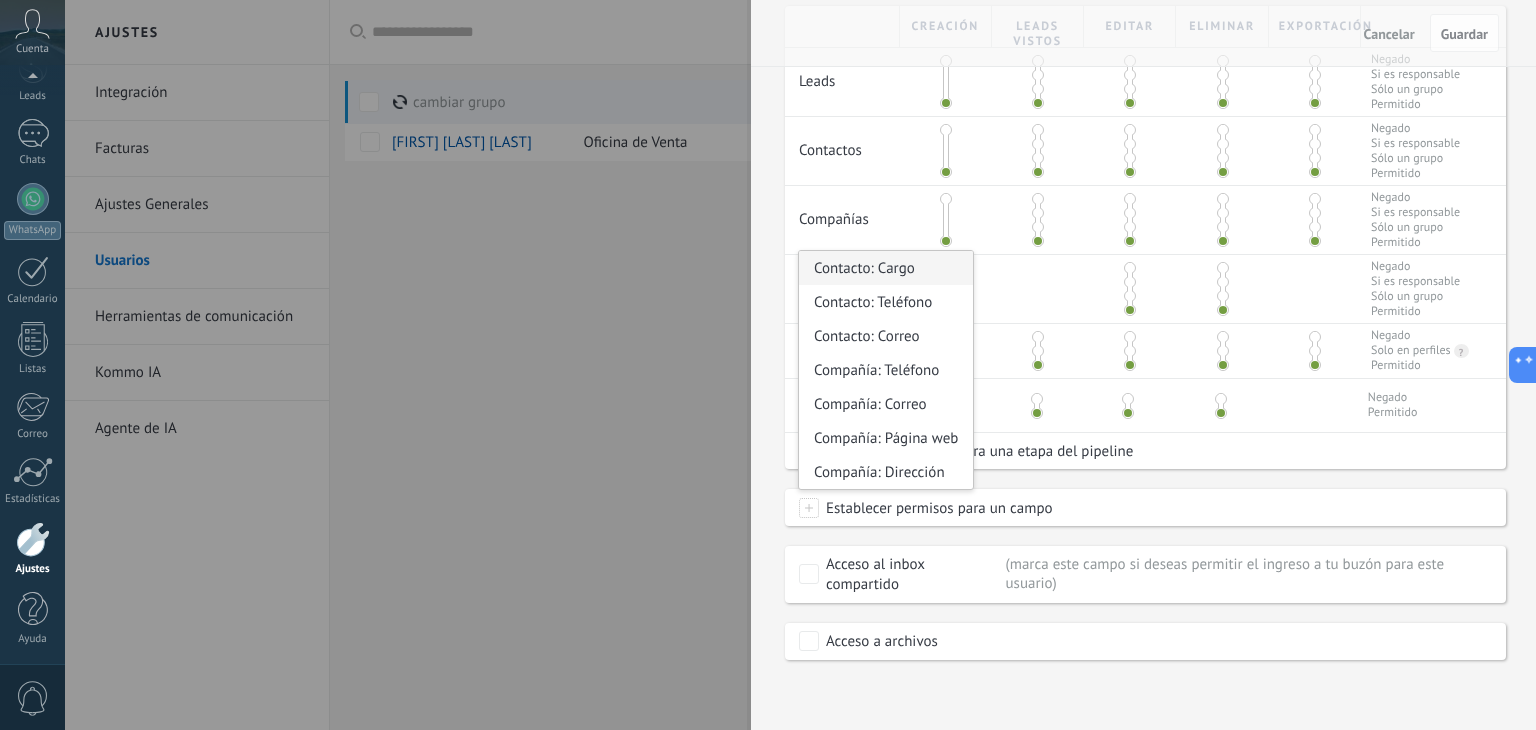 click on "Contacto: Cargo" at bounding box center (886, 268) 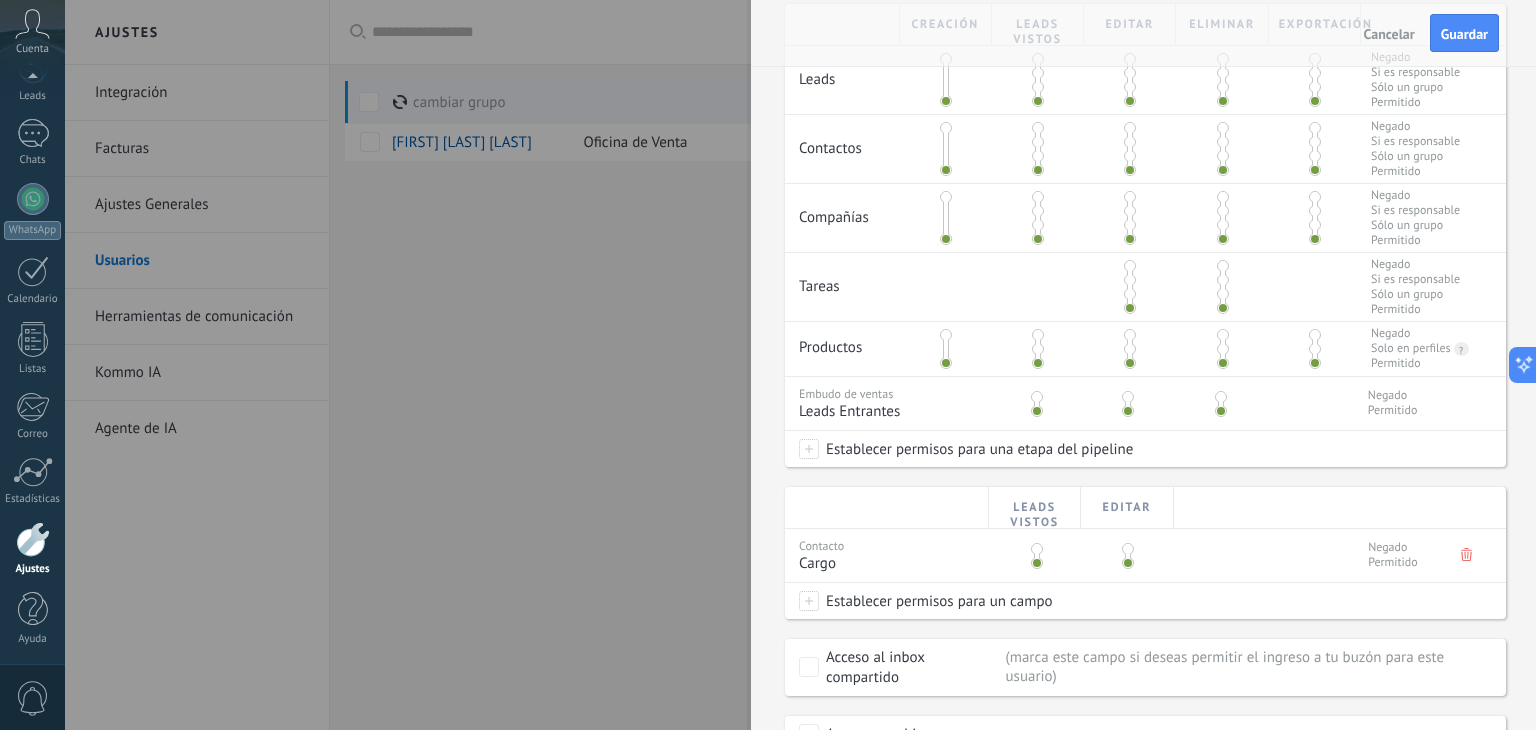 scroll, scrollTop: 552, scrollLeft: 0, axis: vertical 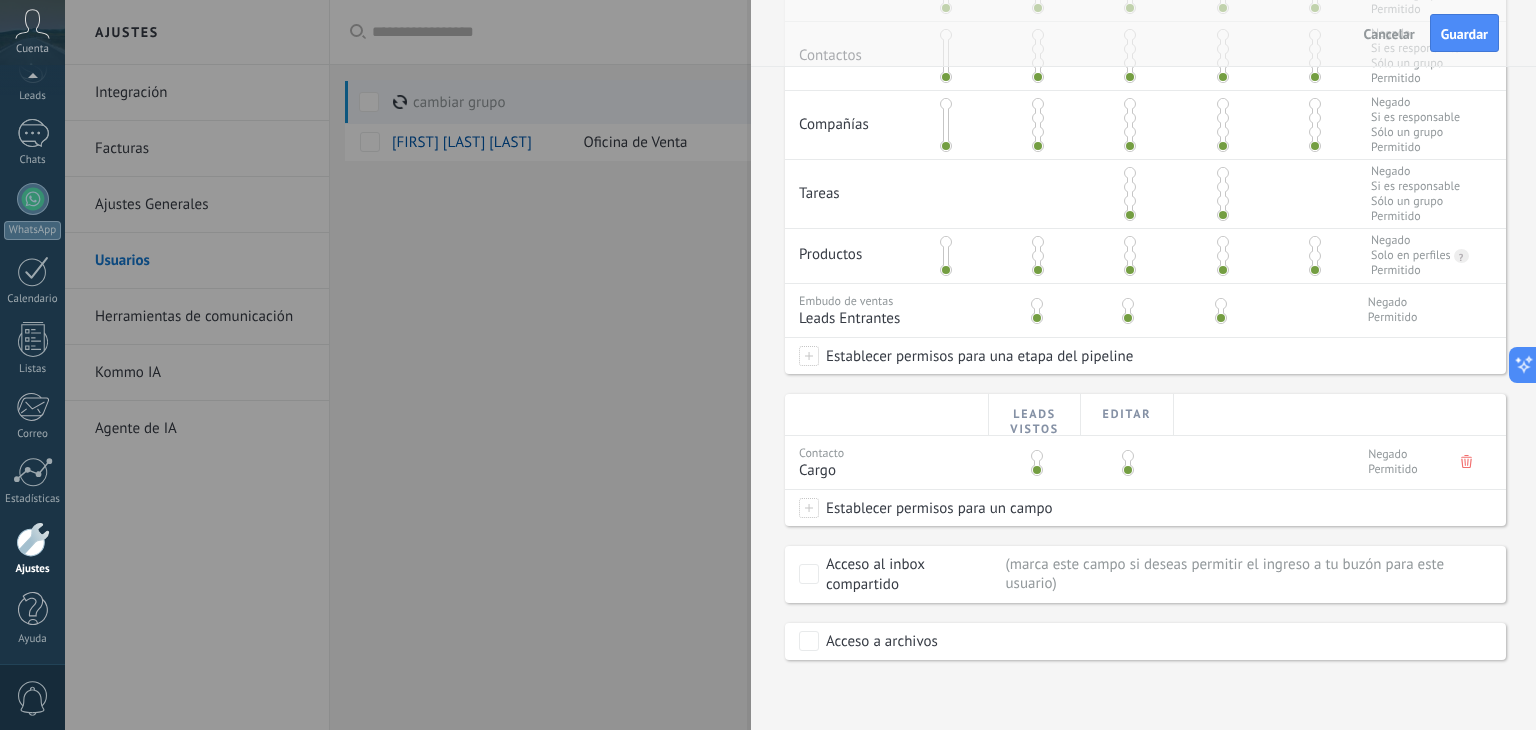 click at bounding box center [1128, 456] 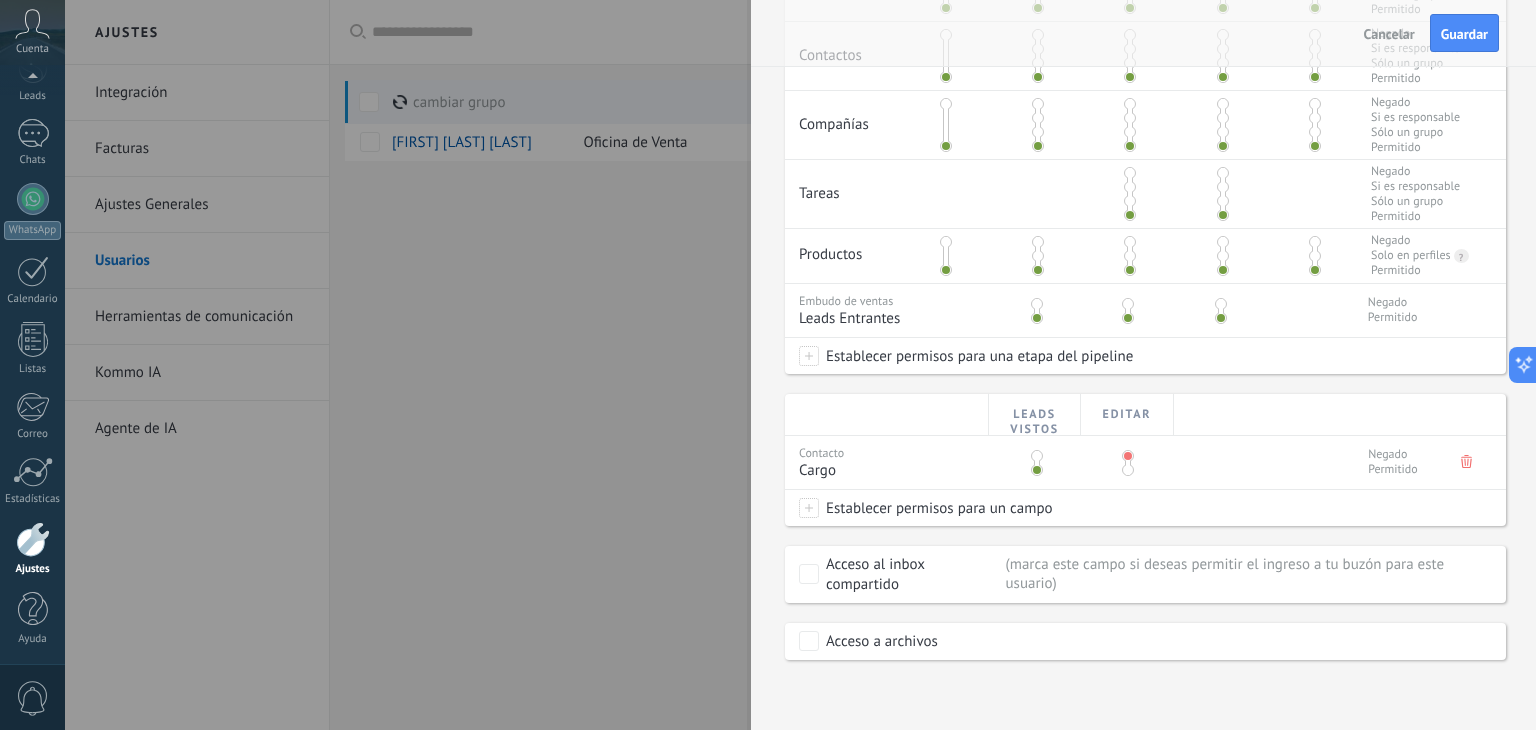 click at bounding box center (1128, 456) 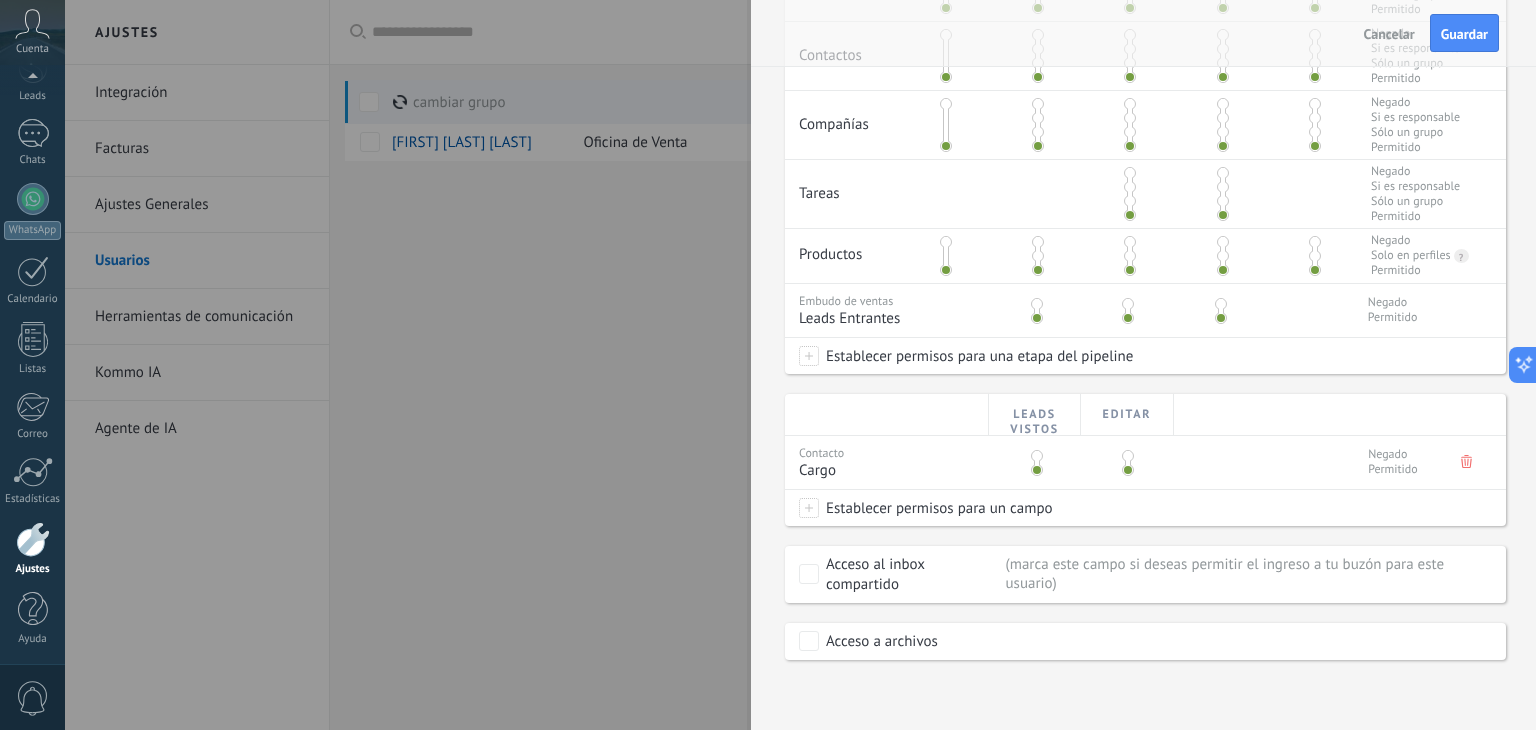 click at bounding box center (809, 508) 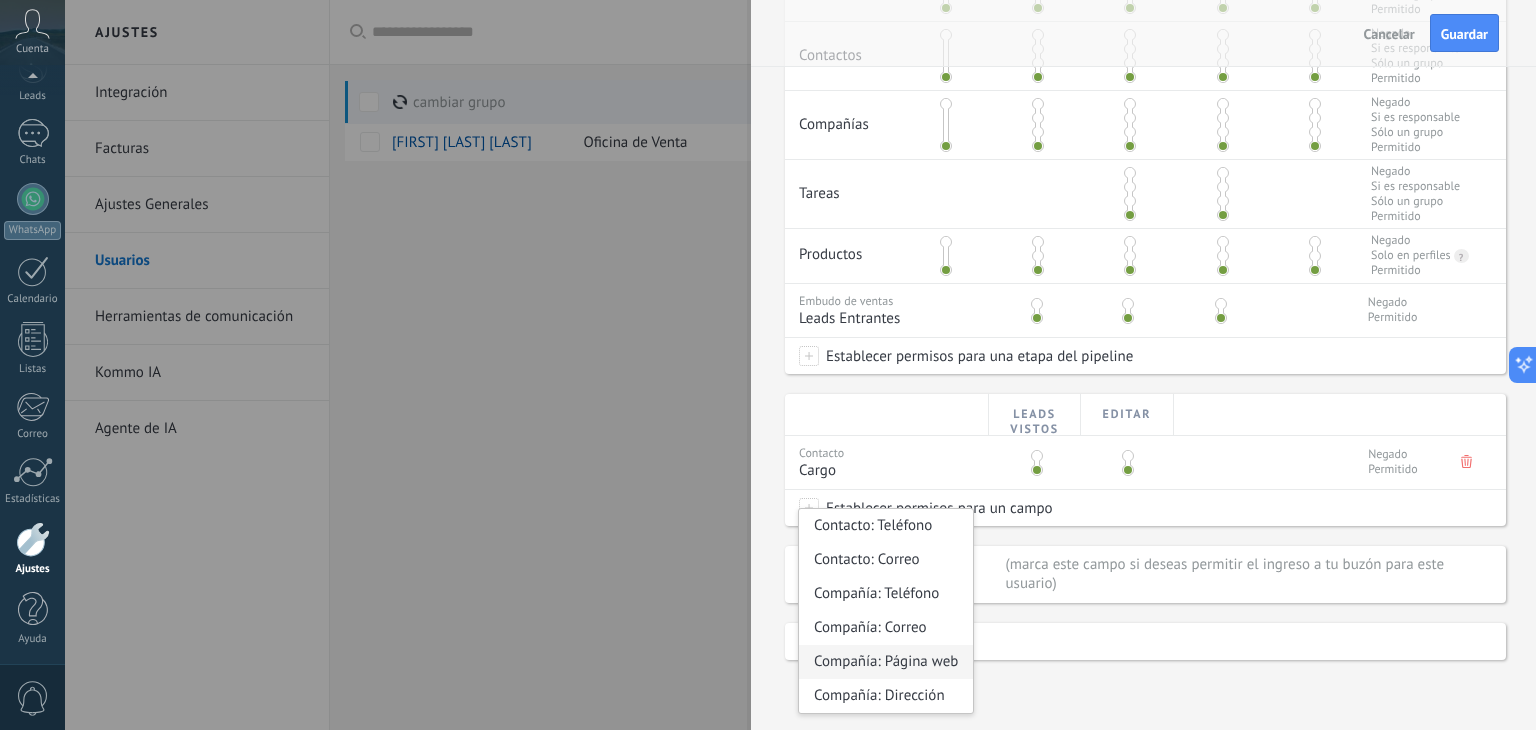 click on "Compañía: Página web" at bounding box center [886, 662] 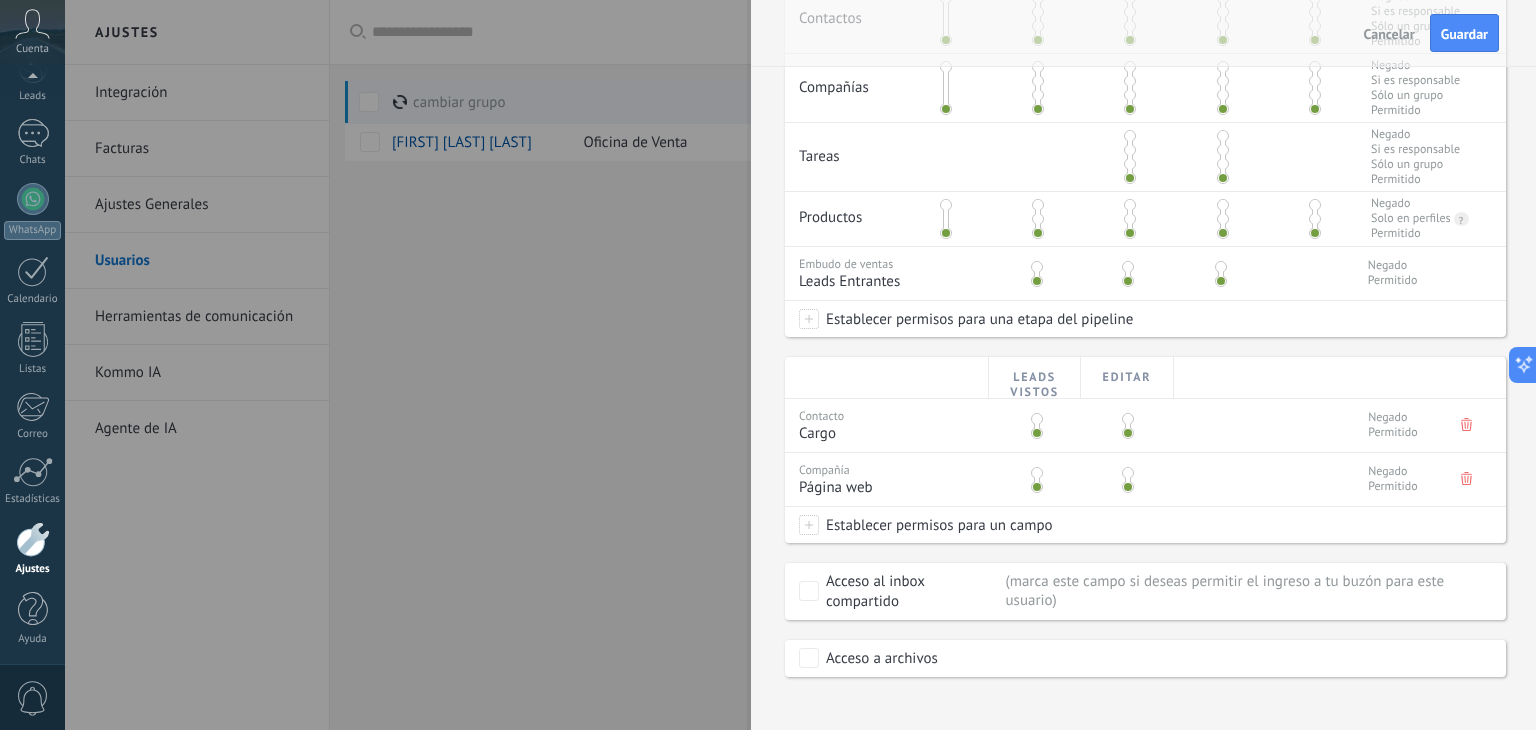 scroll, scrollTop: 607, scrollLeft: 0, axis: vertical 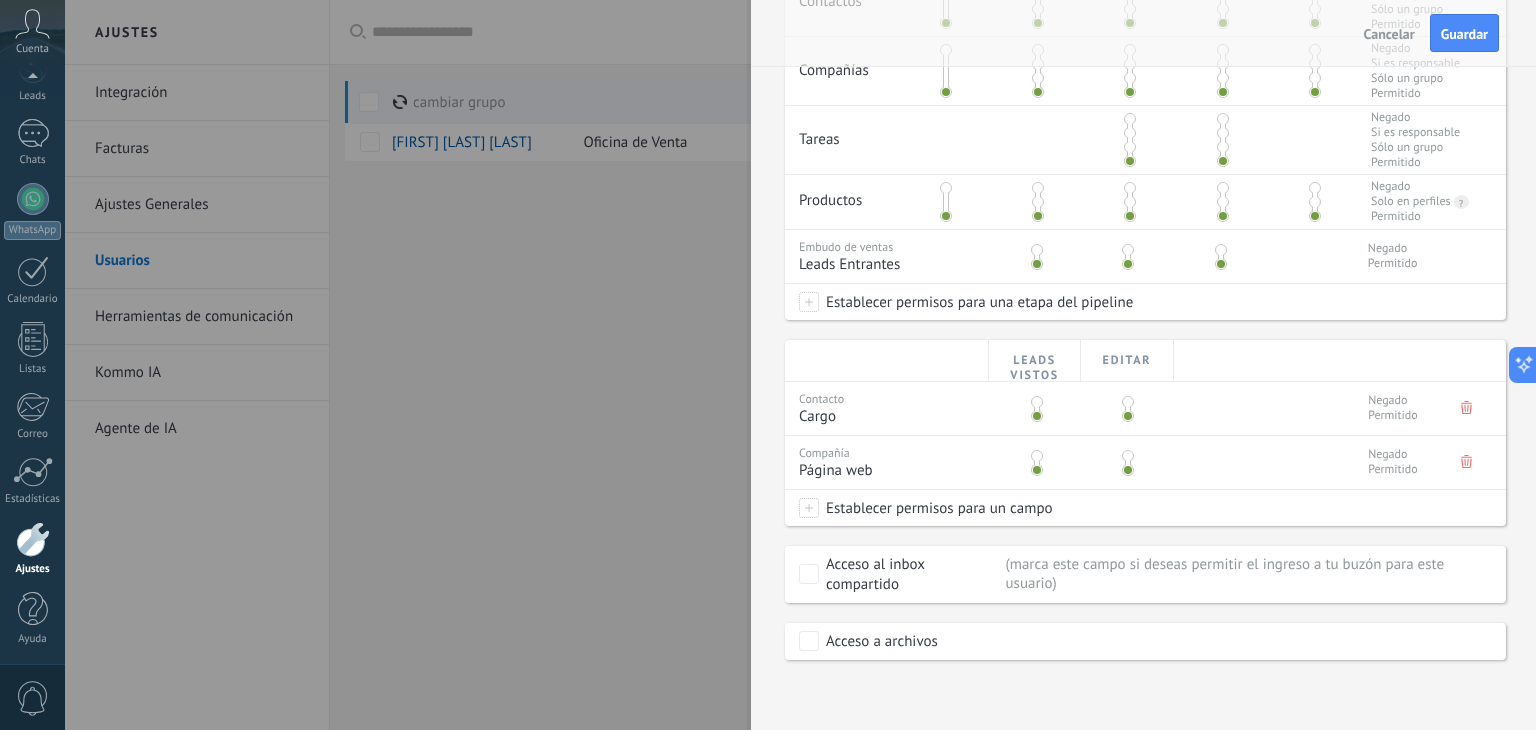 click at bounding box center (809, 508) 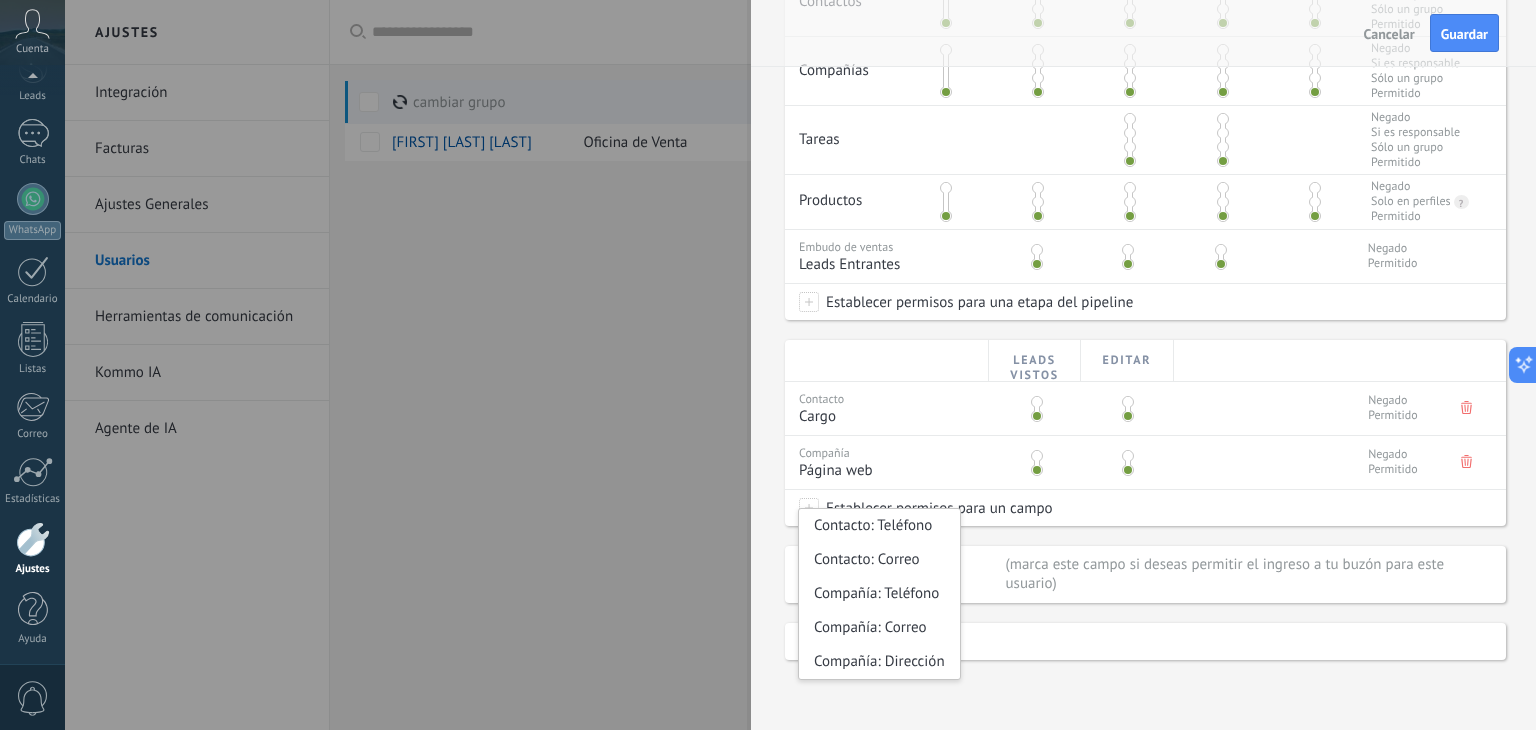 click at bounding box center (809, 508) 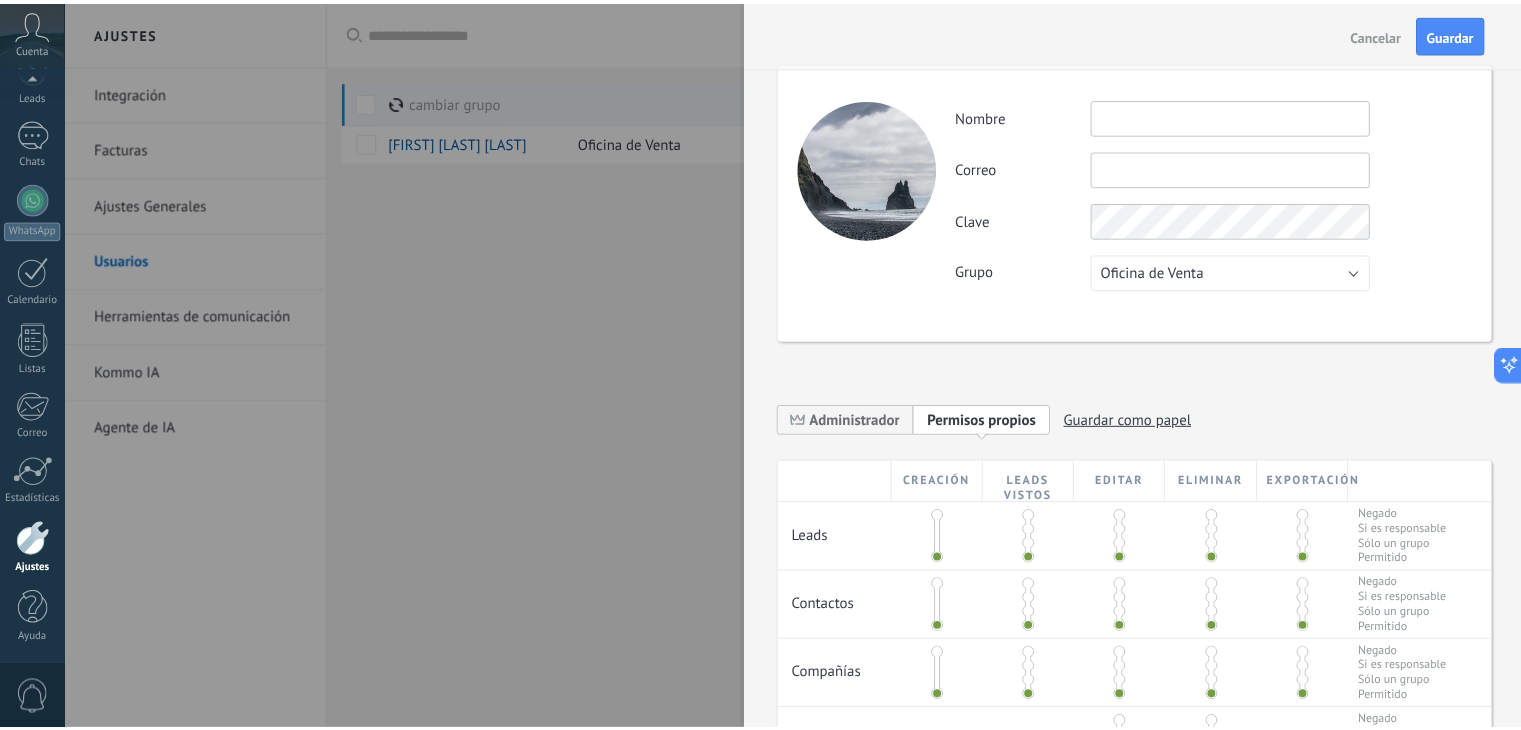 scroll, scrollTop: 0, scrollLeft: 0, axis: both 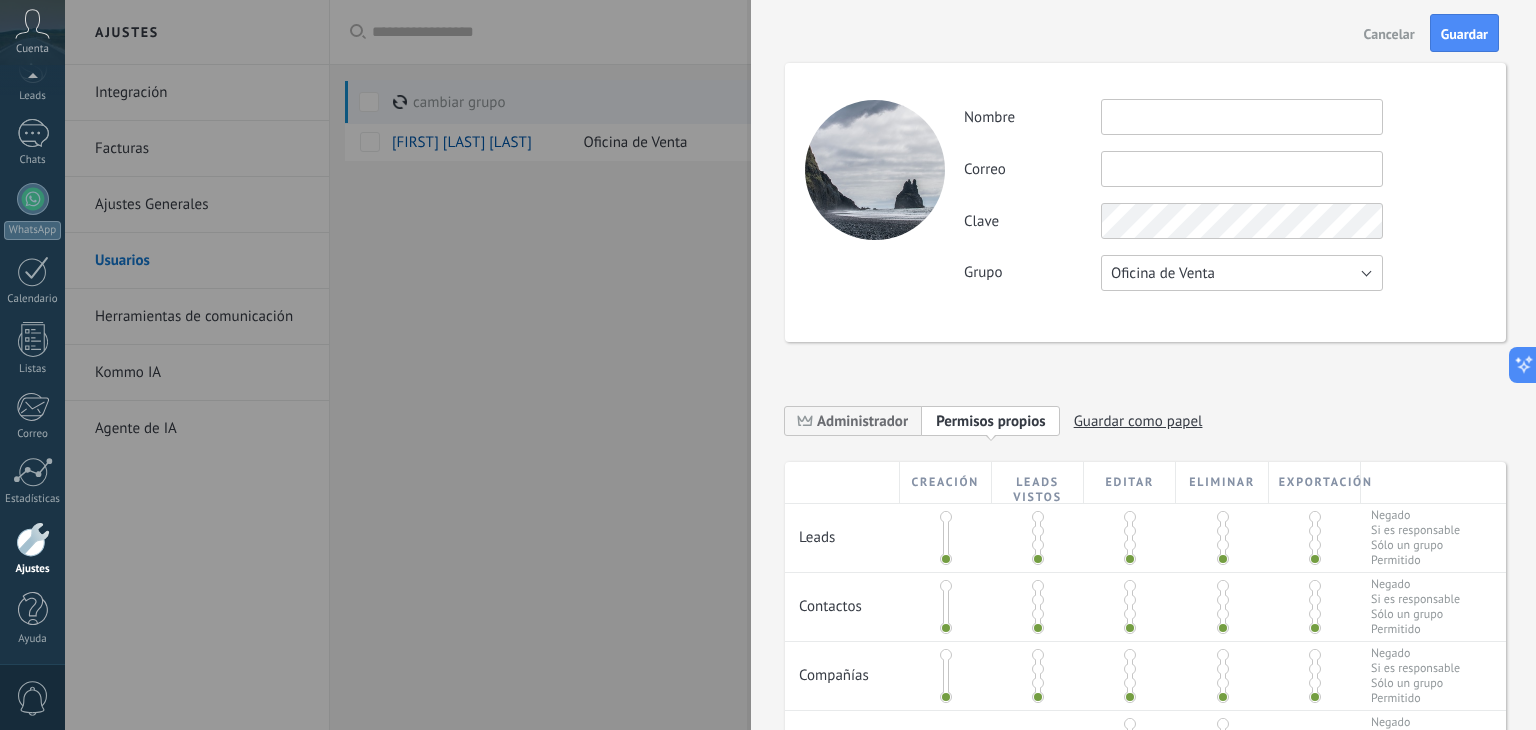 click on "Oficina de Venta" at bounding box center [1242, 273] 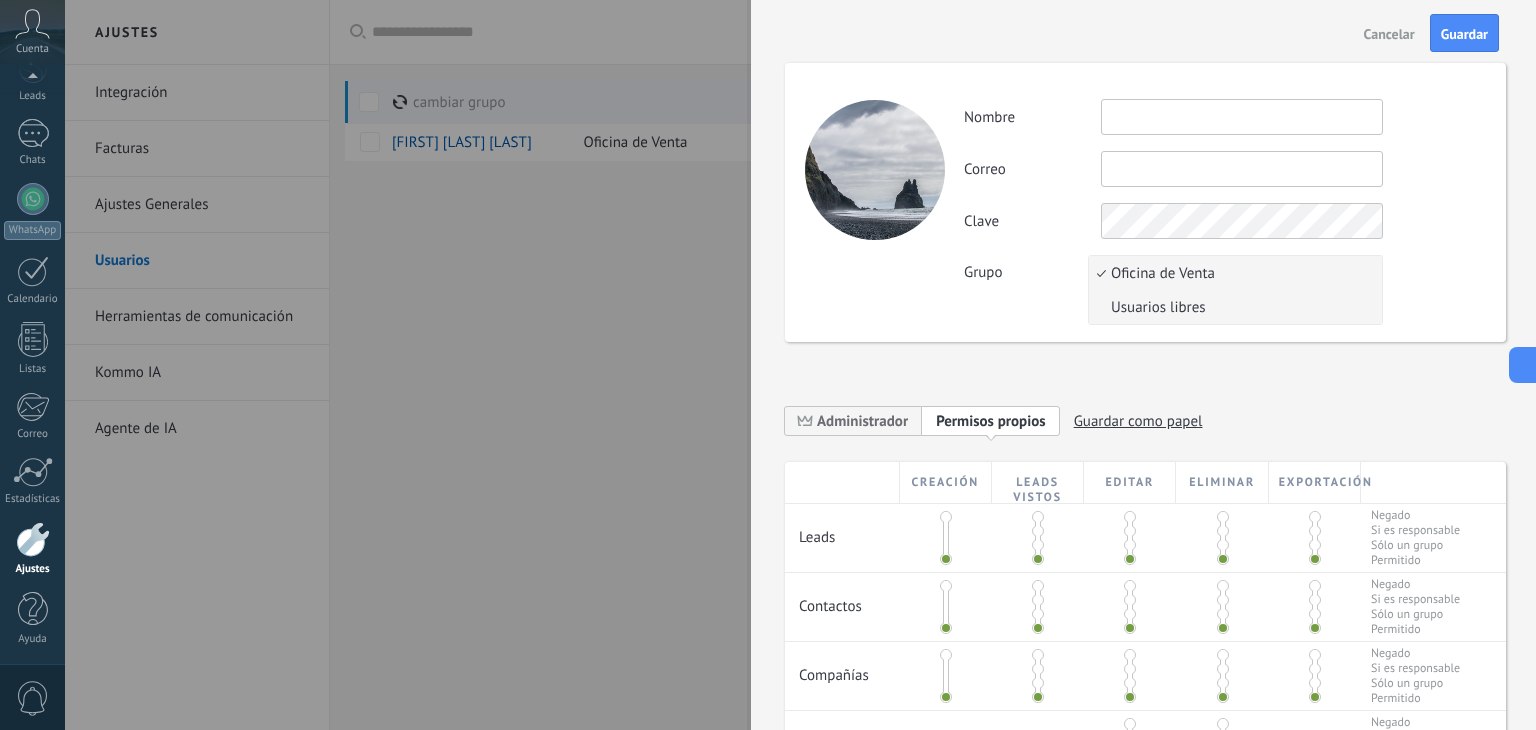 click on "Usuarios libres" at bounding box center (1232, 307) 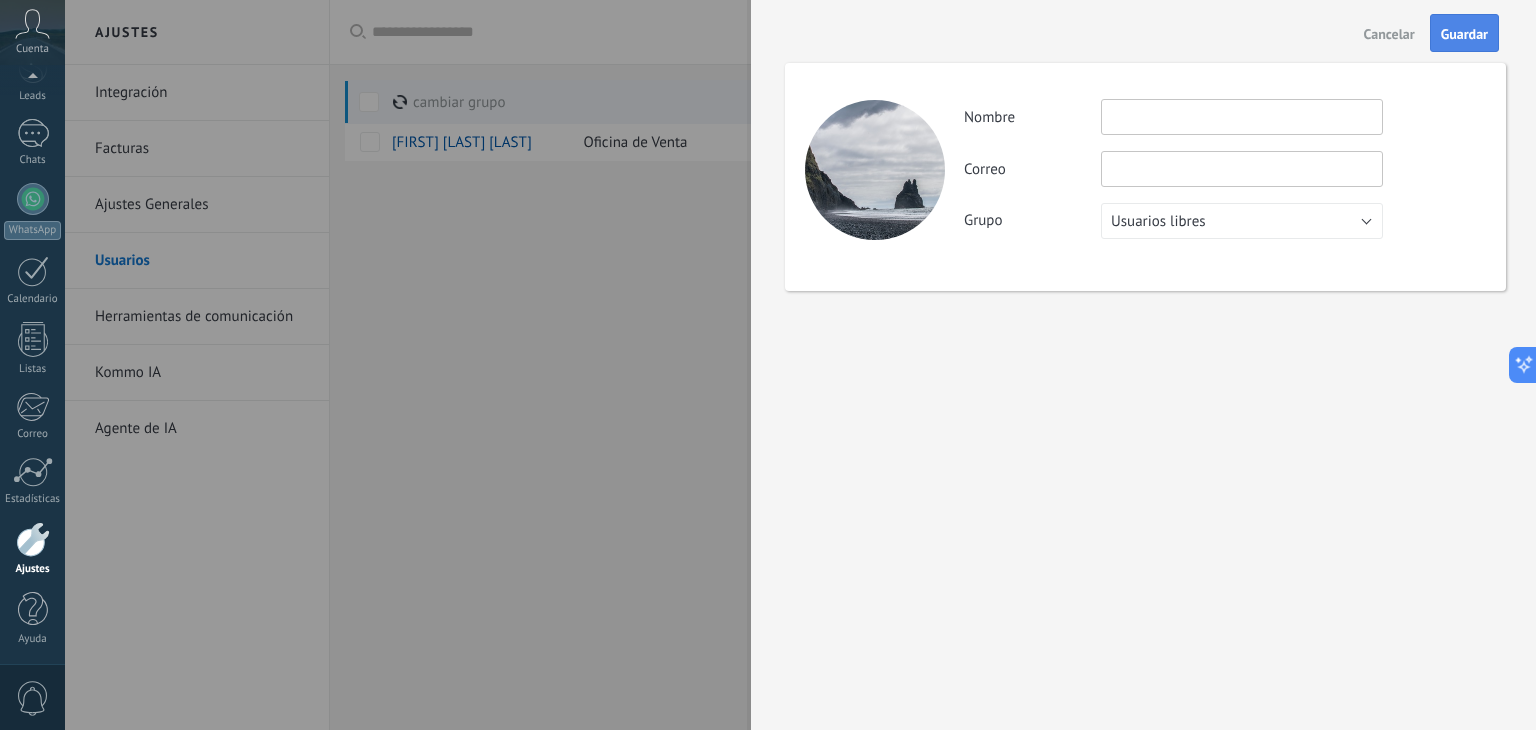 click on "Guardar" at bounding box center (1464, 34) 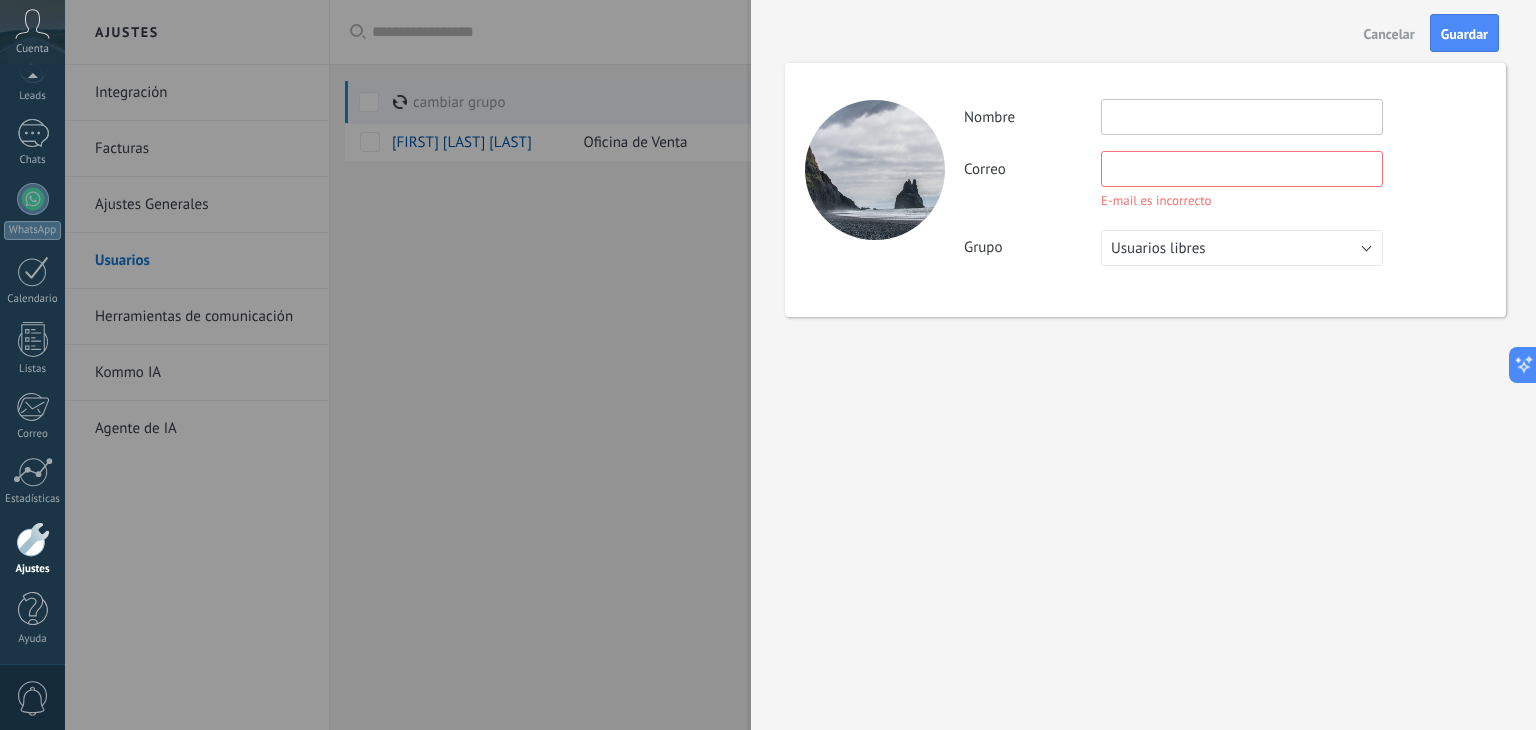 click at bounding box center (1242, 117) 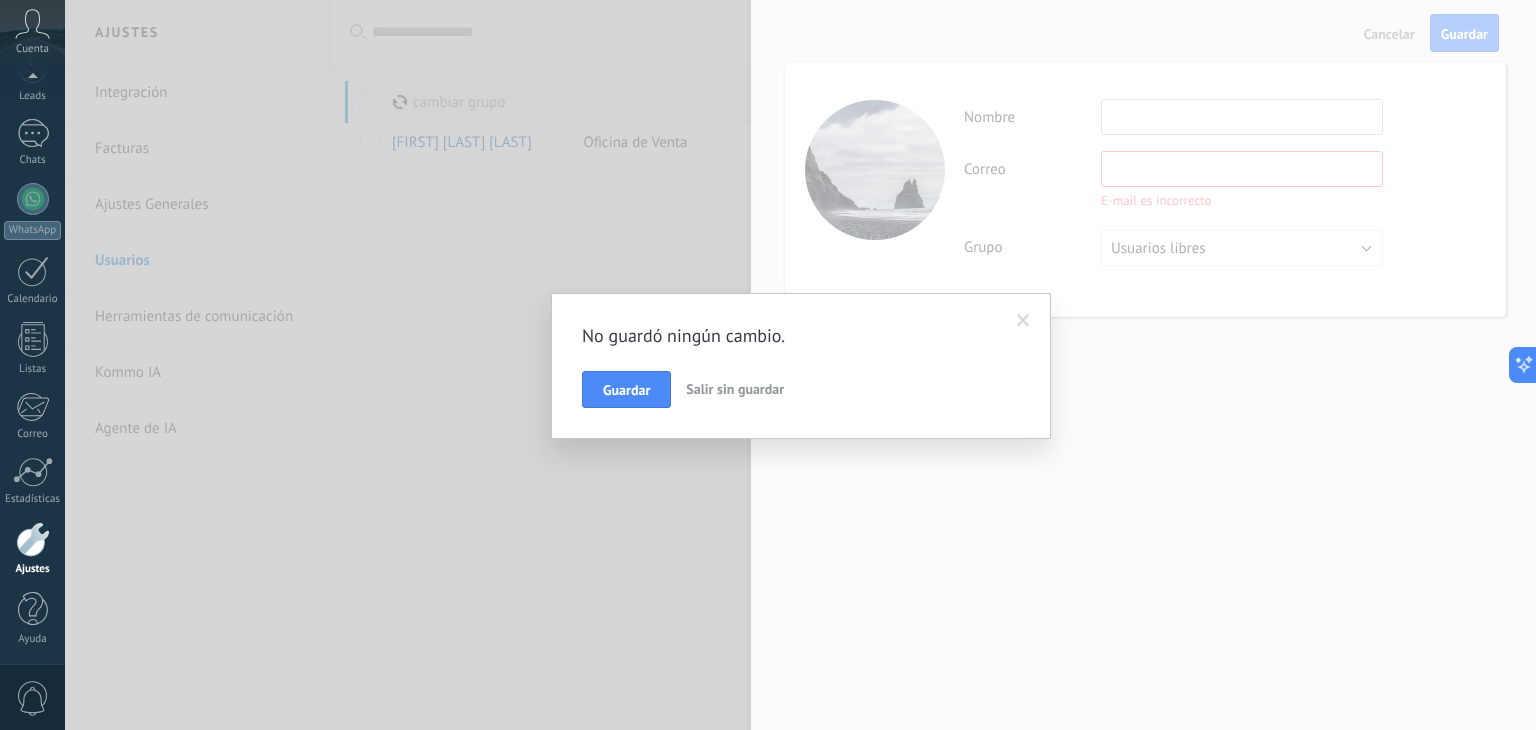 click on "Salir sin guardar" at bounding box center (735, 389) 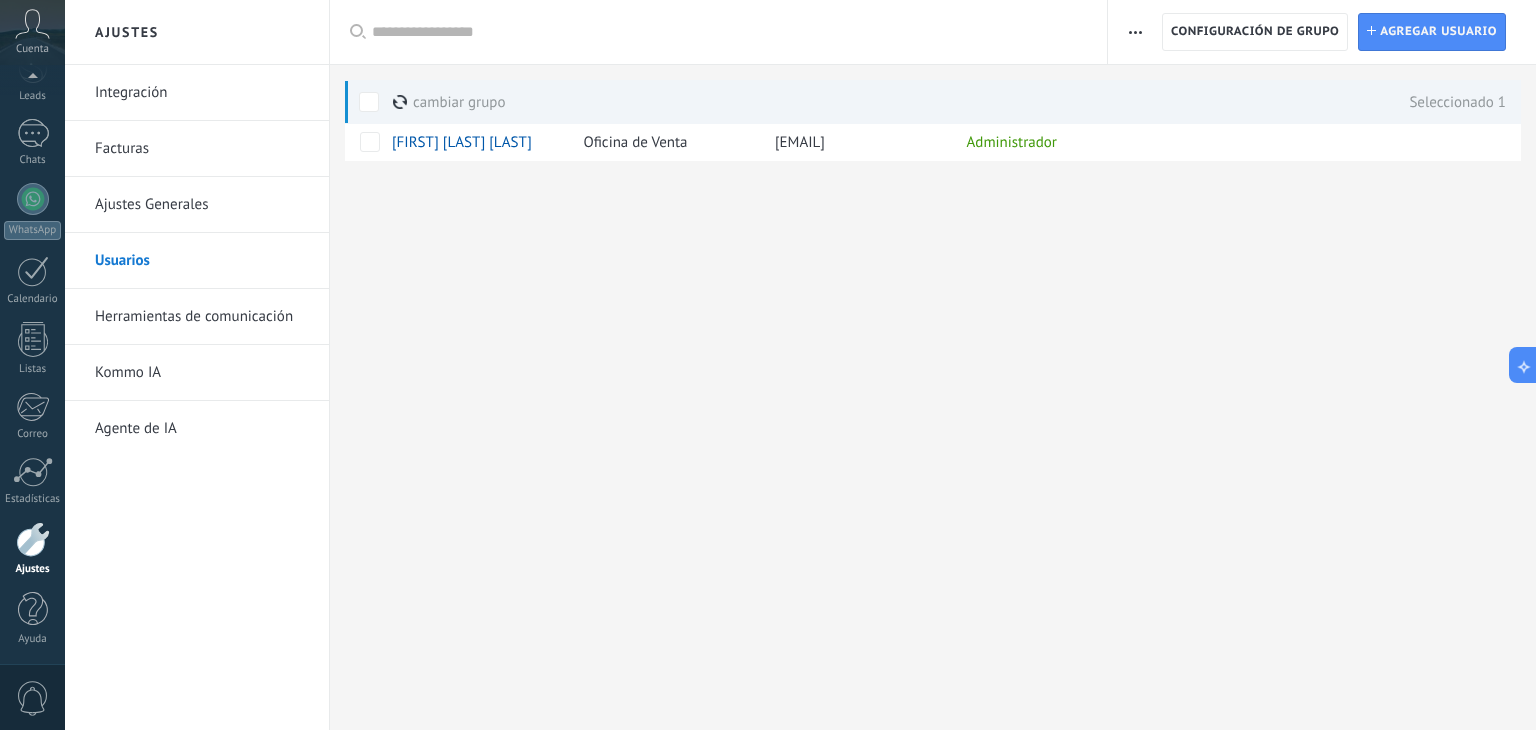click on "Ajustes Generales" at bounding box center [202, 205] 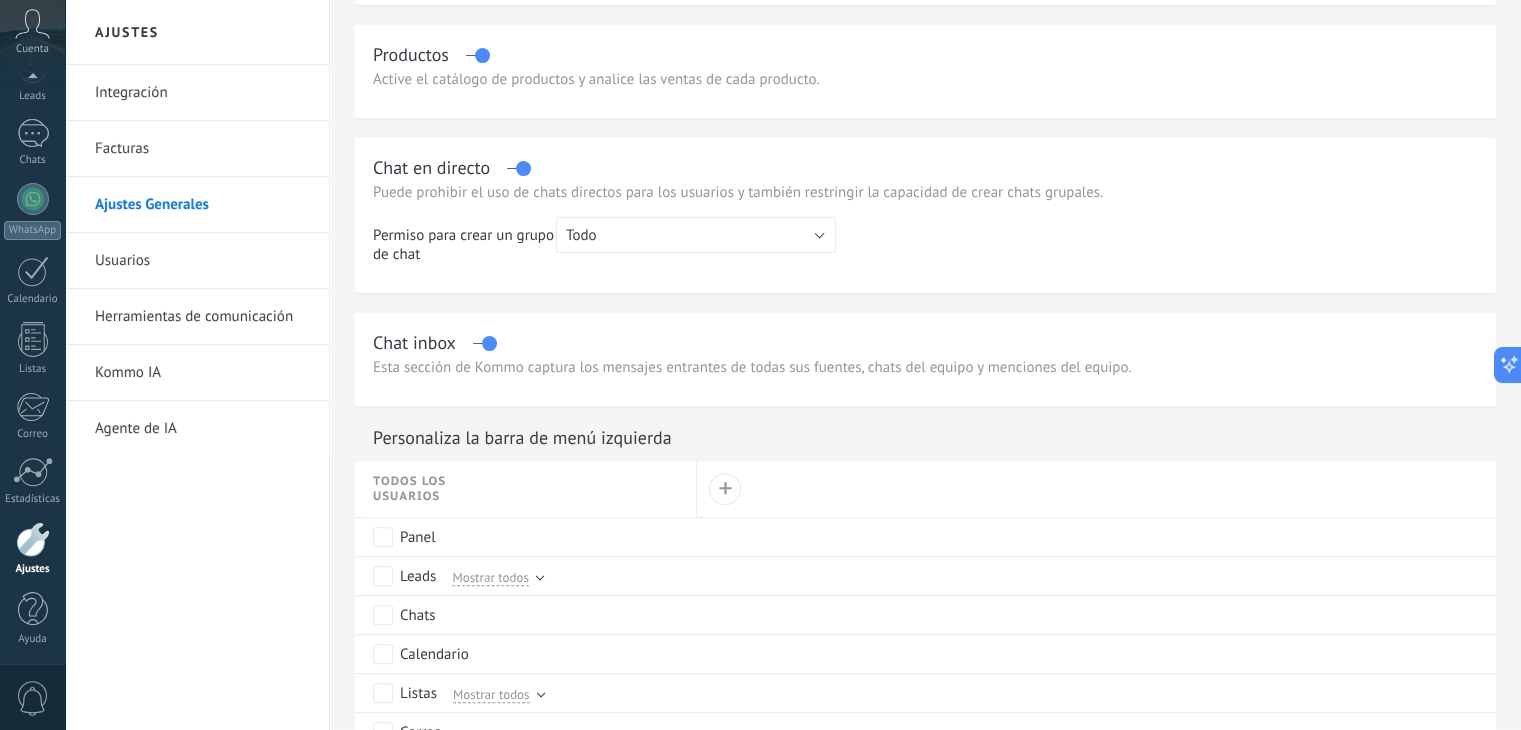 scroll, scrollTop: 500, scrollLeft: 0, axis: vertical 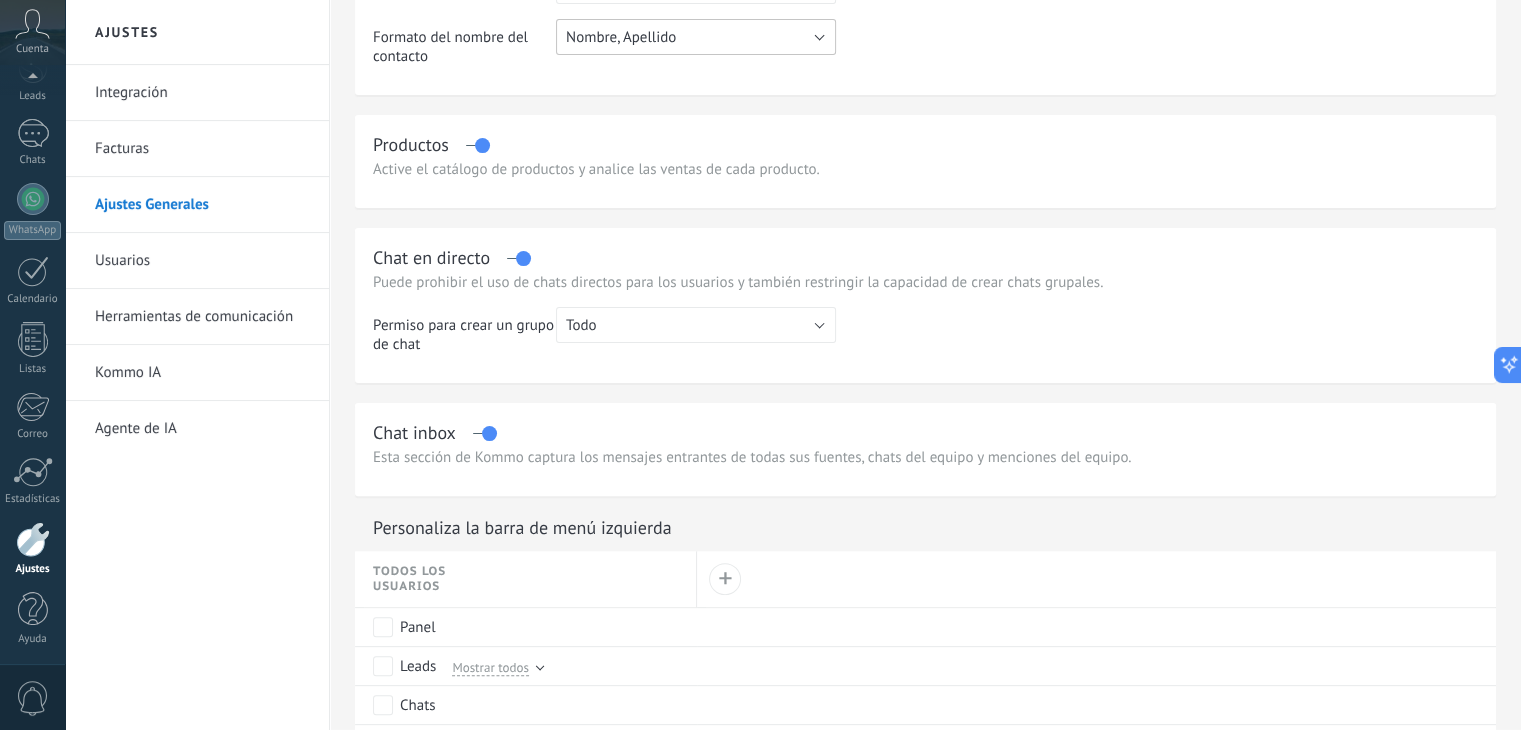 click on "Nombre, Apellido" at bounding box center [696, 37] 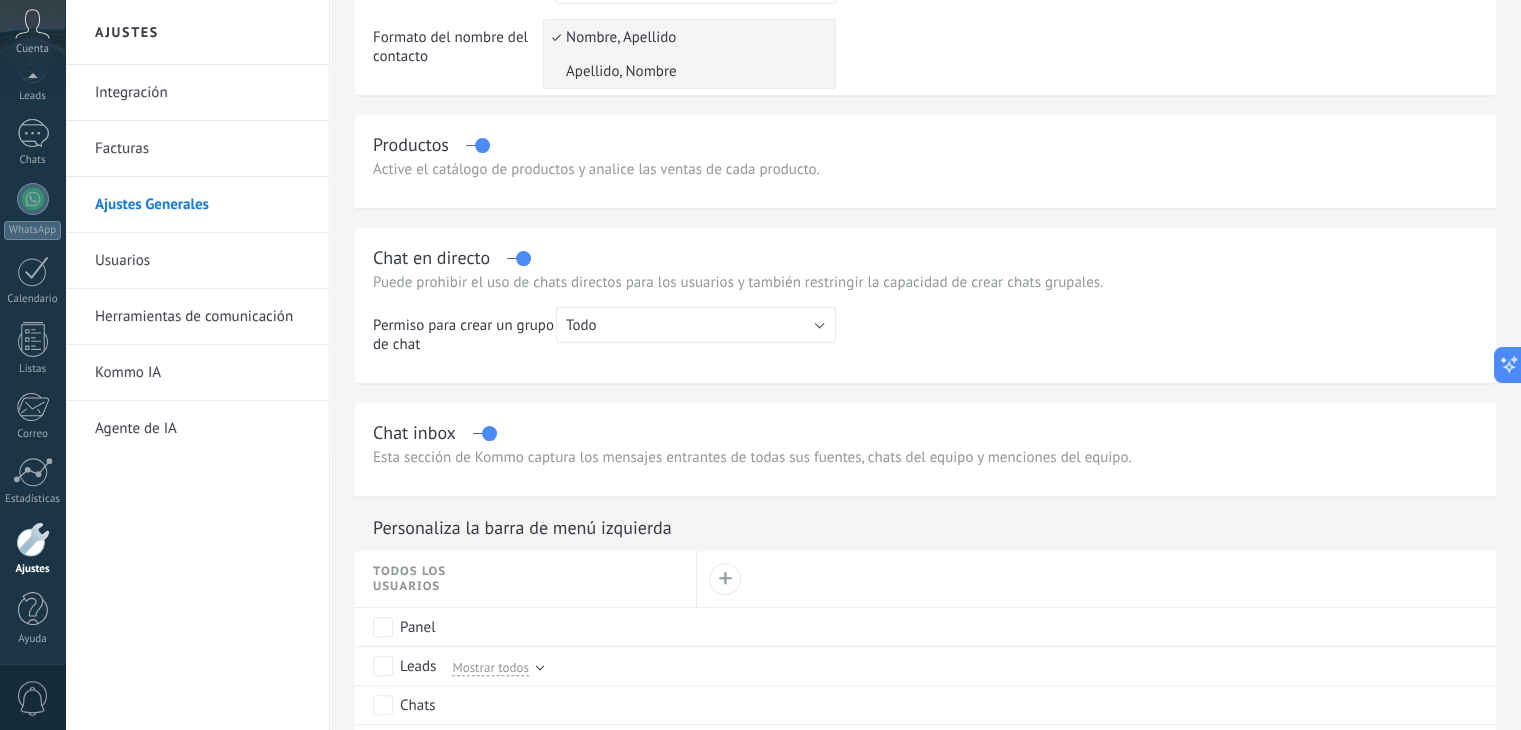 click on "Apellido, Nombre" at bounding box center [686, 71] 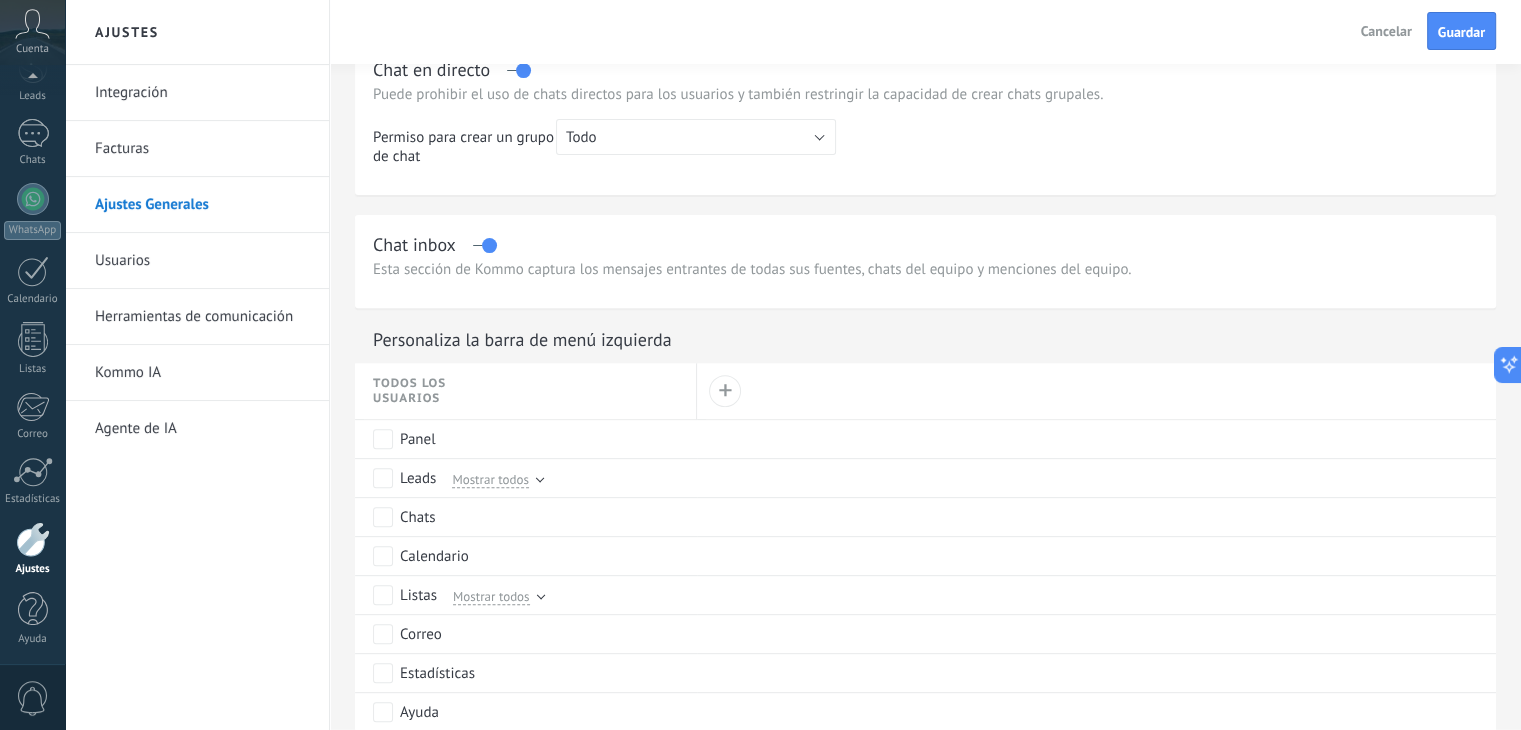scroll, scrollTop: 700, scrollLeft: 0, axis: vertical 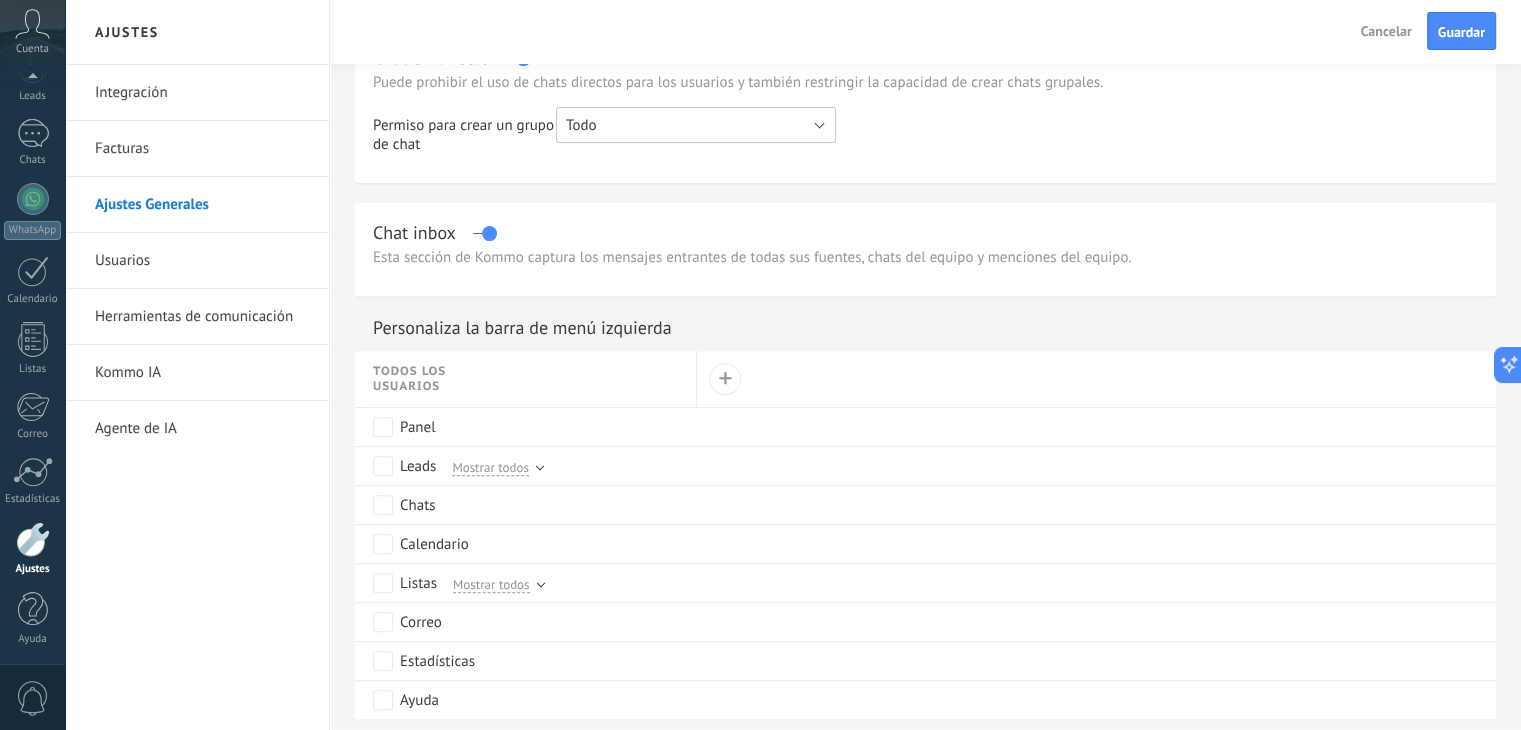 click on "Todo" at bounding box center (696, 125) 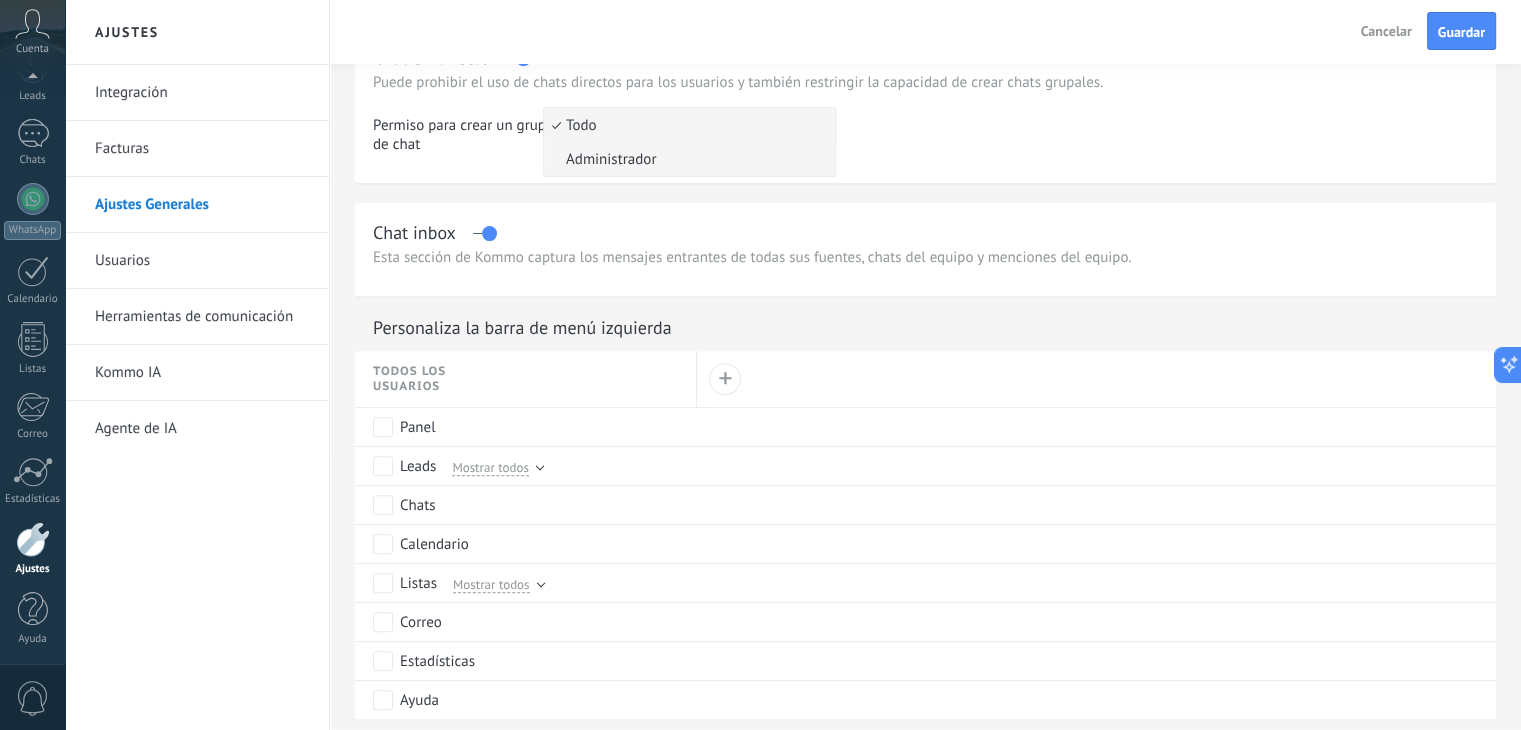 click on "Administrador" at bounding box center [686, 159] 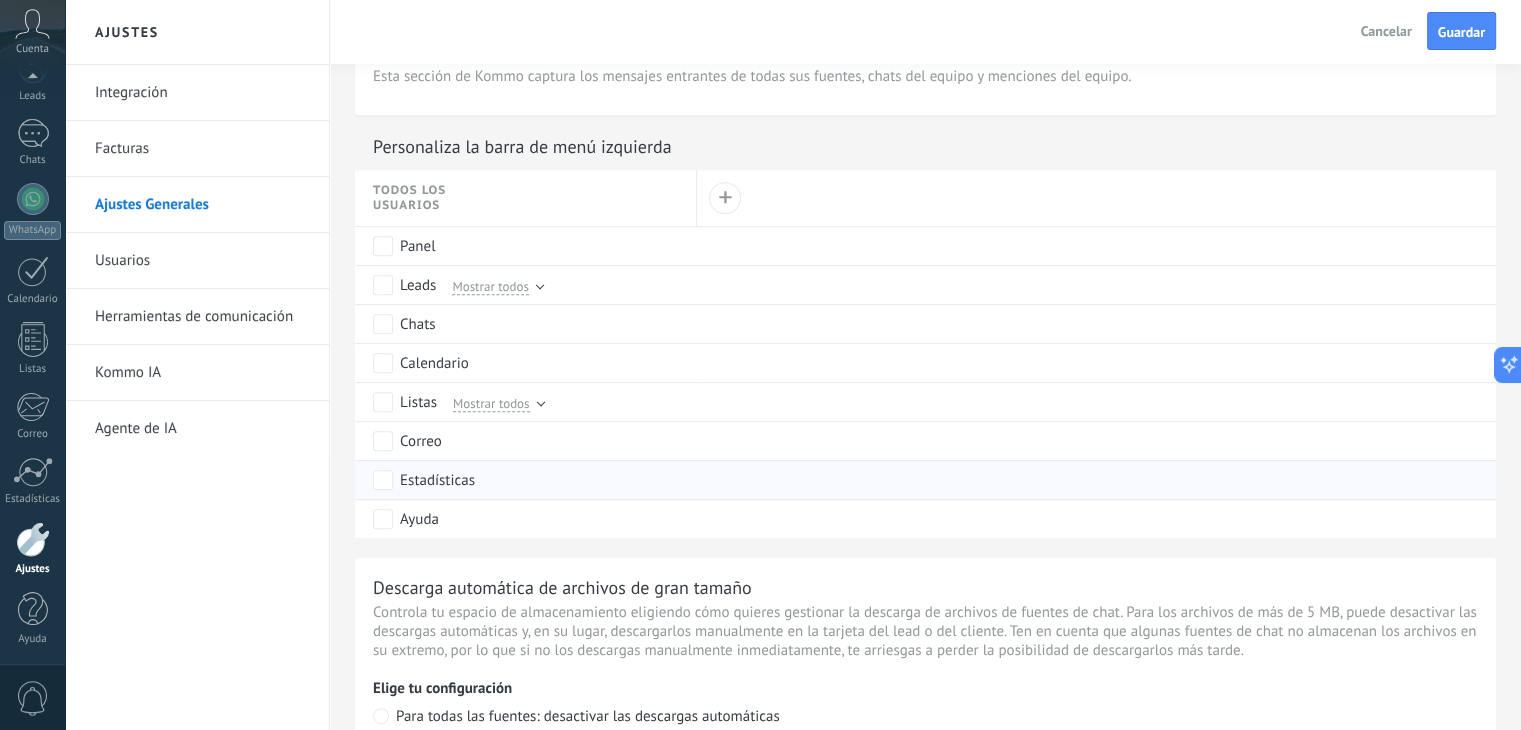 scroll, scrollTop: 876, scrollLeft: 0, axis: vertical 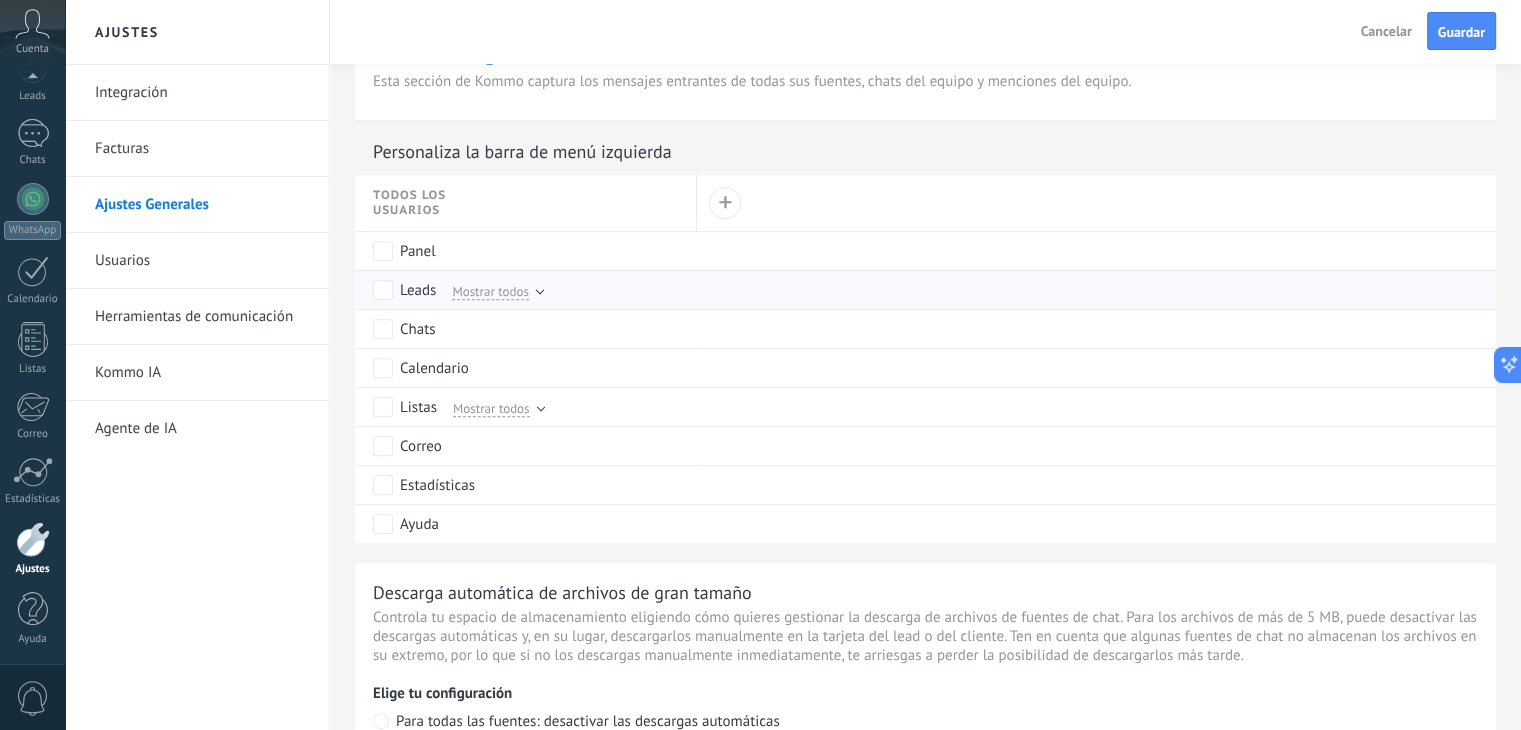 click on "Mostrar todos" at bounding box center (493, 290) 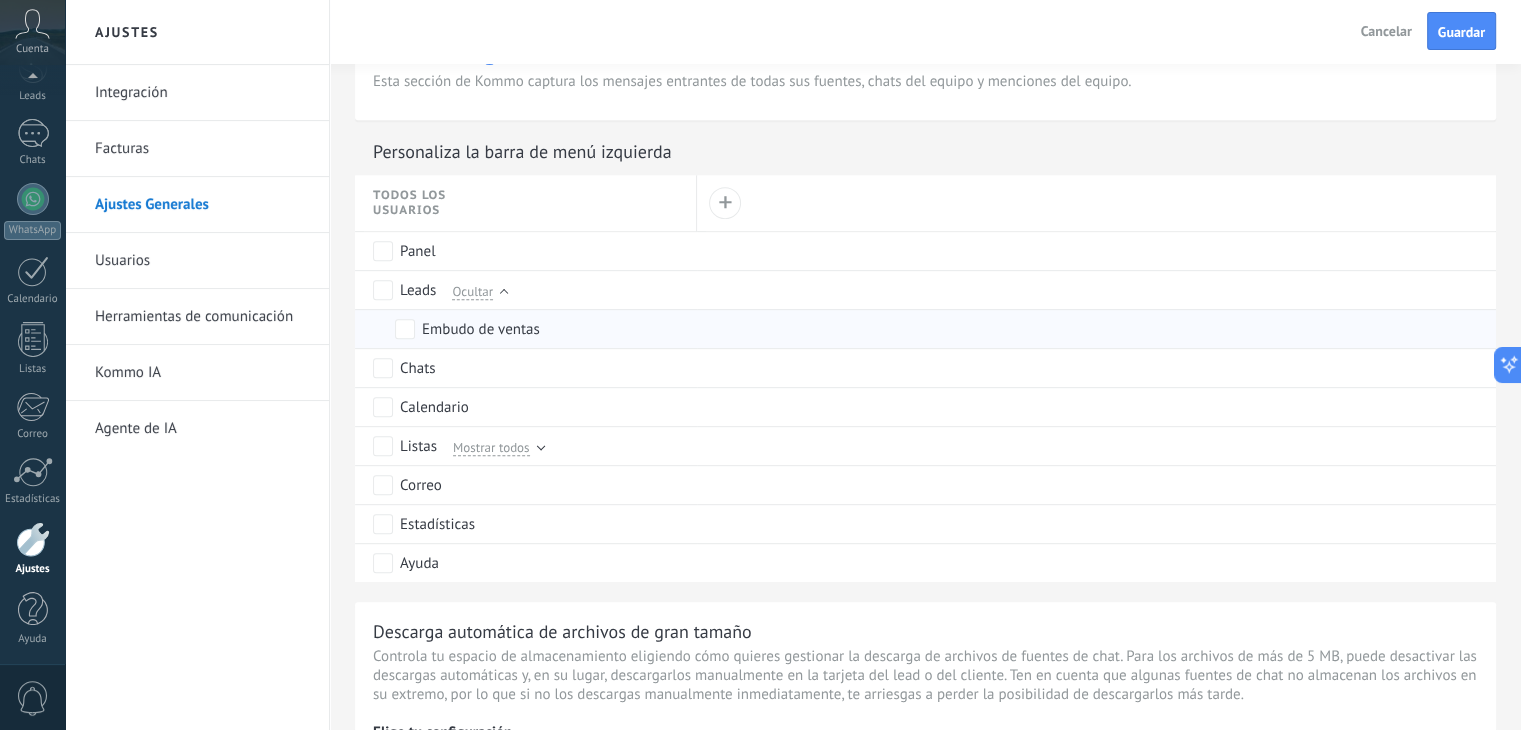 click on "Embudo de ventas" at bounding box center (467, 329) 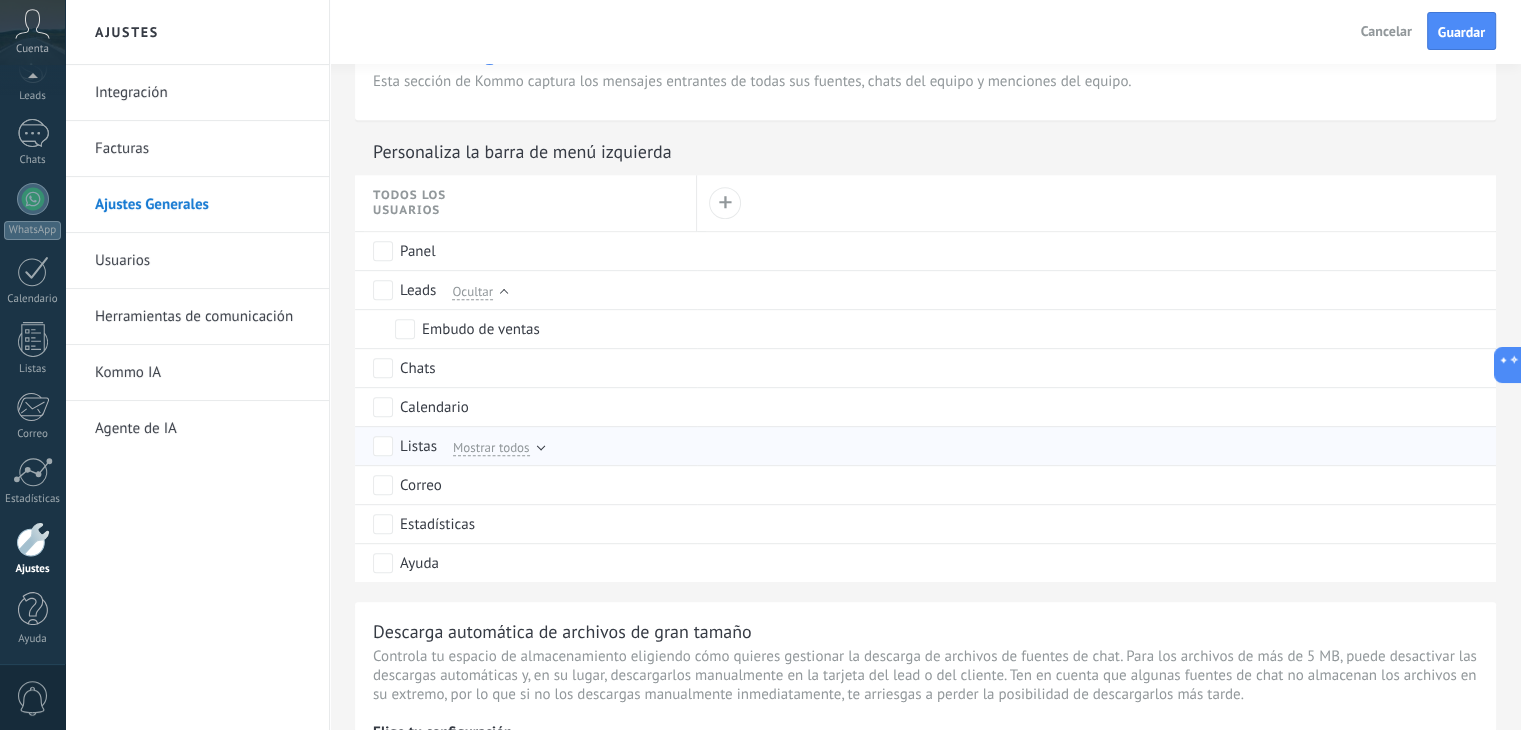 click on "Mostrar todos" at bounding box center [494, 446] 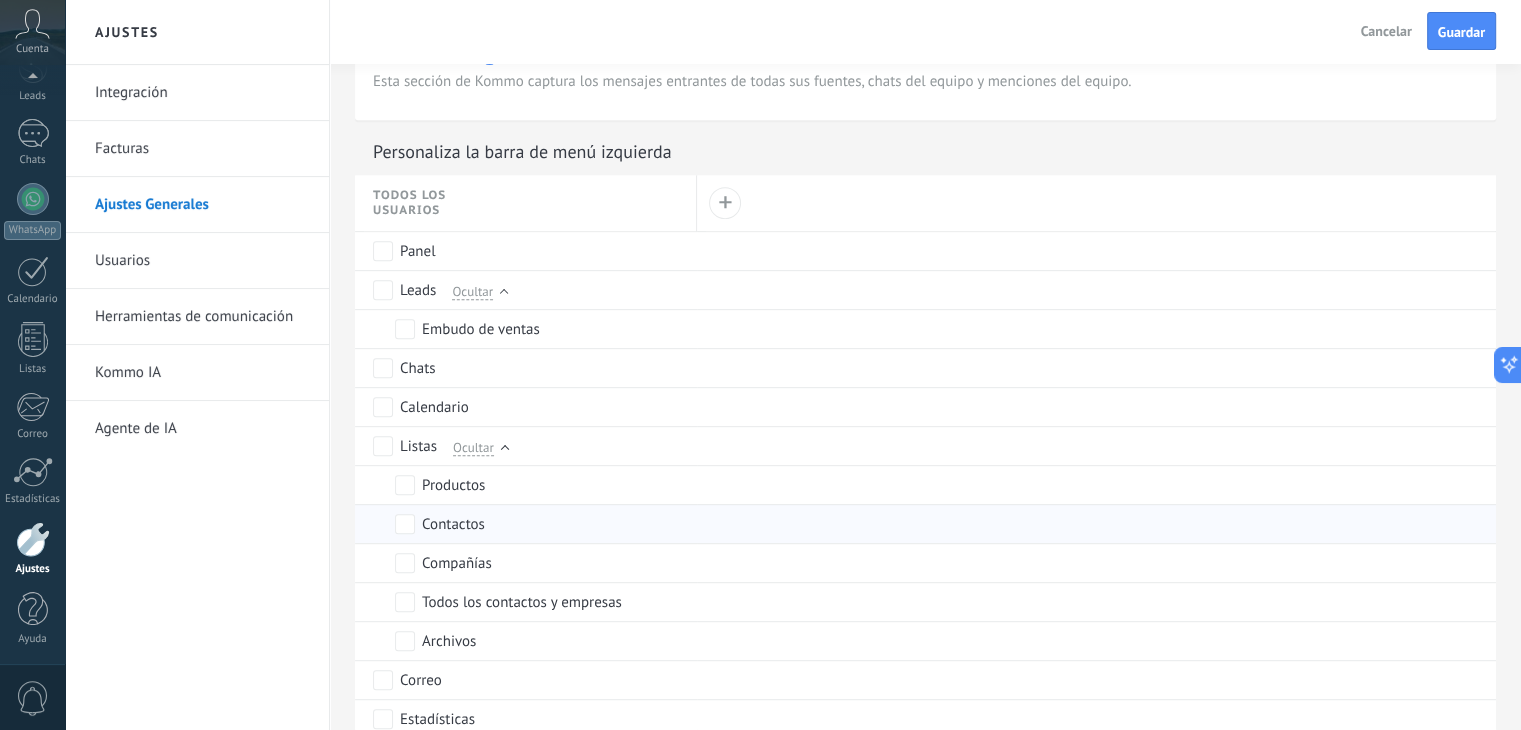 click on "Contactos" at bounding box center [541, 524] 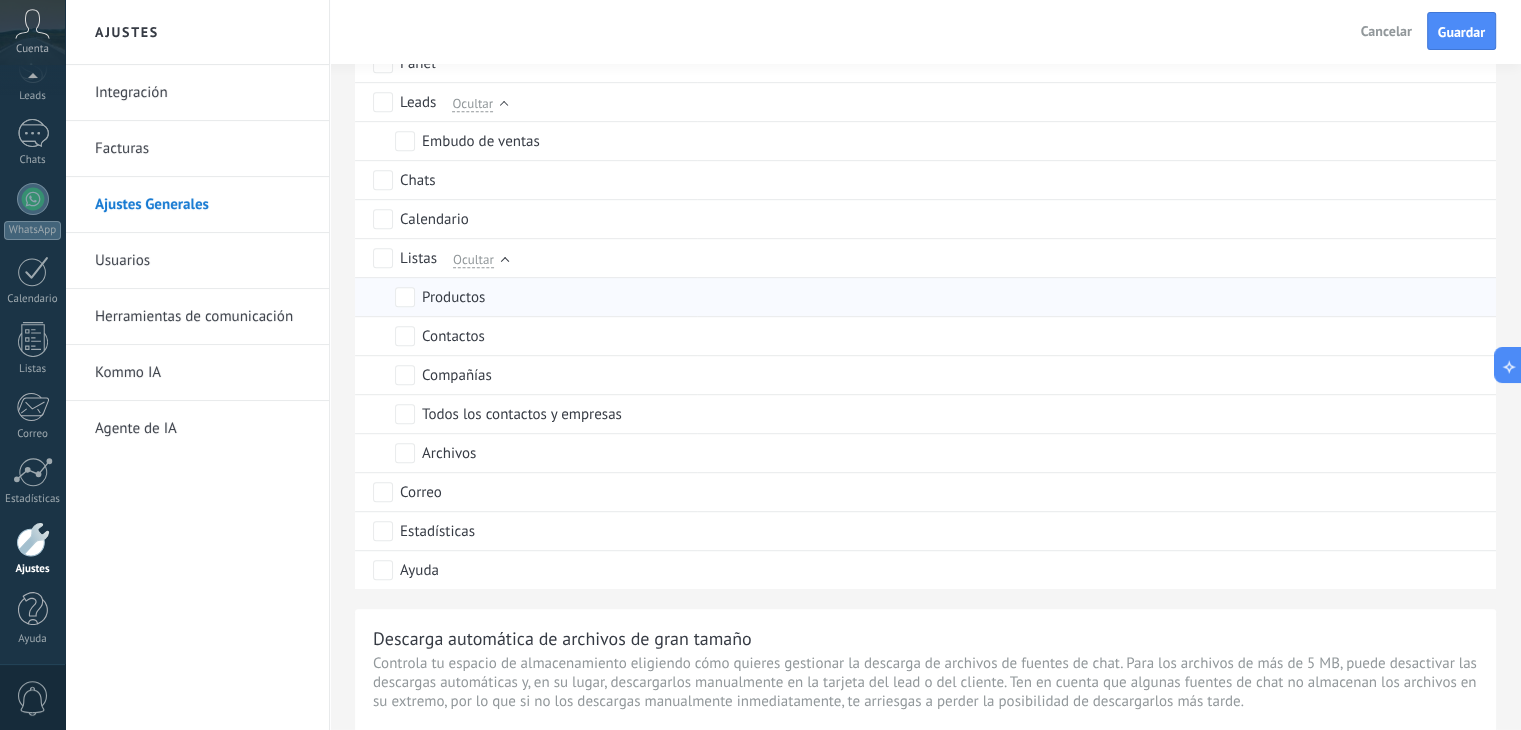scroll, scrollTop: 1176, scrollLeft: 0, axis: vertical 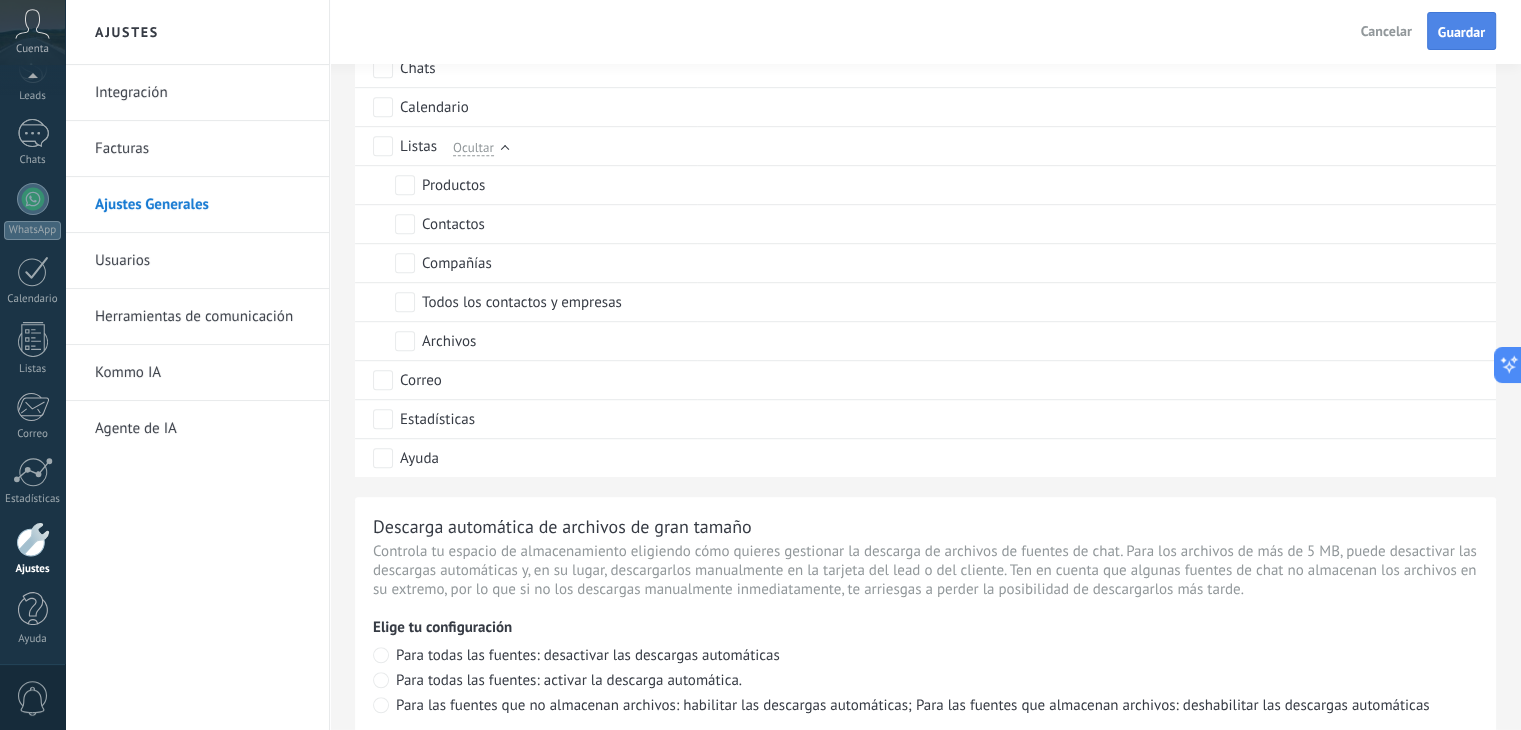 click on "Guardar" at bounding box center [1461, 32] 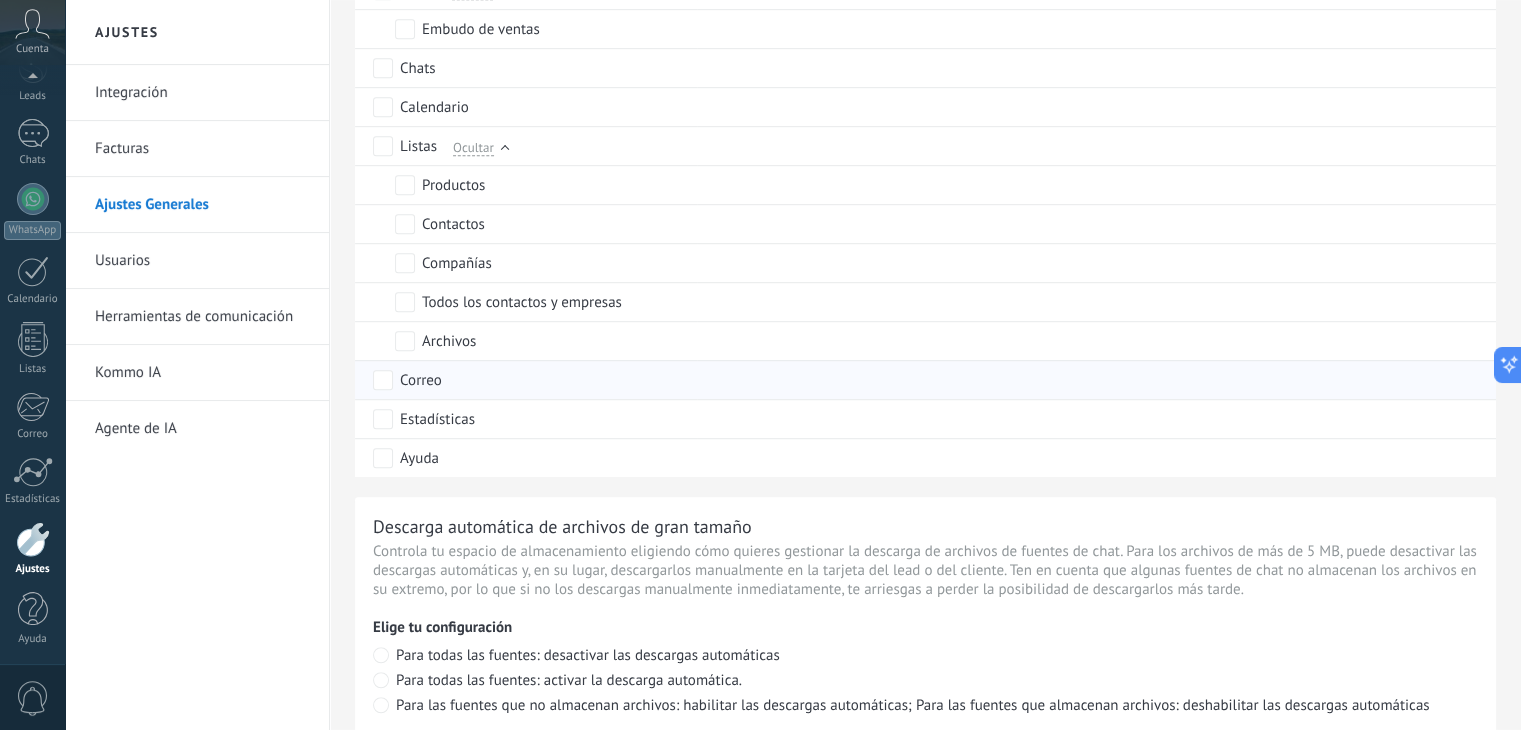 scroll, scrollTop: 1253, scrollLeft: 0, axis: vertical 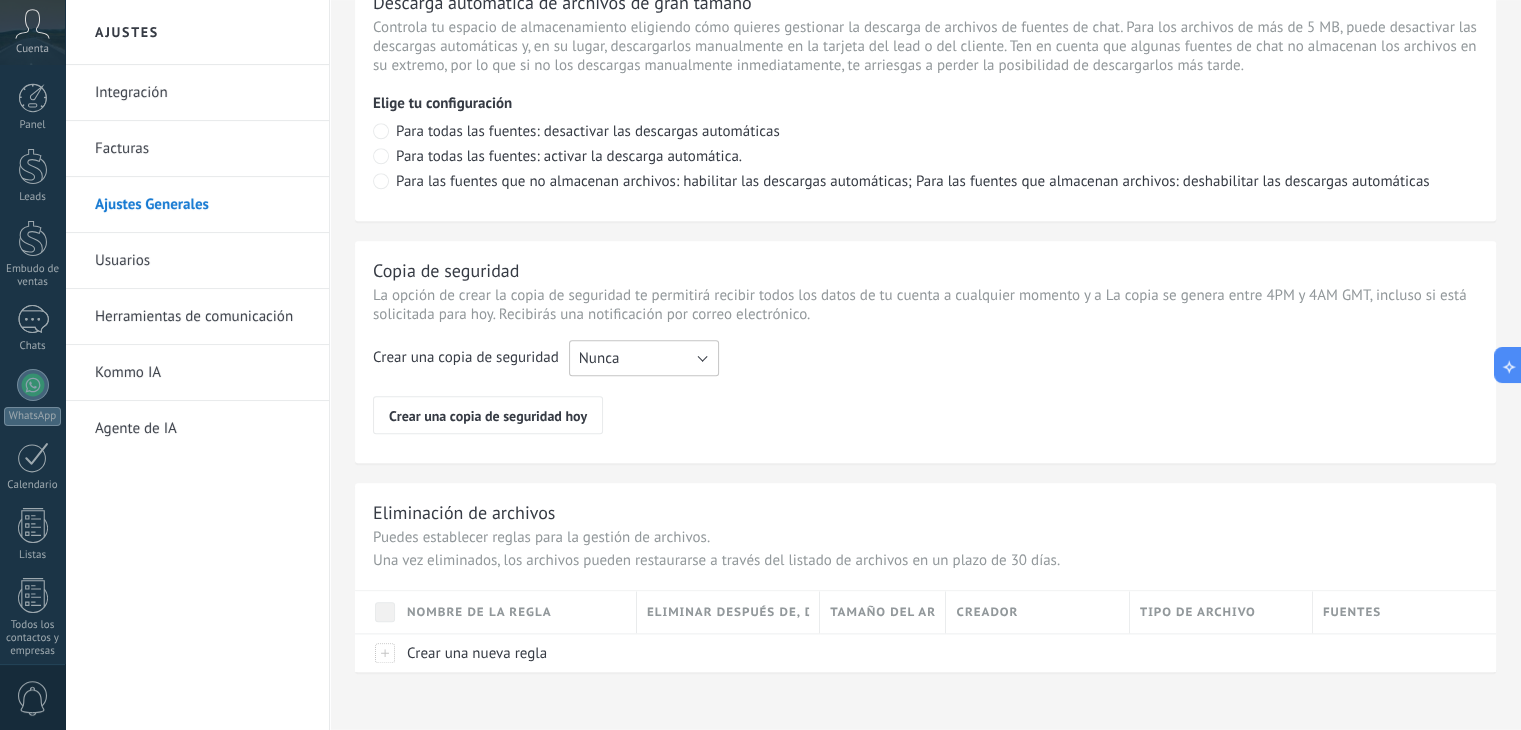 click on "Nunca" at bounding box center (644, 358) 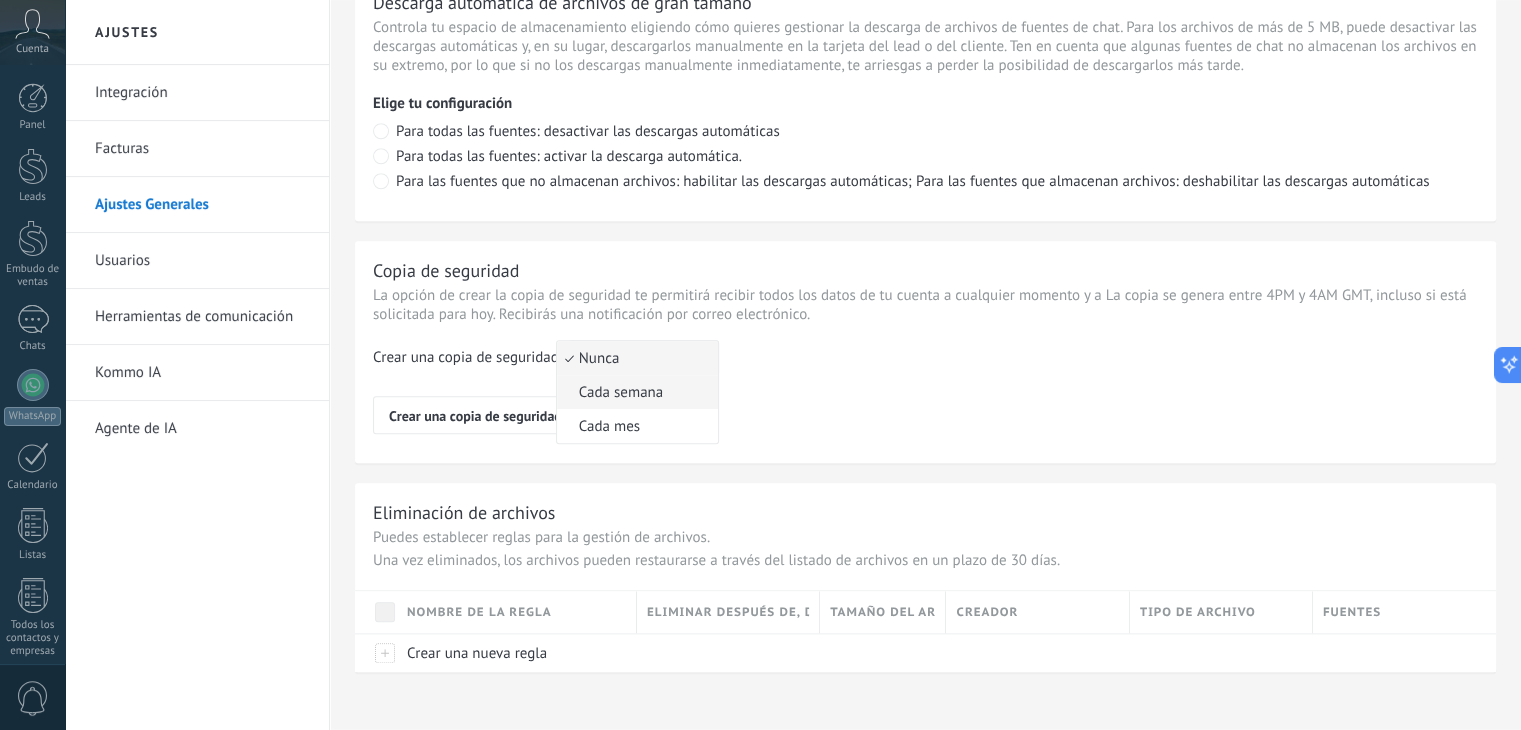 click on "Cada semana" at bounding box center (634, 392) 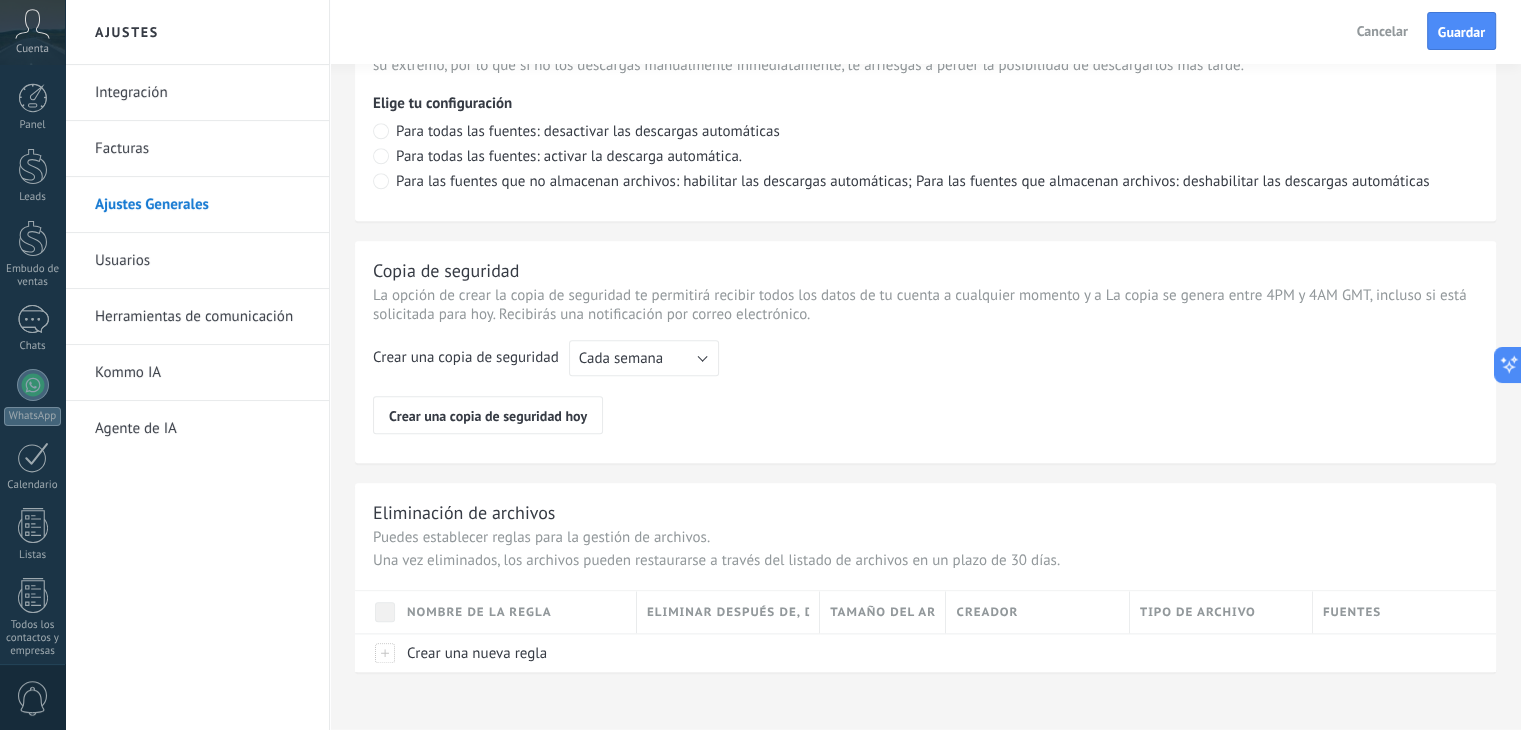 click on "Crear una copia de seguridad hoy" at bounding box center (923, 415) 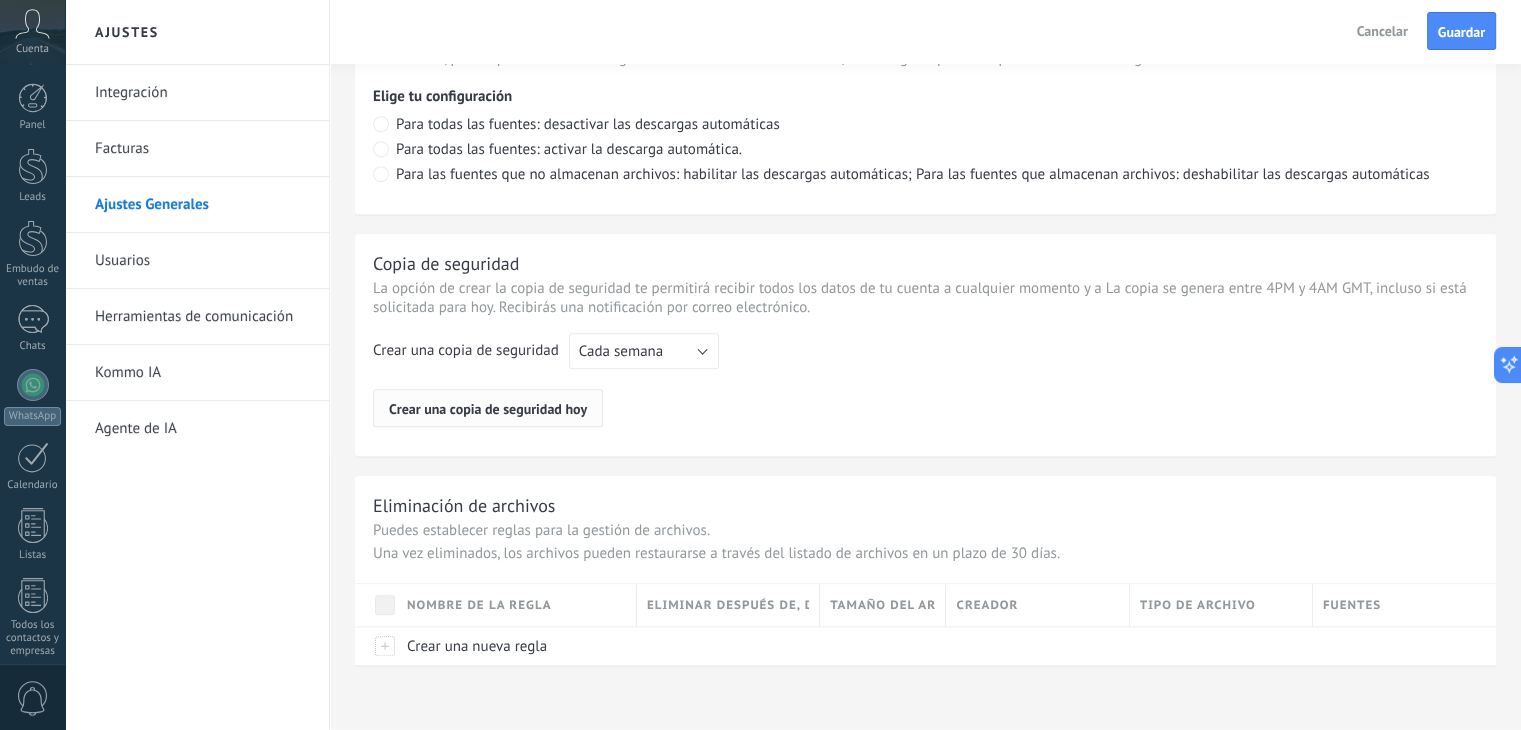 scroll, scrollTop: 1709, scrollLeft: 0, axis: vertical 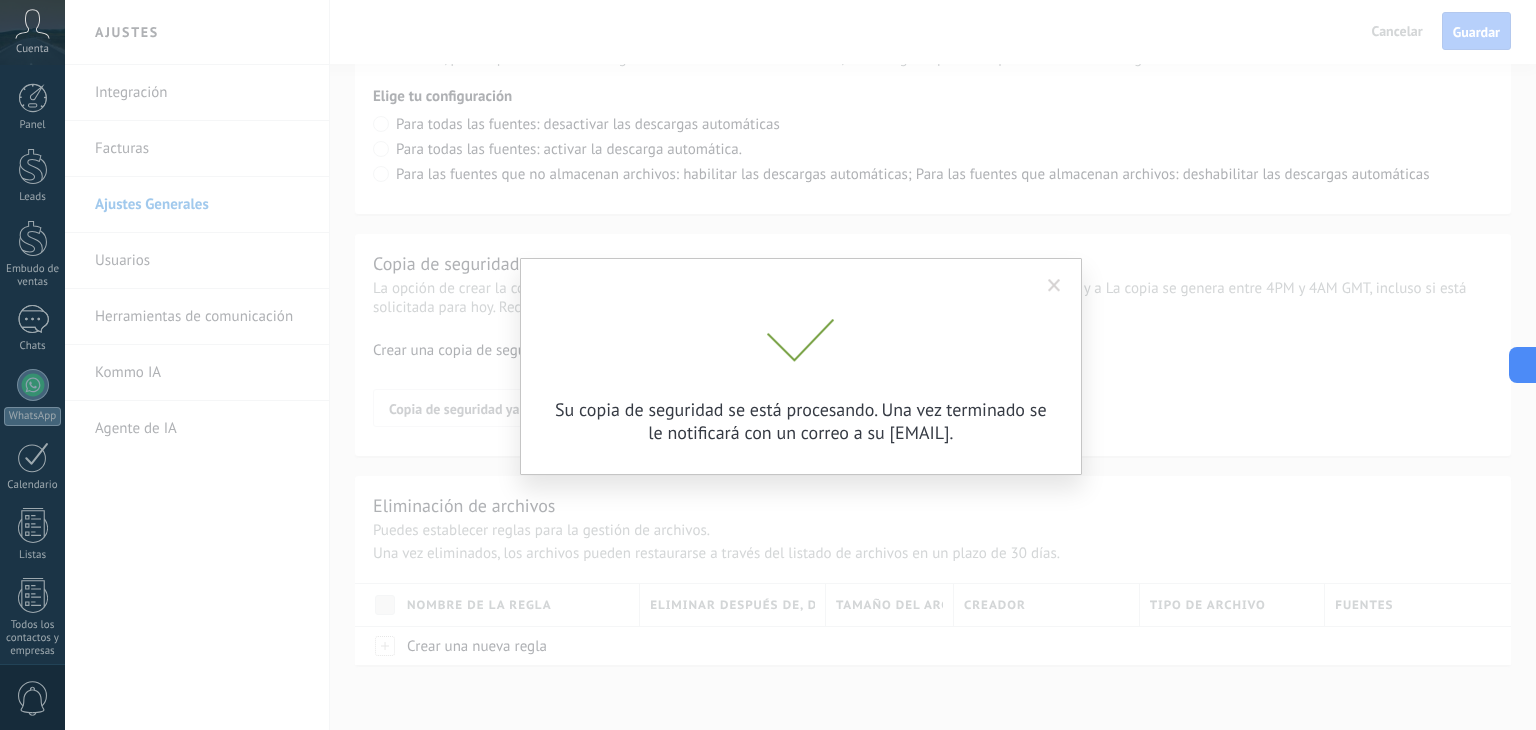 click on "Su copia de seguridad se está procesando. Una vez terminado se le notificará con un correo a su email." at bounding box center (800, 365) 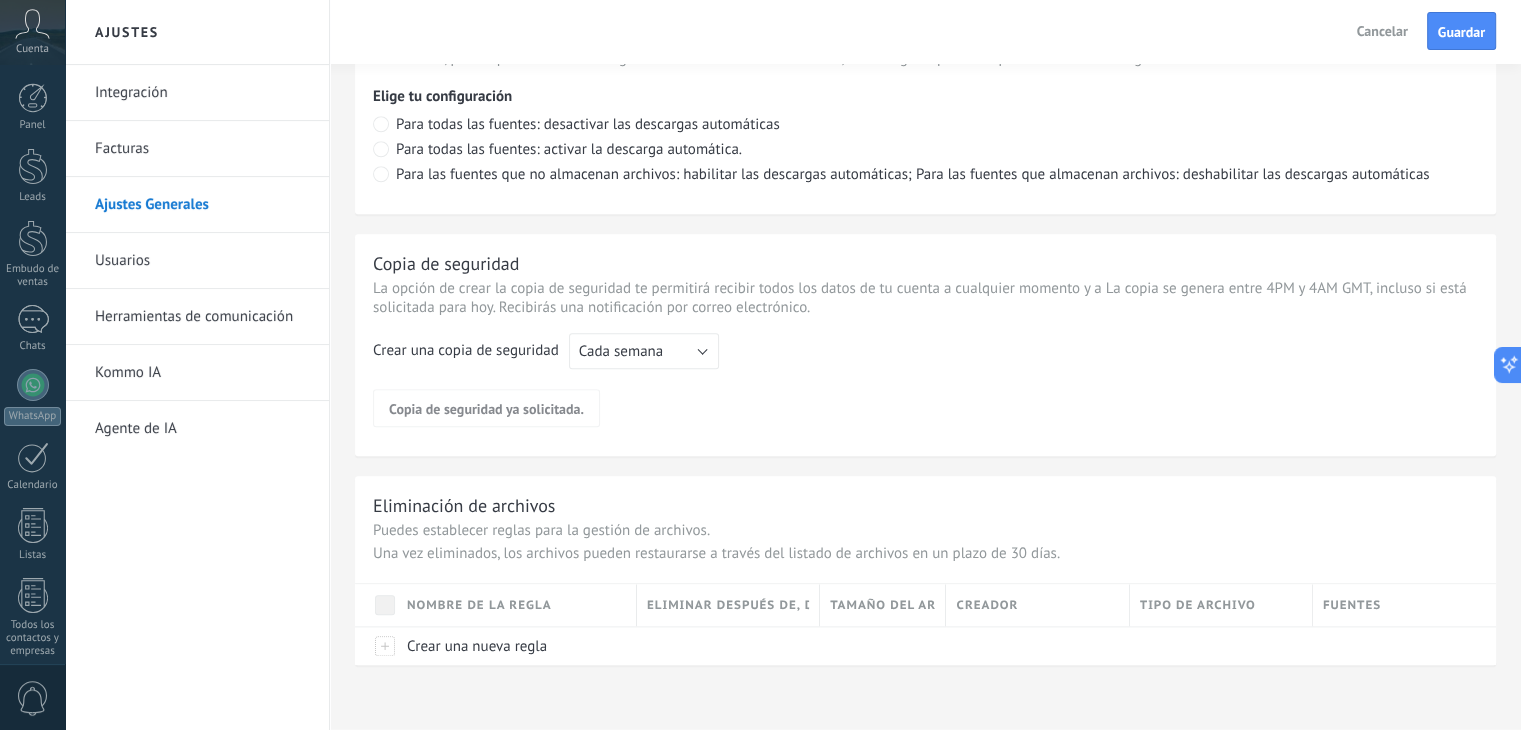 click on "Guardar" at bounding box center (1461, 31) 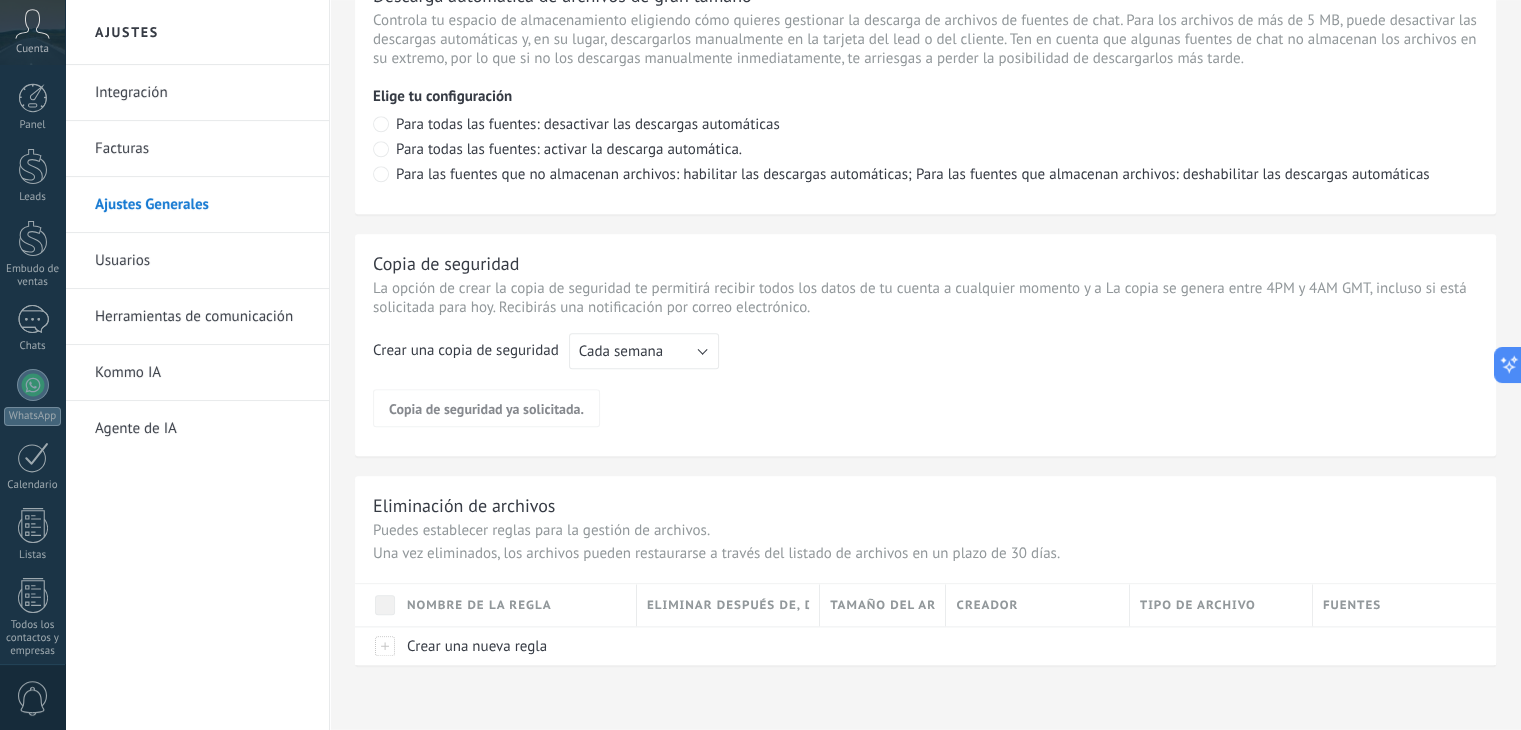 click on "Facturas" at bounding box center (202, 149) 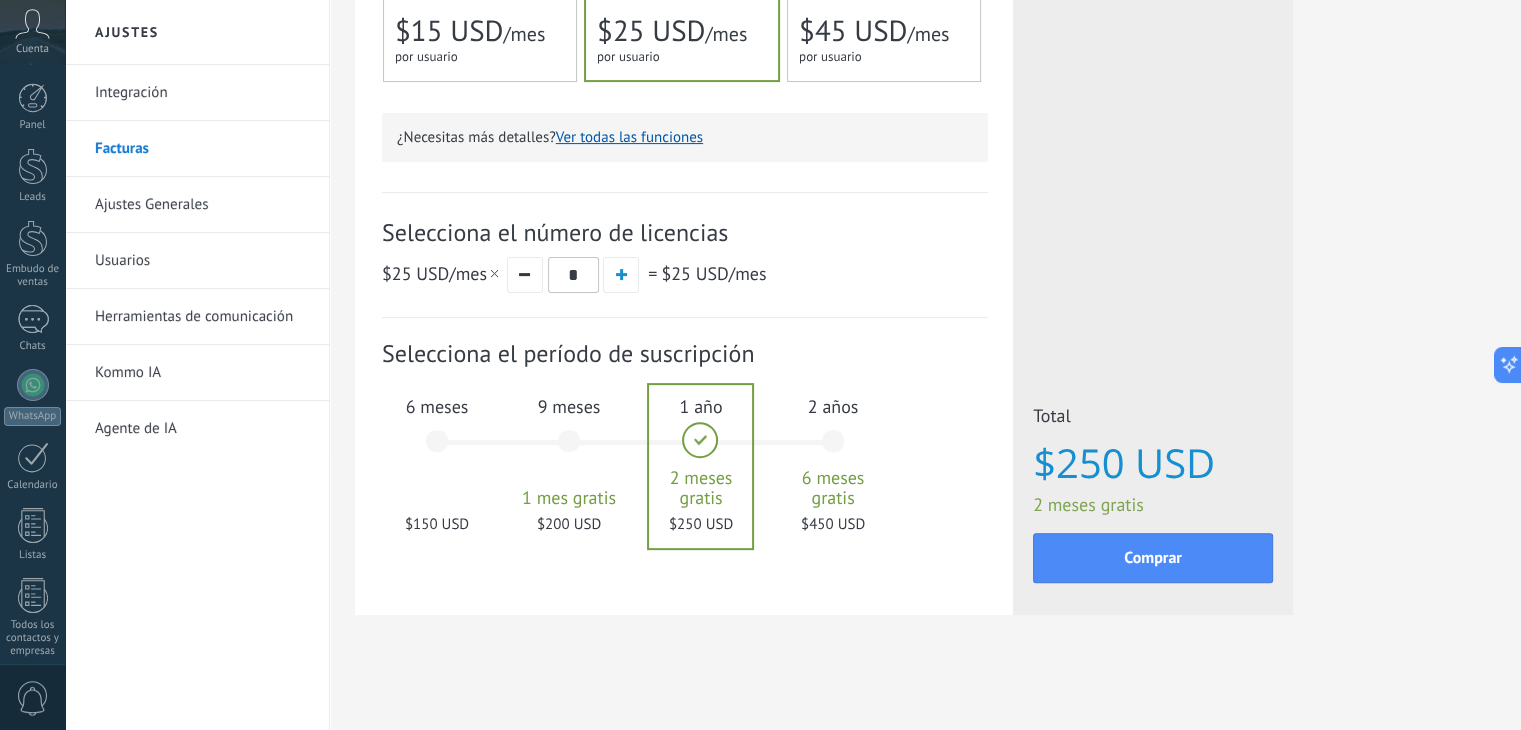 scroll, scrollTop: 252, scrollLeft: 0, axis: vertical 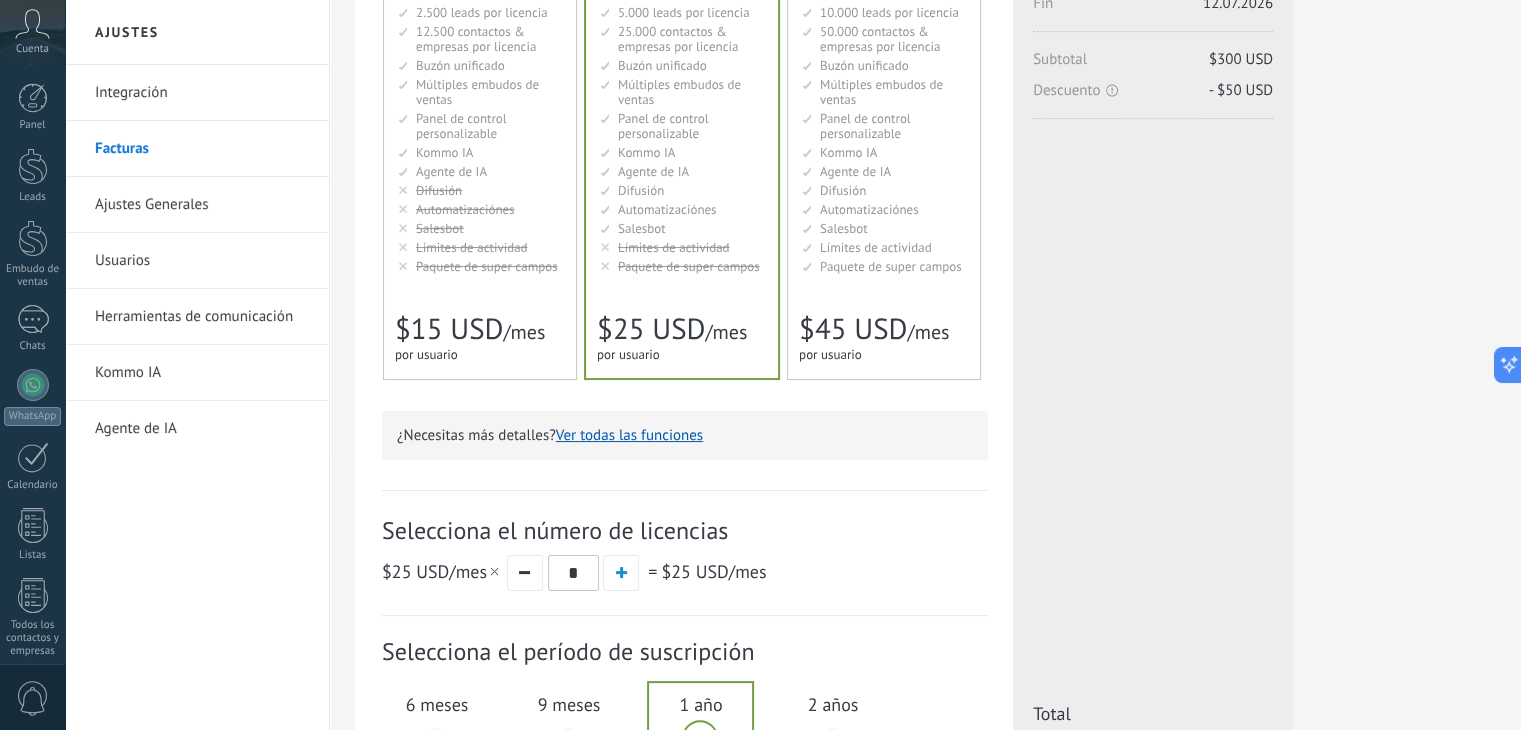 click on "Integración" at bounding box center [202, 93] 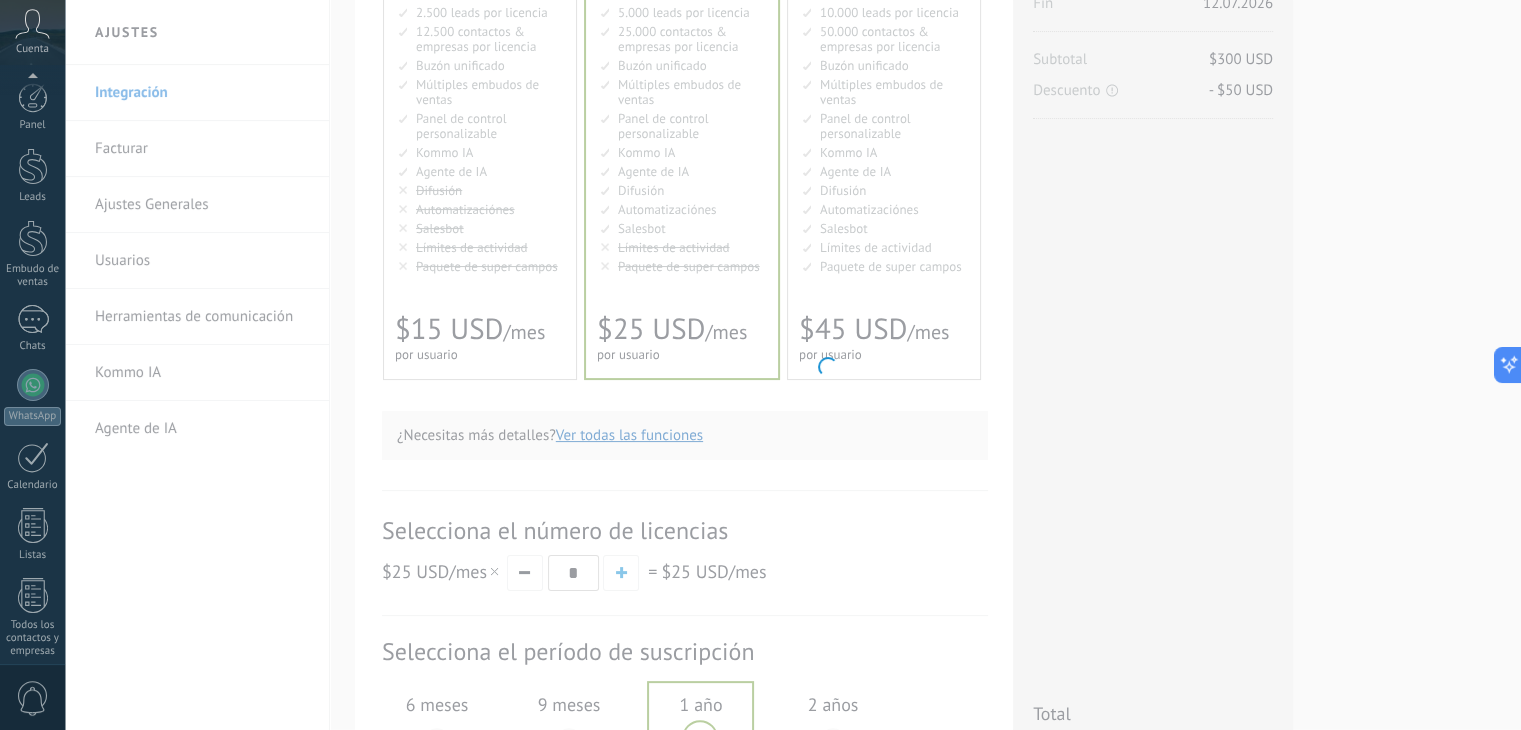 scroll, scrollTop: 562, scrollLeft: 0, axis: vertical 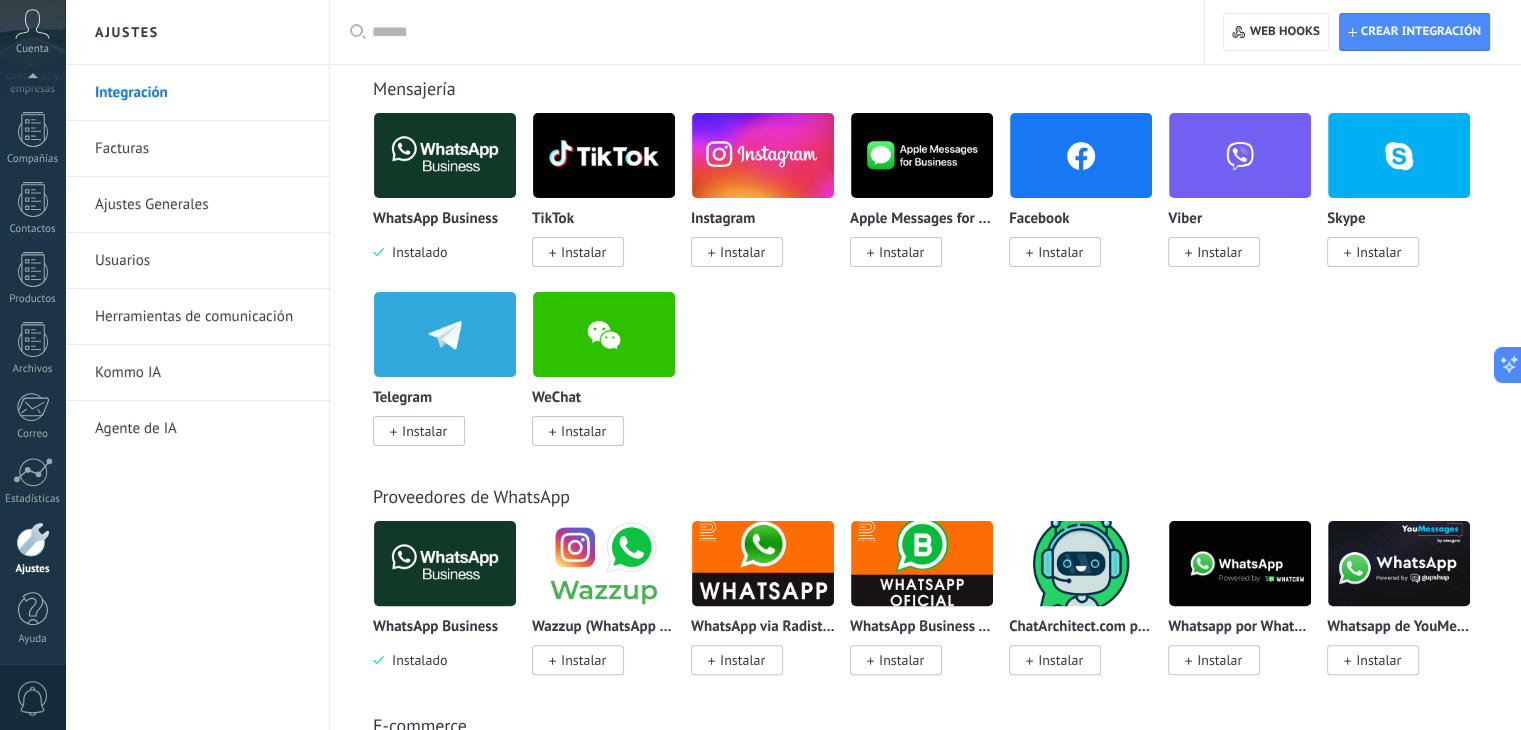 click on "Instalar" at bounding box center (583, 252) 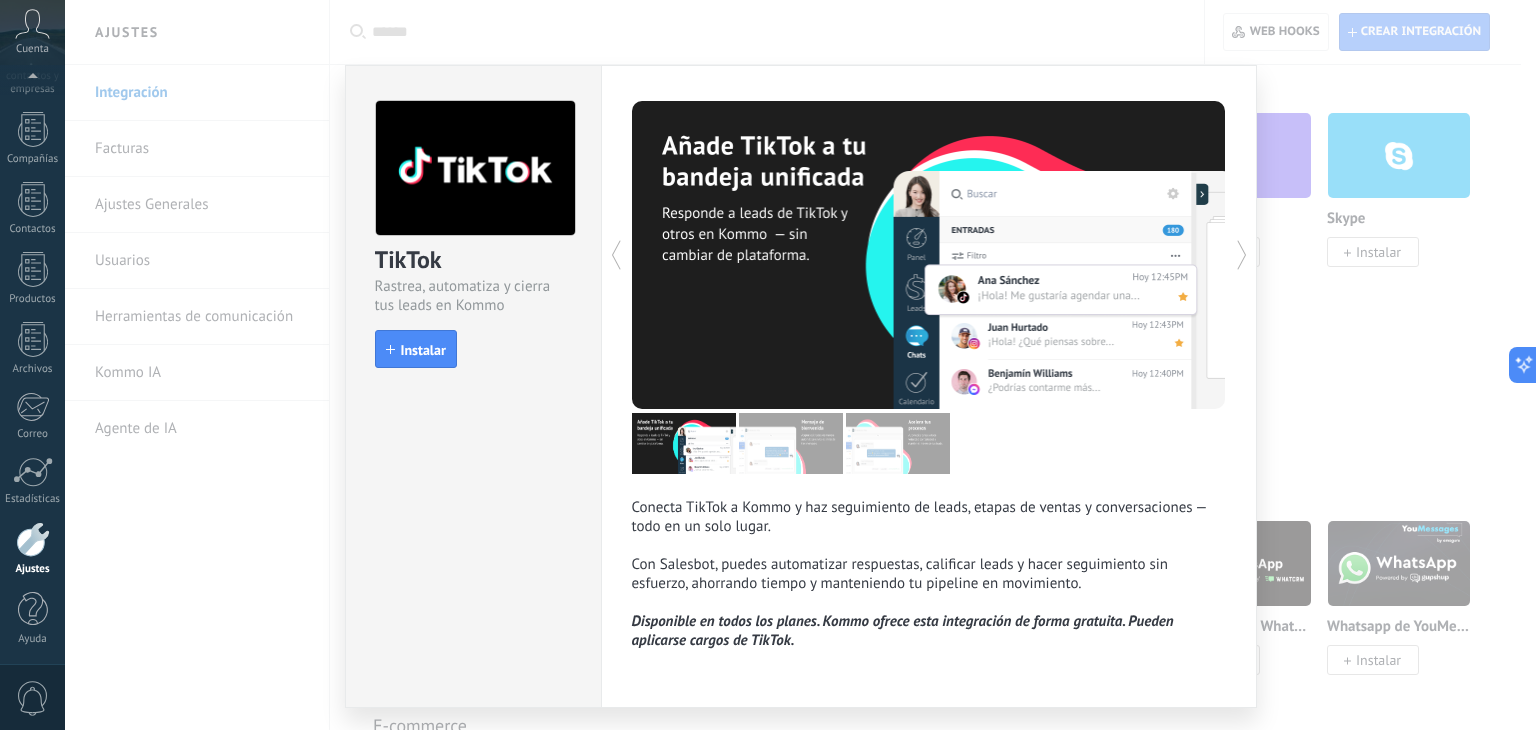 click on "TikTok Rastrea, automatiza y cierra tus leads en Kommo install Instalar" at bounding box center (473, 225) 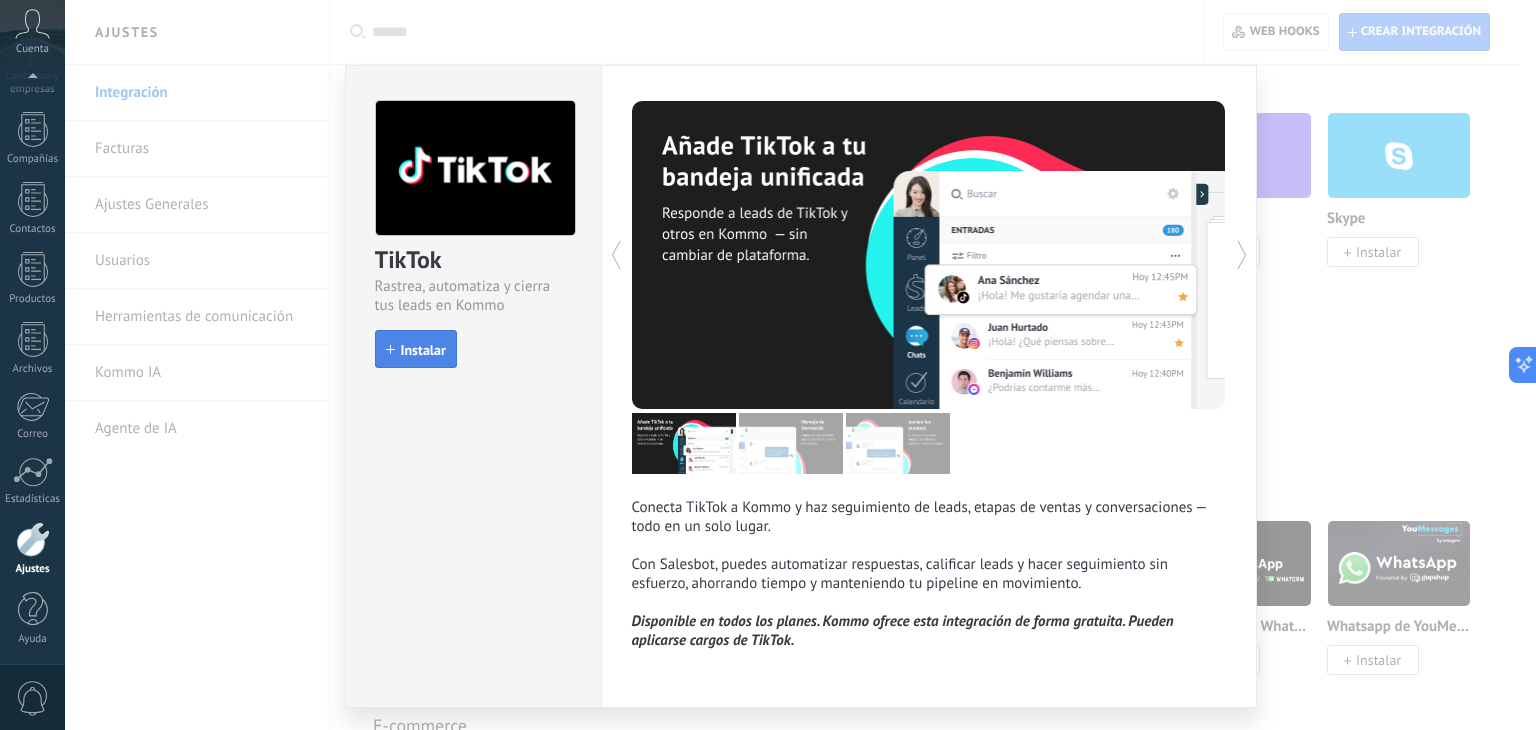 click on "Instalar" at bounding box center (416, 349) 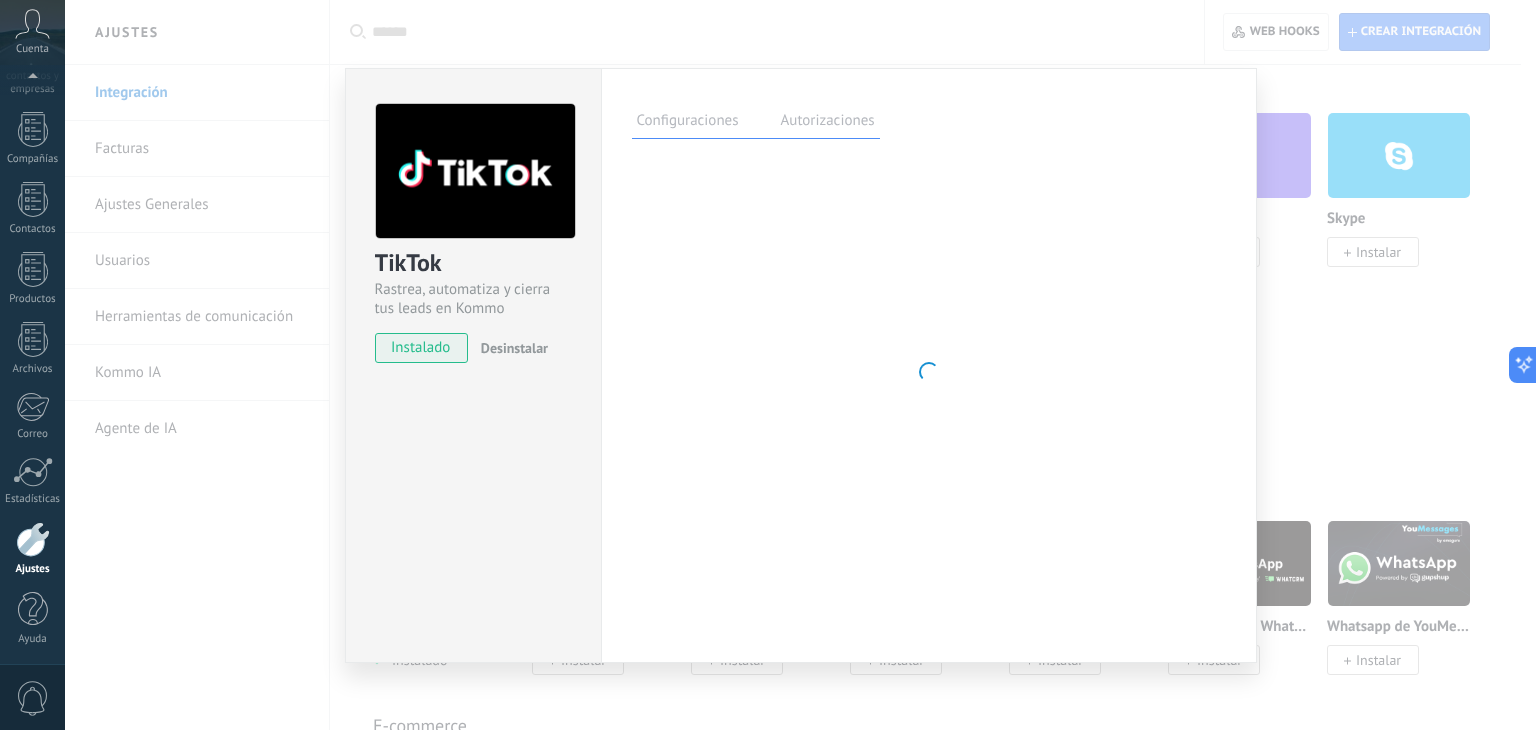 click on "TikTok Rastrea, automatiza y cierra tus leads en Kommo instalado Desinstalar Configuraciones Autorizaciones Esta pestaña registra a los usuarios que han concedido acceso a las integración a esta cuenta. Si deseas remover la posibilidad que un usuario pueda enviar solicitudes a la cuenta en nombre de esta integración, puedes revocar el acceso. Si el acceso a todos los usuarios es revocado, la integración dejará de funcionar. Esta aplicacion está instalada, pero nadie le ha dado acceso aun. Rastrea, automatiza y cierra tus leads en Kommo más Guardar" at bounding box center (800, 365) 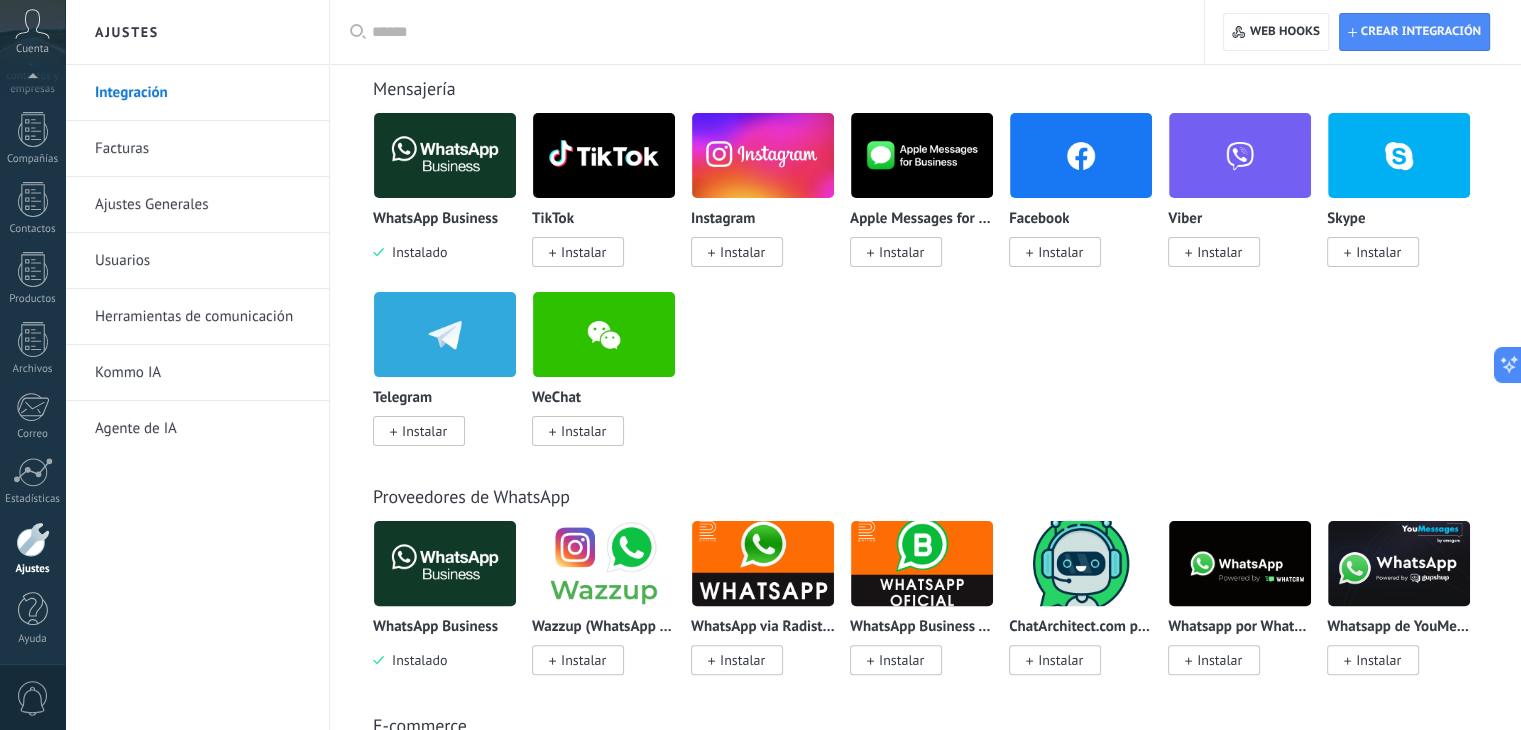 click on "Instalar" at bounding box center [742, 252] 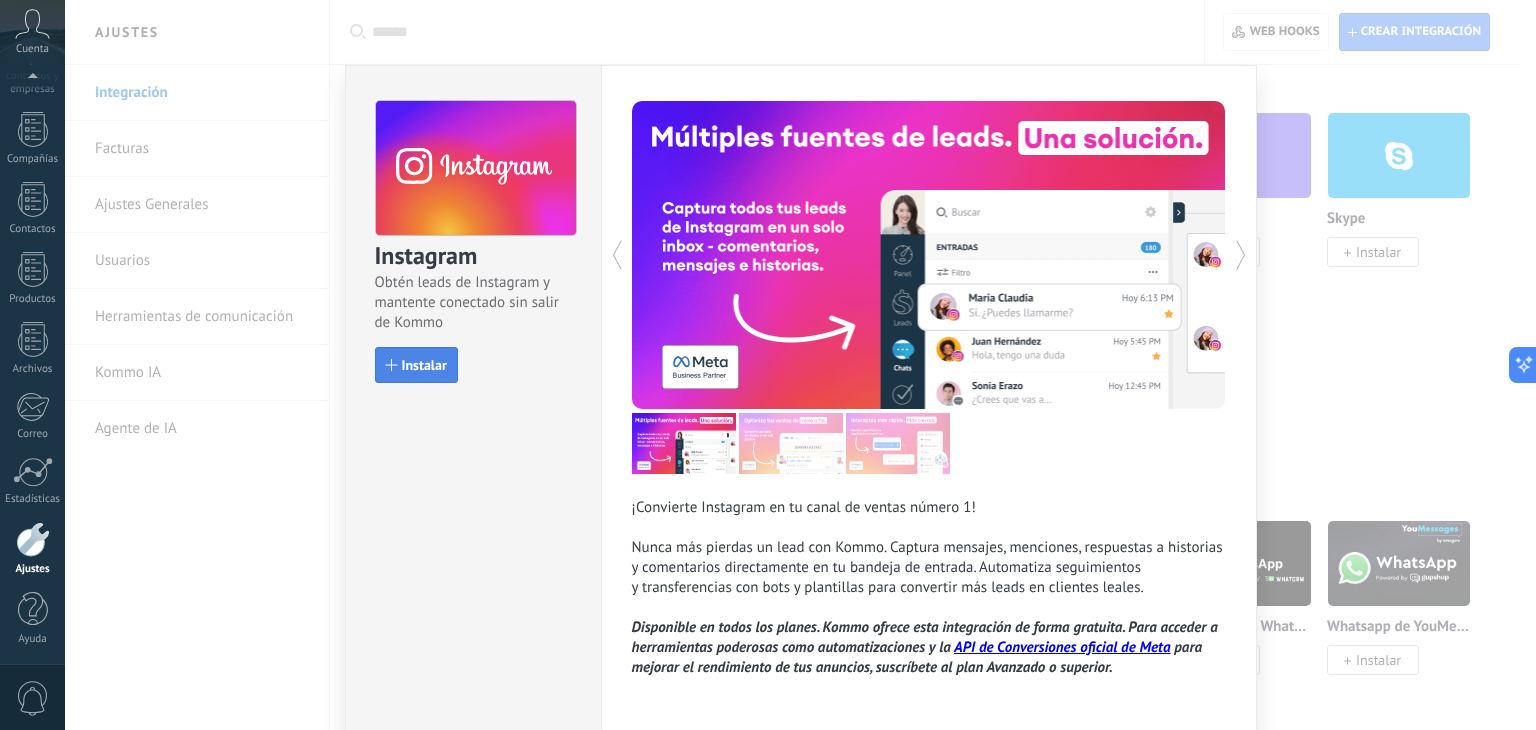 click on "Instalar" at bounding box center [424, 365] 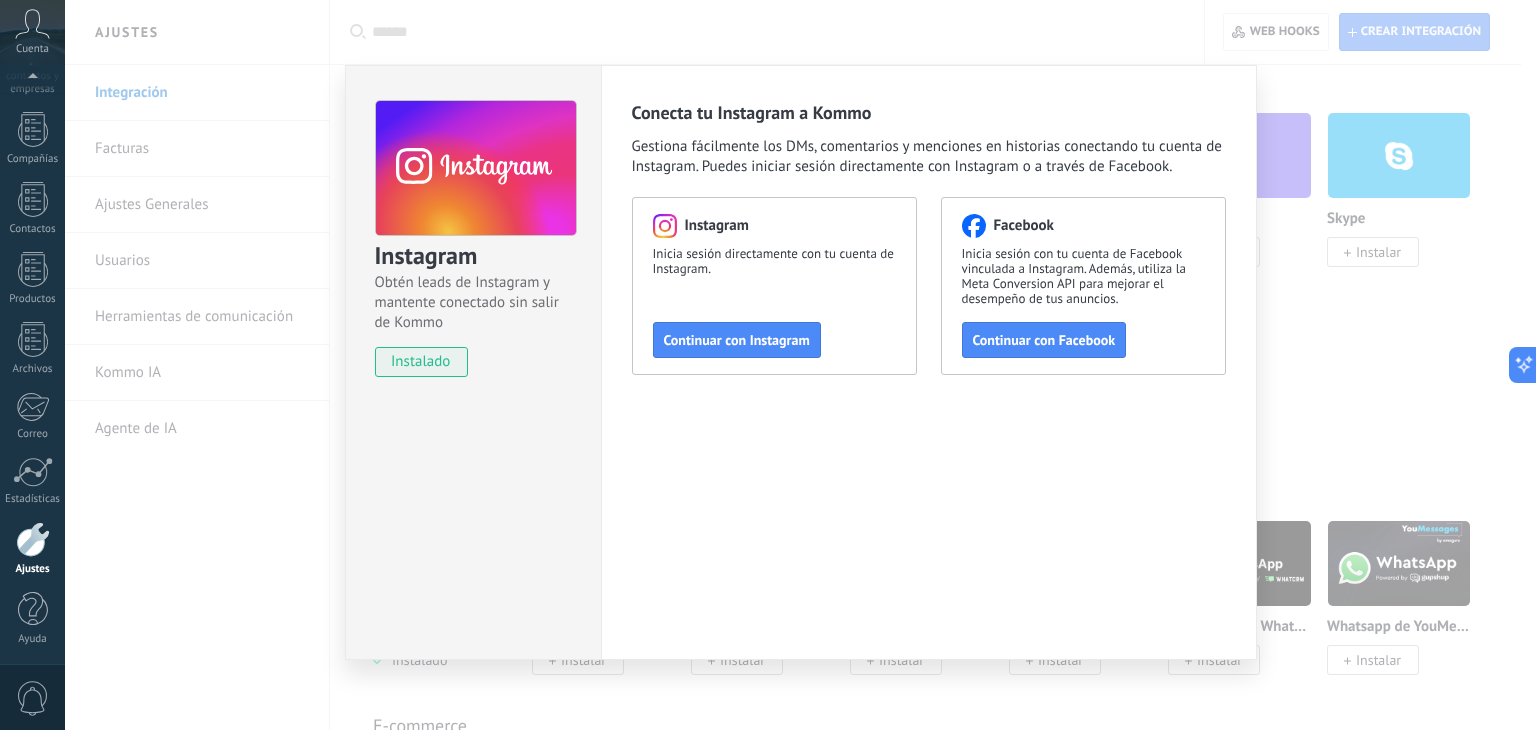 click on "Instagram Obtén leads de Instagram y mantente conectado sin salir de Kommo instalado Conecta tu Instagram a Kommo Gestiona fácilmente los DMs, comentarios y menciones en historias conectando tu cuenta de Instagram. Puedes iniciar sesión directamente con Instagram o a través de Facebook. Instagram Inicia sesión directamente con tu cuenta de Instagram. Continuar con Instagram Facebook Inicia sesión con tu cuenta de Facebook vinculada a Instagram. Además, utiliza la Meta Conversion API para mejorar el desempeño de tus anuncios. Continuar con Facebook" at bounding box center (800, 365) 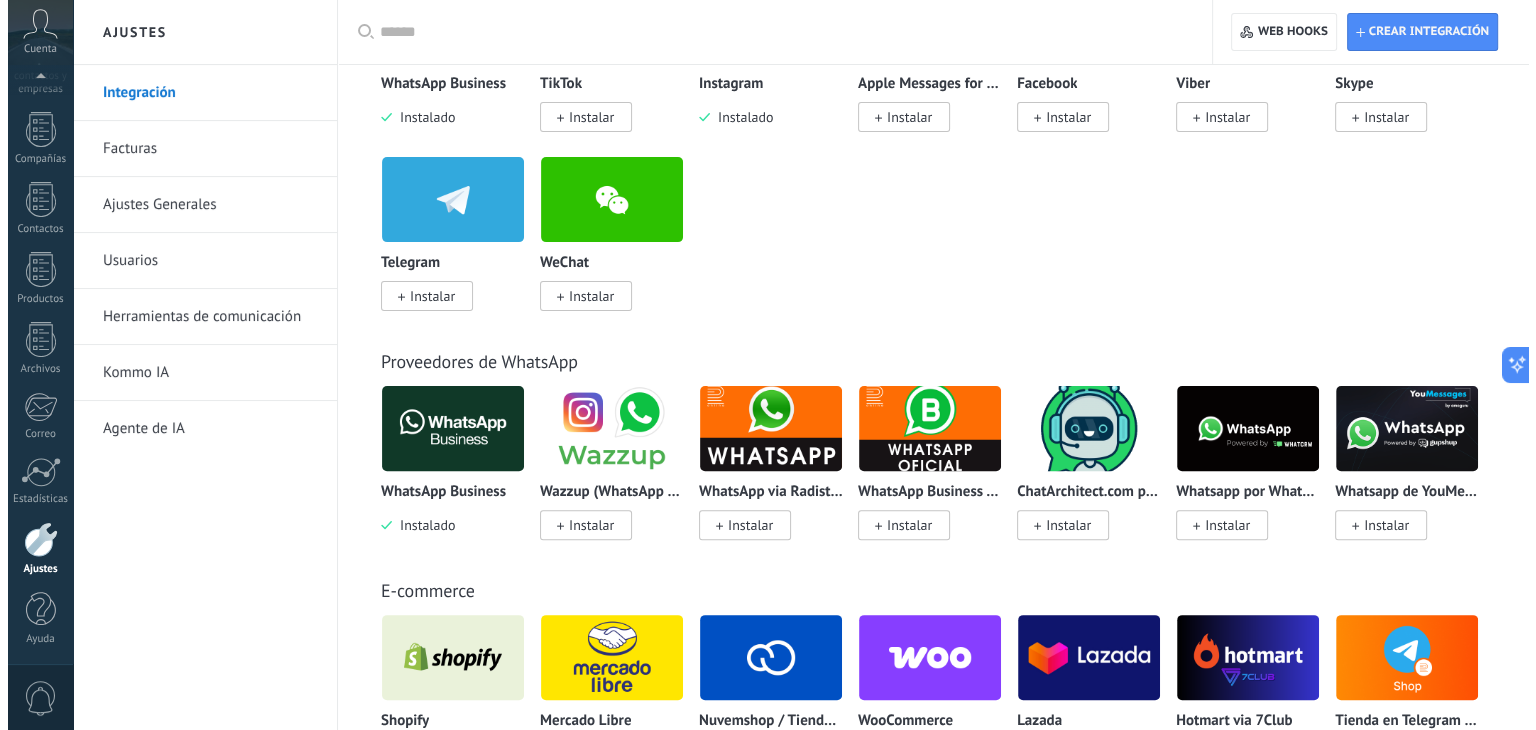 scroll, scrollTop: 500, scrollLeft: 0, axis: vertical 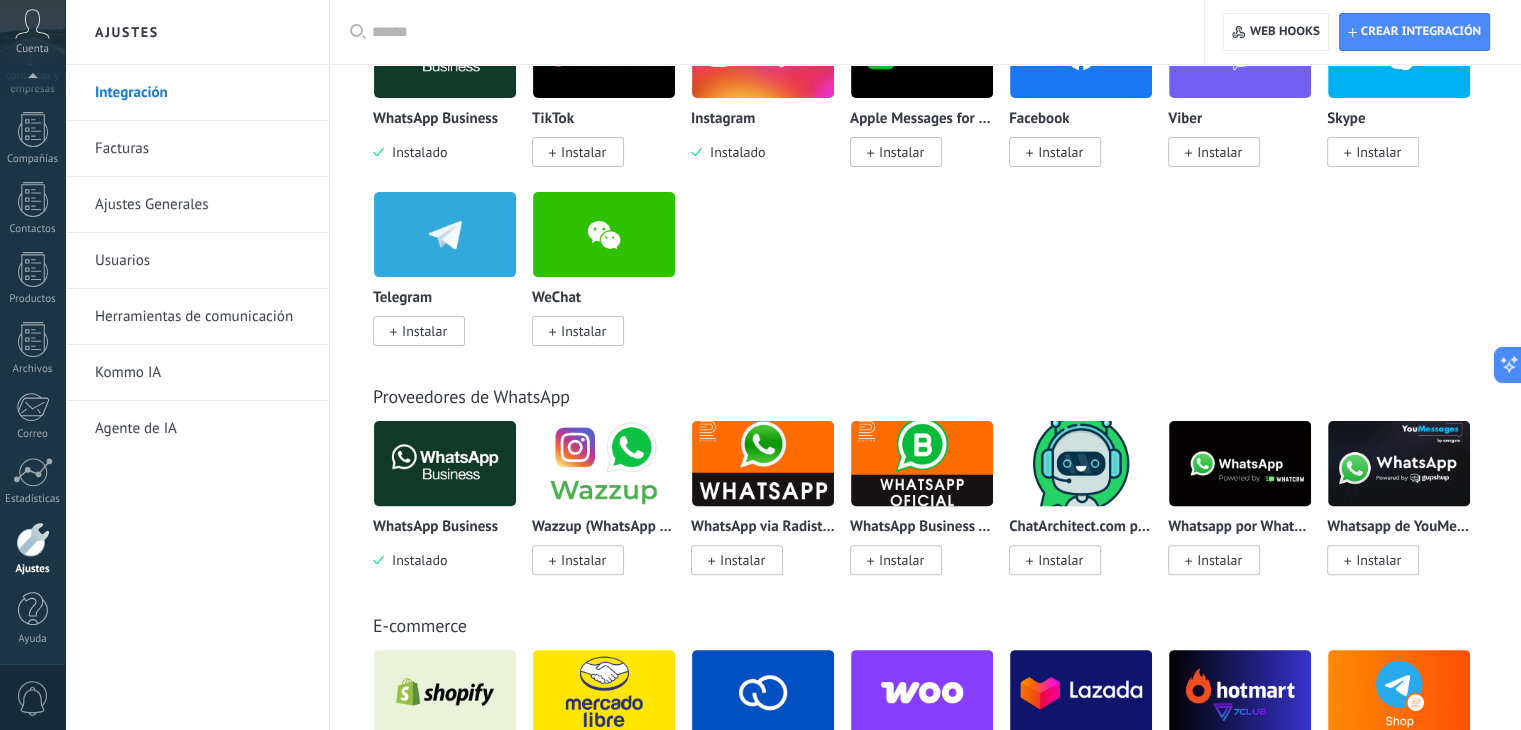 click on "Facebook Instalar" at bounding box center [1081, 136] 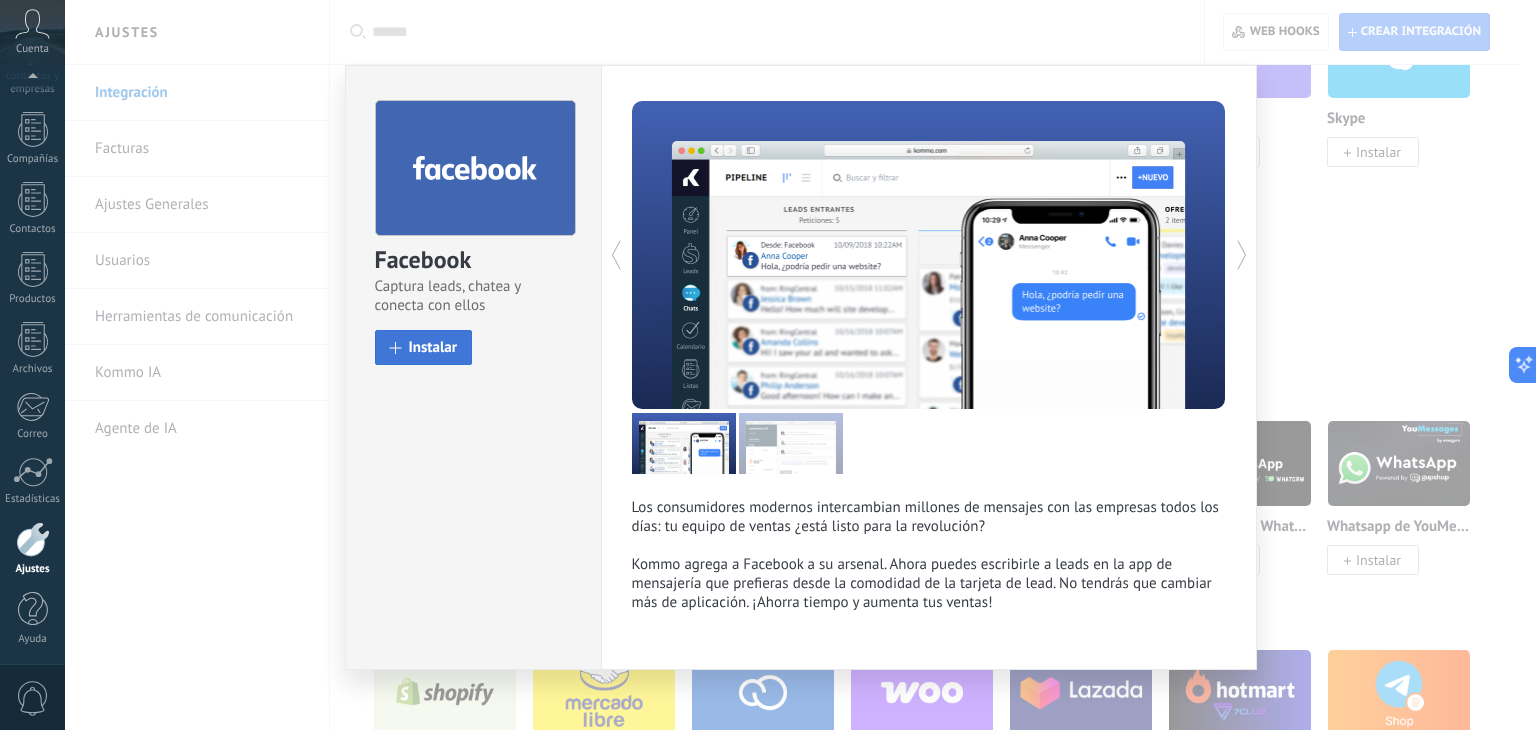 click on "Instalar" at bounding box center [433, 347] 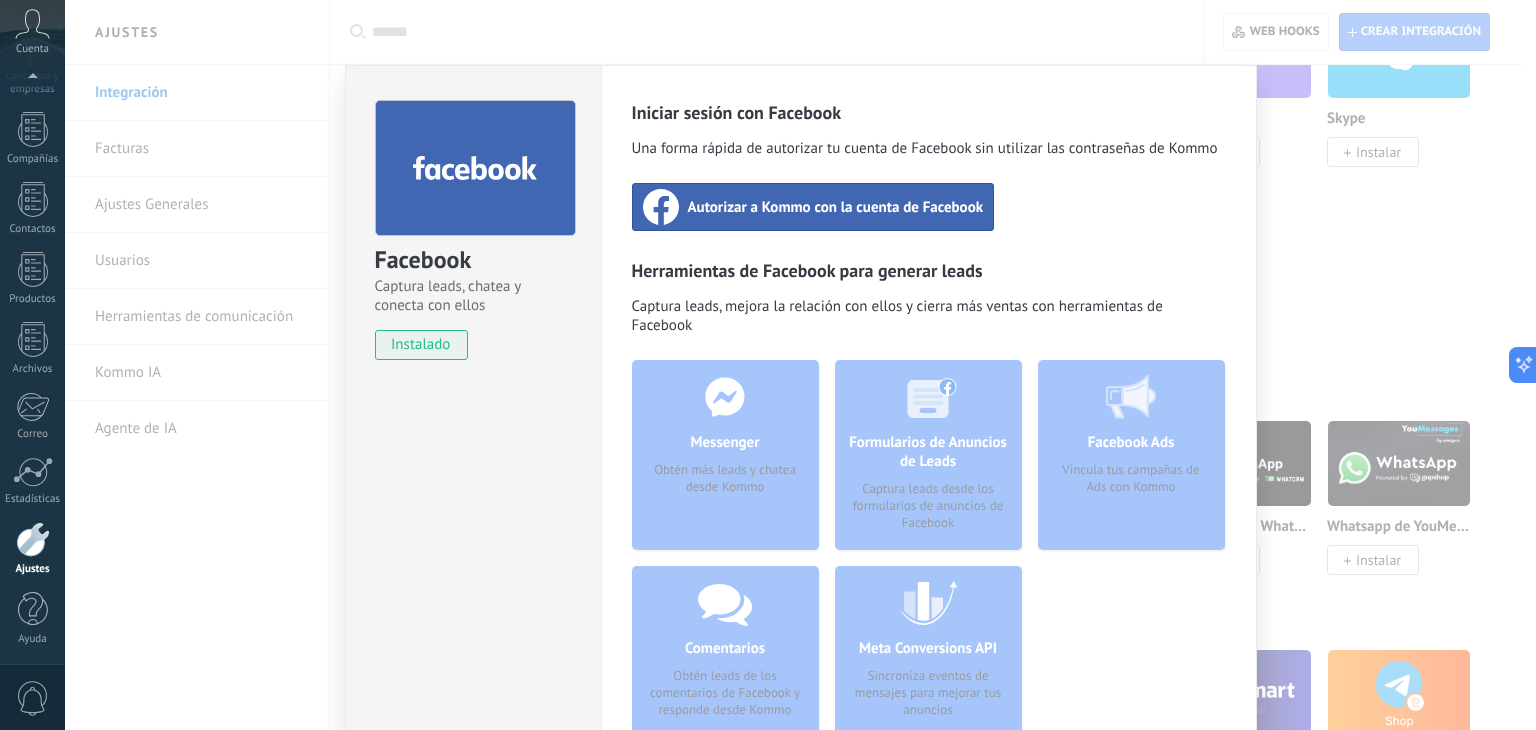 scroll, scrollTop: 100, scrollLeft: 0, axis: vertical 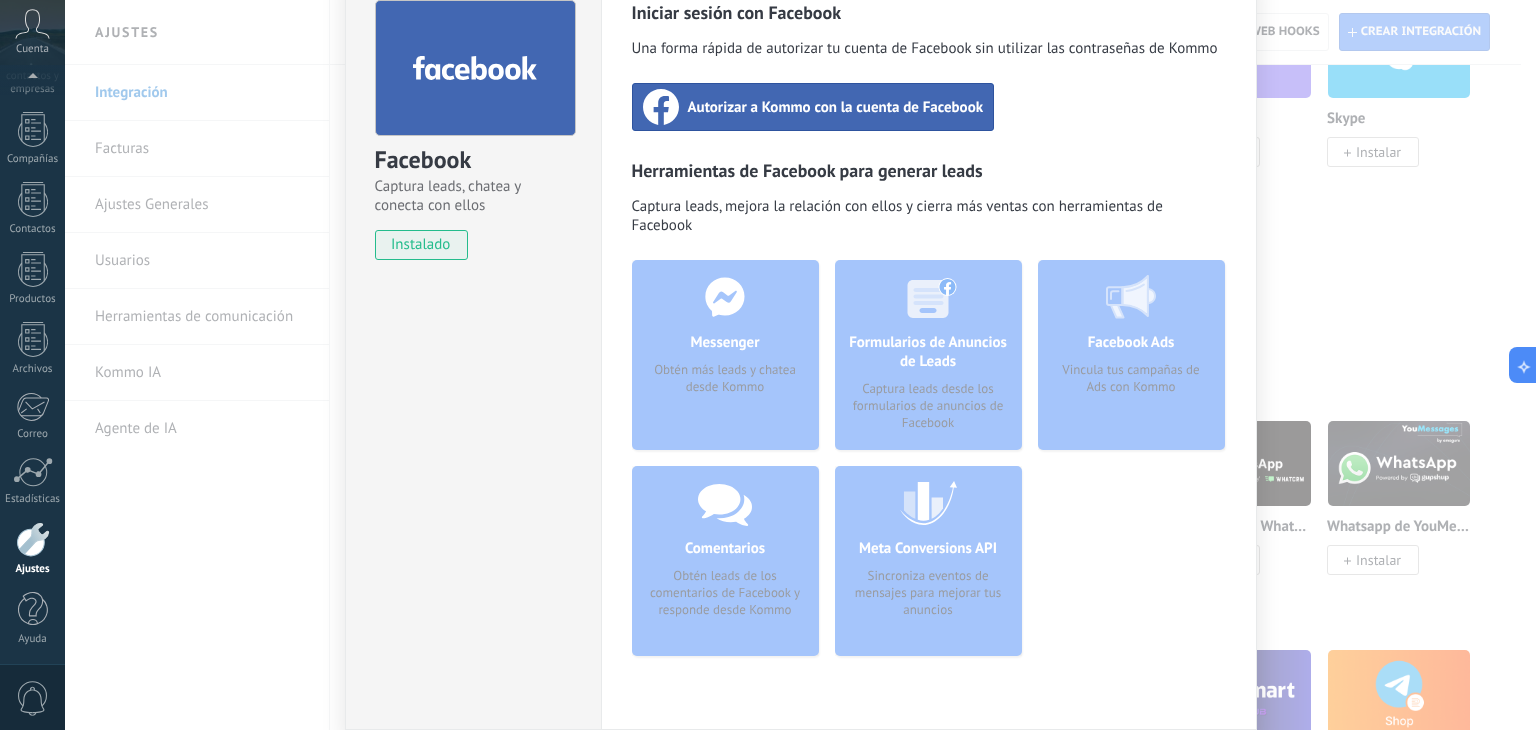 click on "Autorizar a Kommo con la cuenta de Facebook" at bounding box center (836, 107) 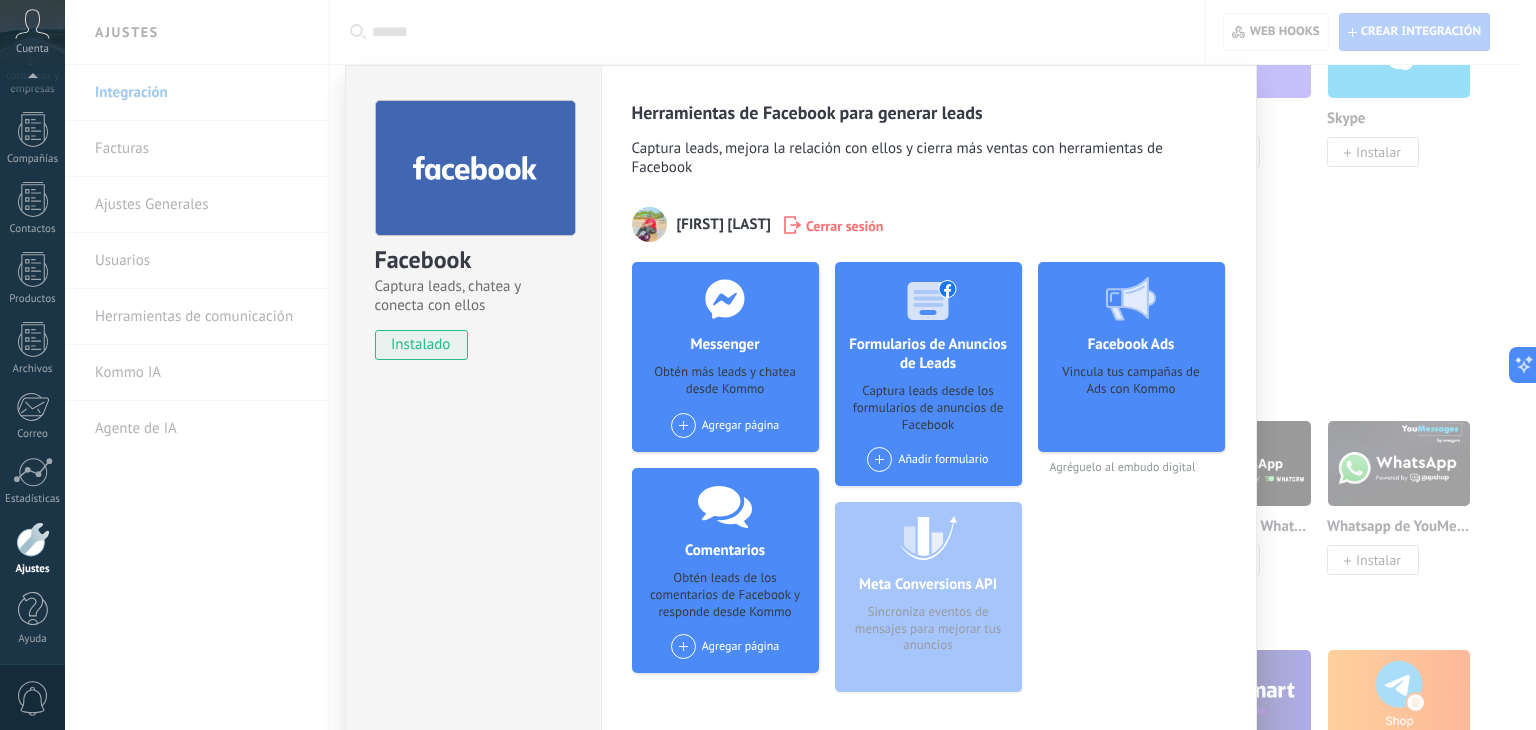 scroll, scrollTop: 0, scrollLeft: 0, axis: both 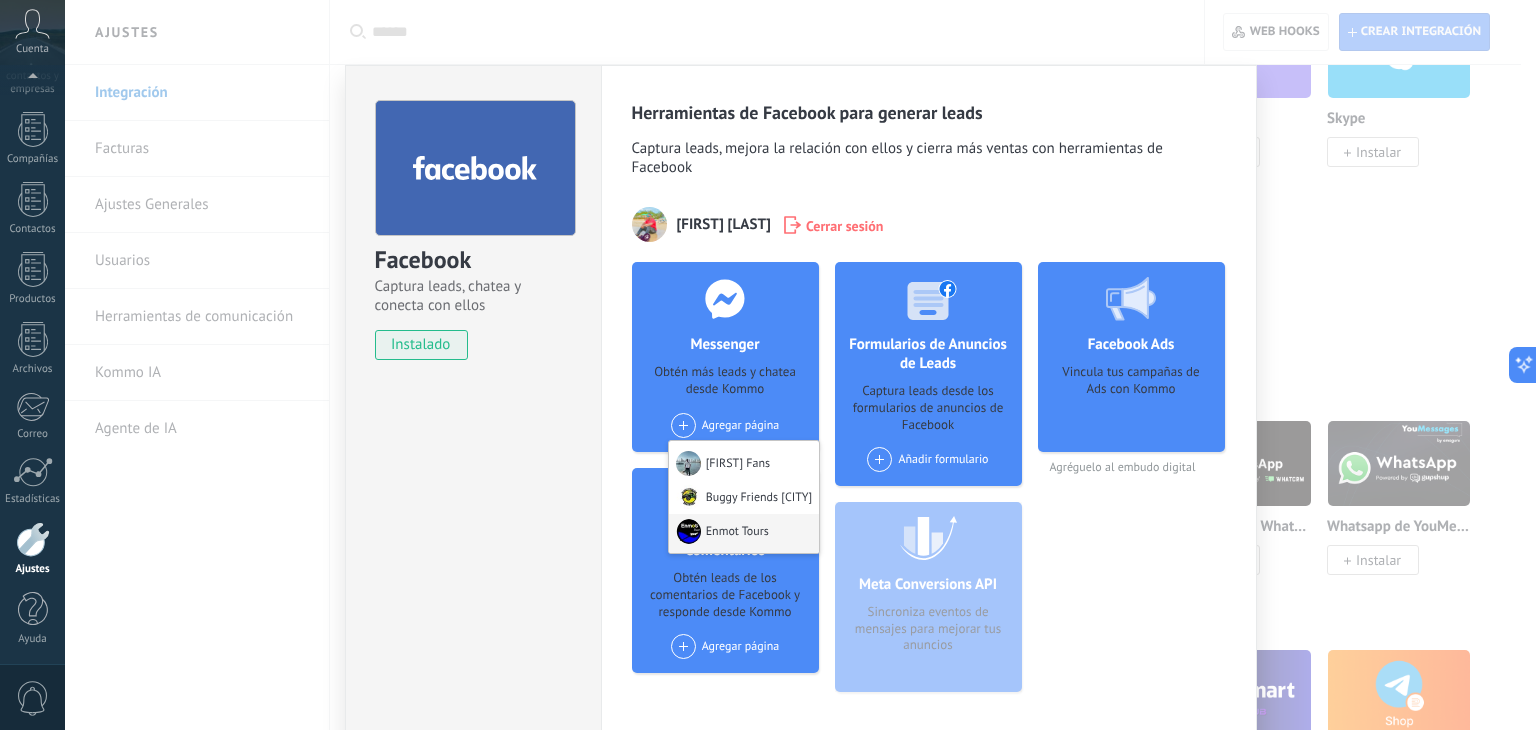 click on "Enmot Tours" at bounding box center [744, 533] 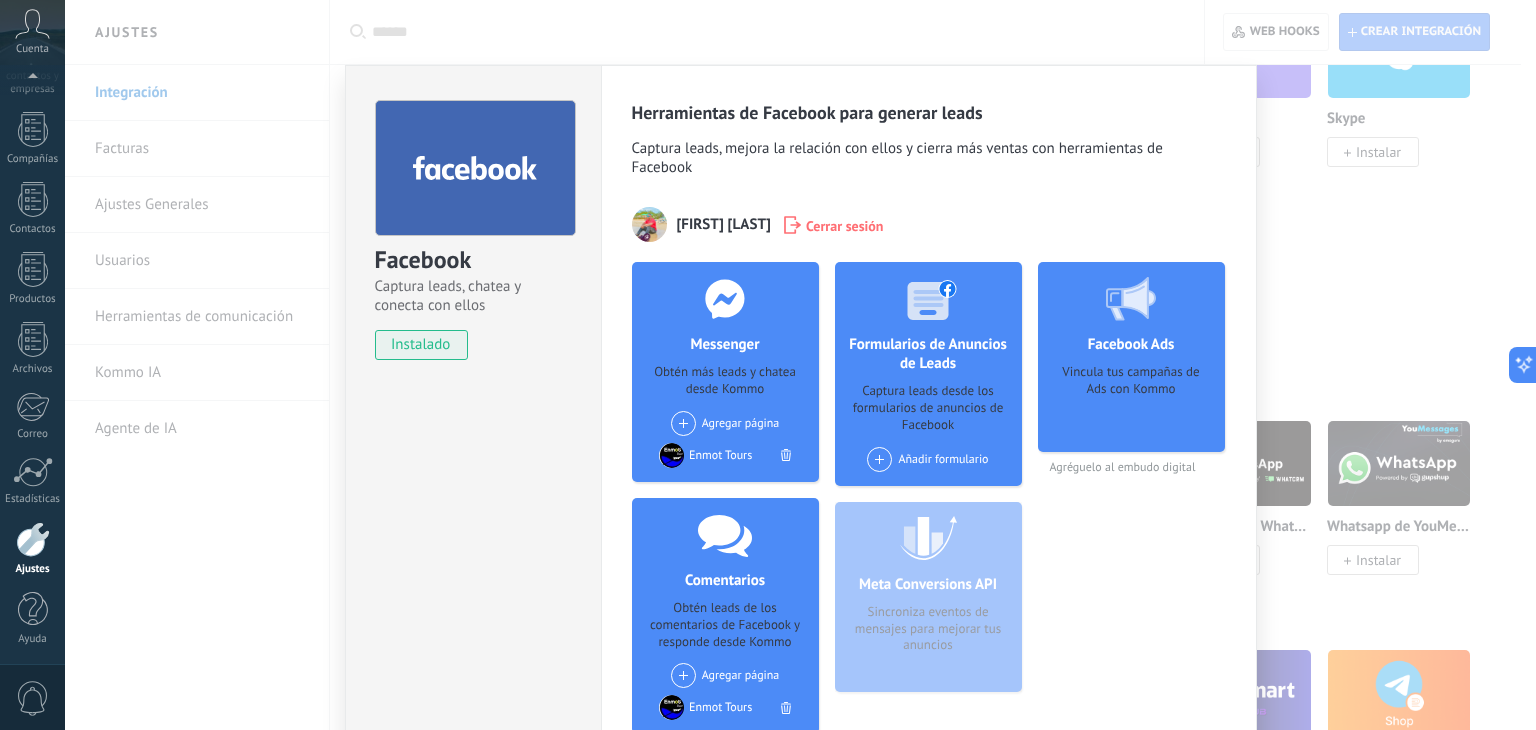 click at bounding box center (683, 423) 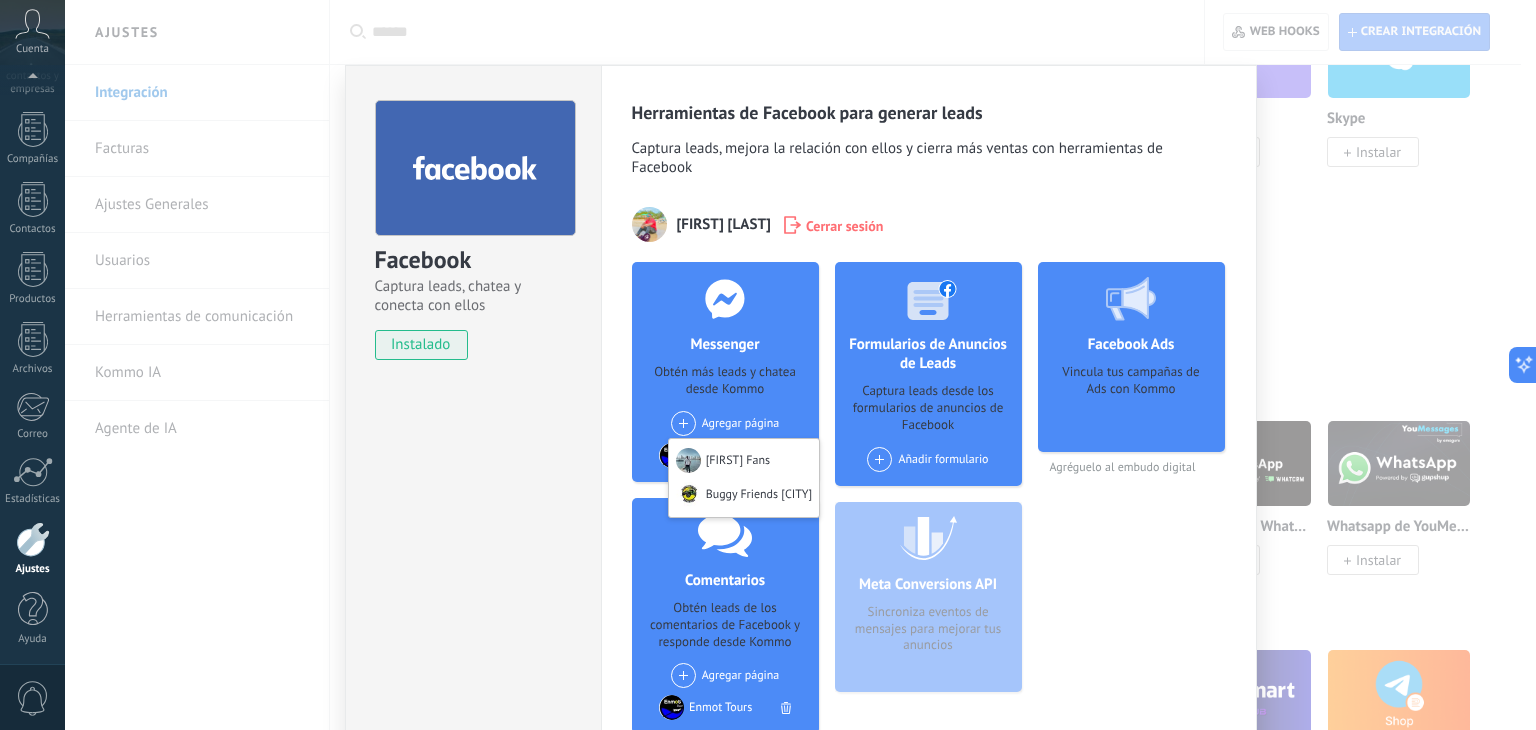 click at bounding box center [879, 459] 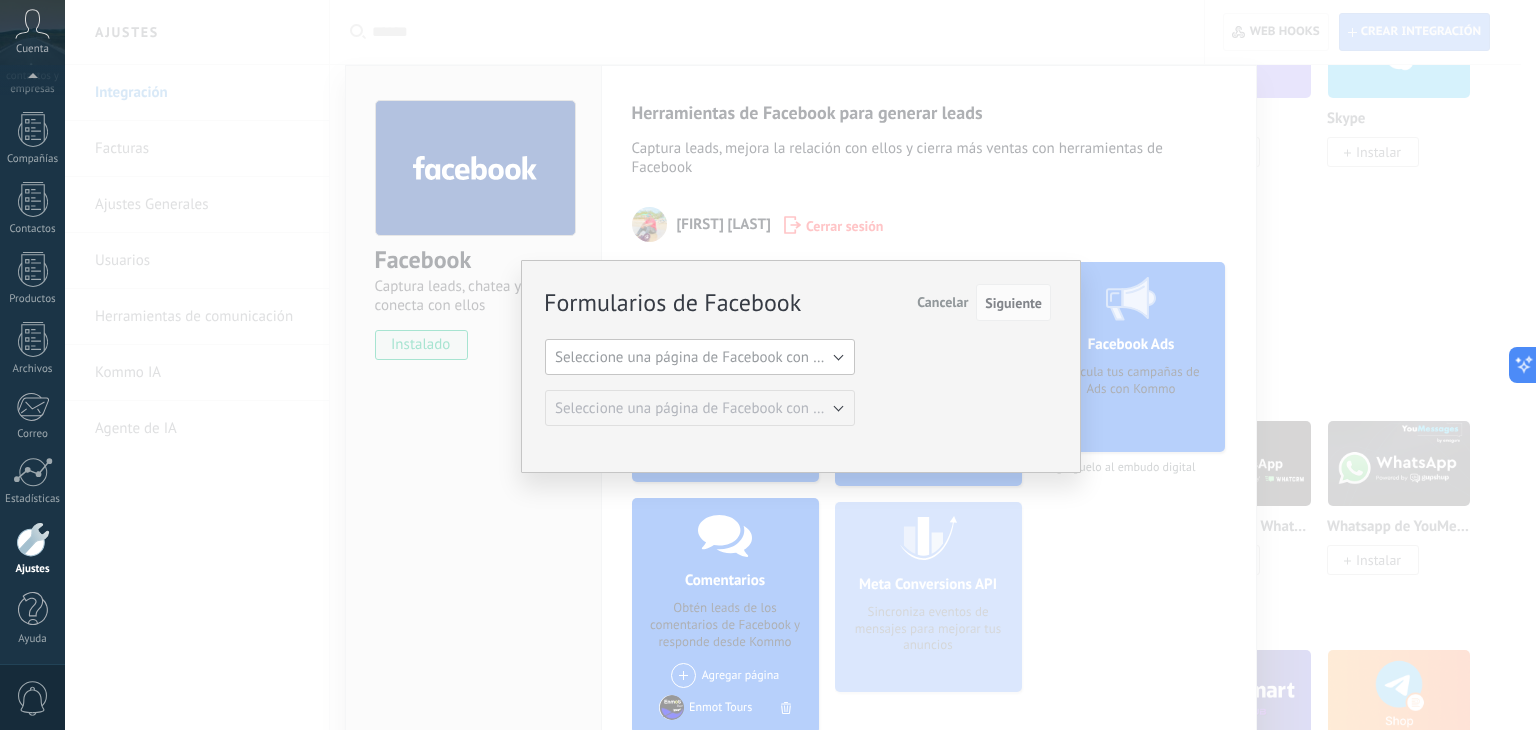 click on "Seleccione una página de Facebook con formas" at bounding box center (700, 357) 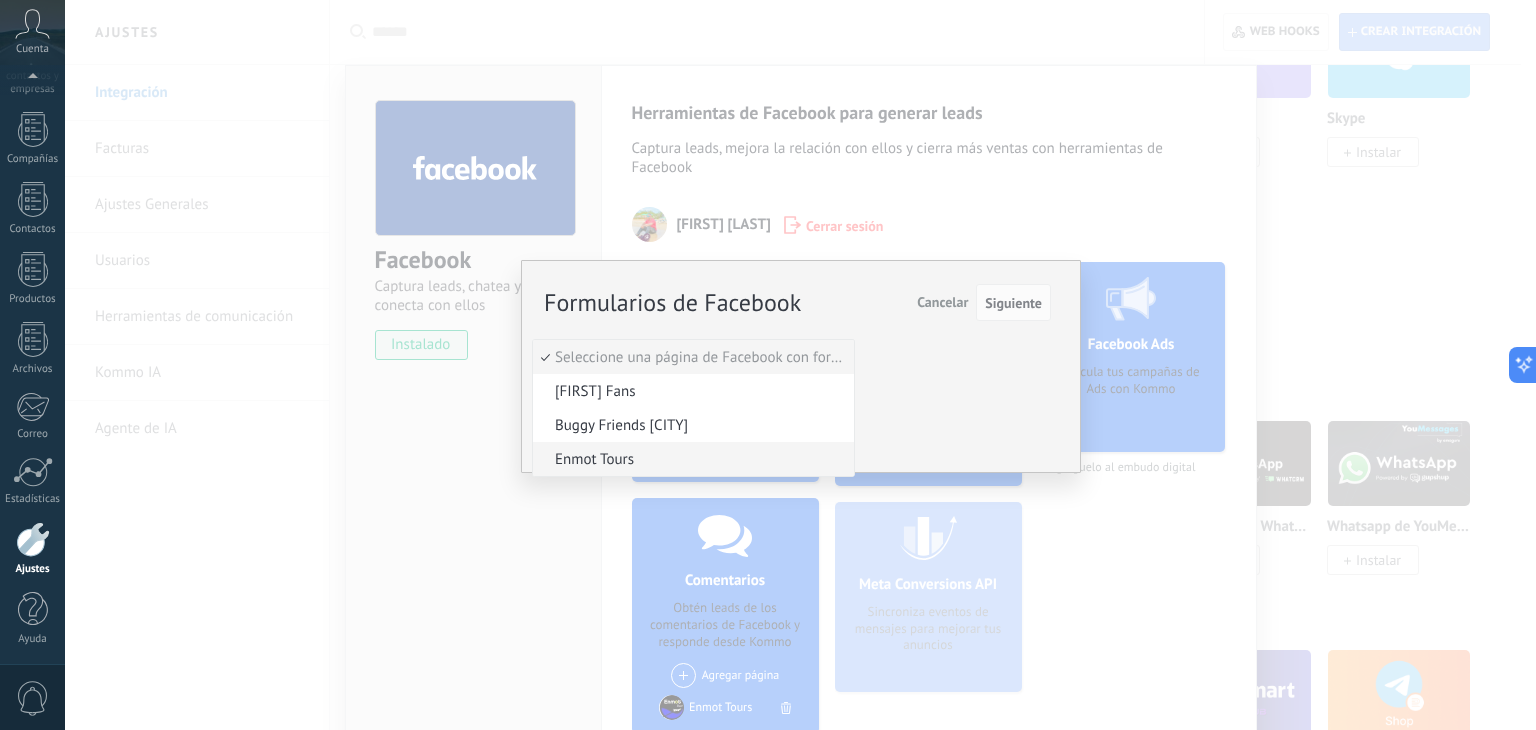 click on "Enmot Tours" at bounding box center (690, 459) 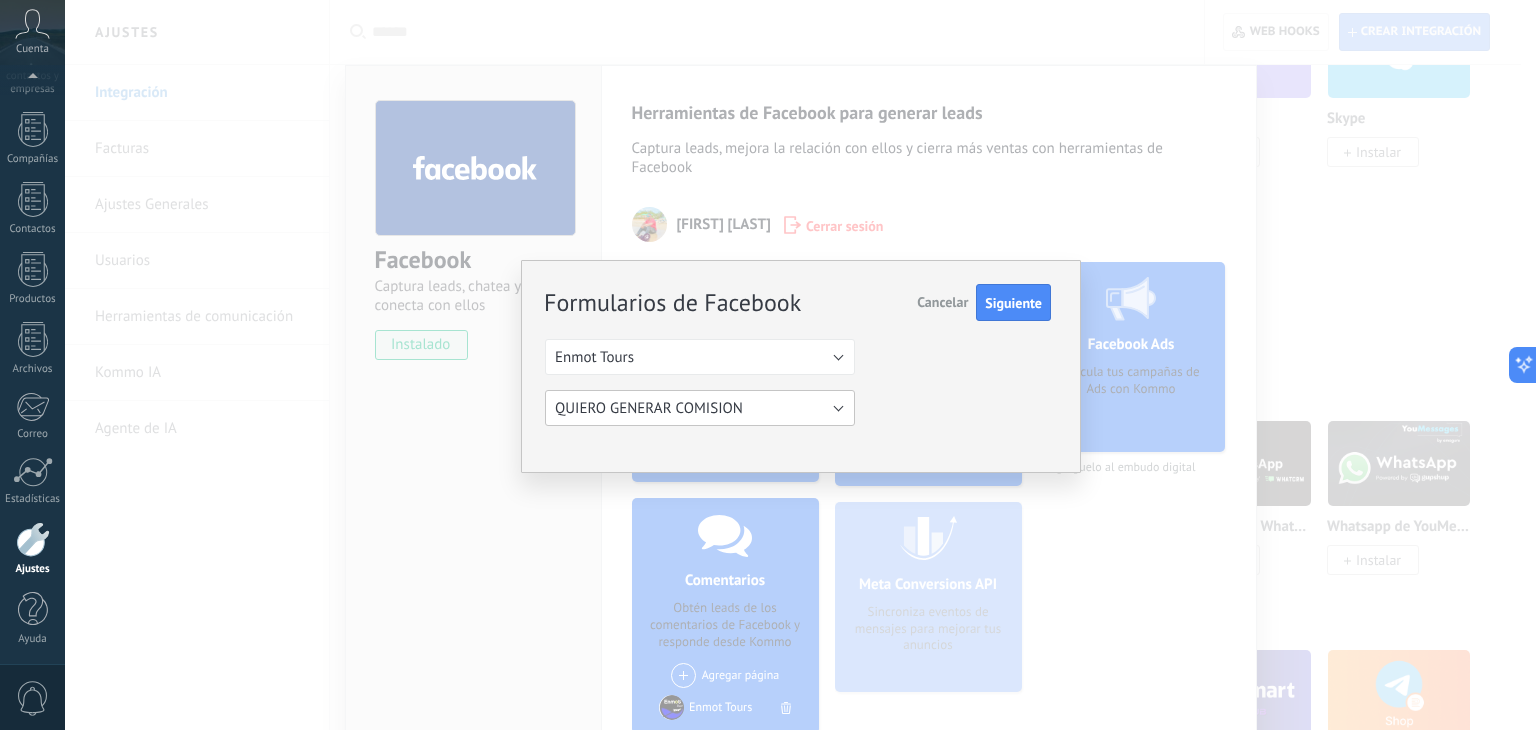 click on "QUIERO GENERAR COMISION" at bounding box center [700, 408] 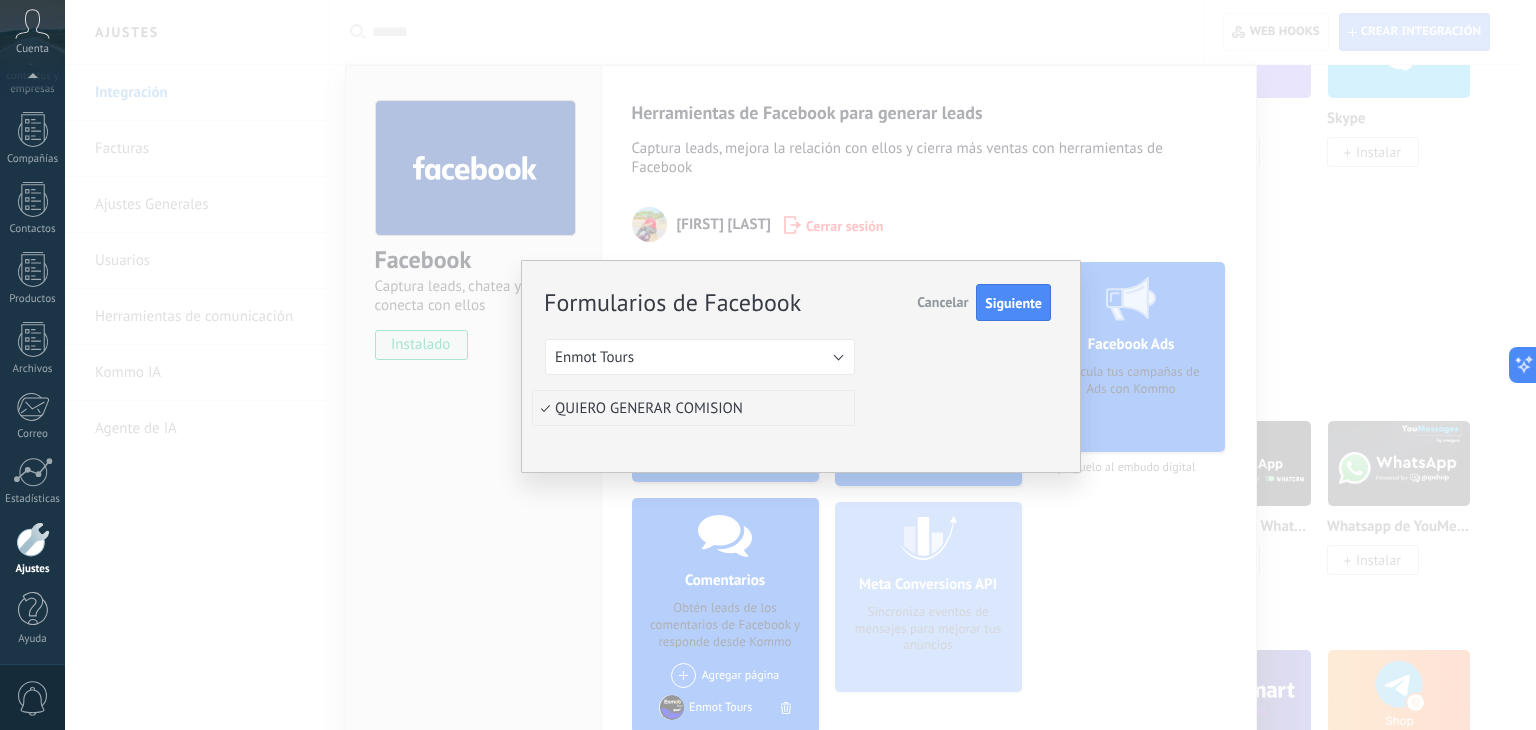 click on "QUIERO GENERAR COMISION" at bounding box center (690, 408) 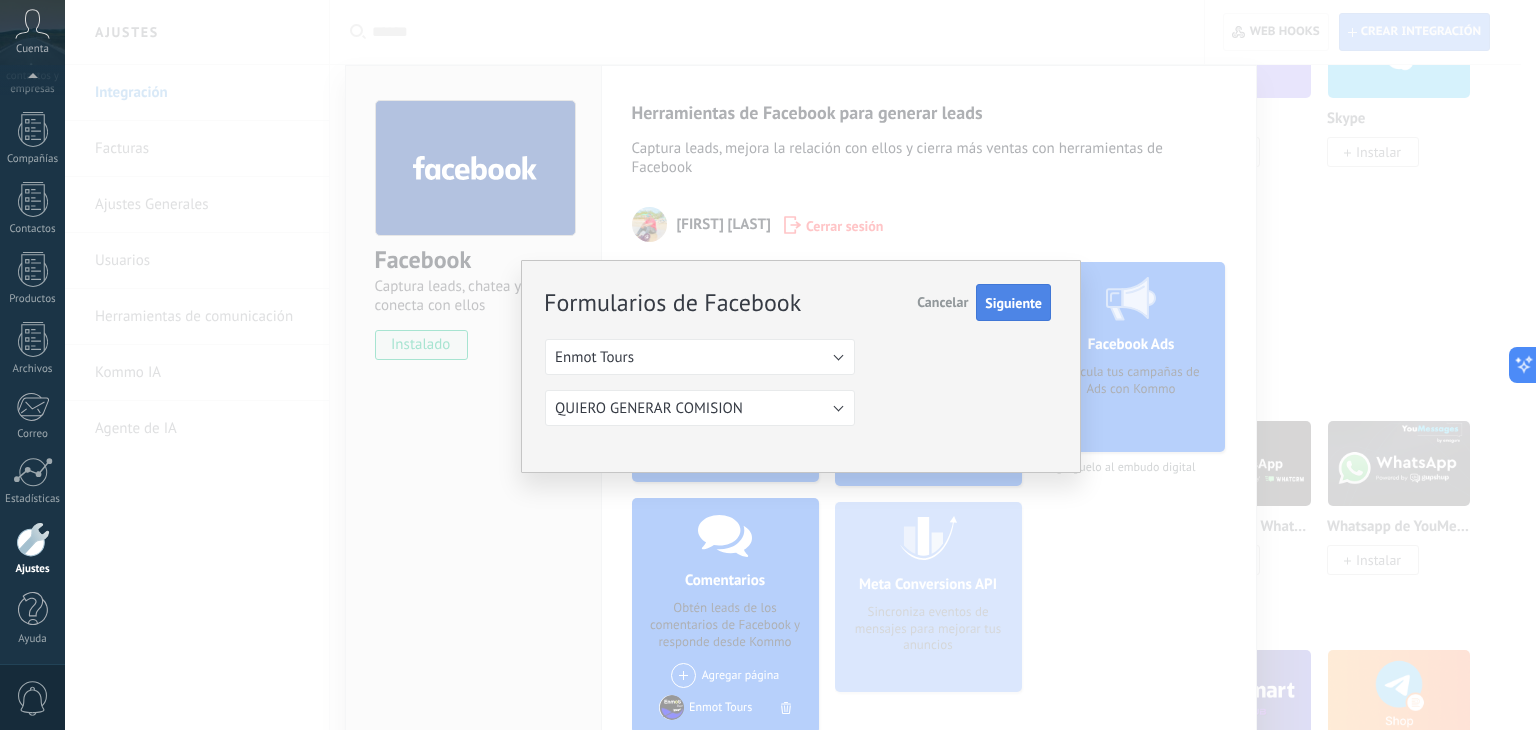 click on "Siguiente" at bounding box center [1013, 303] 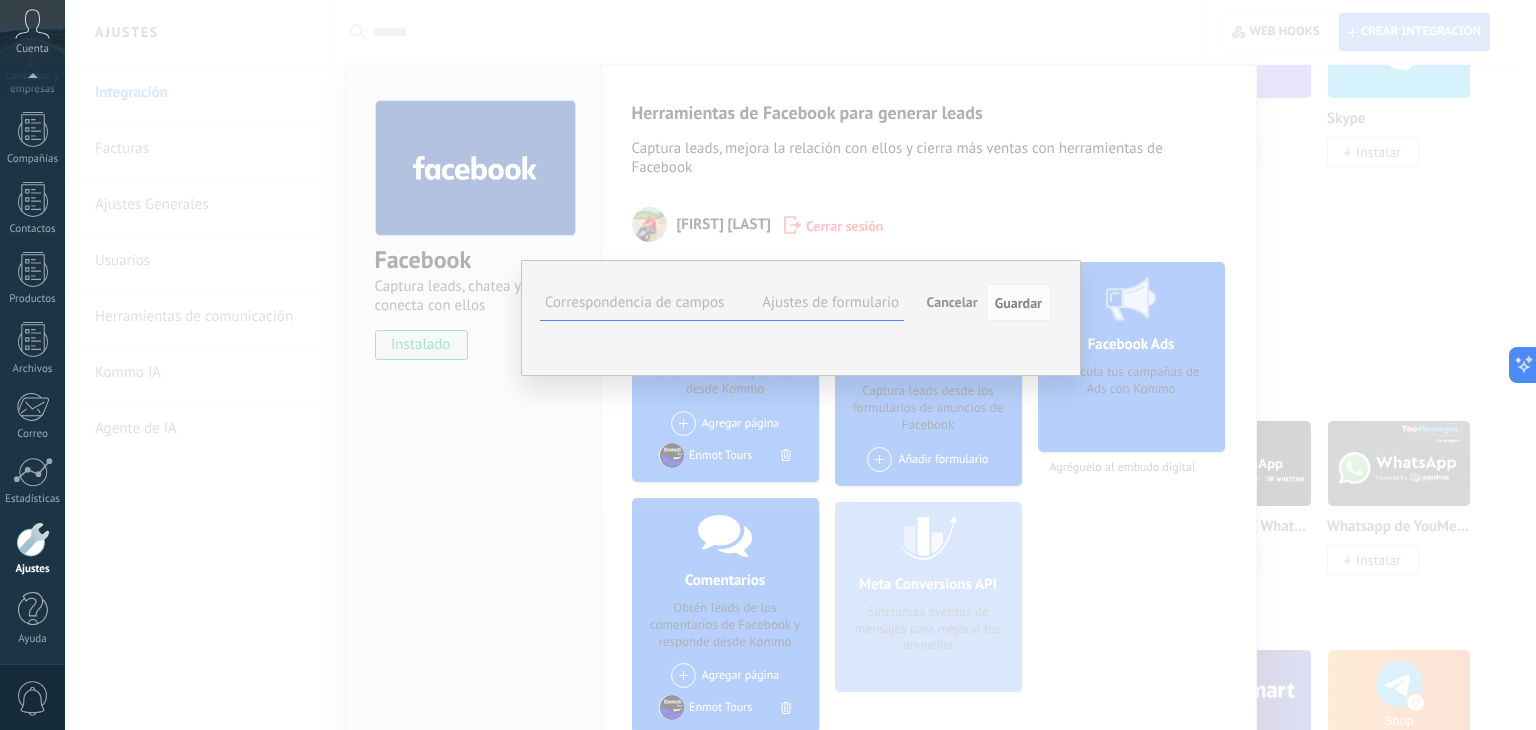 click on "Seleccionar campo" at bounding box center [0, 0] 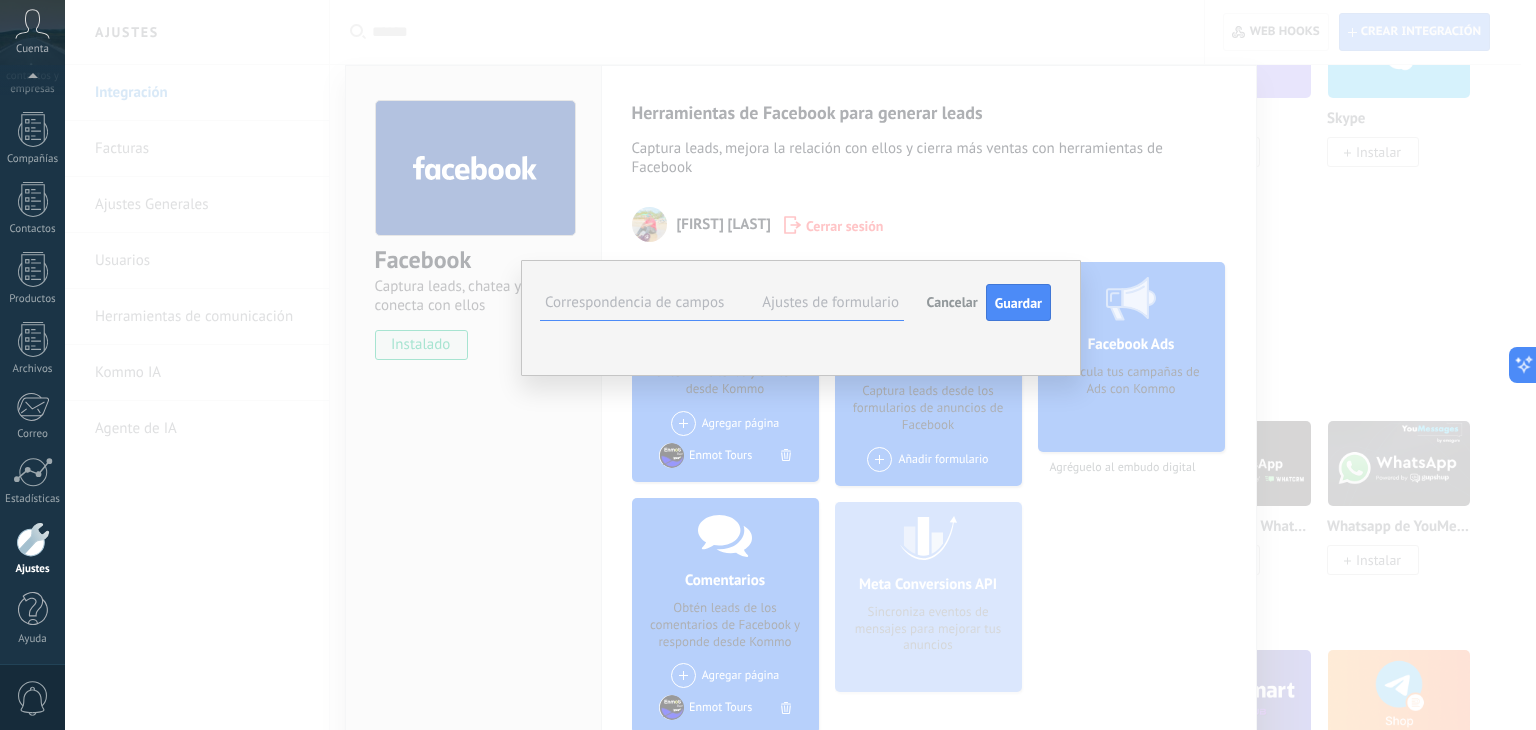click on "Teléfono (contacto)" at bounding box center (0, 0) 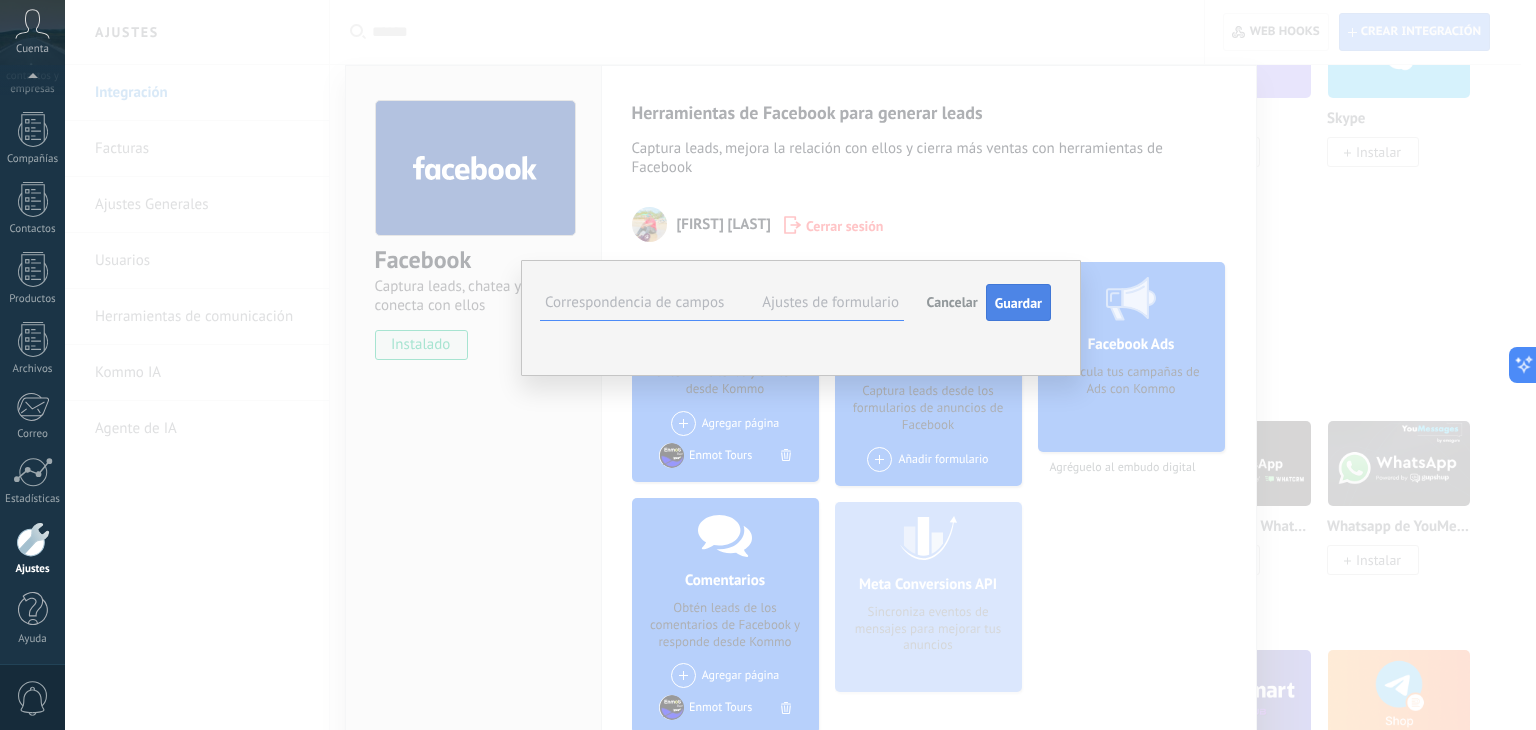 click on "Guardar" at bounding box center [1018, 303] 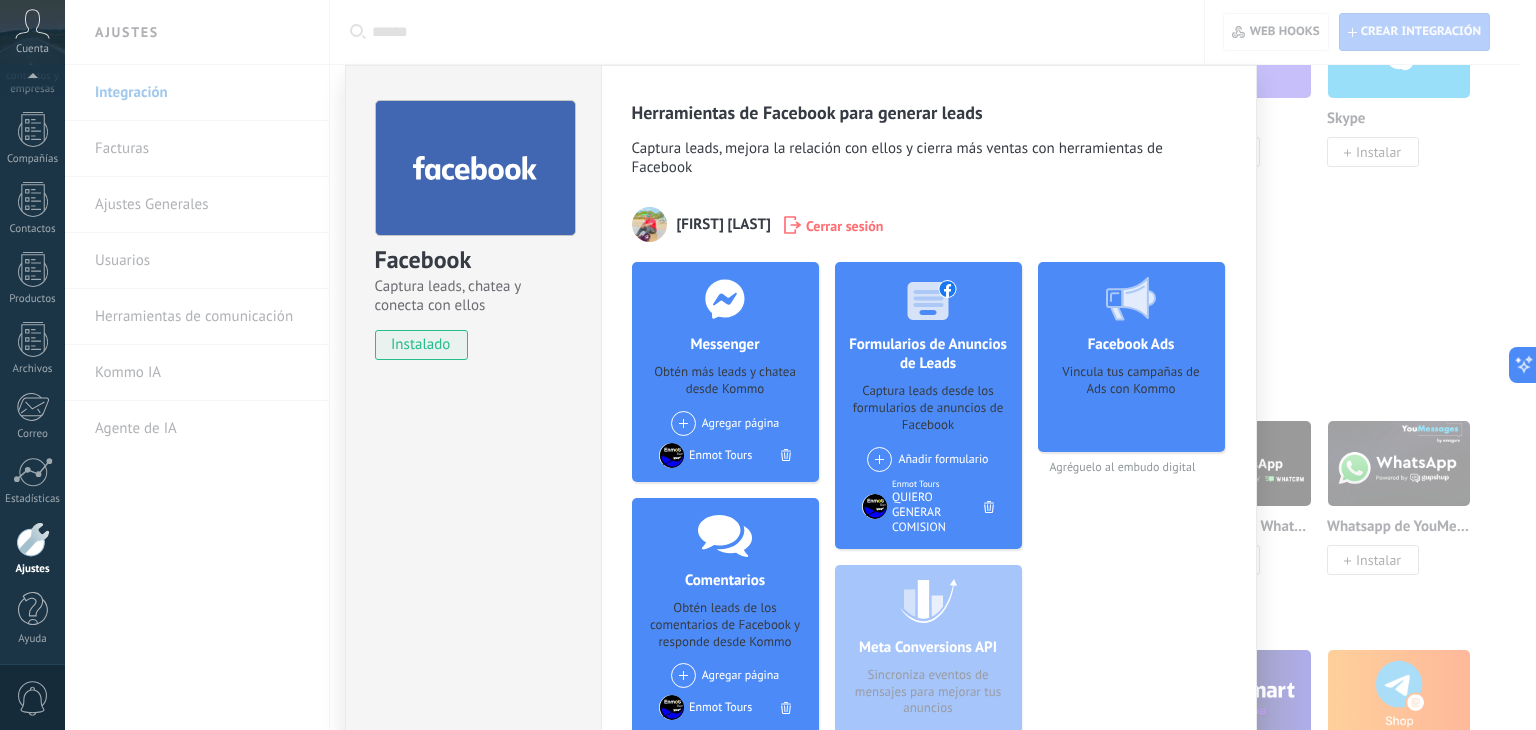 click on "QUIERO GENERAR COMISION" at bounding box center (938, 512) 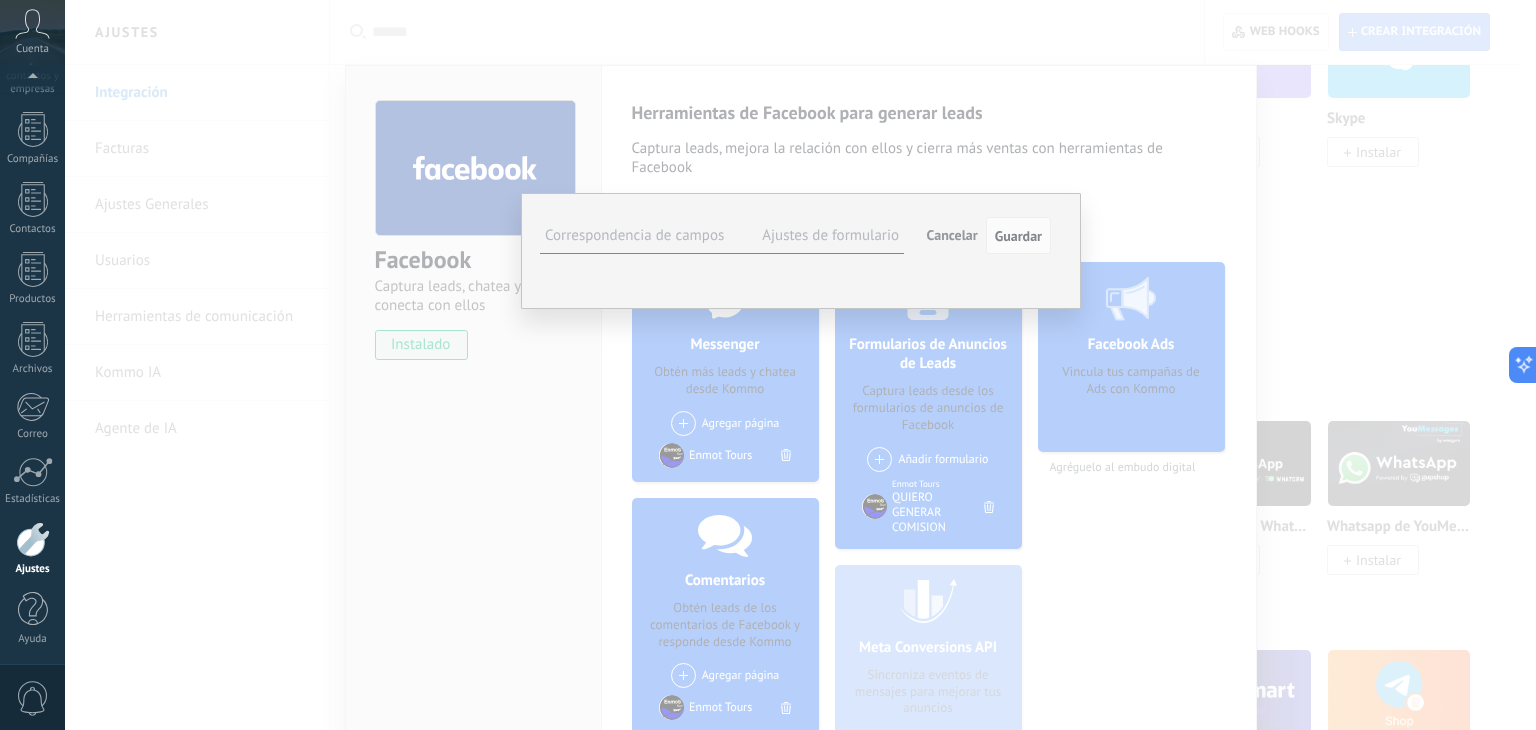click on "Ajustes de formulario" at bounding box center [830, 235] 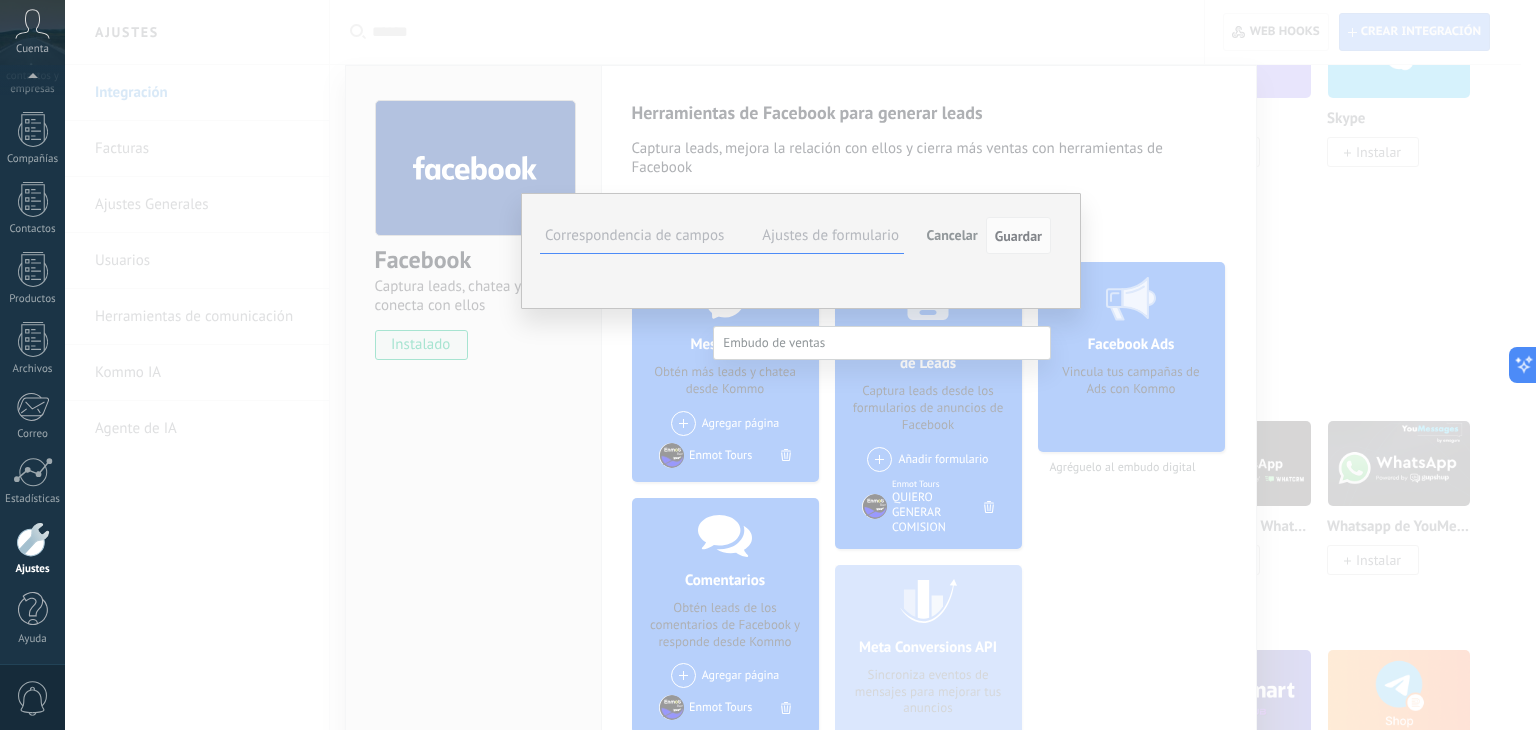click on "Contacto inicial" at bounding box center [0, 0] 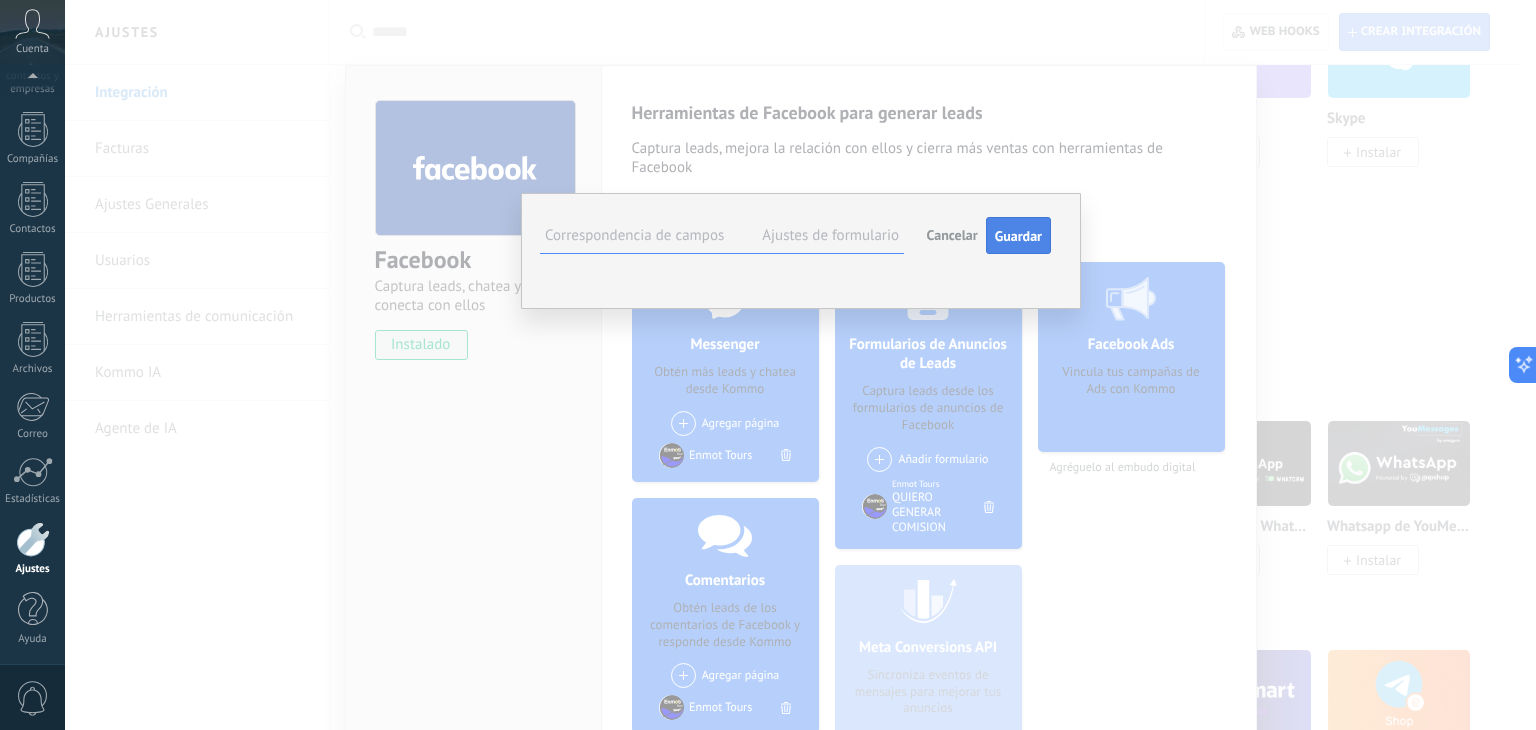 click on "Guardar" at bounding box center (1018, 236) 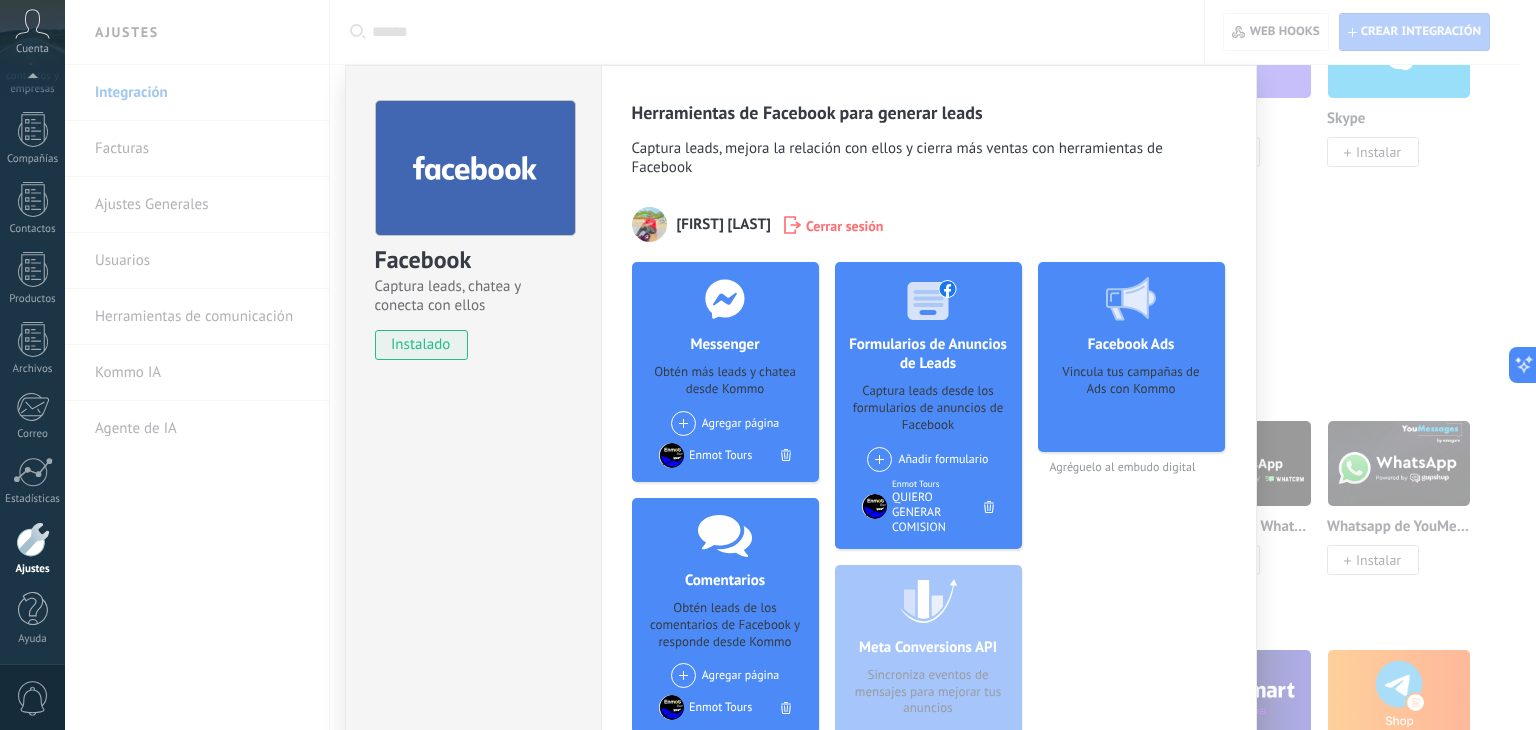 click on "Facebook Ads" at bounding box center (1131, 344) 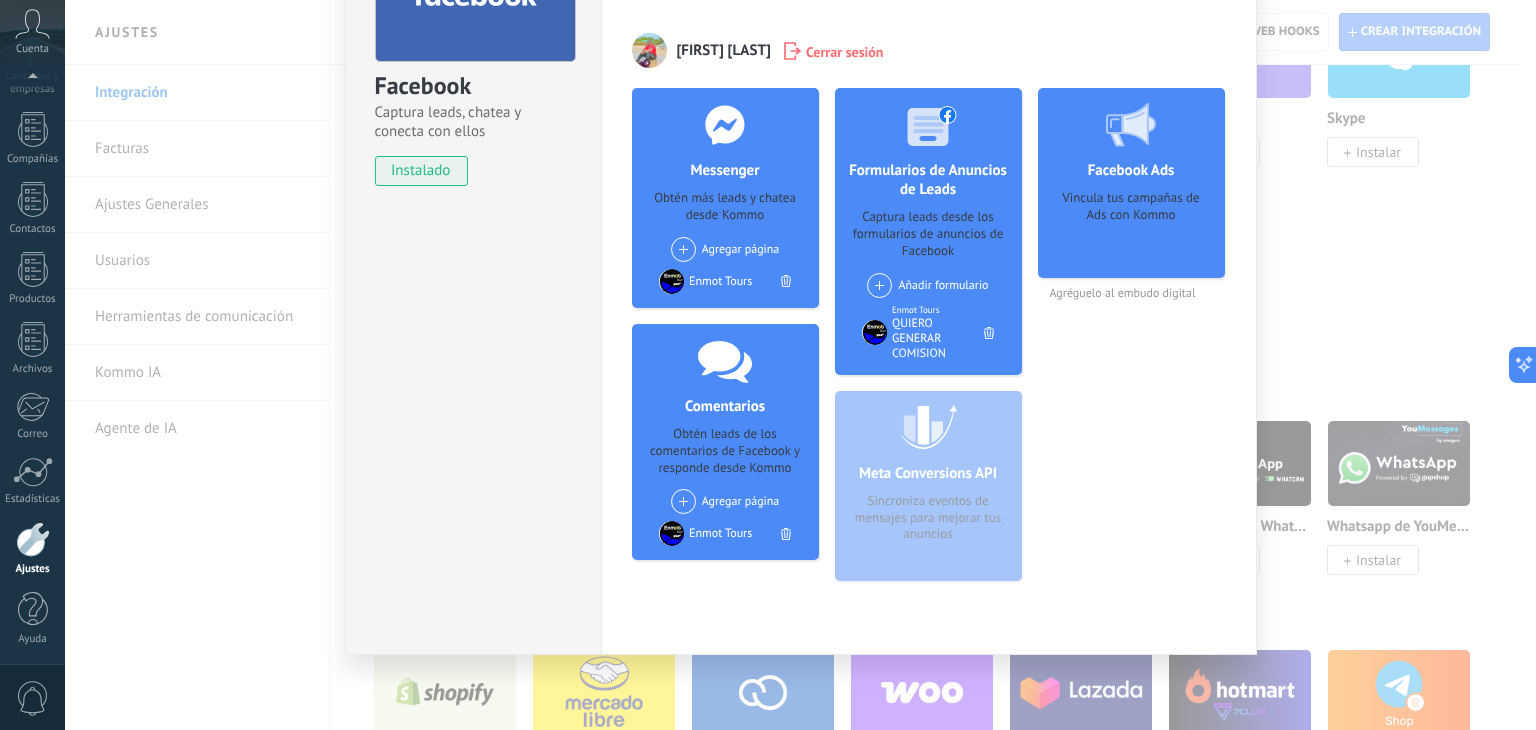 scroll, scrollTop: 175, scrollLeft: 0, axis: vertical 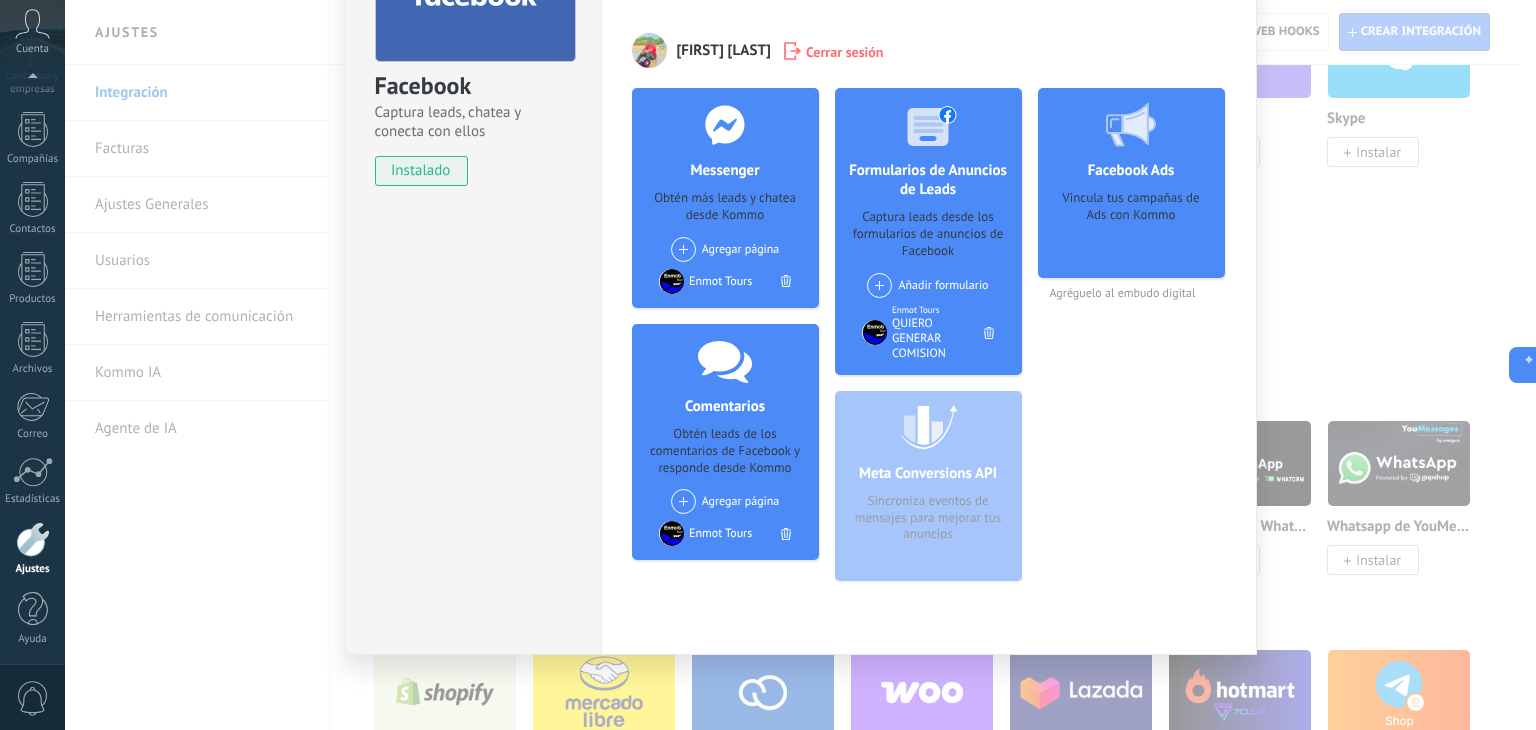 click on "Facebook Captura leads, chatea y conecta con ellos instalado Desinstalar Herramientas de Facebook para generar leads Captura leads, mejora la relación con ellos y cierra más ventas con herramientas de Facebook Enmanuel Mota Cerrar sesión Messenger Obtén más leads y chatea desde Kommo Agregar página Enmanuel Fans Buggy Friends Punta Cana Enmot Tours  Comentarios Obtén leads de los comentarios de Facebook y responde desde Kommo Agregar página Enmot Tours  Formularios de Anuncios de Leads Captura leads desde los formularios de anuncios de Facebook Añadir formulario Enmot Tours  QUIERO GENERAR COMISION  Meta Conversions API Sincroniza eventos de mensajes para mejorar tus anuncios Facebook Ads Vincula tus campañas de Ads con Kommo Agréguelo al embudo digital más" at bounding box center (800, 365) 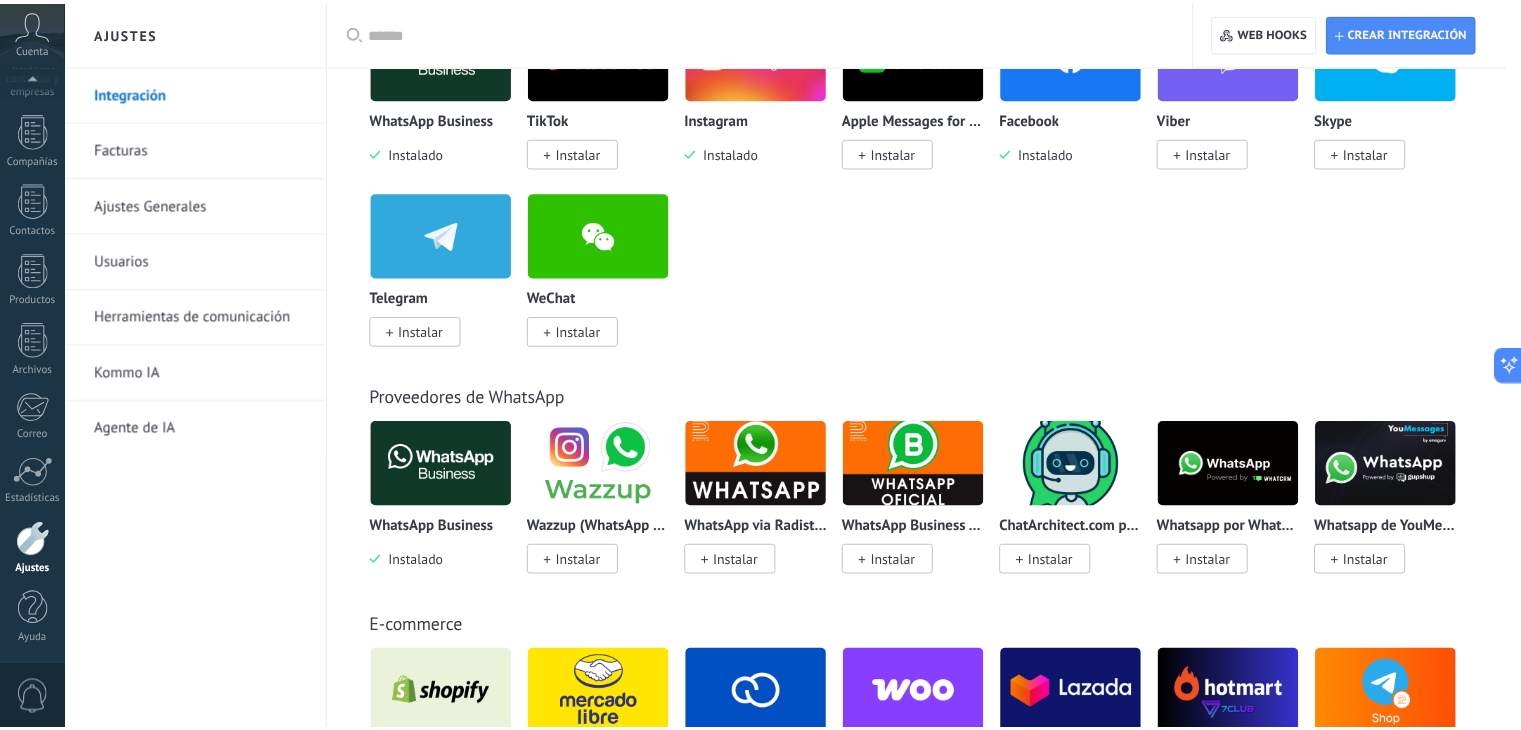 scroll, scrollTop: 0, scrollLeft: 0, axis: both 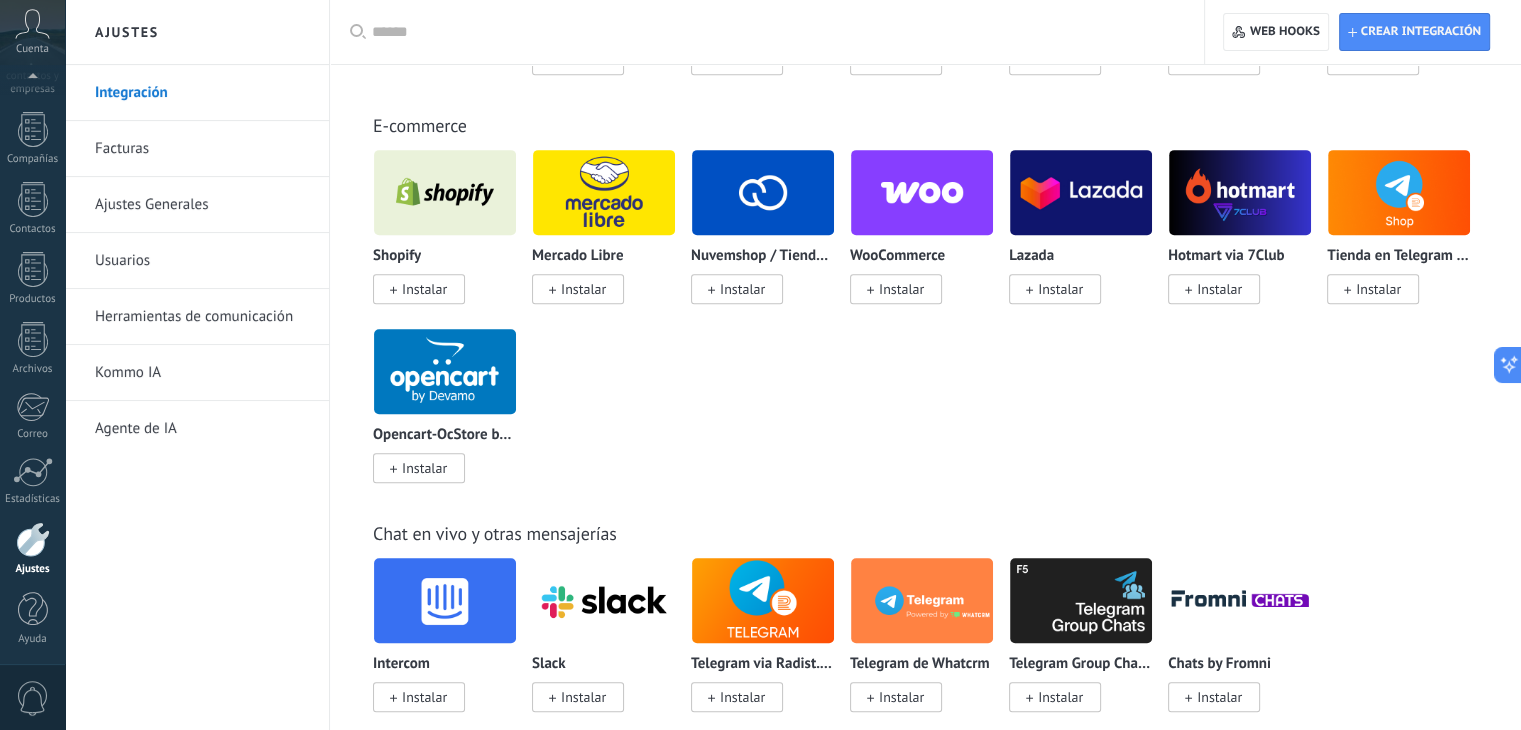 click on "Instalar" at bounding box center [901, 289] 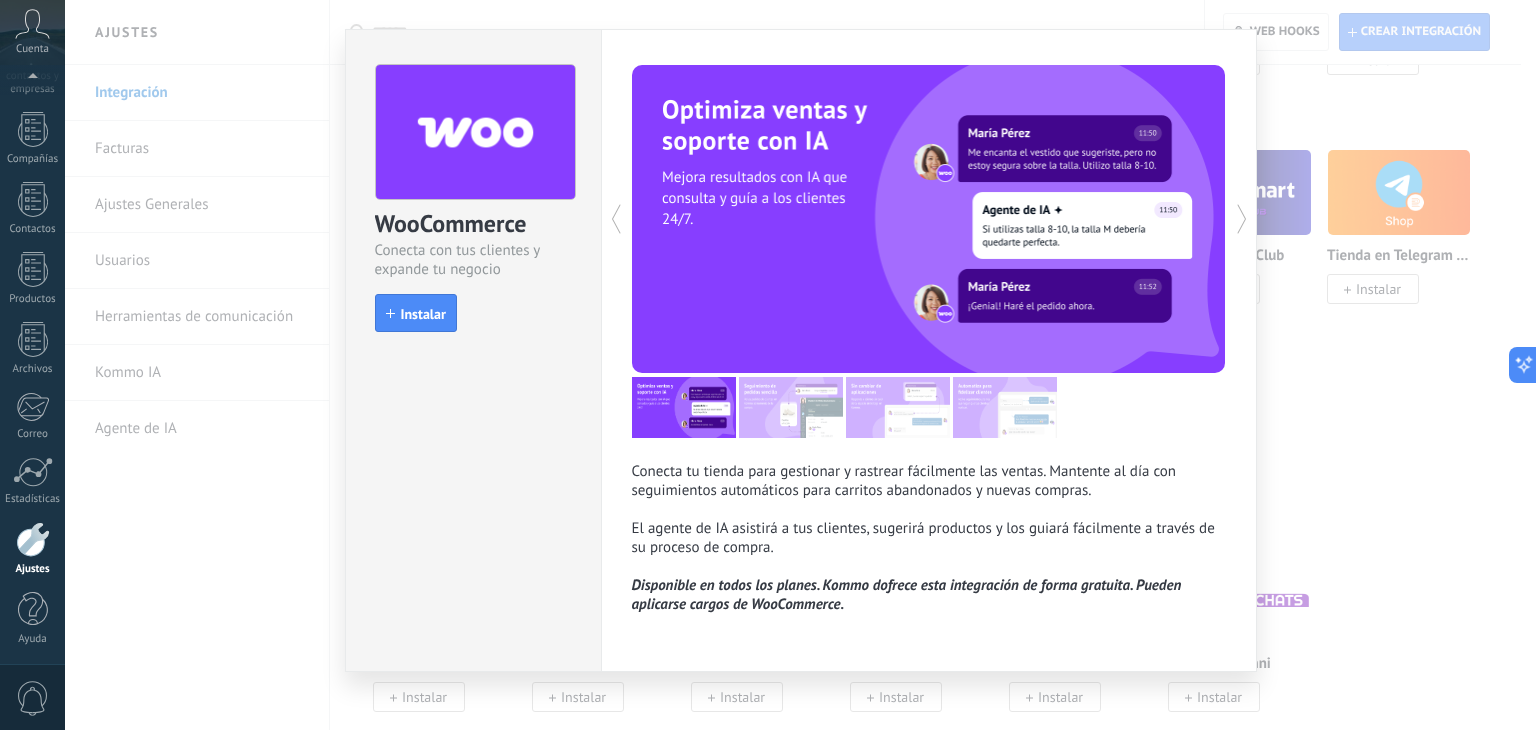 scroll, scrollTop: 54, scrollLeft: 0, axis: vertical 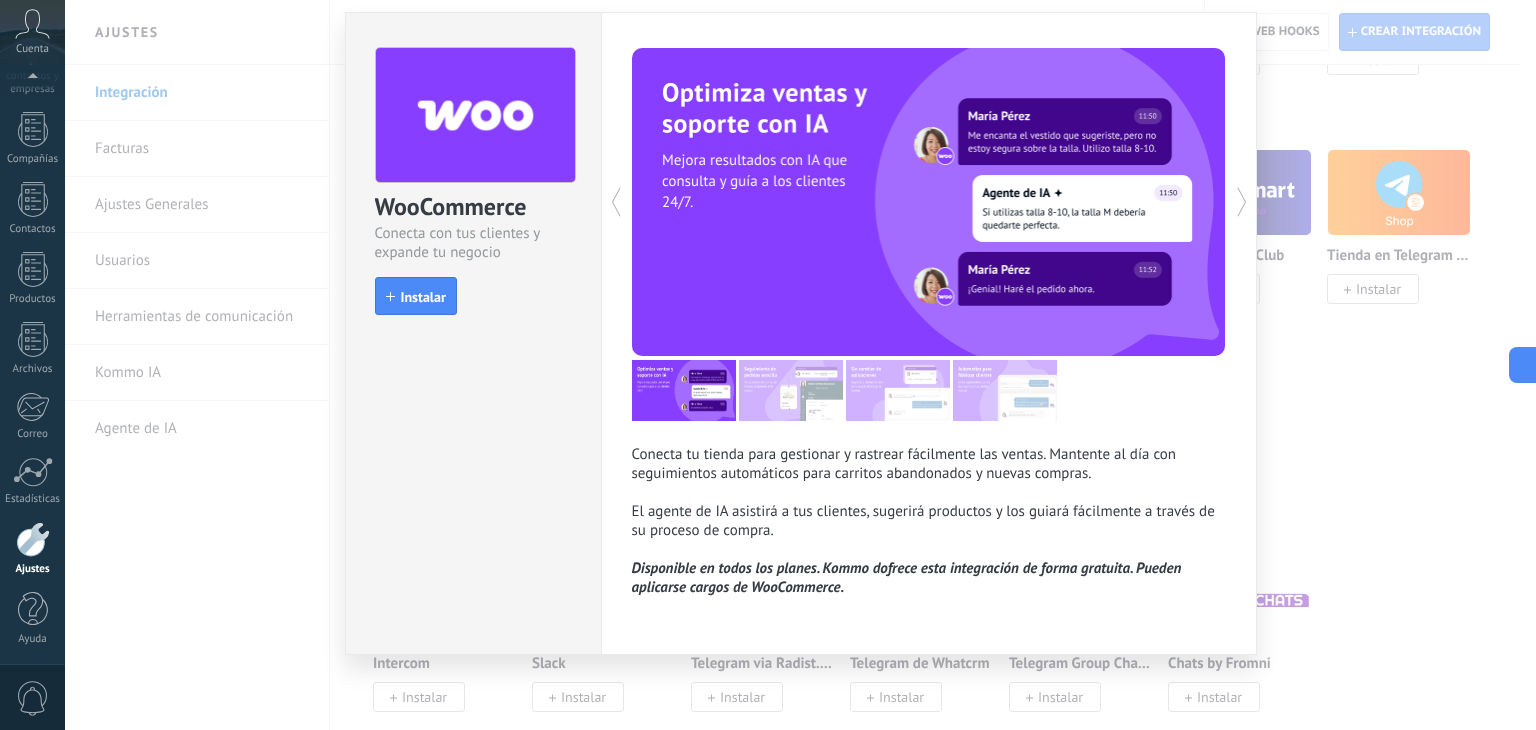 click on "install Instalar" at bounding box center (473, 296) 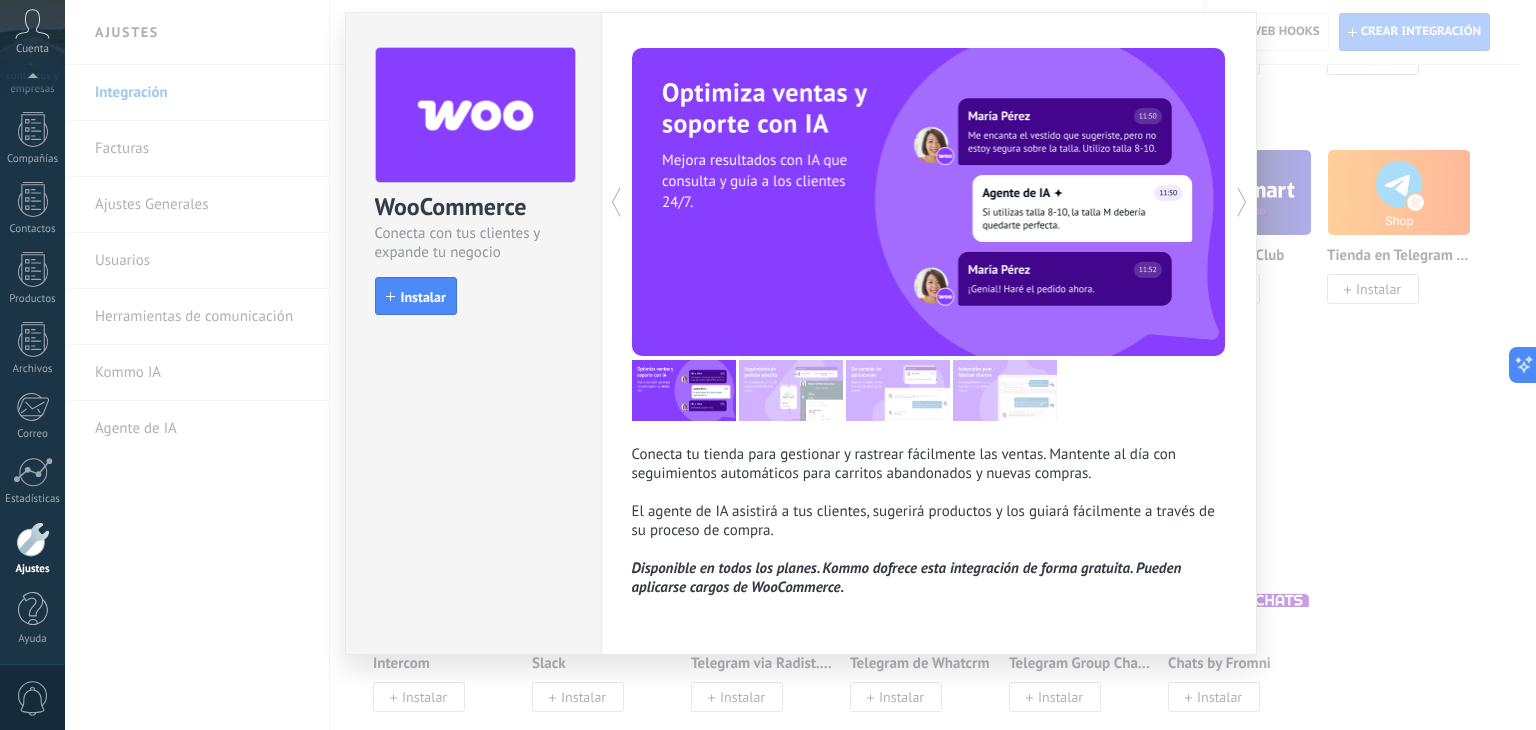 click on "install Instalar" at bounding box center (473, 296) 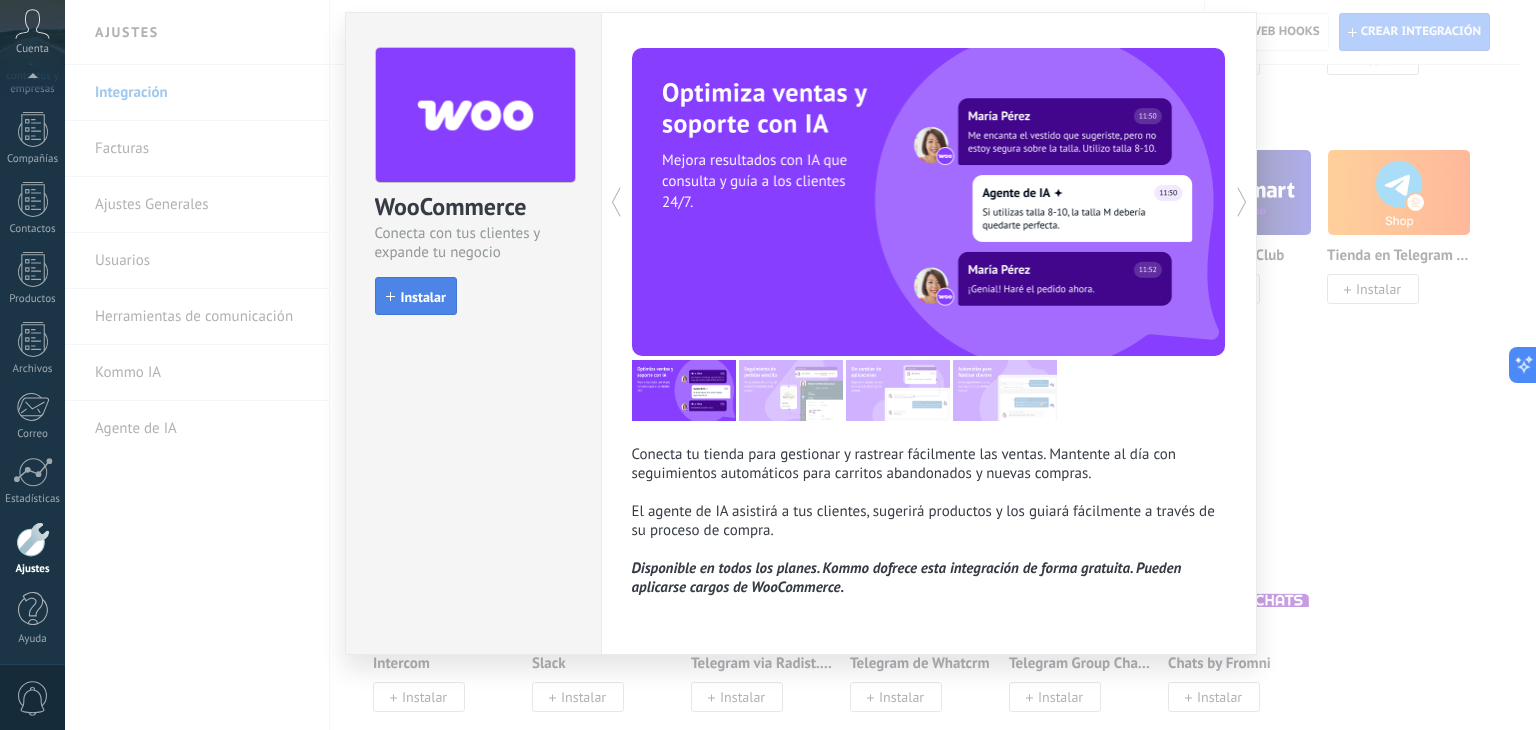 click on "Instalar" at bounding box center [423, 297] 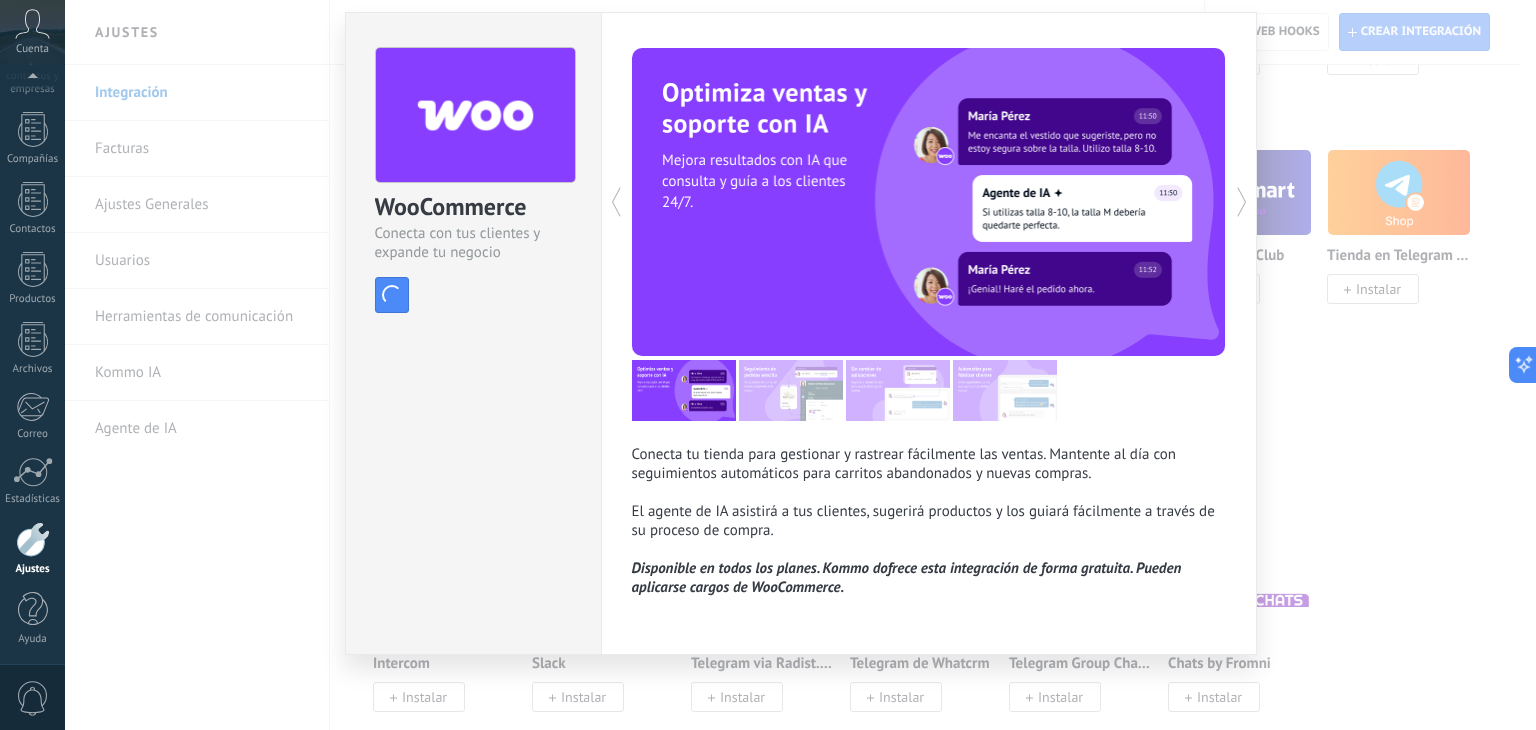 click on "WooCommerce Conecta con tus clientes y expande tu negocio install Instalar Conecta tu tienda para gestionar y rastrear fácilmente las ventas. Mantente al día con seguimientos automáticos para carritos abandonados y nuevas compras. El agente de IA asistirá a tus clientes, sugerirá productos y los guiará fácilmente a través de su proceso de compra. Disponible en todos los planes. Kommo dofrece esta integración de forma gratuita. Pueden aplicarse cargos de WooCommerce.  más" at bounding box center [800, 365] 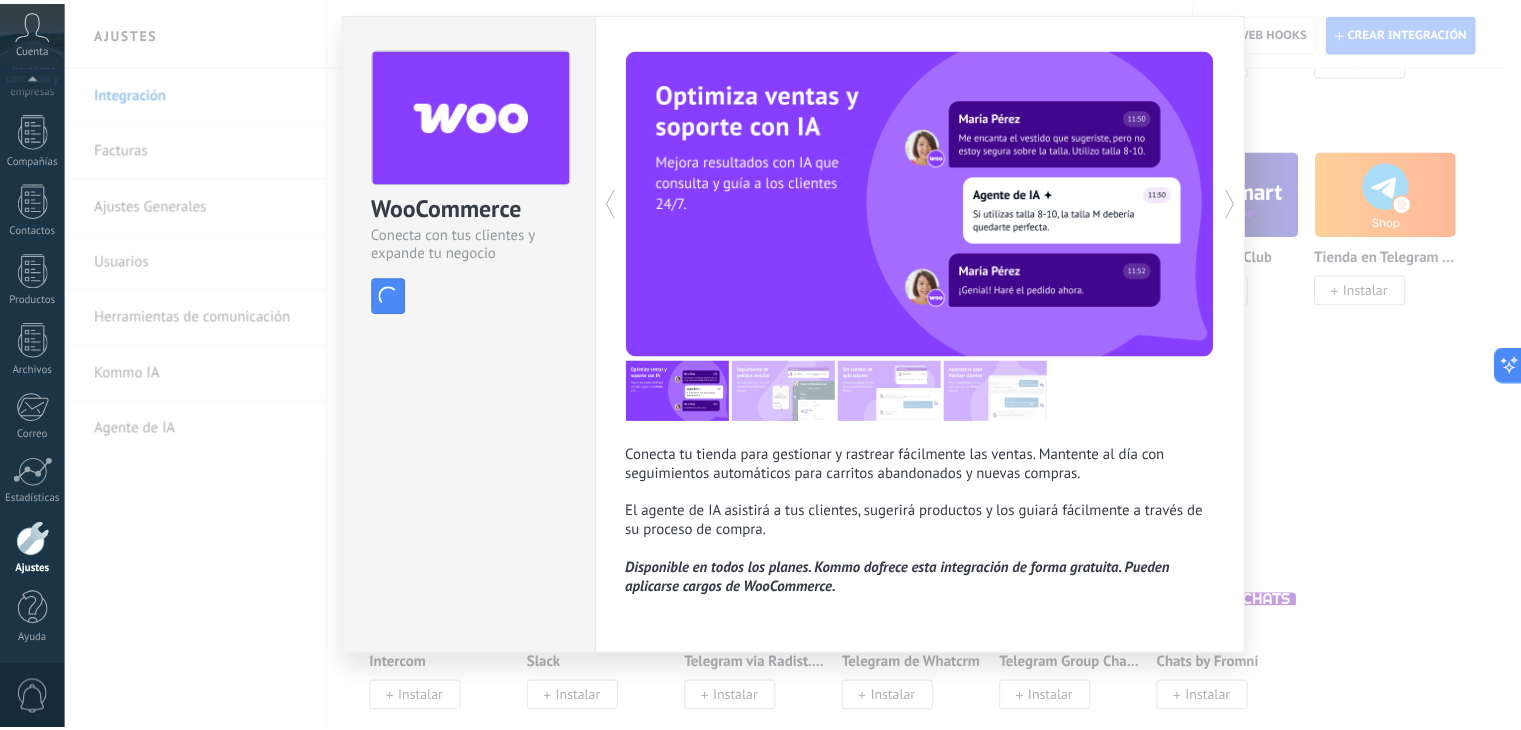 scroll, scrollTop: 0, scrollLeft: 0, axis: both 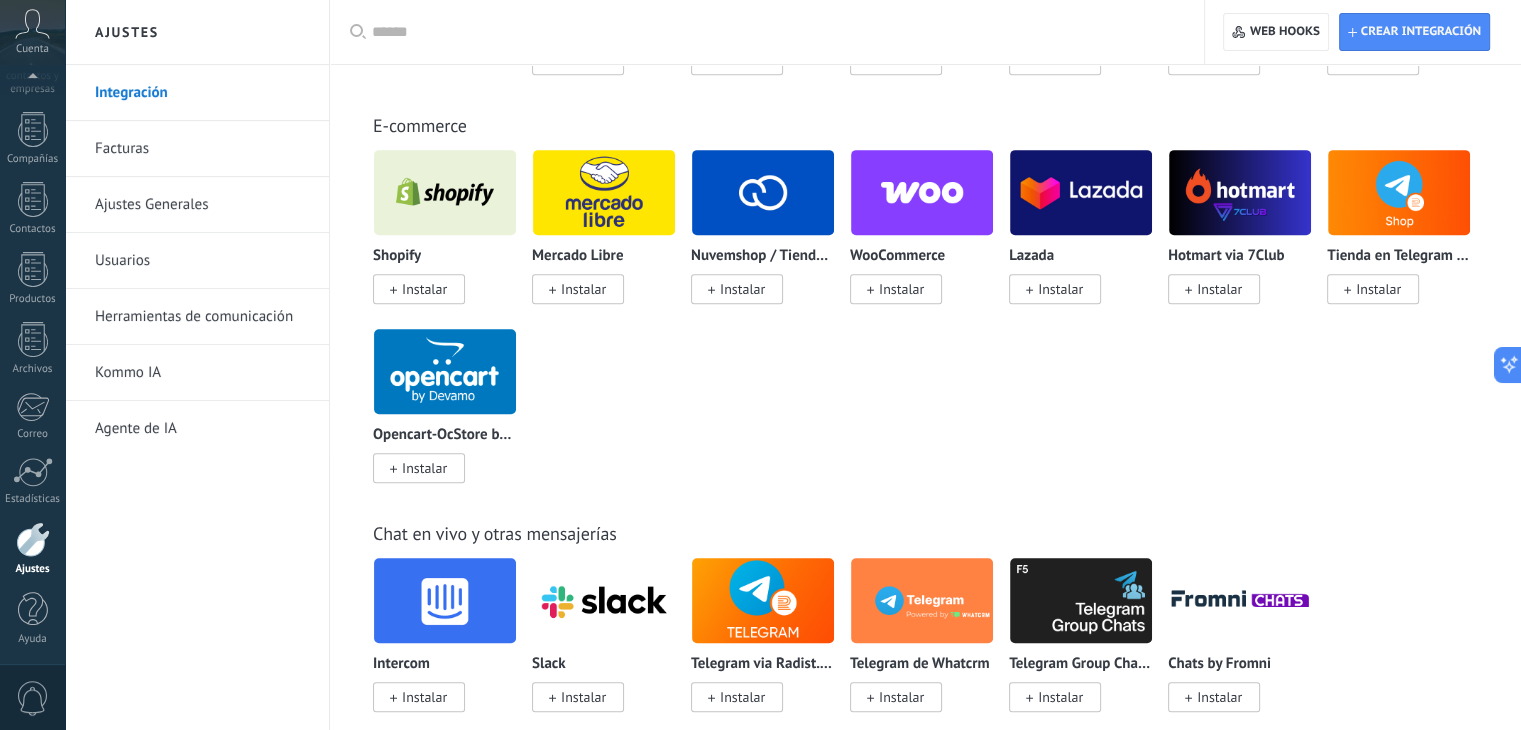 click on "Instalar" at bounding box center [1214, 289] 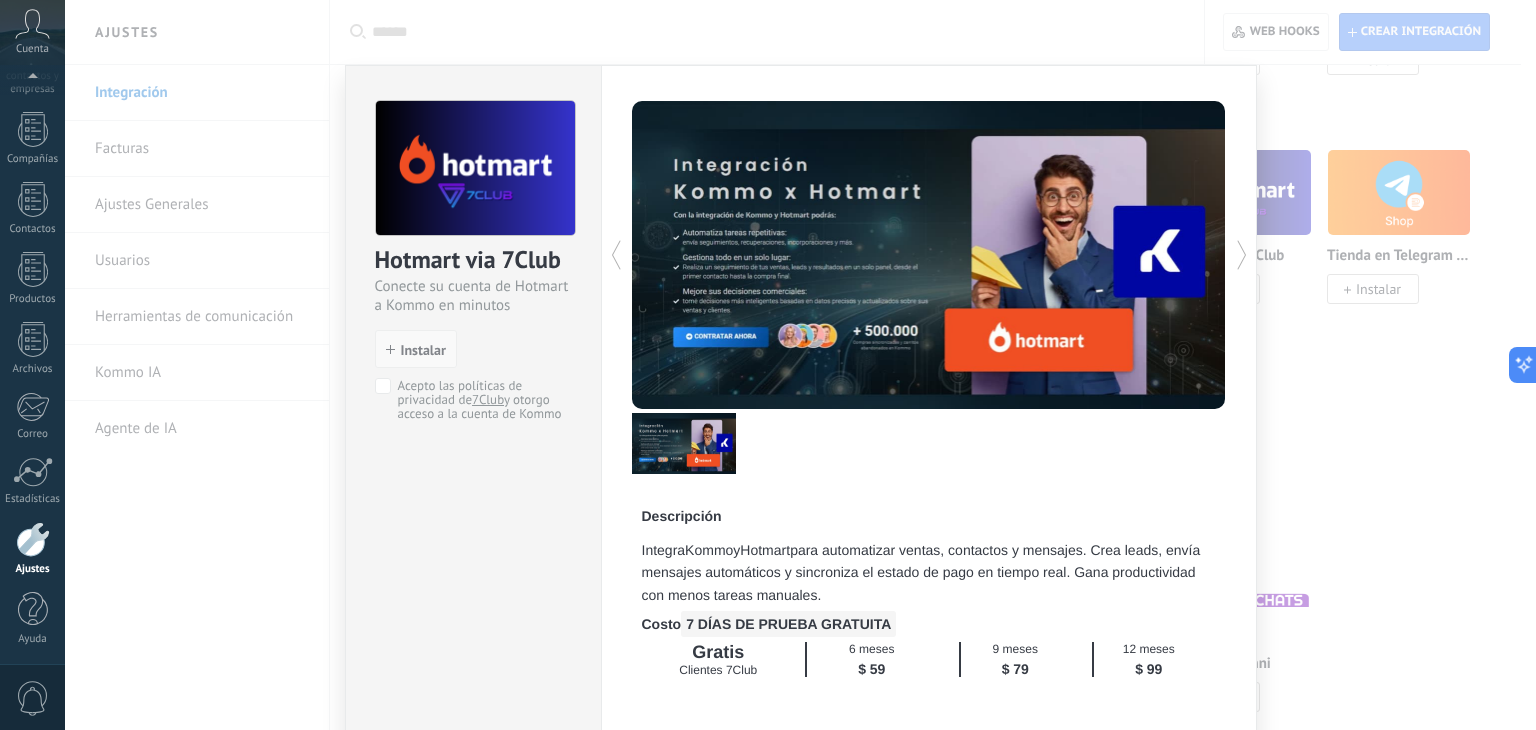 click on "Instalar" at bounding box center [416, 349] 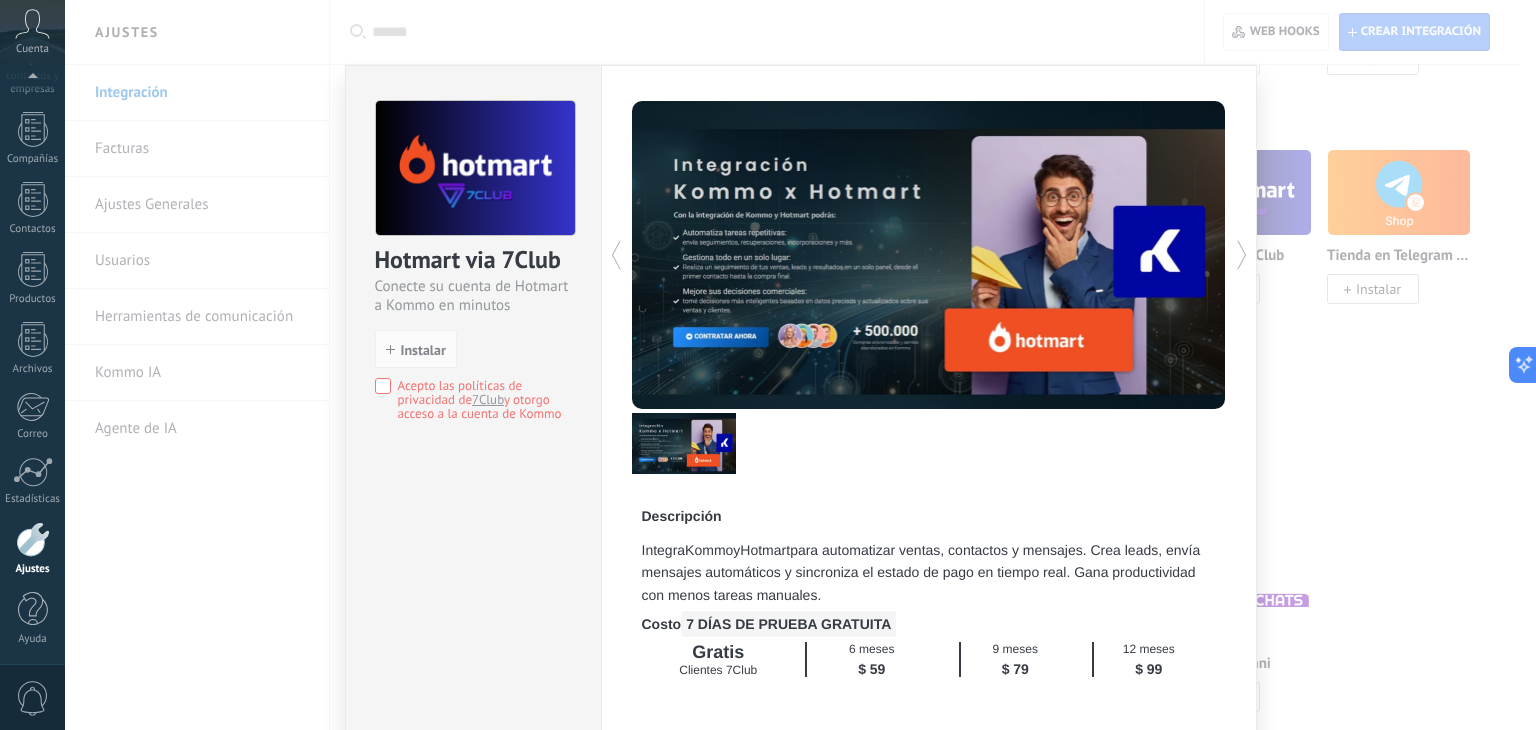 click on "Hotmart via 7Club Conecte su cuenta de Hotmart a Kommo en minutos install Instalar Acepto las políticas de privacidad de  7Club  y otorgo acceso a la cuenta de Kommo" at bounding box center (473, 251) 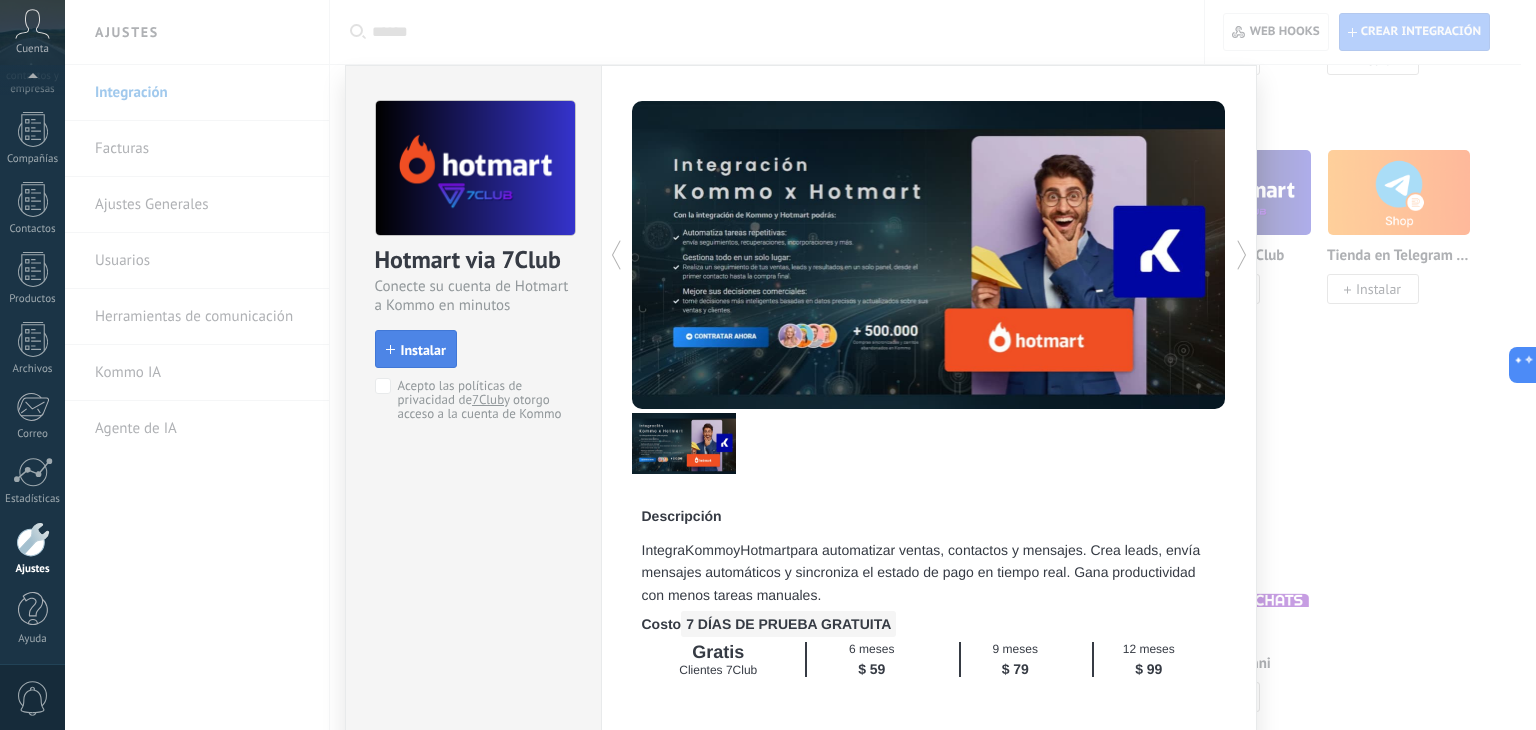 click 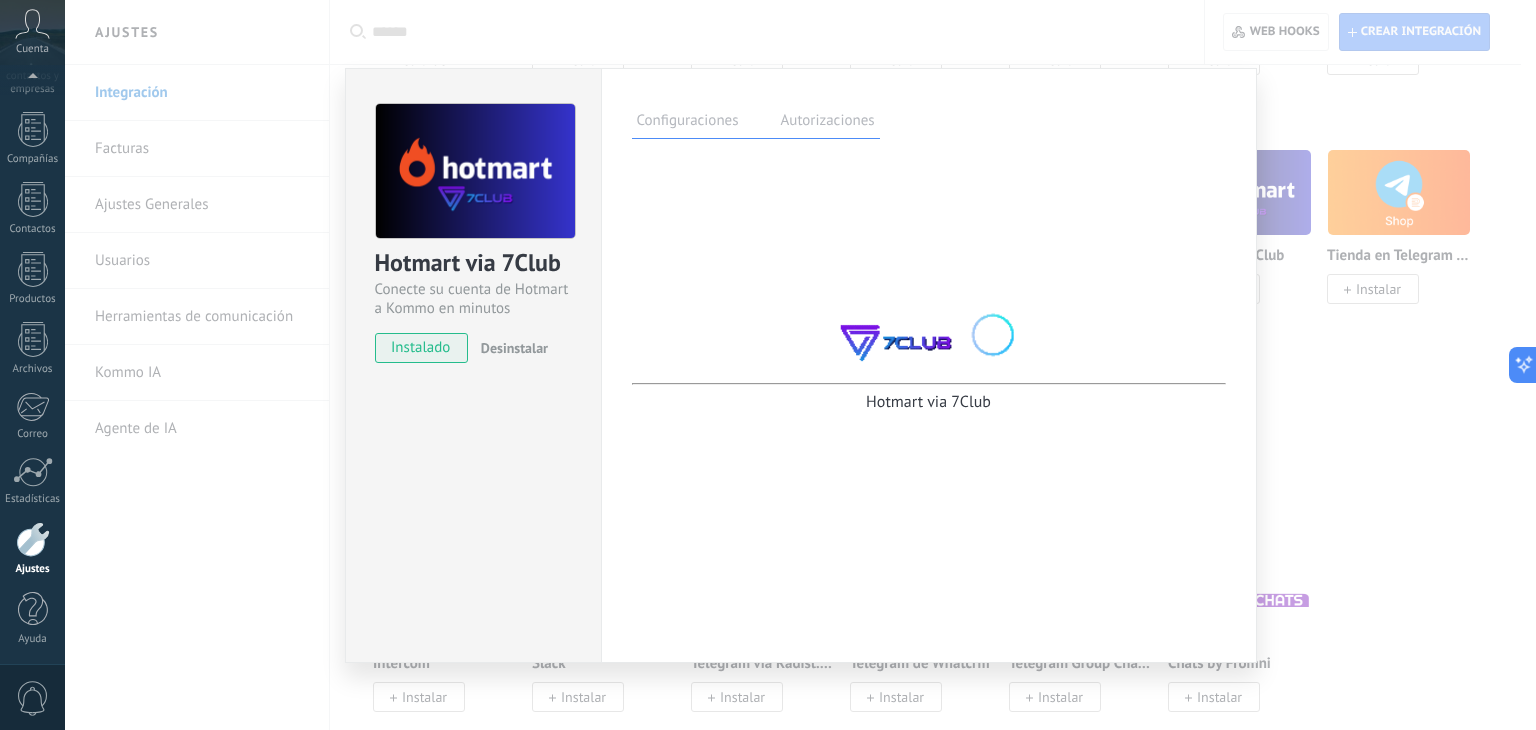 click on "Autorizaciones" at bounding box center (828, 123) 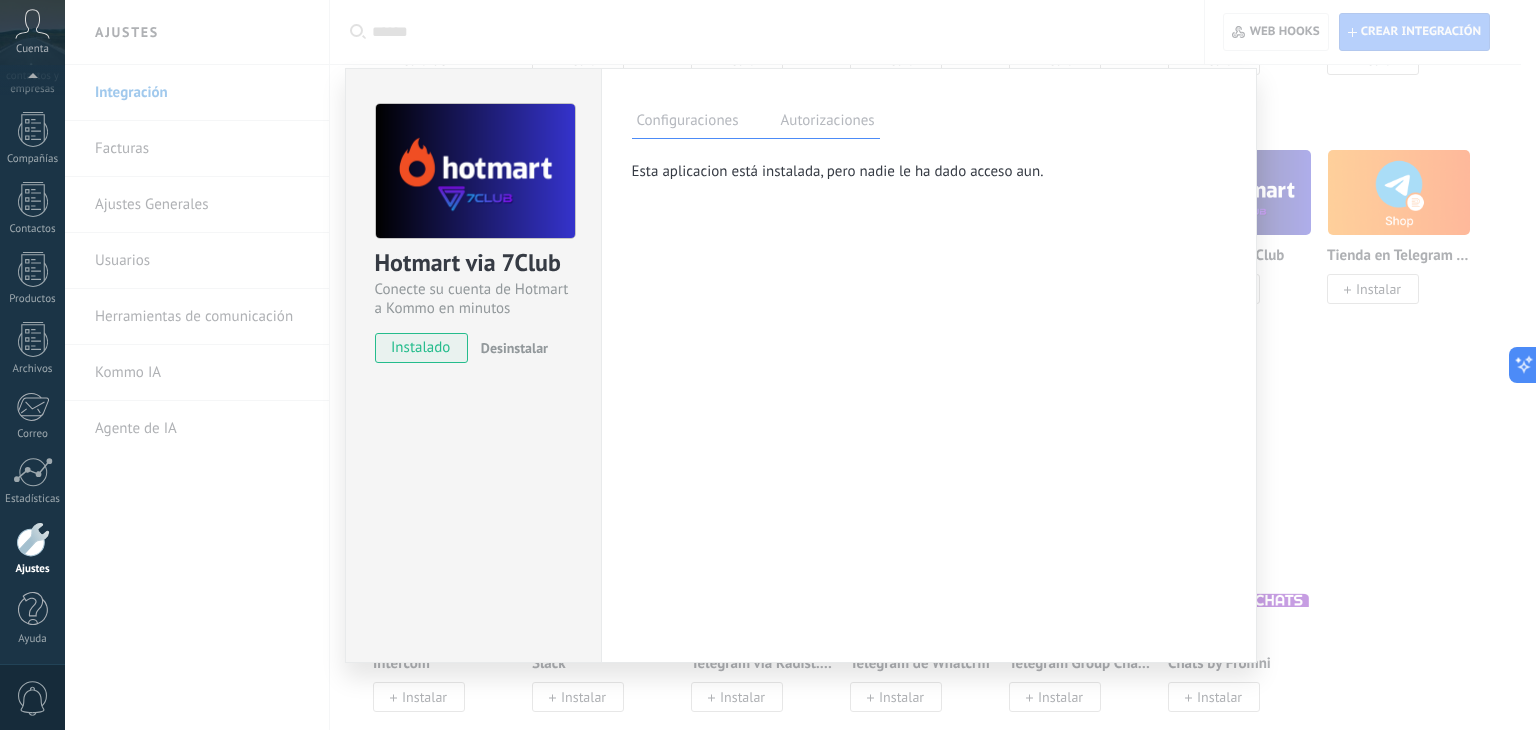 click on "Configuraciones" at bounding box center [688, 123] 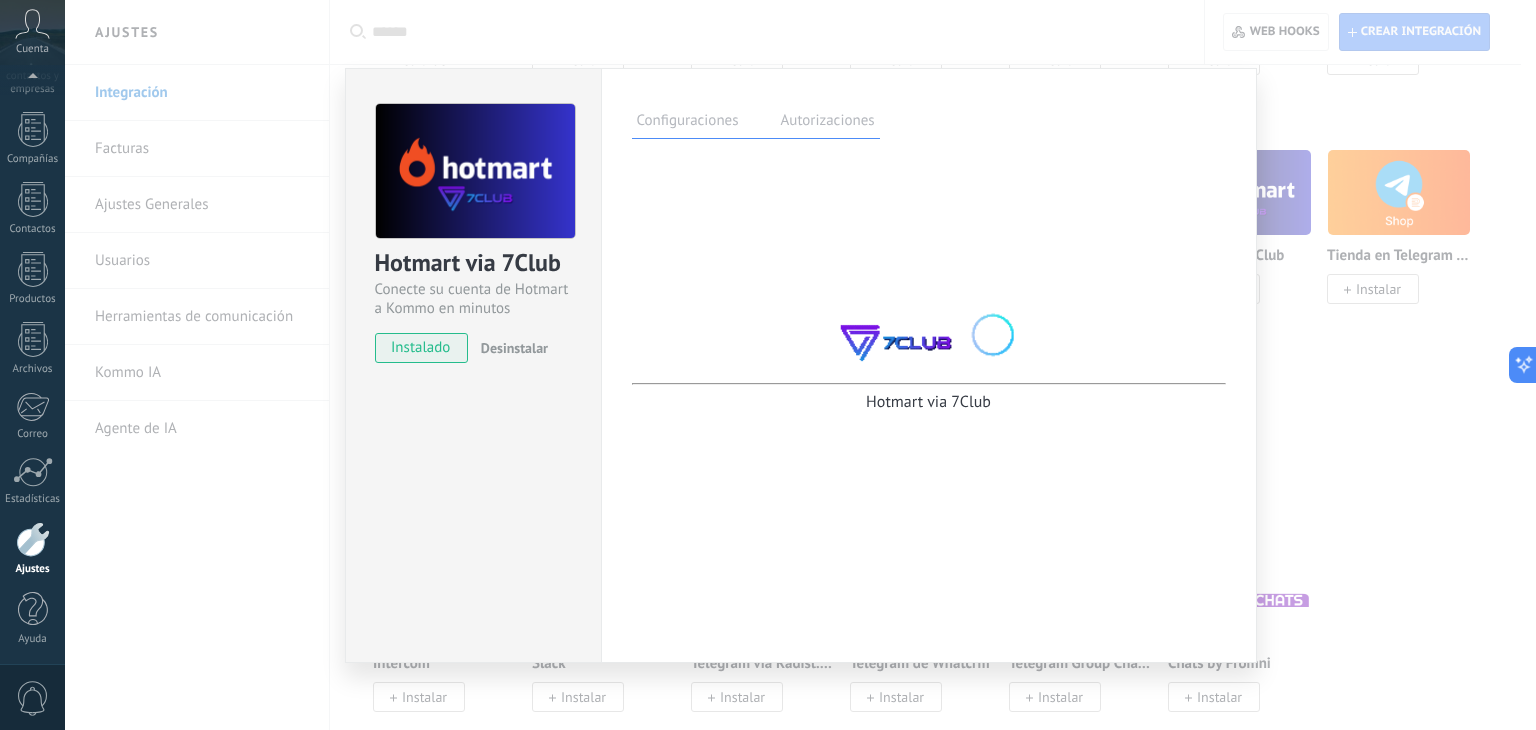 click on "Hotmart via 7Club Conecte su cuenta de Hotmart a Kommo en minutos instalado Desinstalar Configuraciones Autorizaciones Esta pestaña registra a los usuarios que han concedido acceso a las integración a esta cuenta. Si deseas remover la posibilidad que un usuario pueda enviar solicitudes a la cuenta en nombre de esta integración, puedes revocar el acceso. Si el acceso a todos los usuarios es revocado, la integración dejará de funcionar. Esta aplicacion está instalada, pero nadie le ha dado acceso aun.
Descripción del widget
1️⃣ Copie la URL del Webhook
Use el enlace a continuación para crear el webhook en Hotmart:
https://automacao.7club.com.br/webhook/hotmart?id_kommo=34873483
Copiar URL" at bounding box center (800, 365) 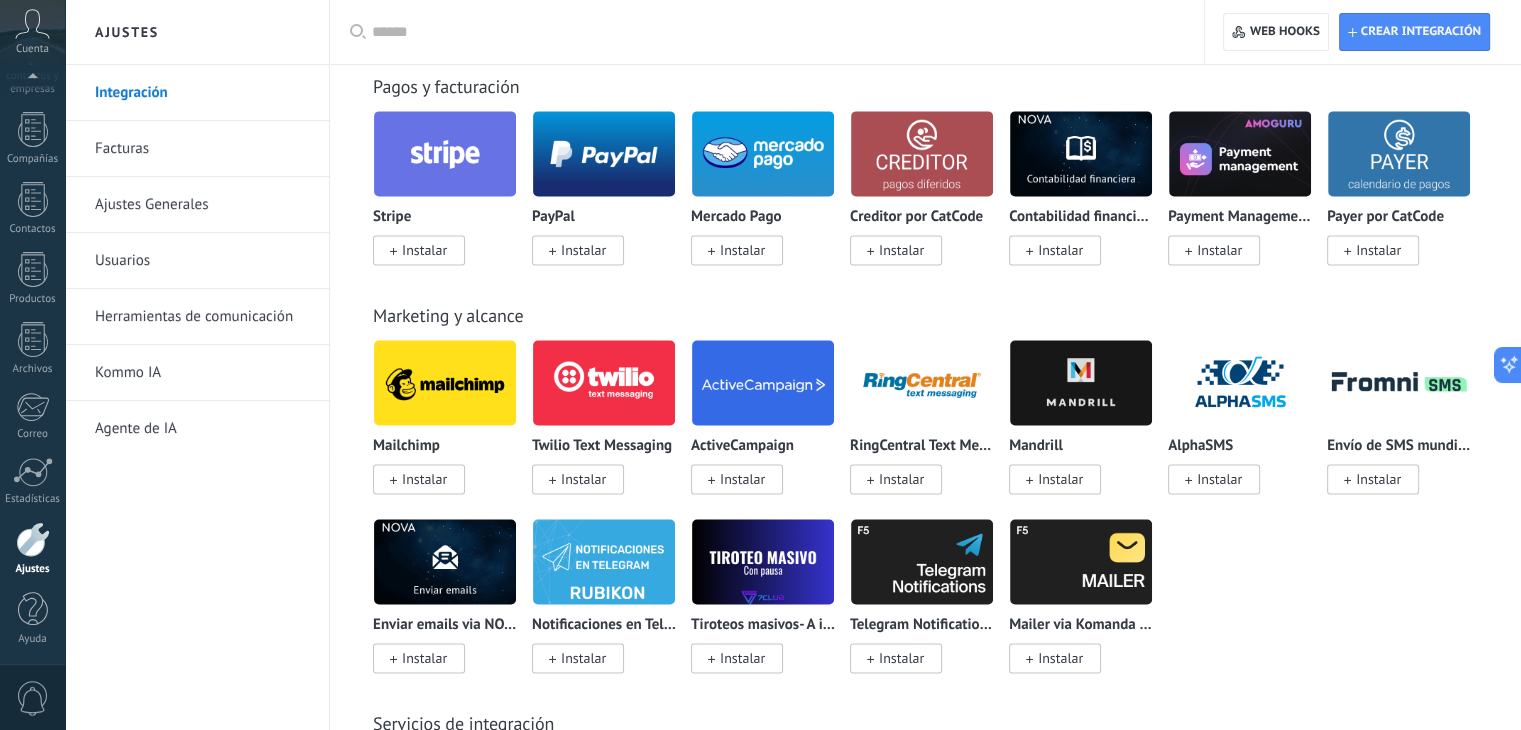 scroll, scrollTop: 3000, scrollLeft: 0, axis: vertical 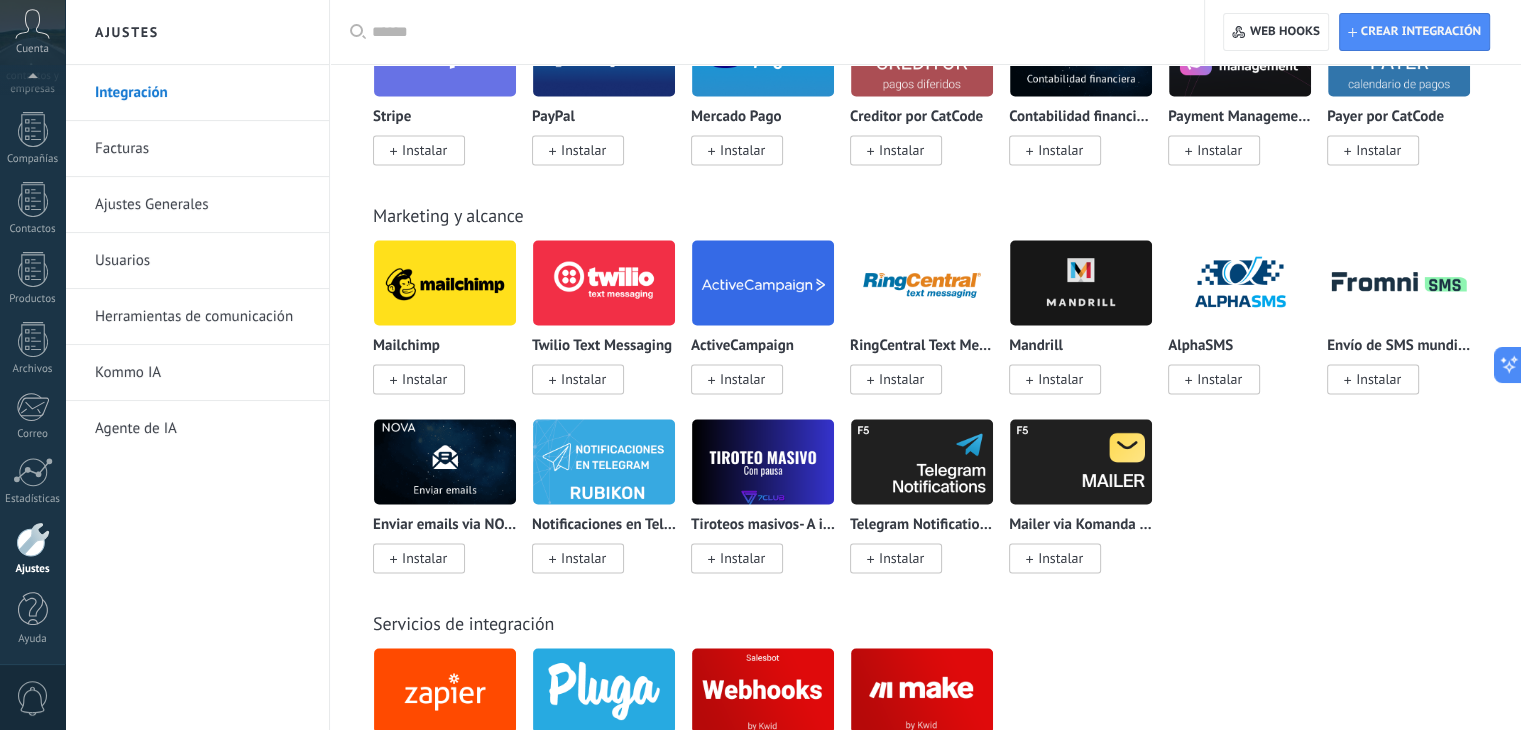 click on "Instalar" at bounding box center [583, 150] 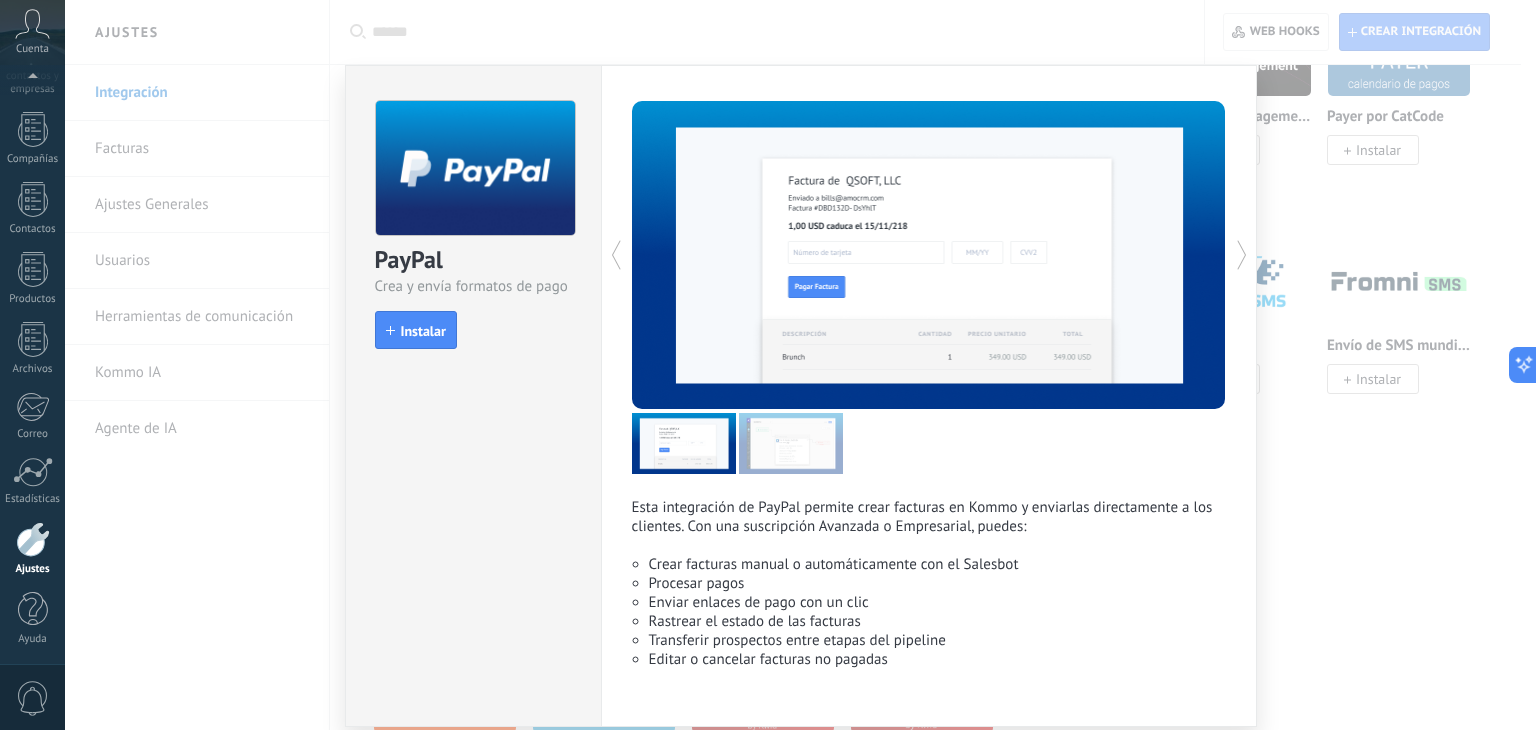 click on "install Instalar" at bounding box center (473, 330) 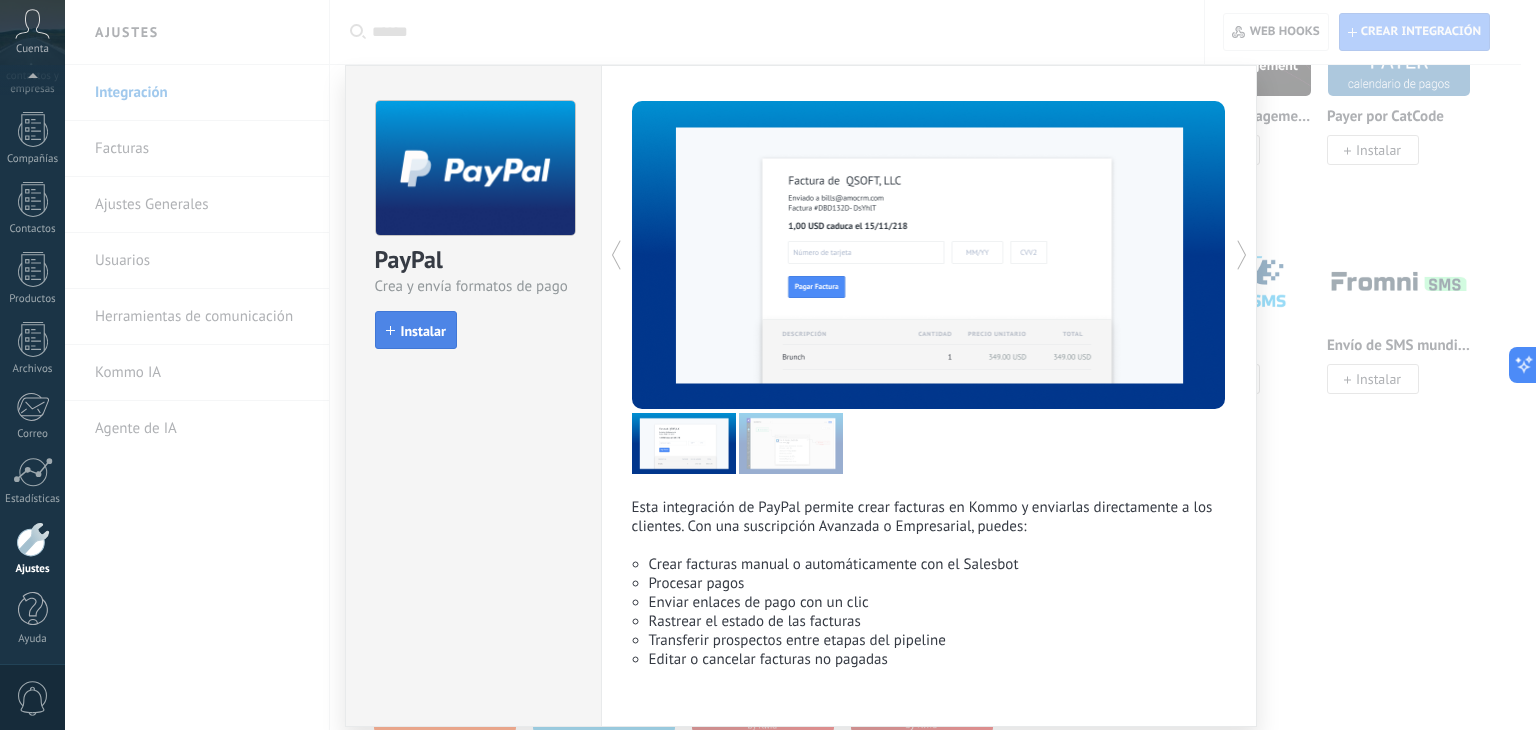 click on "Instalar" at bounding box center (416, 330) 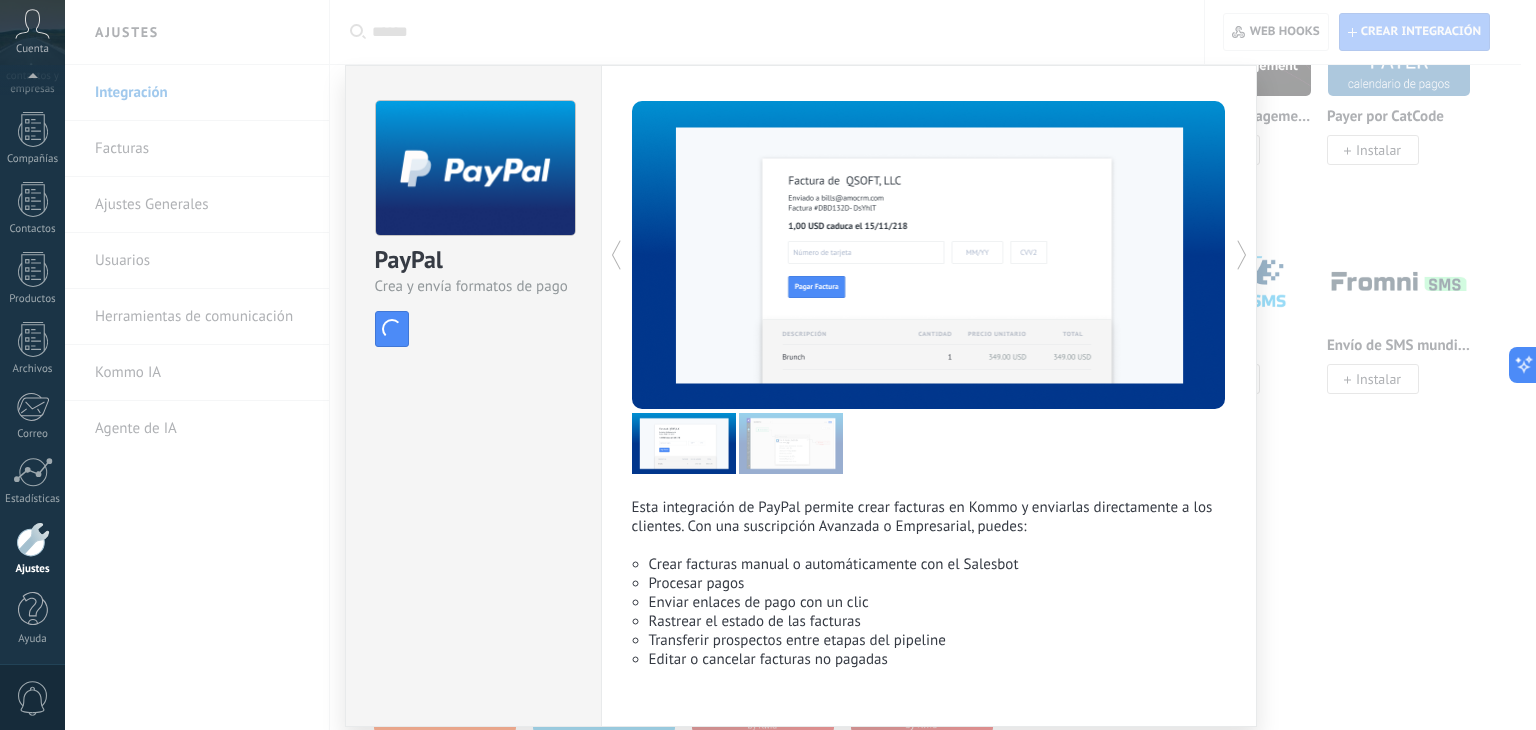 click on "PayPal Crea y envía formatos de pago install Instalar Esta integración de PayPal permite crear facturas en Kommo y enviarlas directamente a los clientes. Con una suscripción Avanzada o Empresarial, puedes: Crear facturas manual o automáticamente con el Salesbot Procesar pagos Enviar enlaces de pago con un clic Rastrear el estado de las facturas Transferir prospectos entre etapas del pipeline Editar o cancelar facturas no pagadas más" at bounding box center (800, 365) 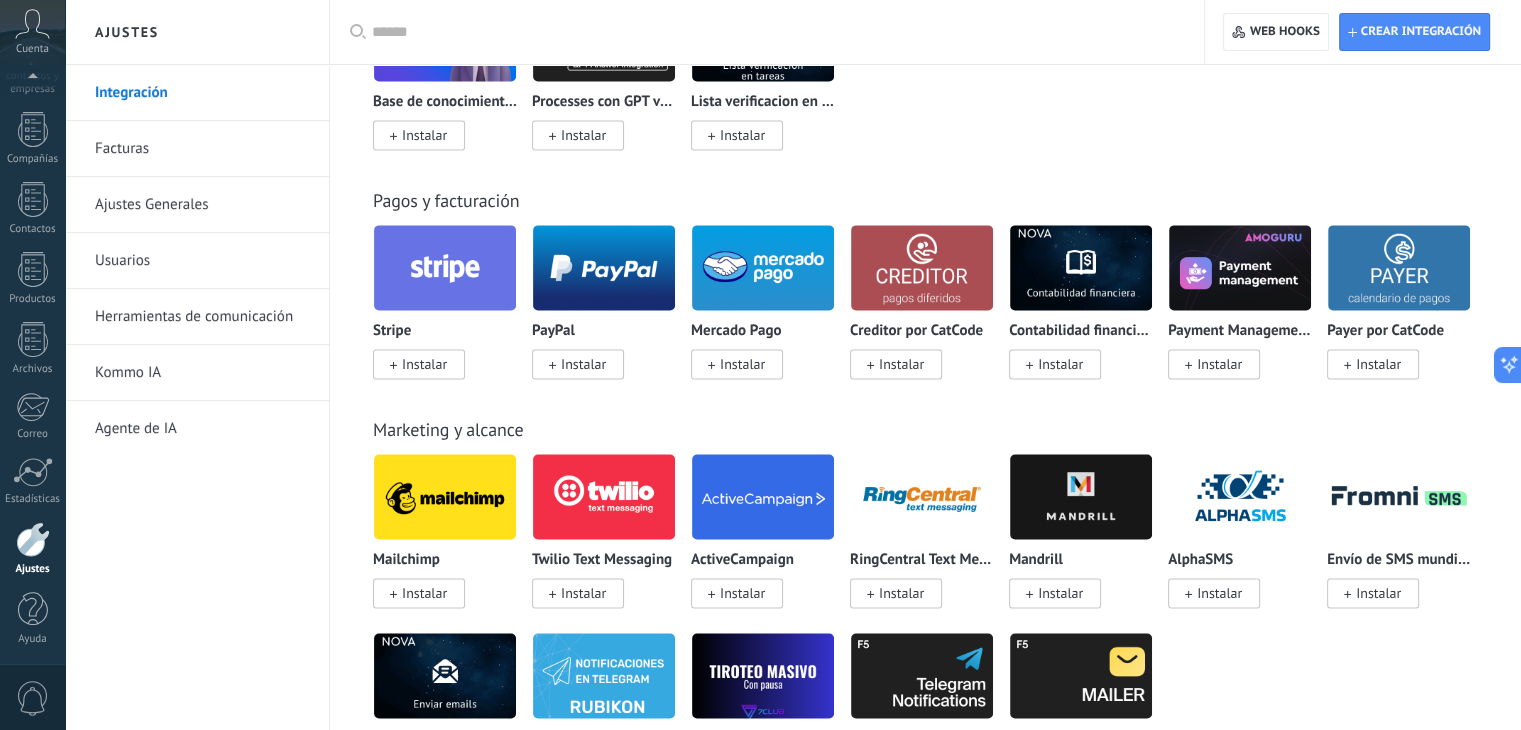 scroll, scrollTop: 2776, scrollLeft: 0, axis: vertical 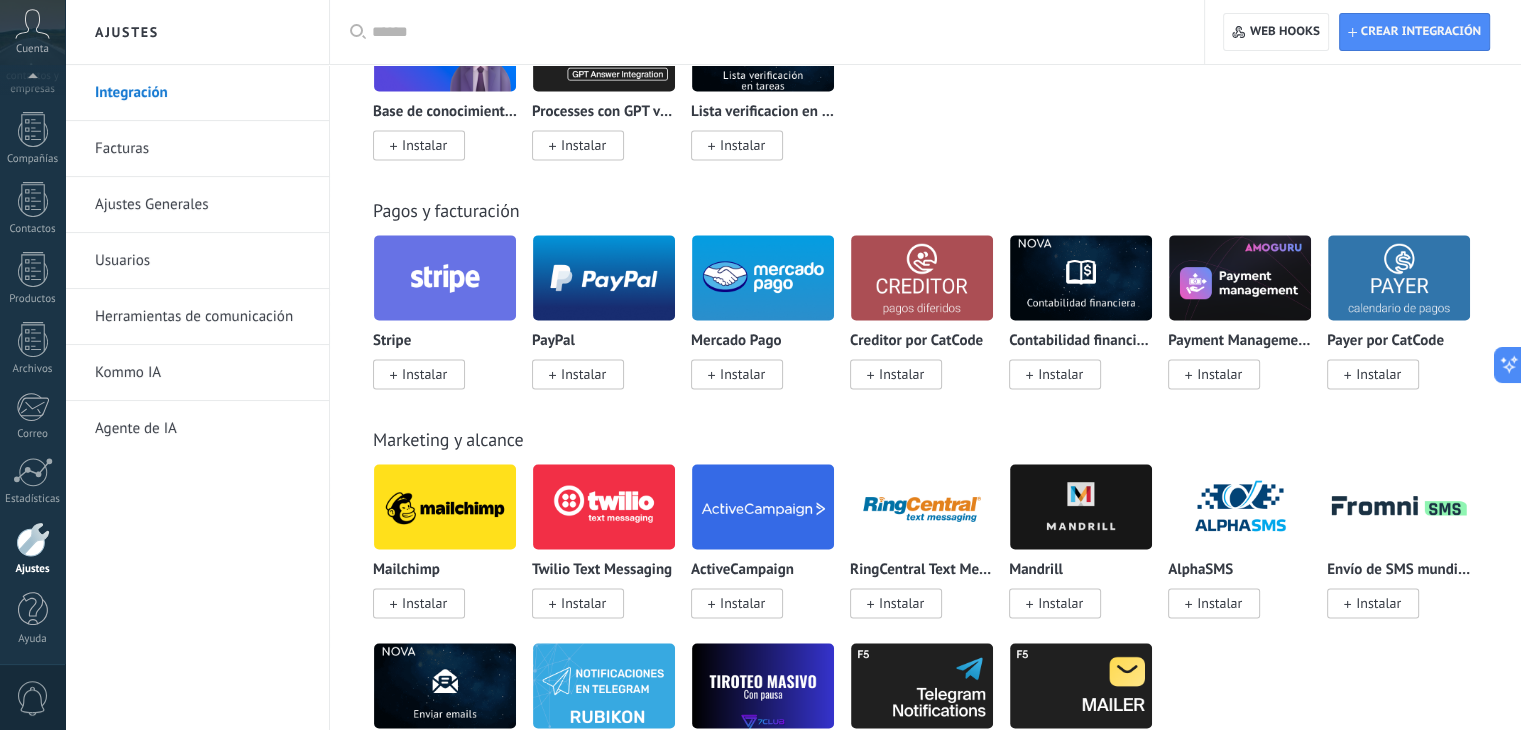 click on "Marketing y alcance Mailchimp Instalar Twilio Text Messaging Instalar ActiveCampaign Instalar RingCentral Text Messaging Instalar Mandrill Instalar  AlphaSMS Instalar Envío de SMS mundiald por Fromni Instalar Enviar emails via NOVA Instalar  Notificaciones en Telegram Instalar Tiroteos masivos- A intervalos - Via 7Club Instalar Telegram Notifications via Komanda F5 Instalar Mailer via Komanda F5 Instalar" at bounding box center [925, 592] 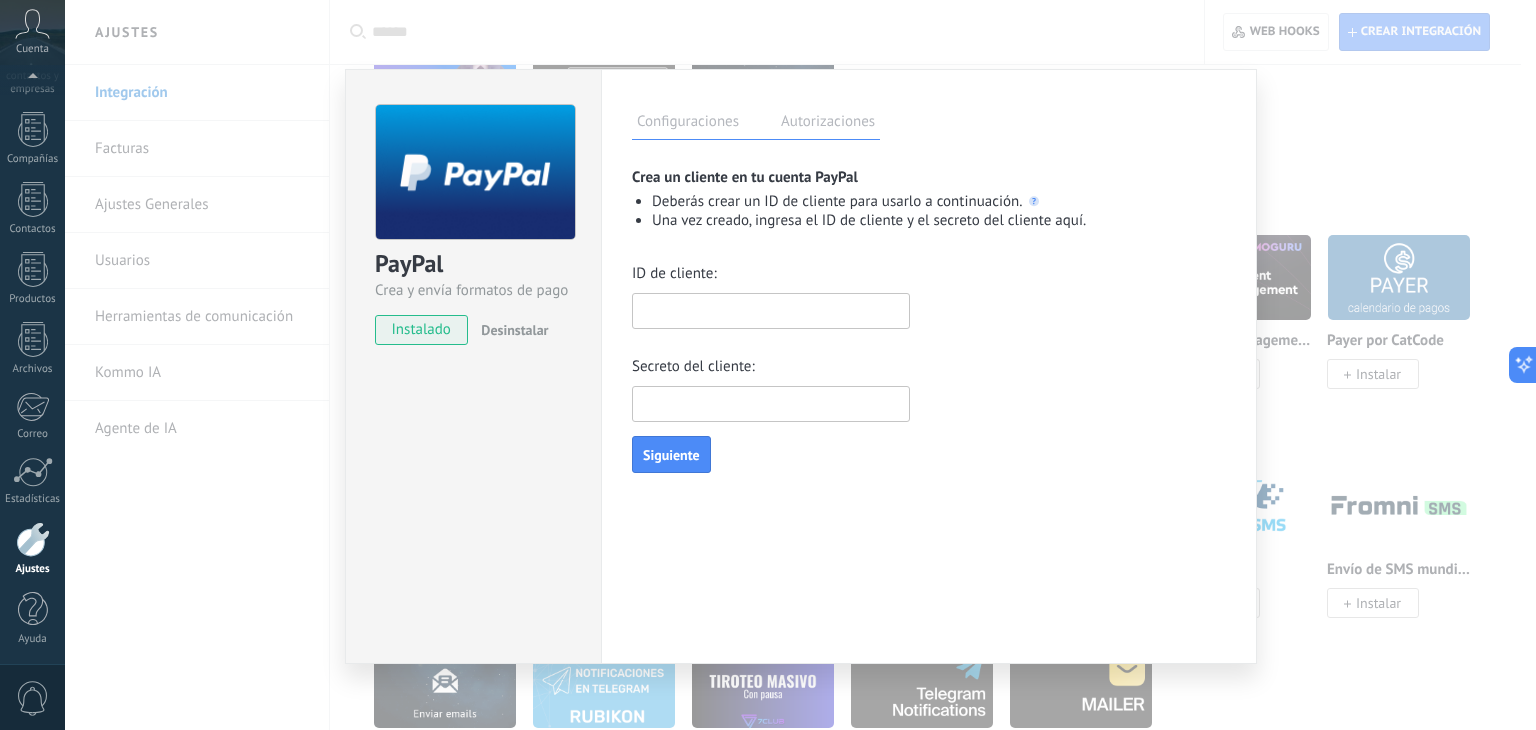 click at bounding box center [771, 311] 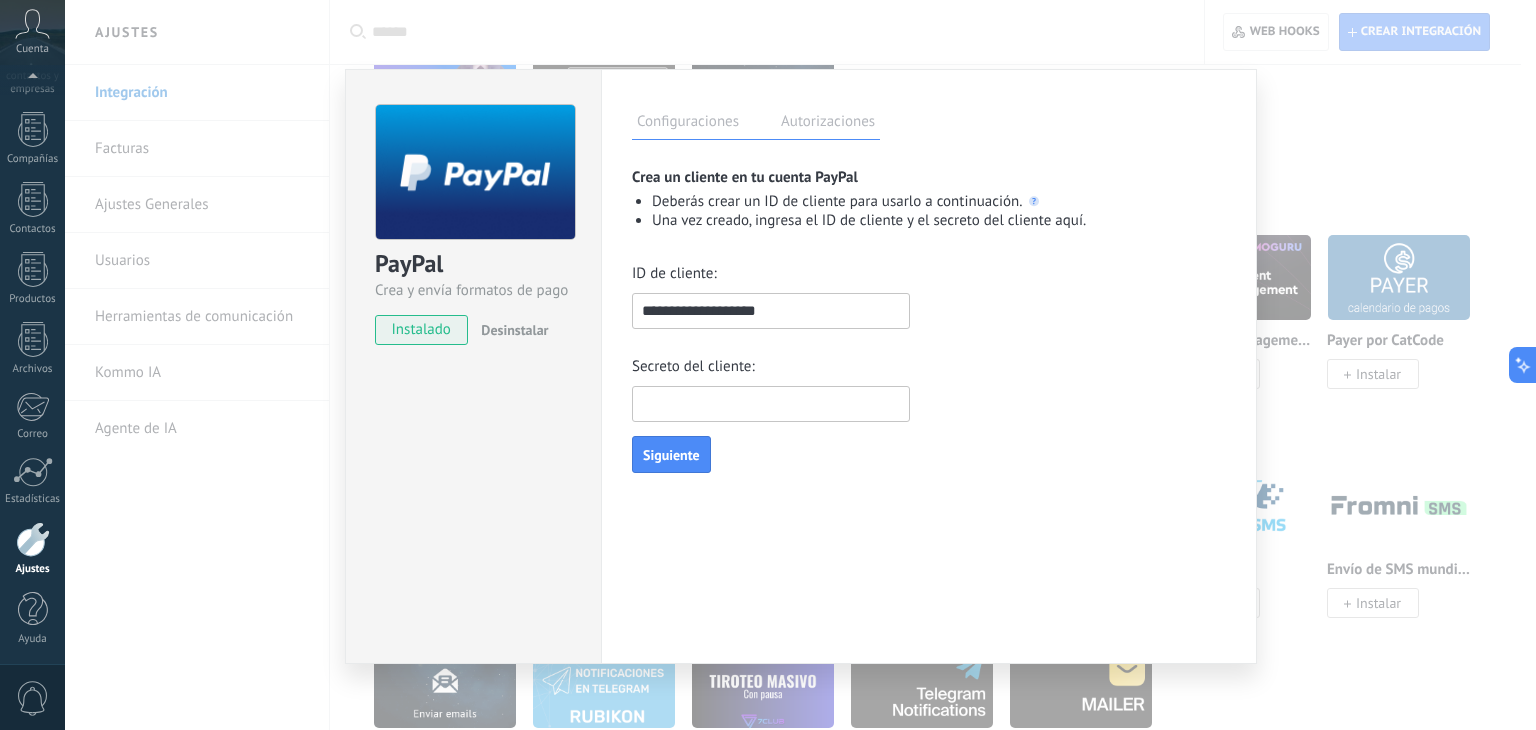 type on "**********" 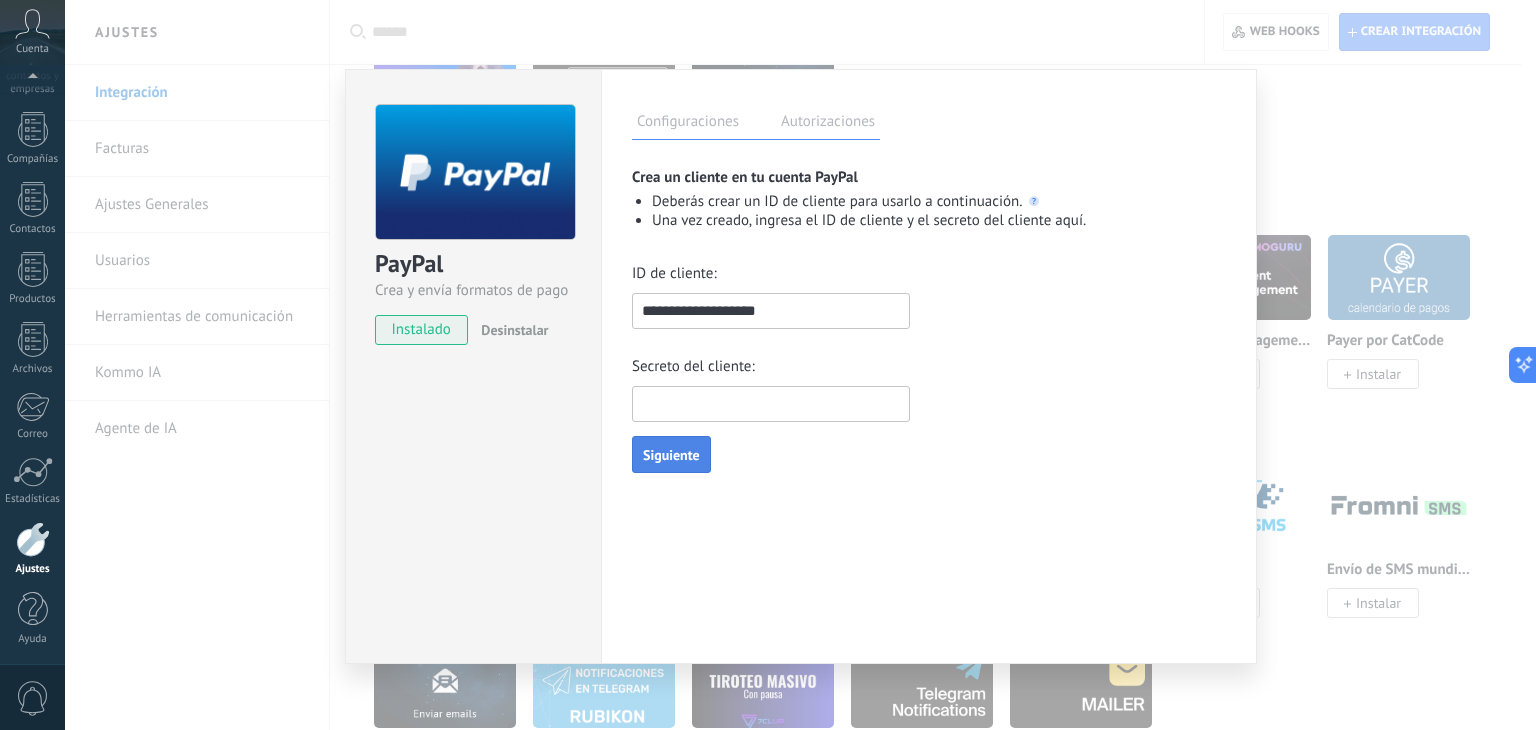 click on "Siguiente" at bounding box center (671, 455) 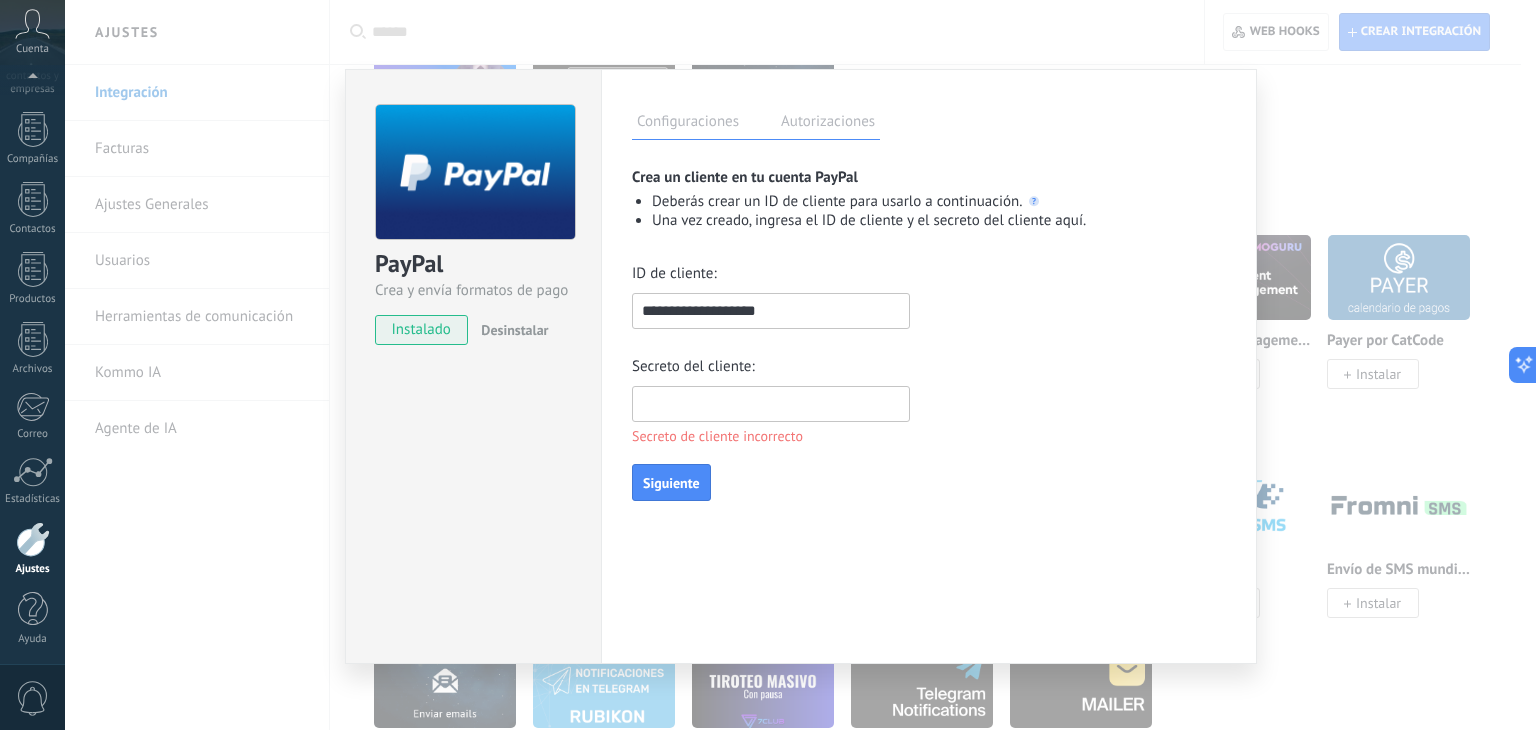 click at bounding box center (771, 404) 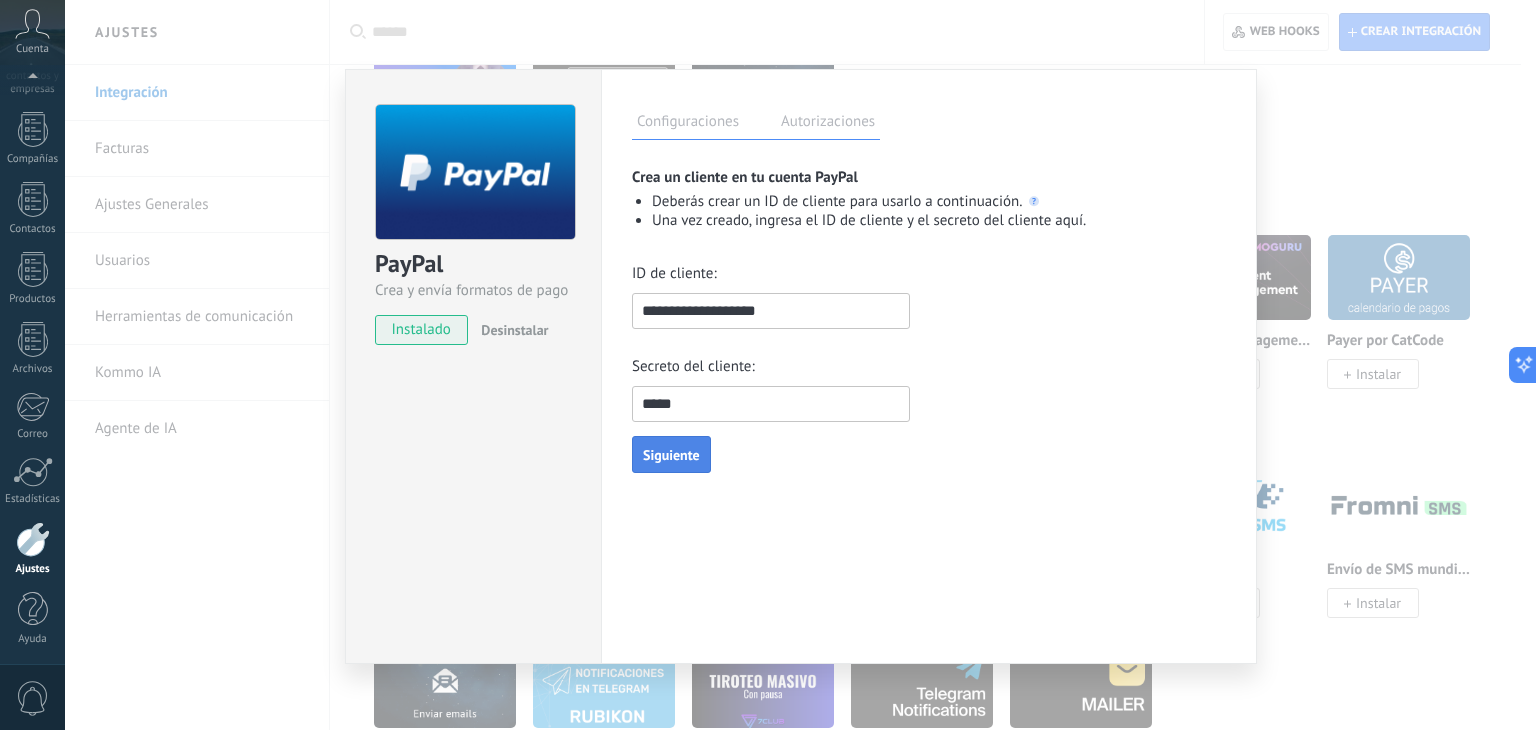 click on "Siguiente" at bounding box center (671, 455) 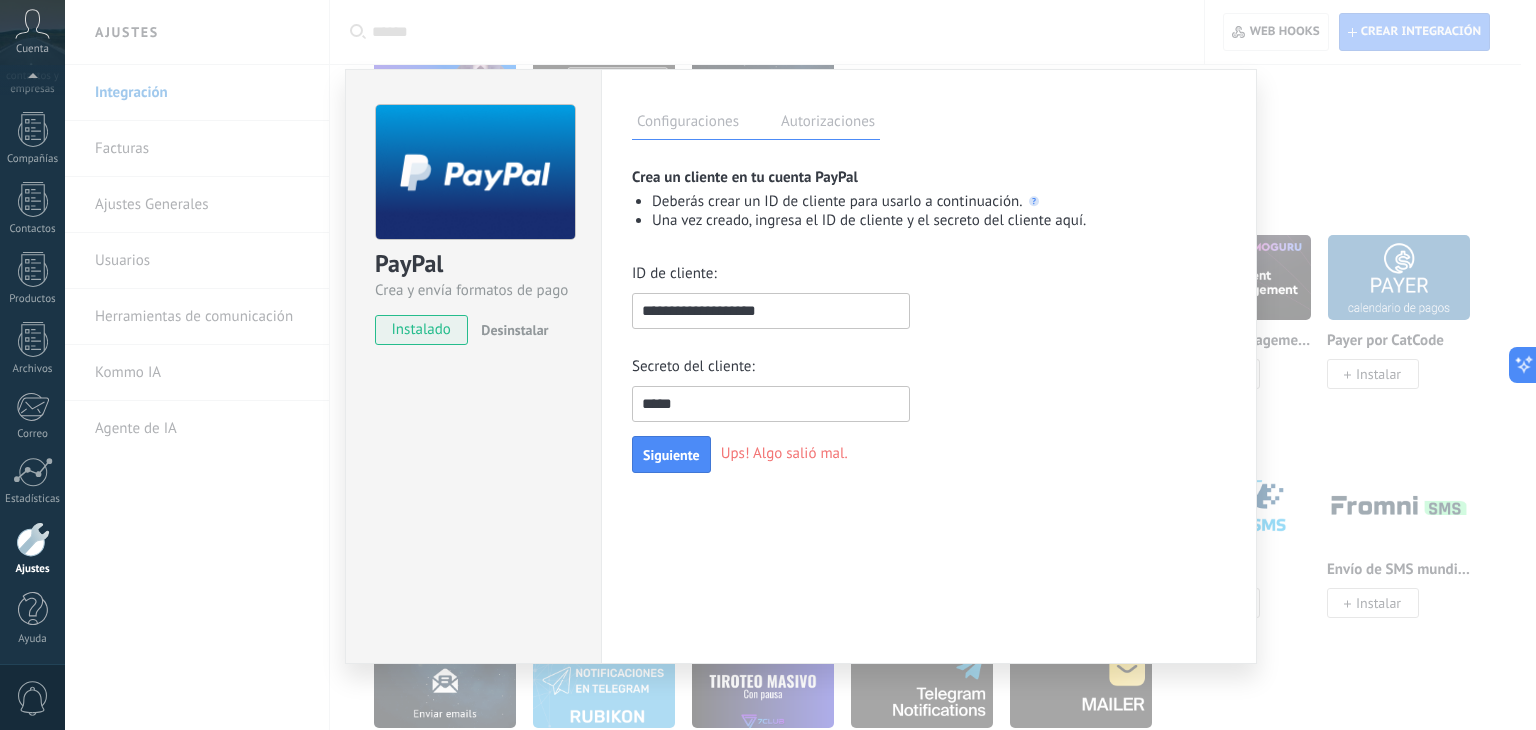 click on "*****" at bounding box center (771, 404) 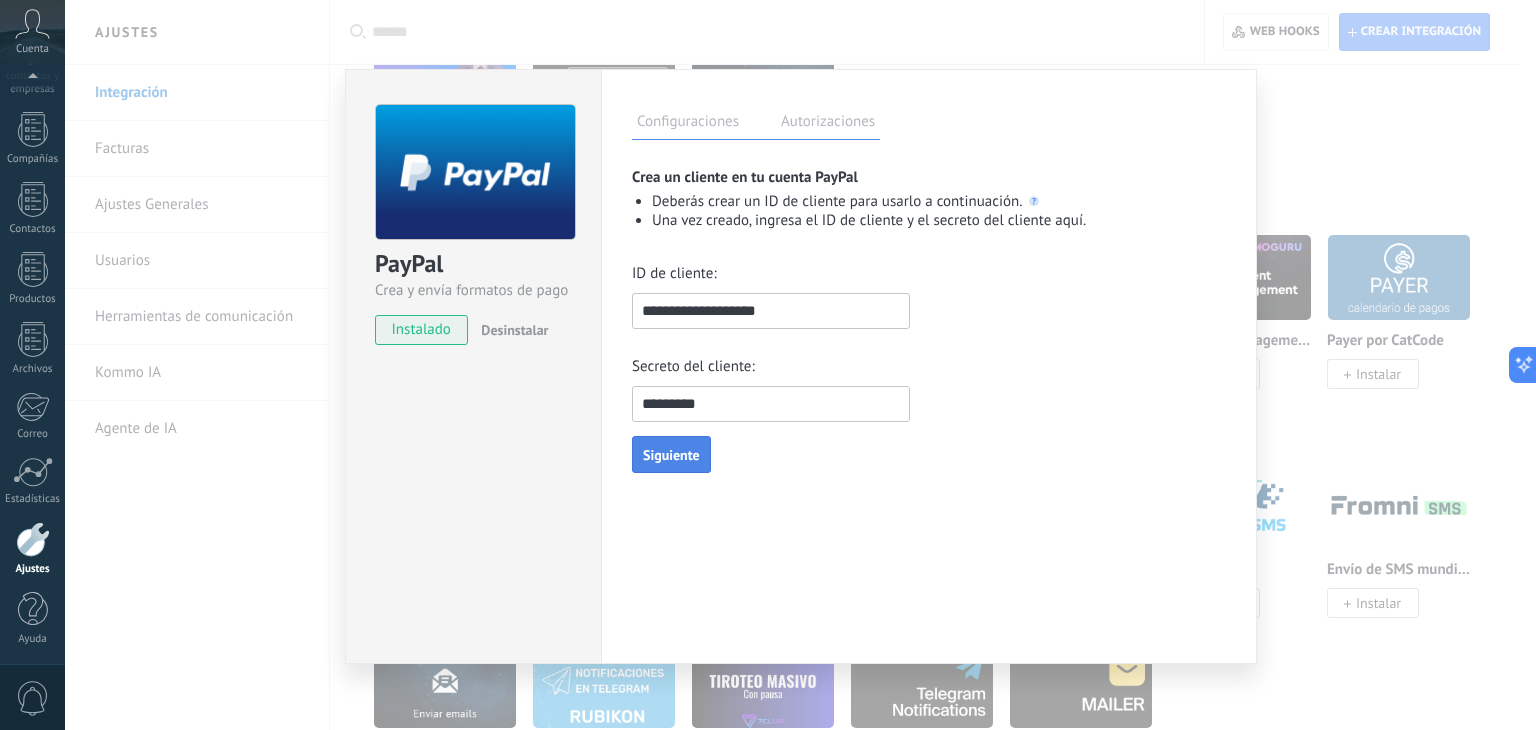 type on "*********" 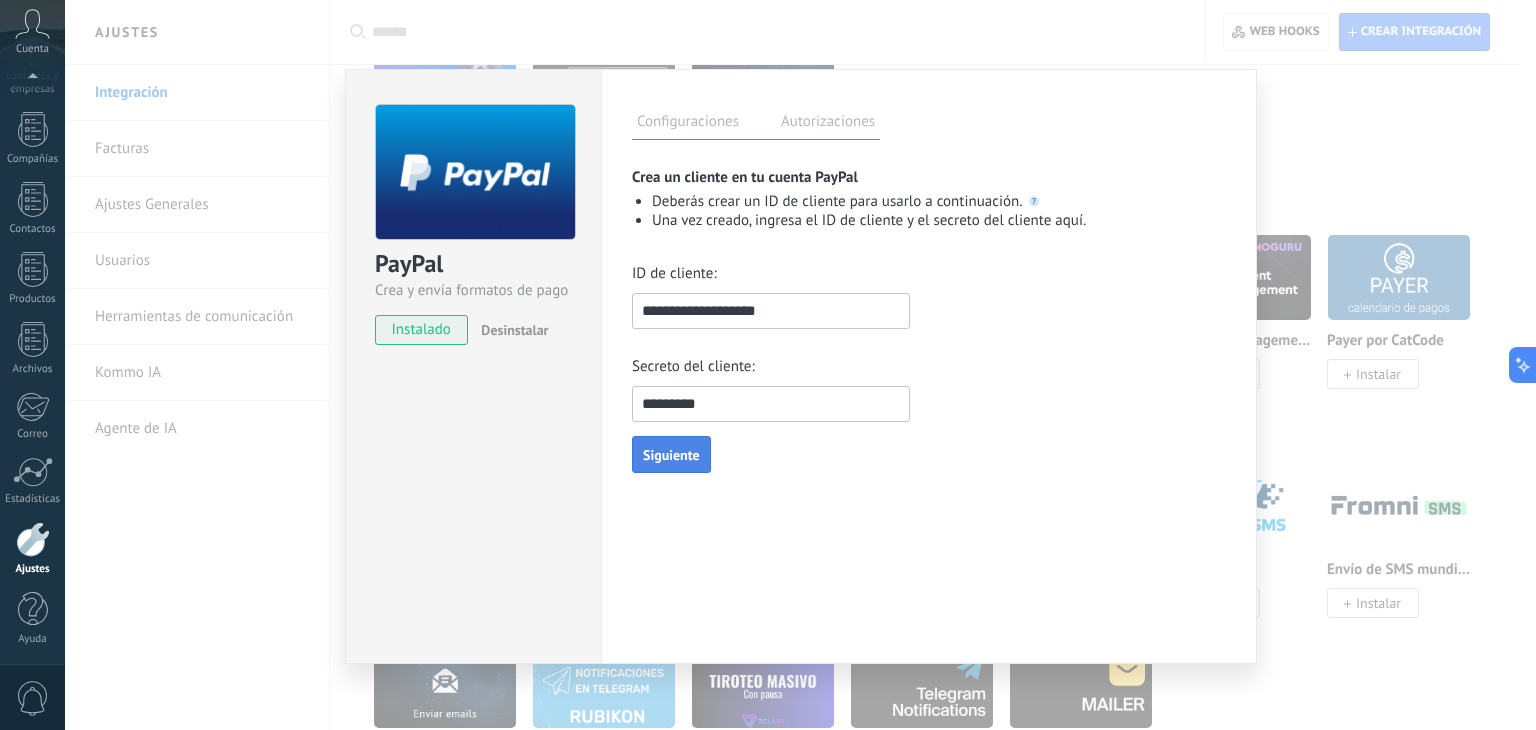 click on "Siguiente" at bounding box center (671, 455) 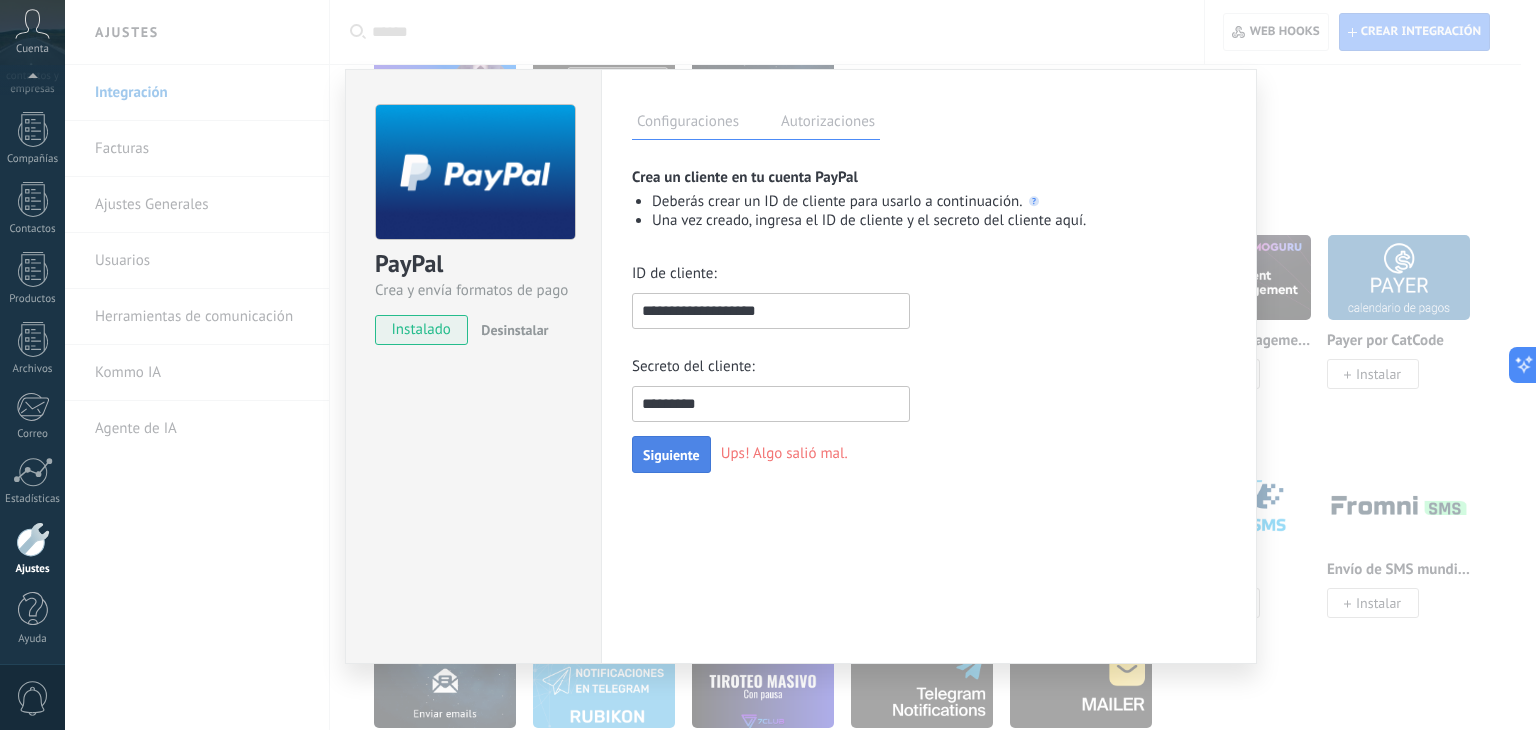 click on "Autorizaciones" at bounding box center (828, 124) 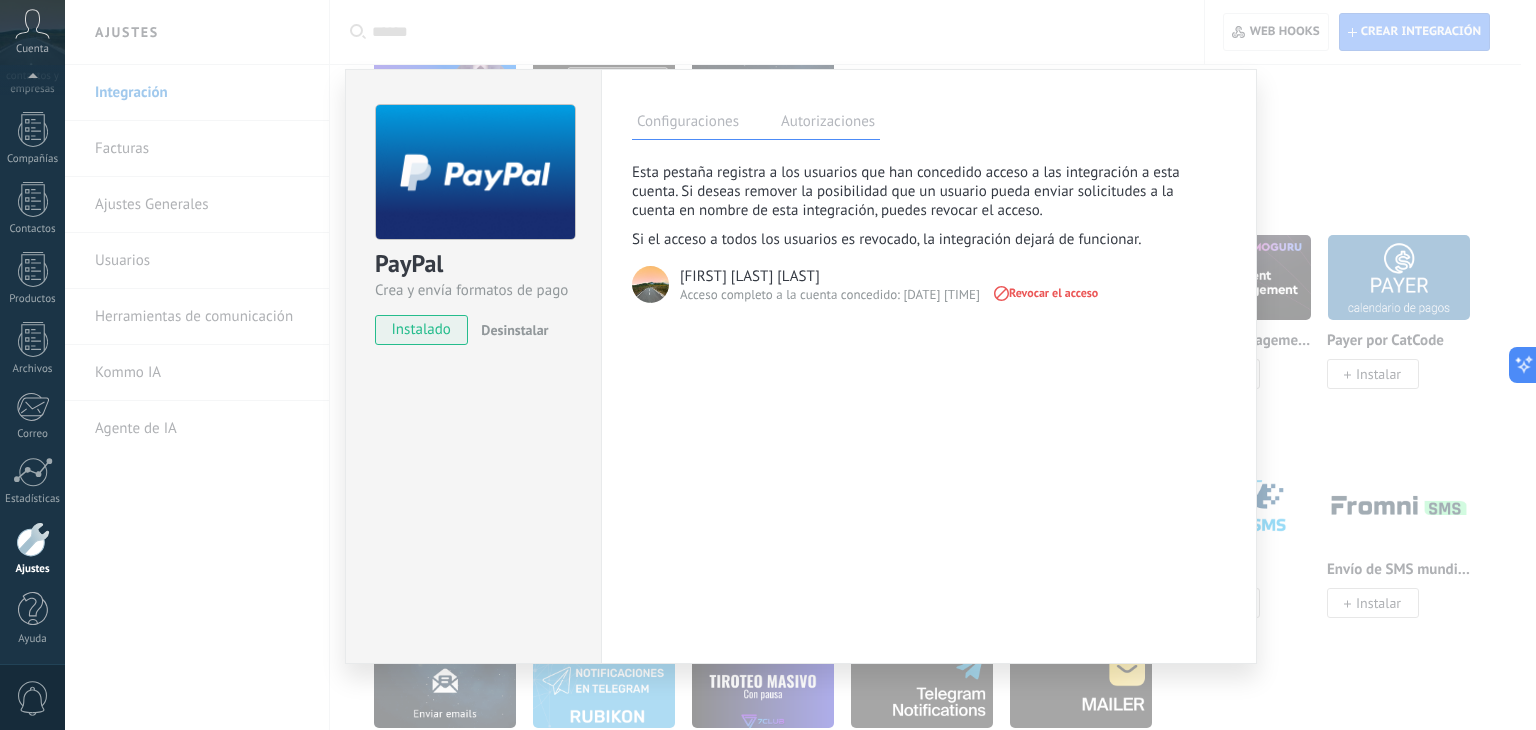 click on "Configuraciones" at bounding box center (688, 124) 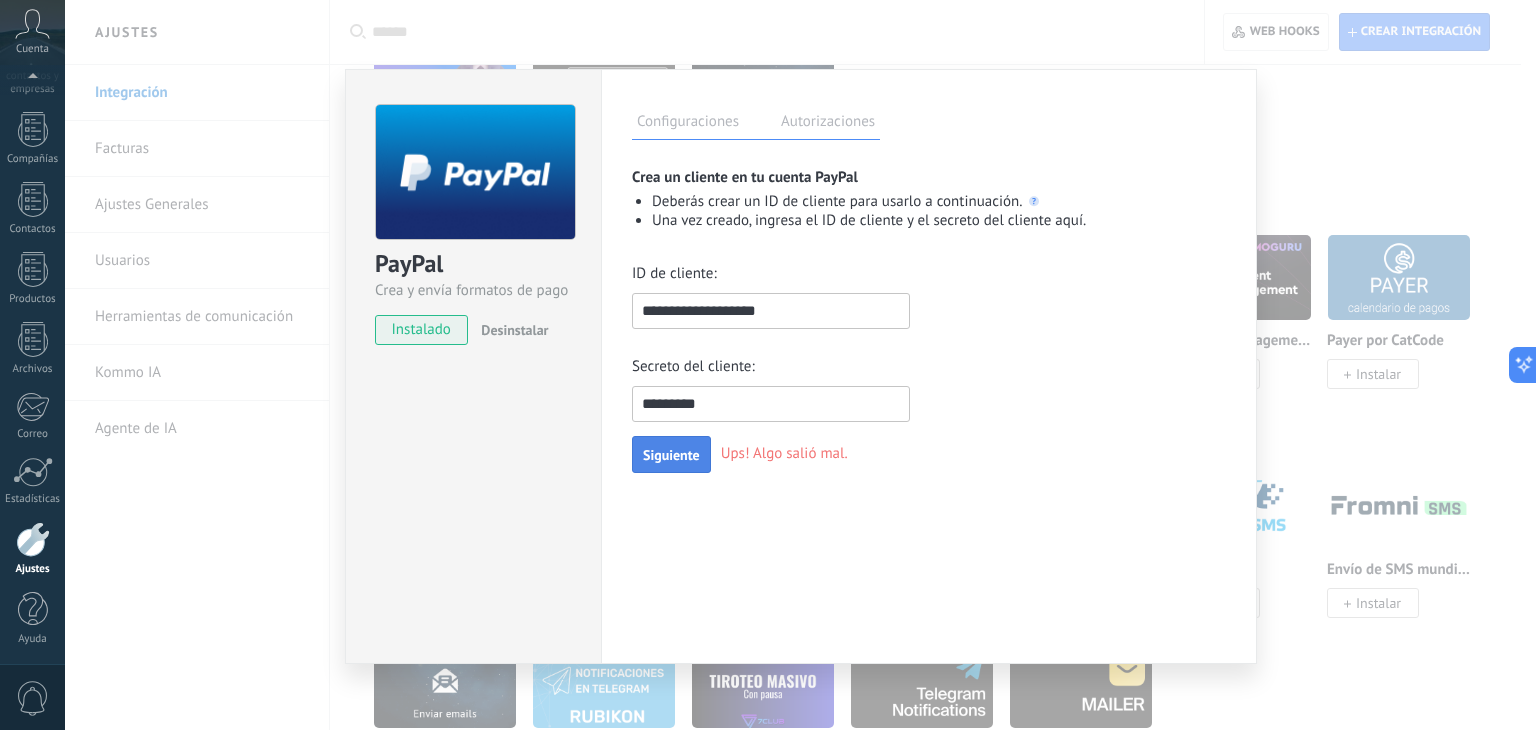 click on "**********" at bounding box center (800, 365) 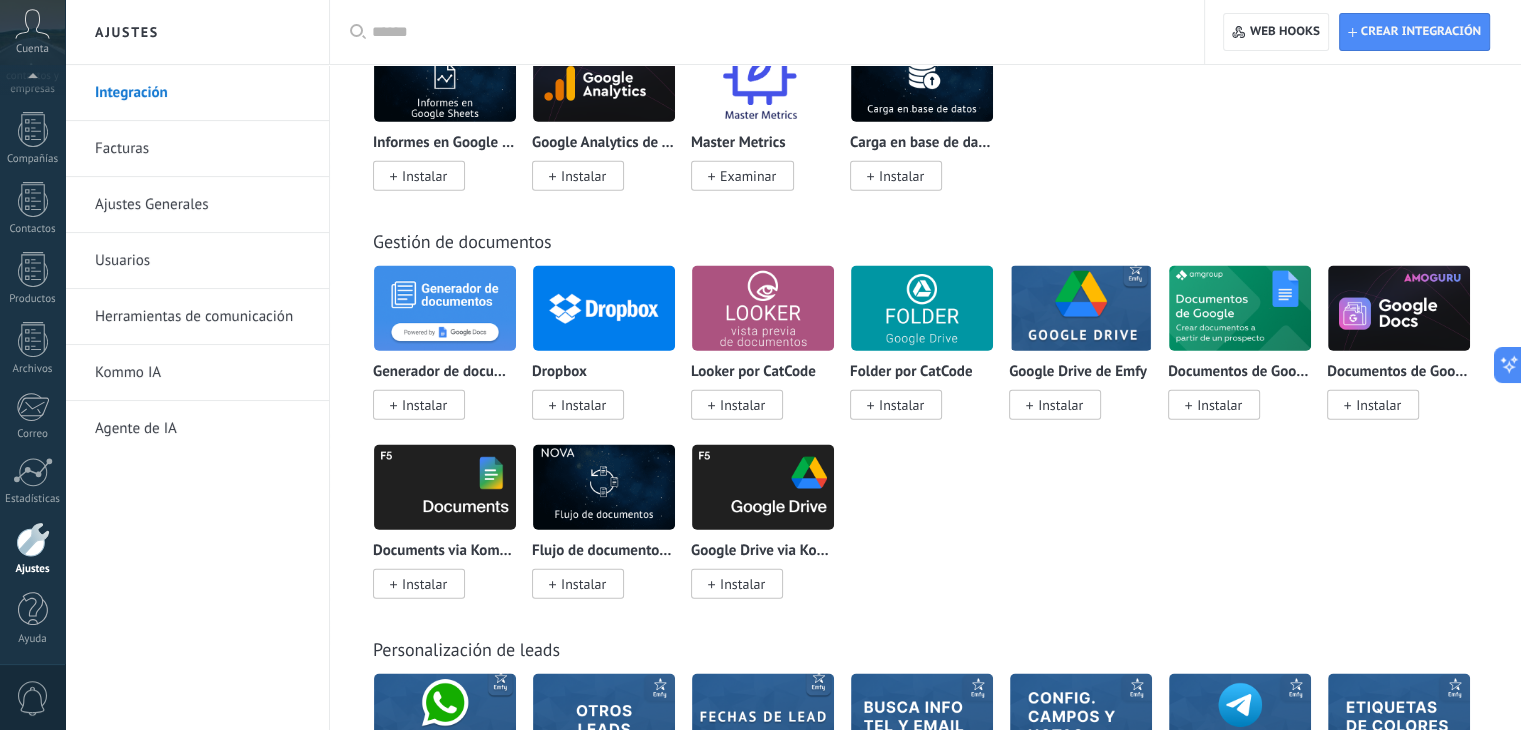 scroll, scrollTop: 5076, scrollLeft: 0, axis: vertical 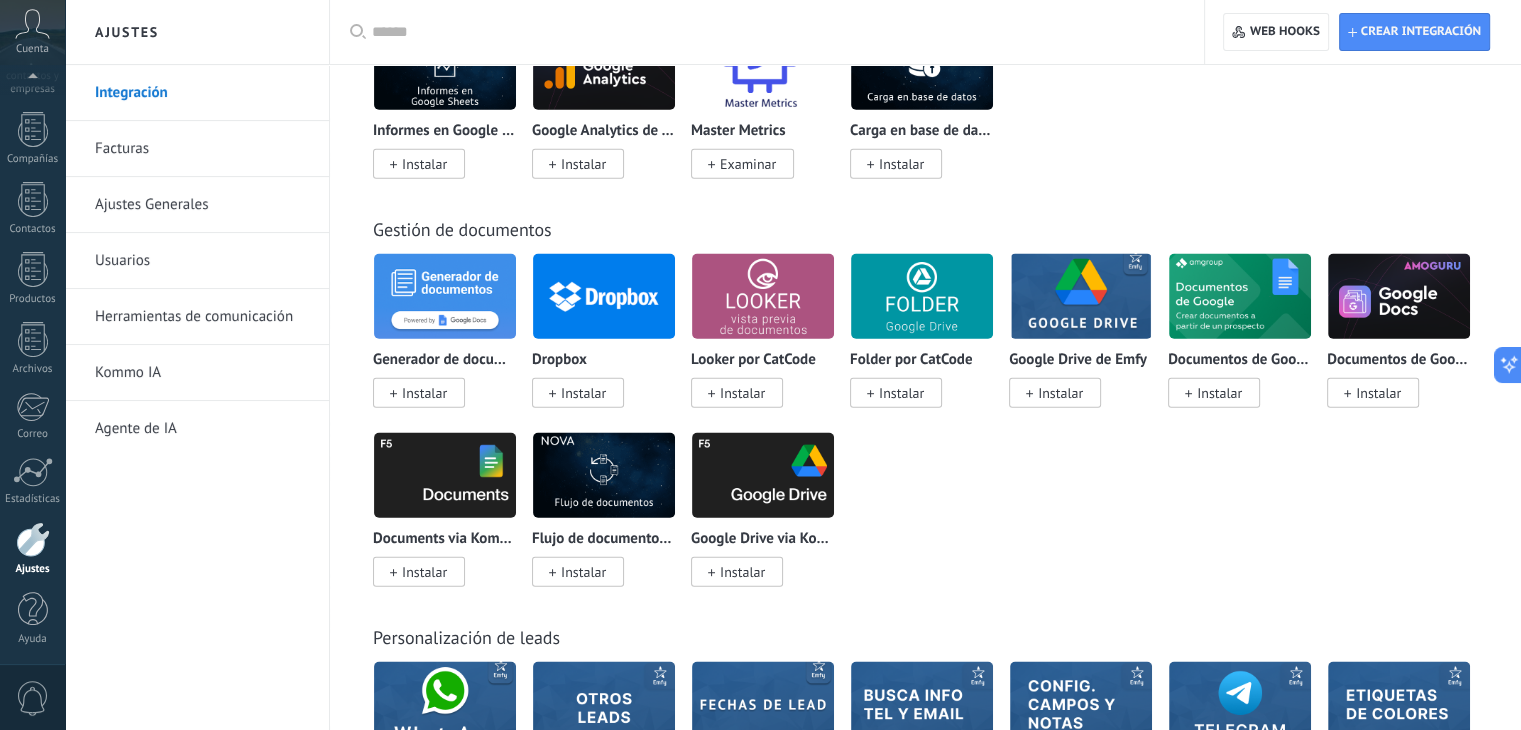 click on "Instalar" at bounding box center (1055, 393) 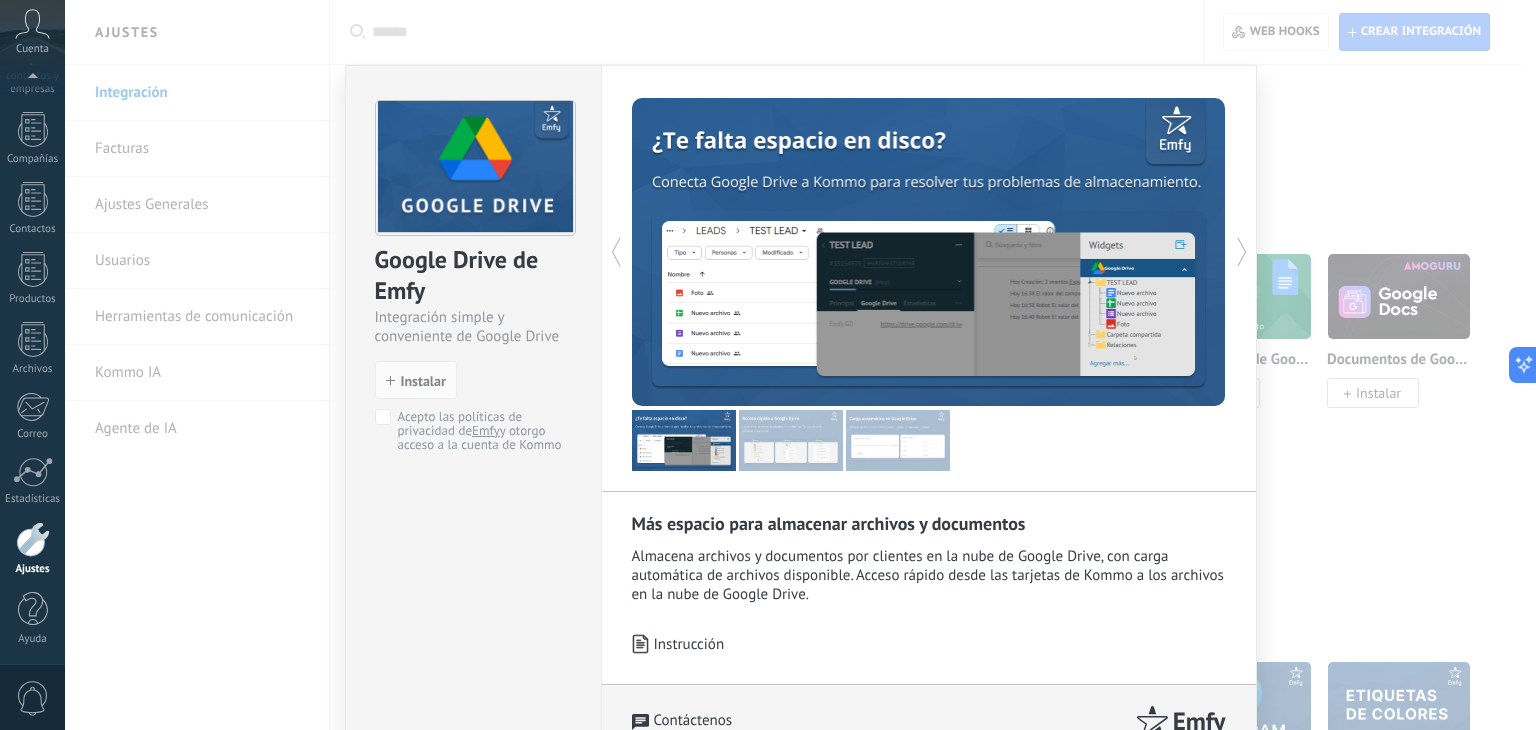 click on "Google Drive de Emfy Integración simple y conveniente de Google Drive install Instalar Acepto las políticas de privacidad de  Emfy  y otorgo acceso a la cuenta de Kommo" at bounding box center (473, 266) 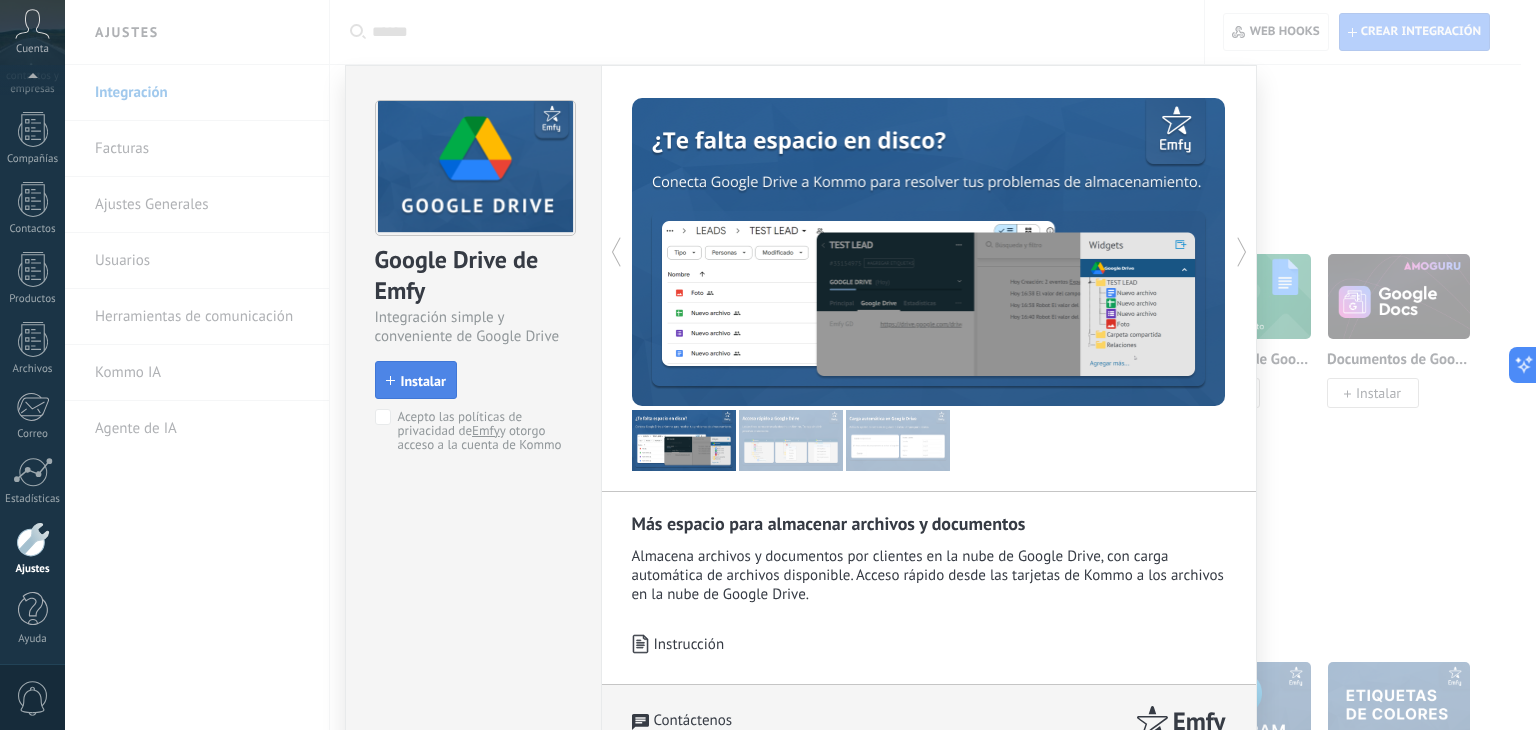click 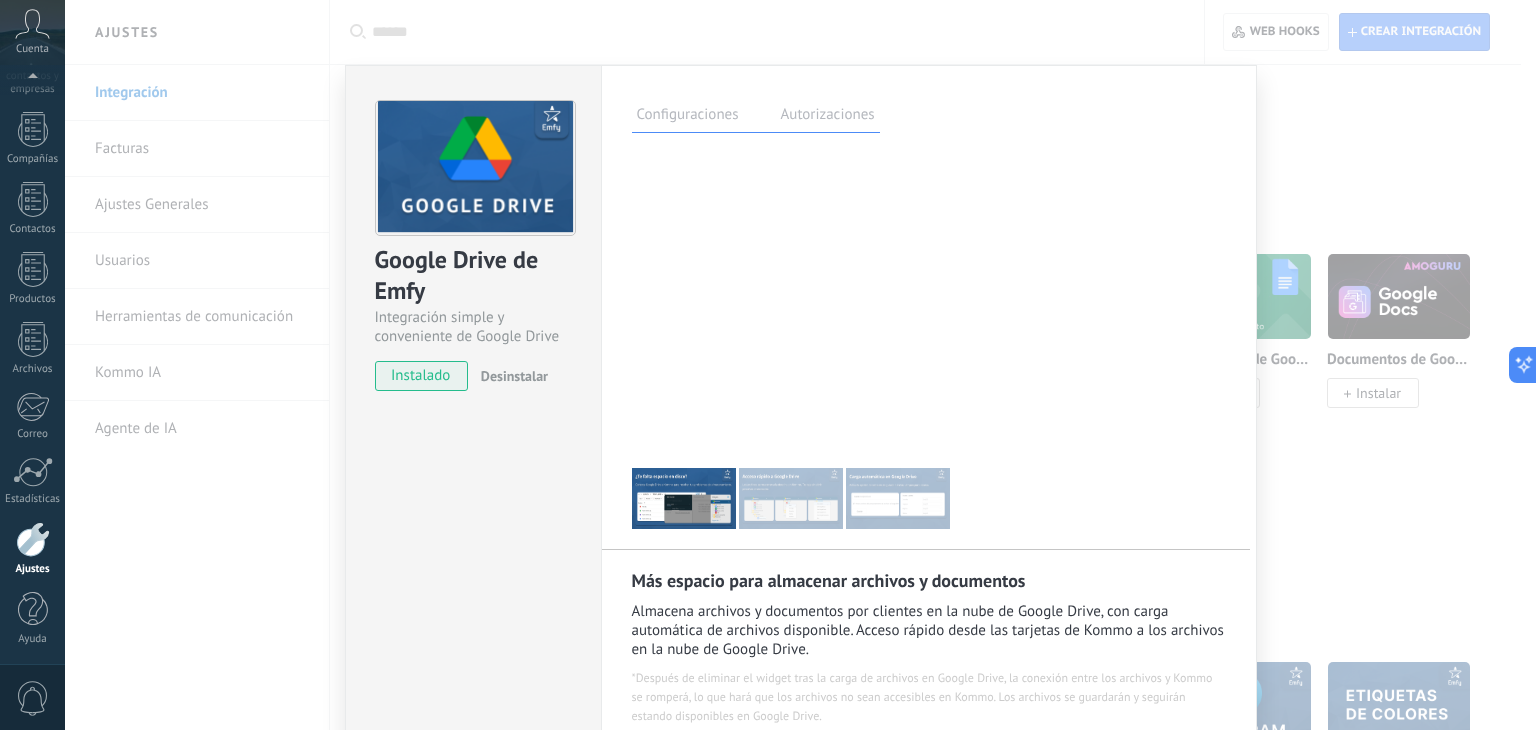click on "Google Drive de Emfy Integración simple y conveniente de Google Drive instalado Desinstalar Configuraciones Autorizaciones Esta pestaña registra a los usuarios que han concedido acceso a las integración a esta cuenta. Si deseas remover la posibilidad que un usuario pueda enviar solicitudes a la cuenta en nombre de esta integración, puedes revocar el acceso. Si el acceso a todos los usuarios es revocado, la integración dejará de funcionar. Esta aplicacion está instalada, pero nadie le ha dado acceso aun.
Más espacio para almacenar archivos y documentos Almacena archivos y documentos por clientes en la nube de Google Drive, con carga automática de archivos disponible. Acceso rápido desde las tarjetas de Kommo a los archivos en la nube de Google Drive. Instrucción
más Iniciar sesión en Google Drive" at bounding box center [800, 365] 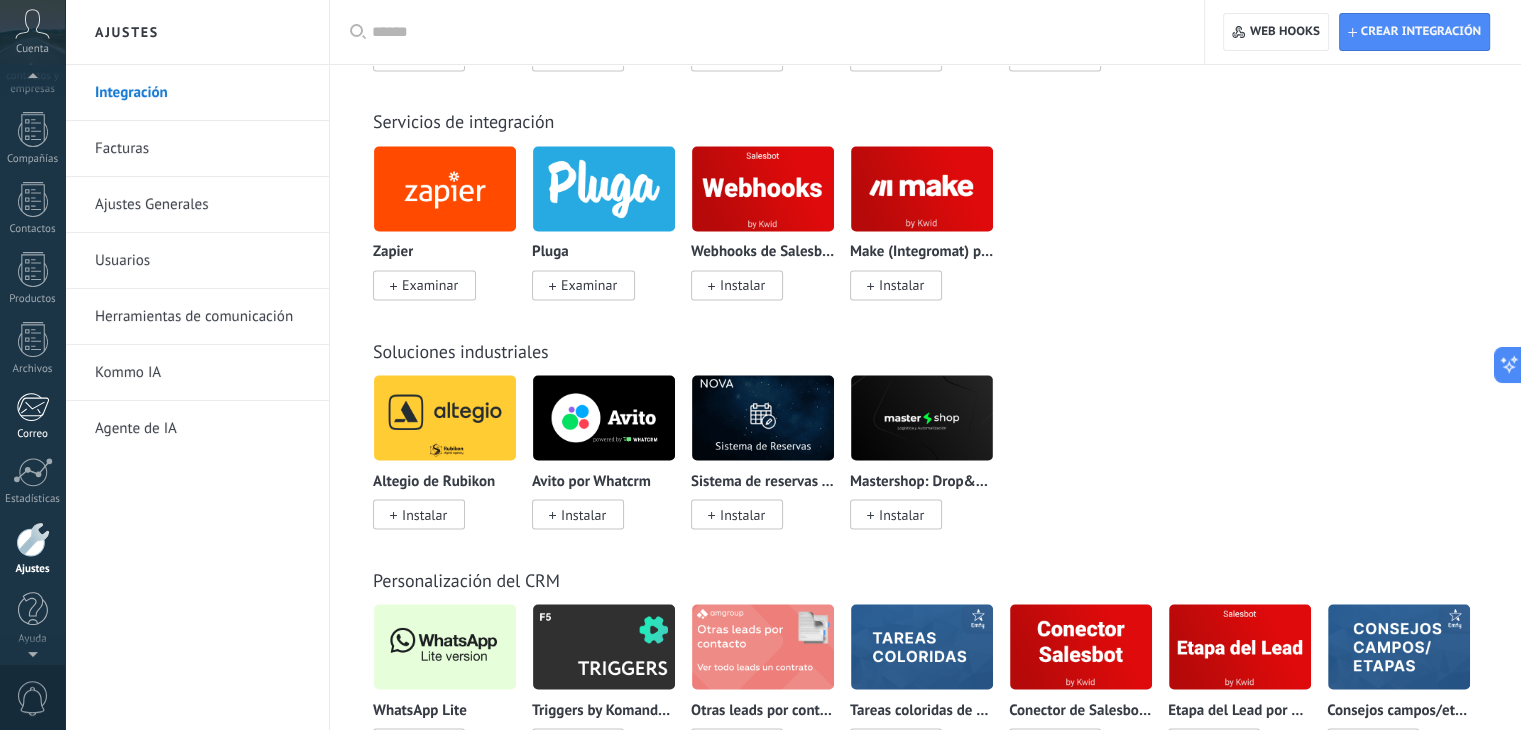scroll, scrollTop: 3476, scrollLeft: 0, axis: vertical 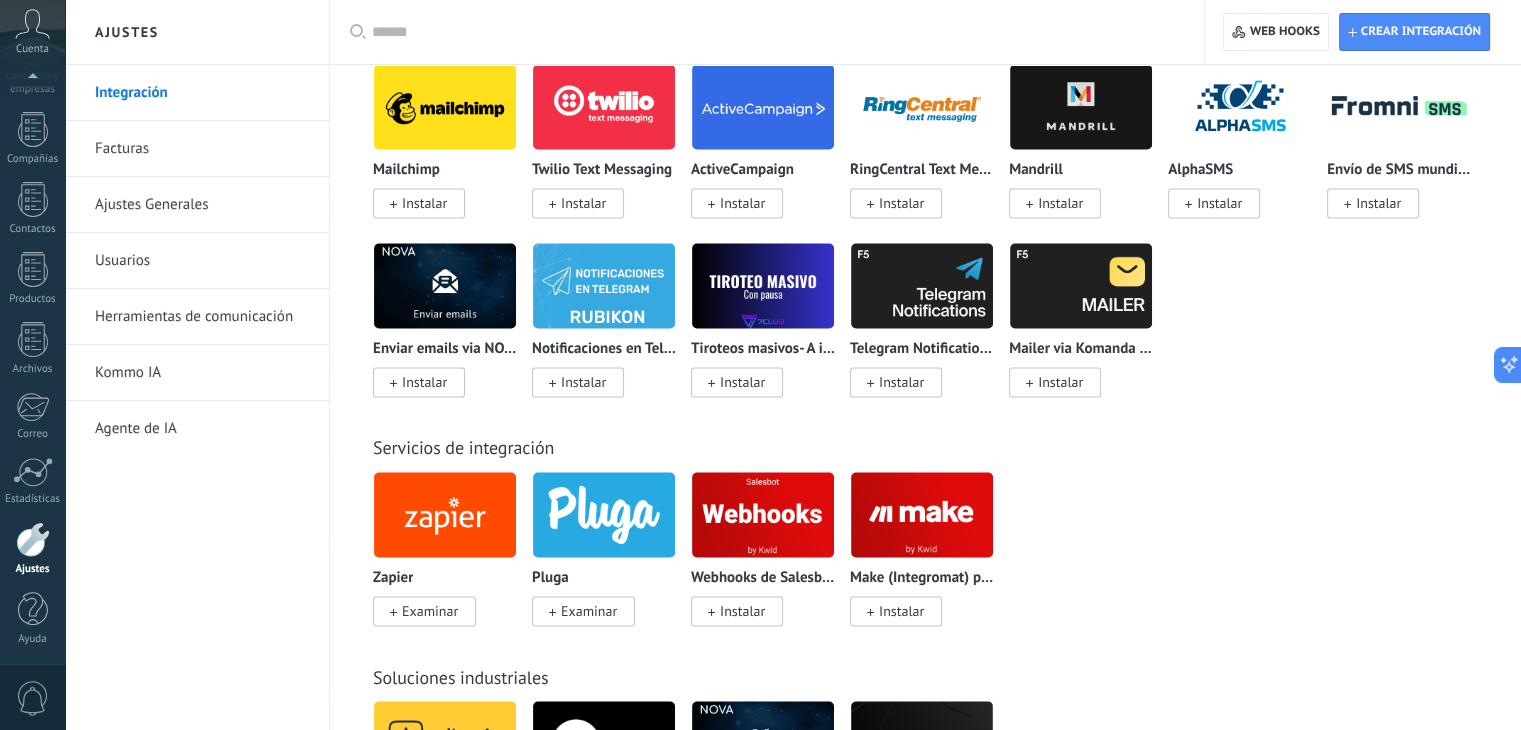click at bounding box center [445, 106] 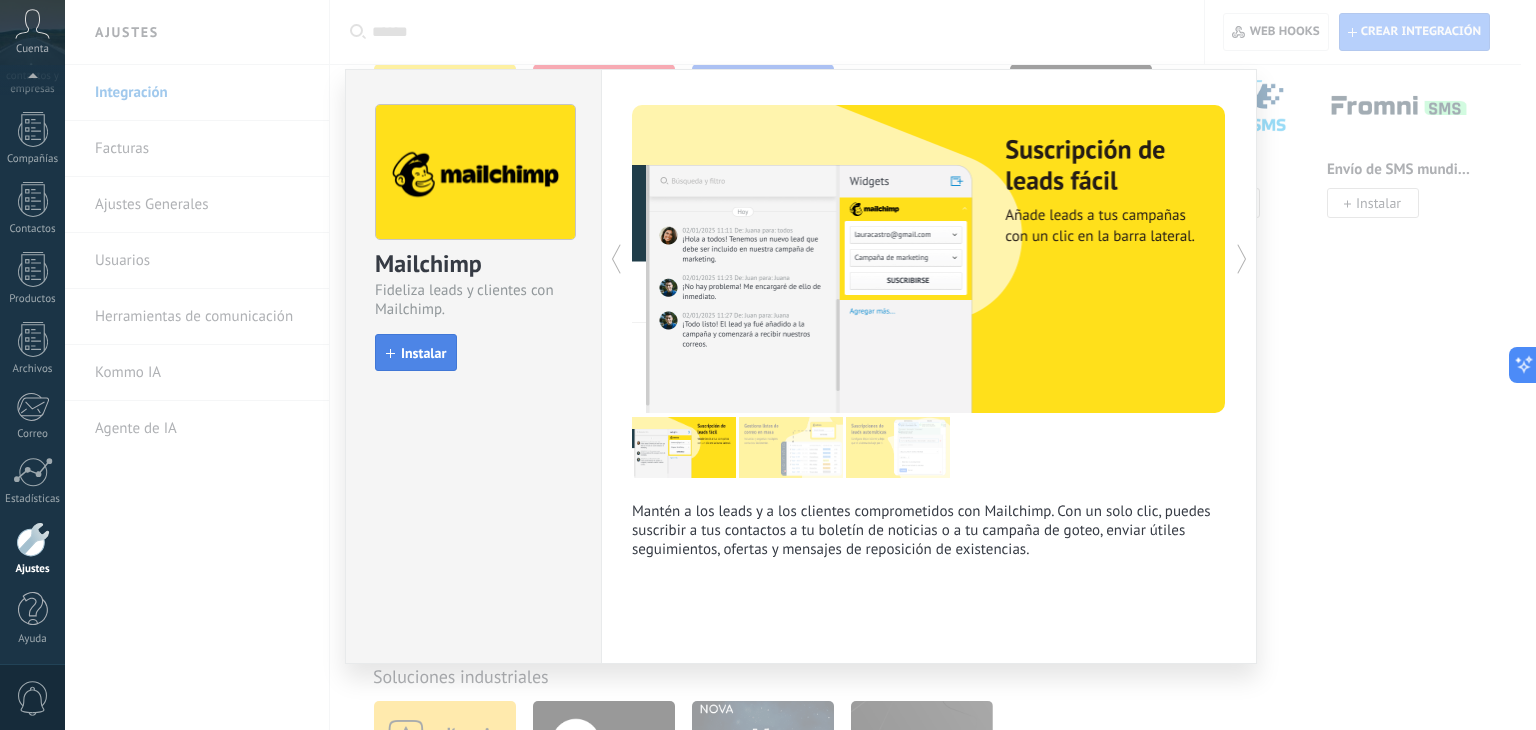 click on "Instalar" at bounding box center (416, 353) 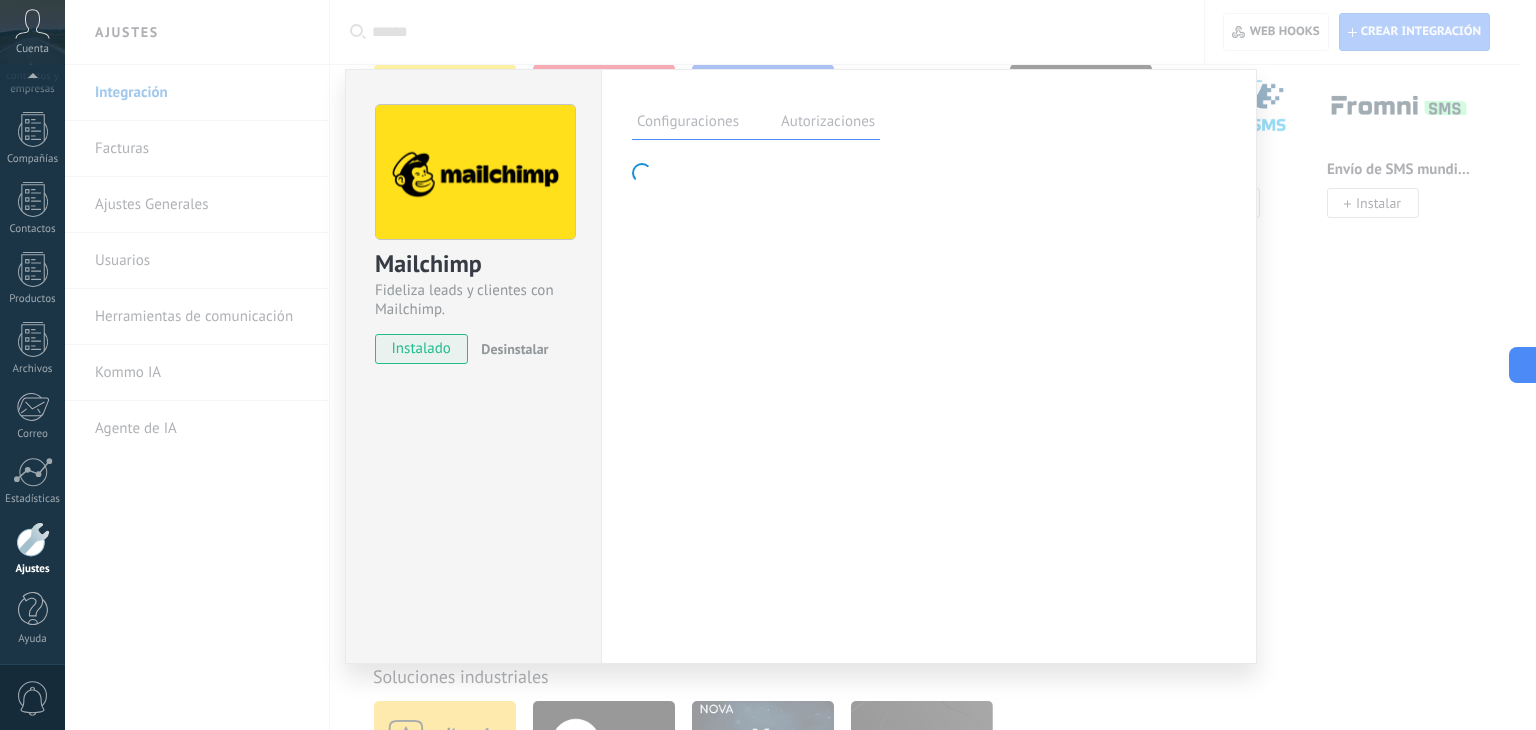 click on "Autorizaciones" at bounding box center (828, 124) 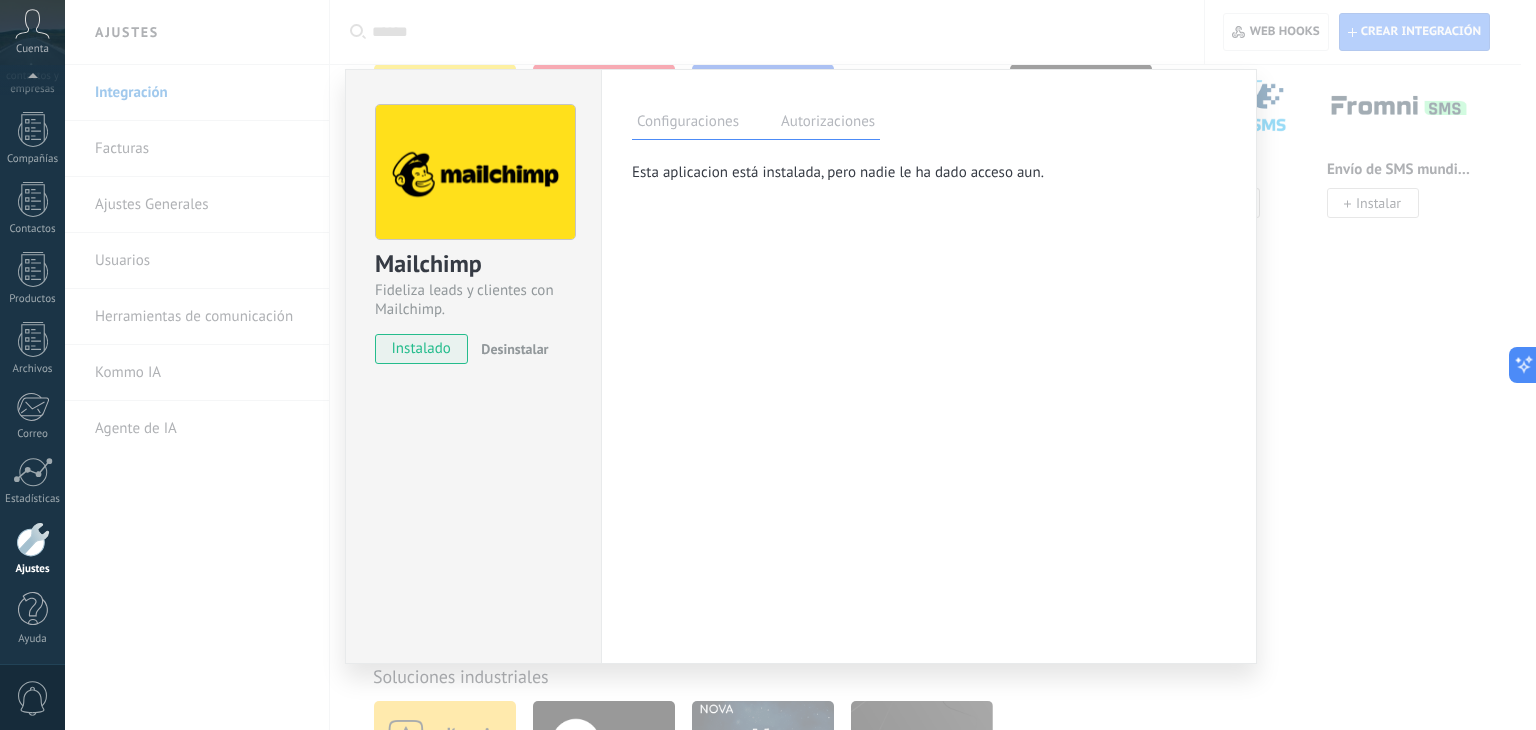 click on "Configuraciones" at bounding box center (688, 124) 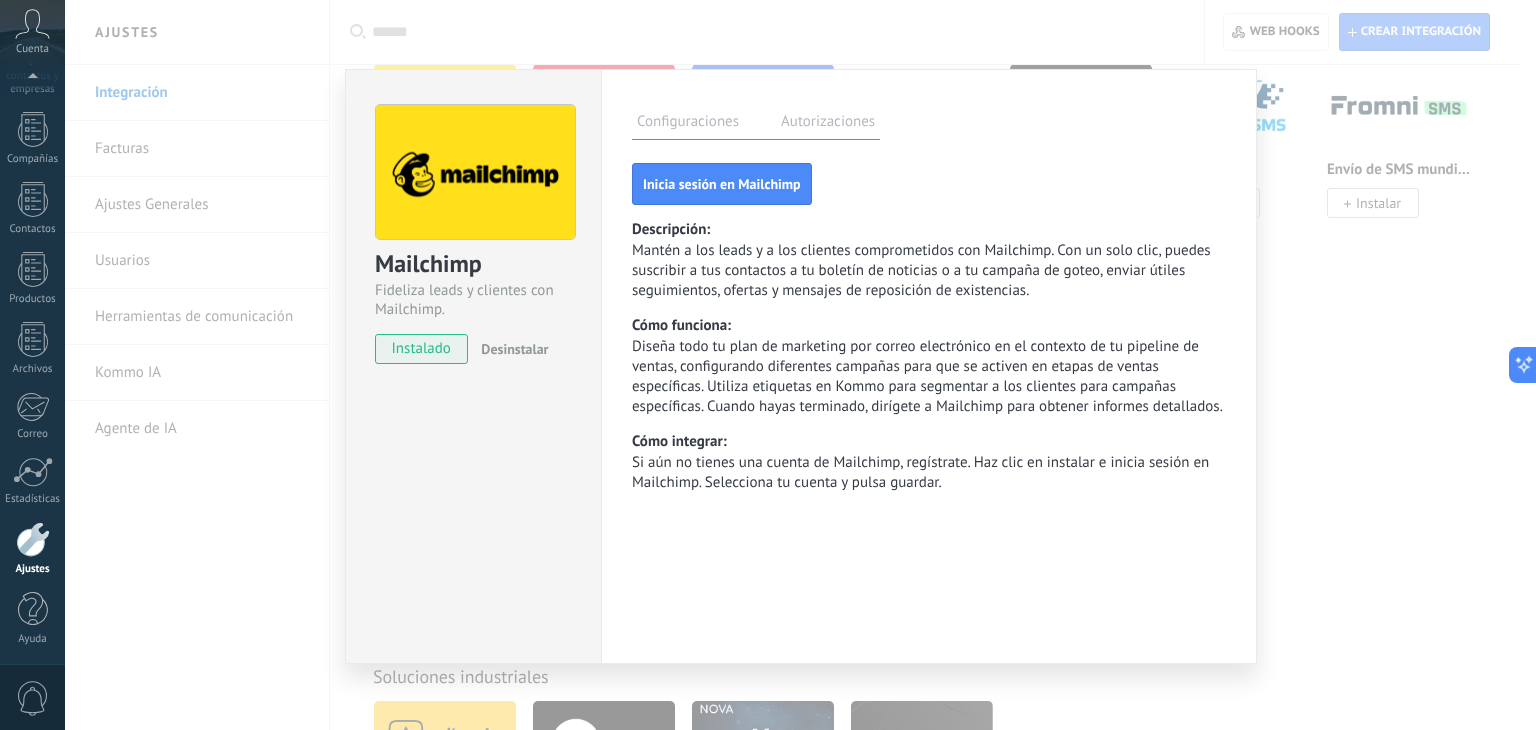 click on "Mailchimp Fideliza leads y clientes con Mailchimp. instalado Desinstalar Configuraciones Autorizaciones Esta pestaña registra a los usuarios que han concedido acceso a las integración a esta cuenta. Si deseas remover la posibilidad que un usuario pueda enviar solicitudes a la cuenta en nombre de esta integración, puedes revocar el acceso. Si el acceso a todos los usuarios es revocado, la integración dejará de funcionar. Esta aplicacion está instalada, pero nadie le ha dado acceso aun. Mantén a los leads y a los clientes comprometidos con Mailchimp. Con un solo clic, puedes suscribir a tus contactos a tu boletín de noticias o a tu campaña de goteo, enviar útiles seguimientos, ofertas y mensajes de reposición de existencias. más Guardar Inicia sesión en Mailchimp Descripción: Cómo funciona: Cómo integrar: Si aún no tienes una cuenta de Mailchimp, regístrate. Haz clic en instalar e inicia sesión en Mailchimp. Selecciona tu cuenta y pulsa guardar." at bounding box center (800, 365) 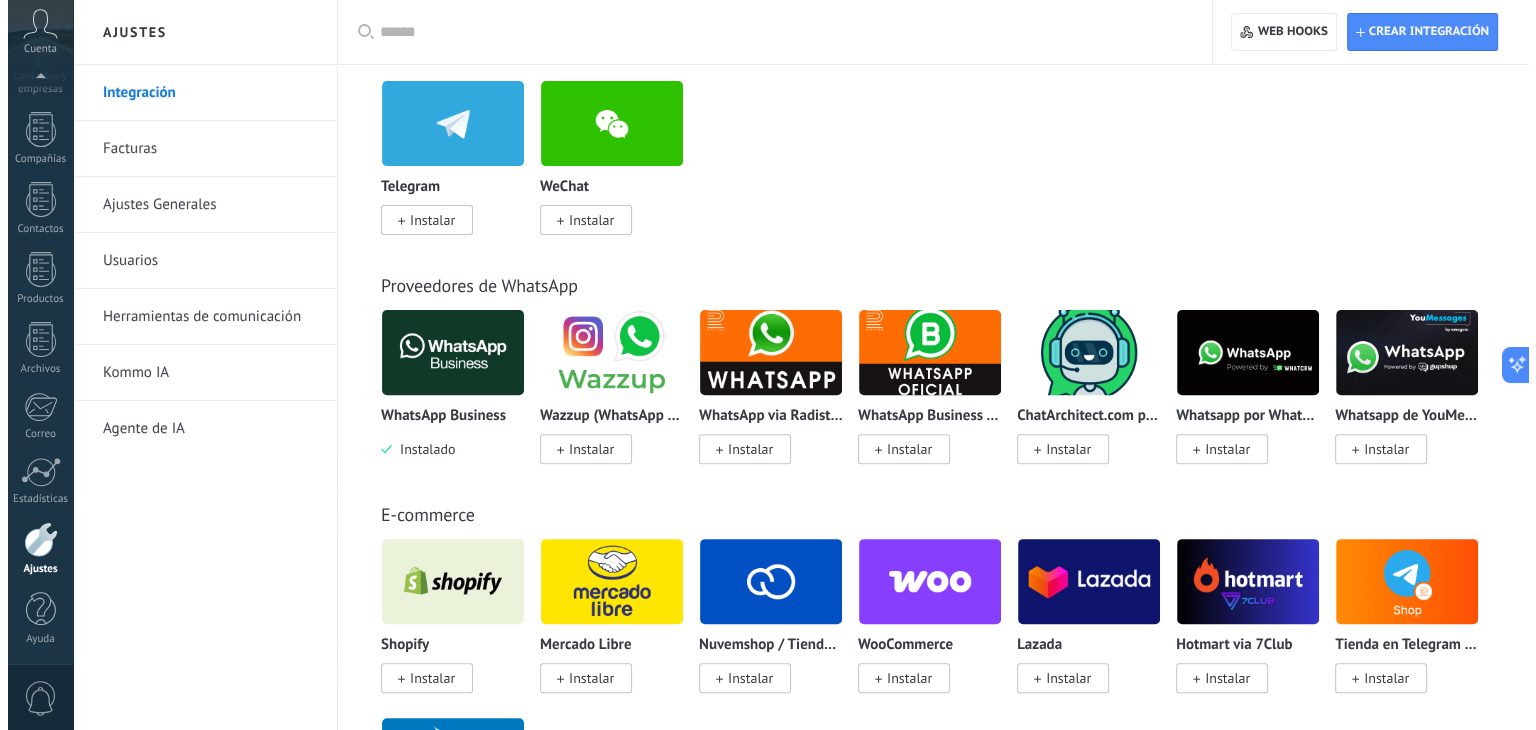 scroll, scrollTop: 576, scrollLeft: 0, axis: vertical 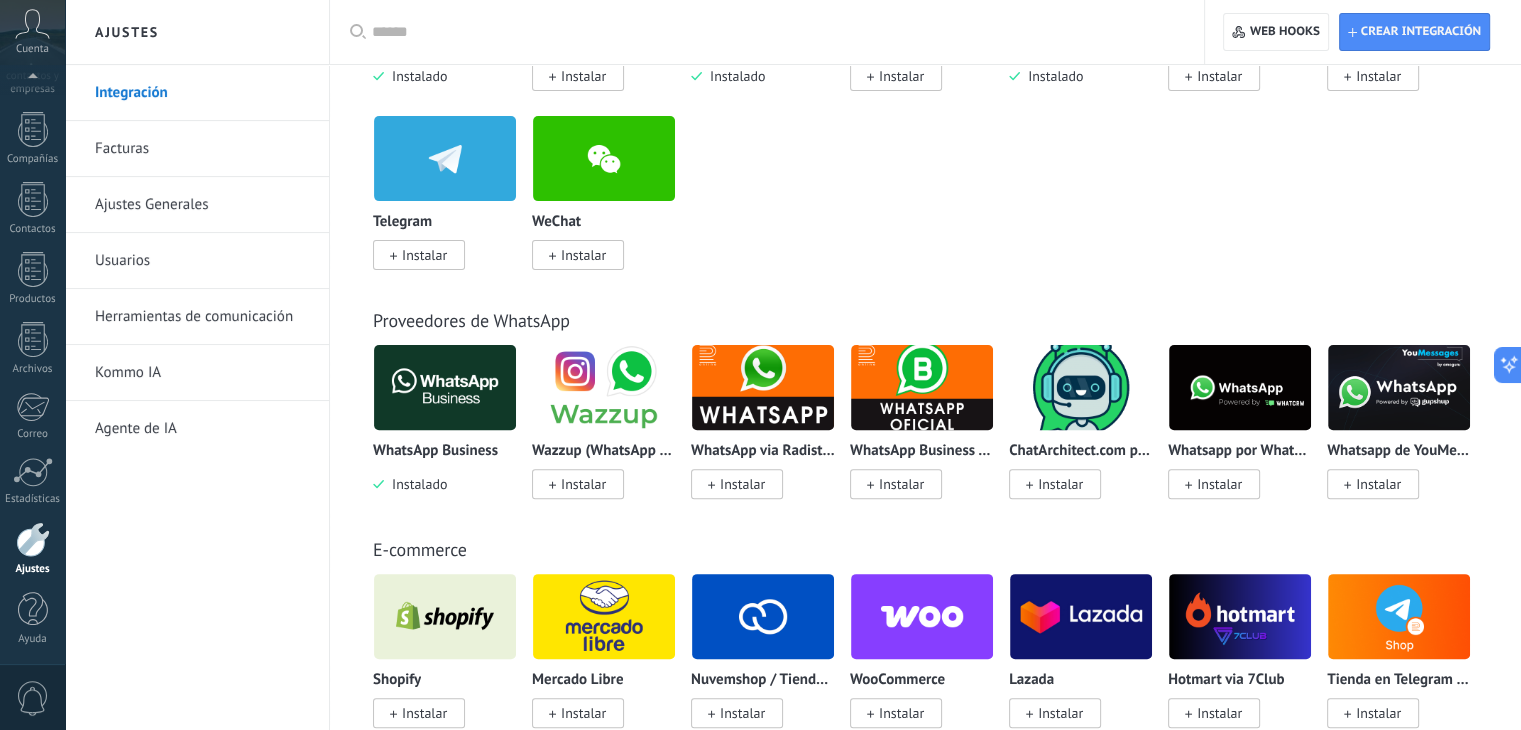 click on "Instalar" at bounding box center [583, 484] 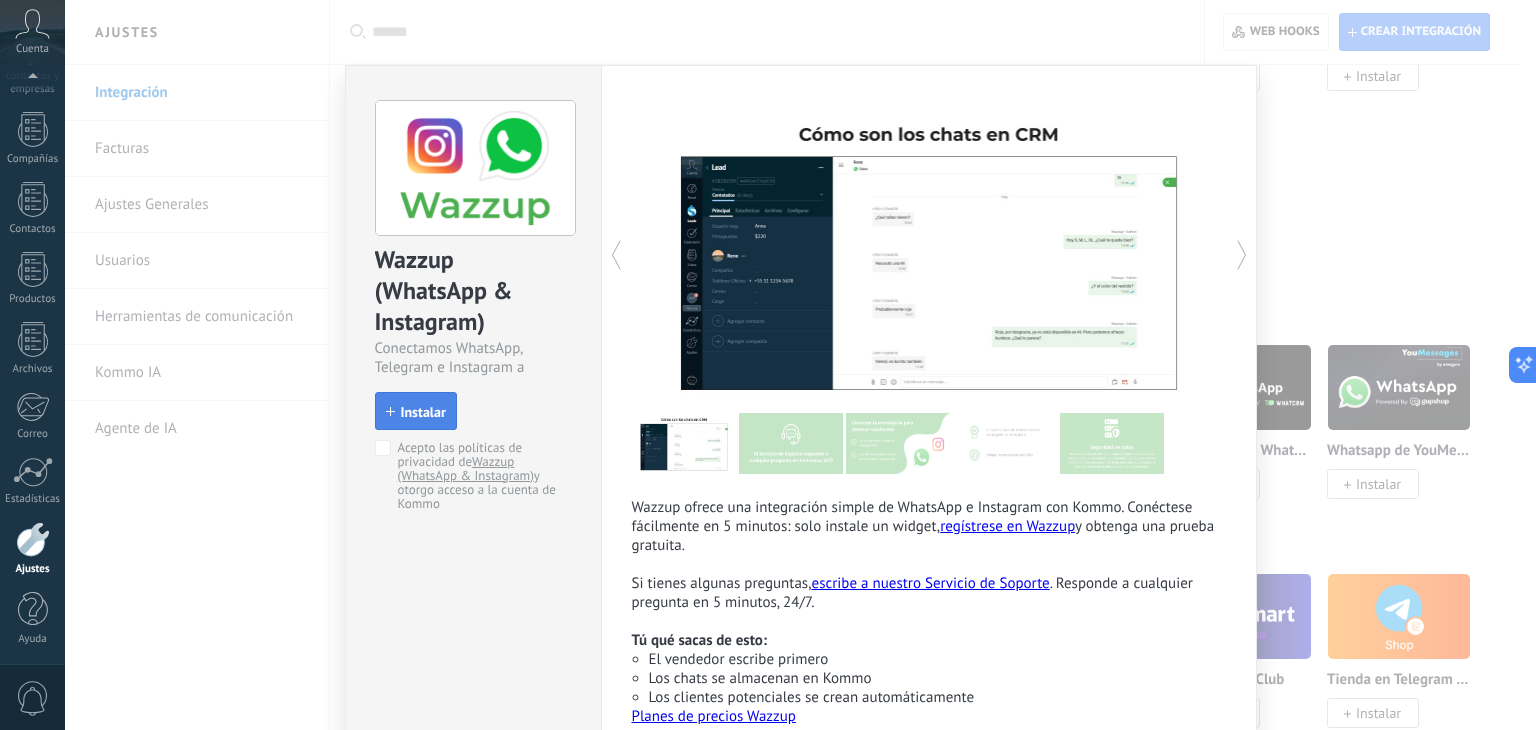 click on "Instalar" at bounding box center (423, 412) 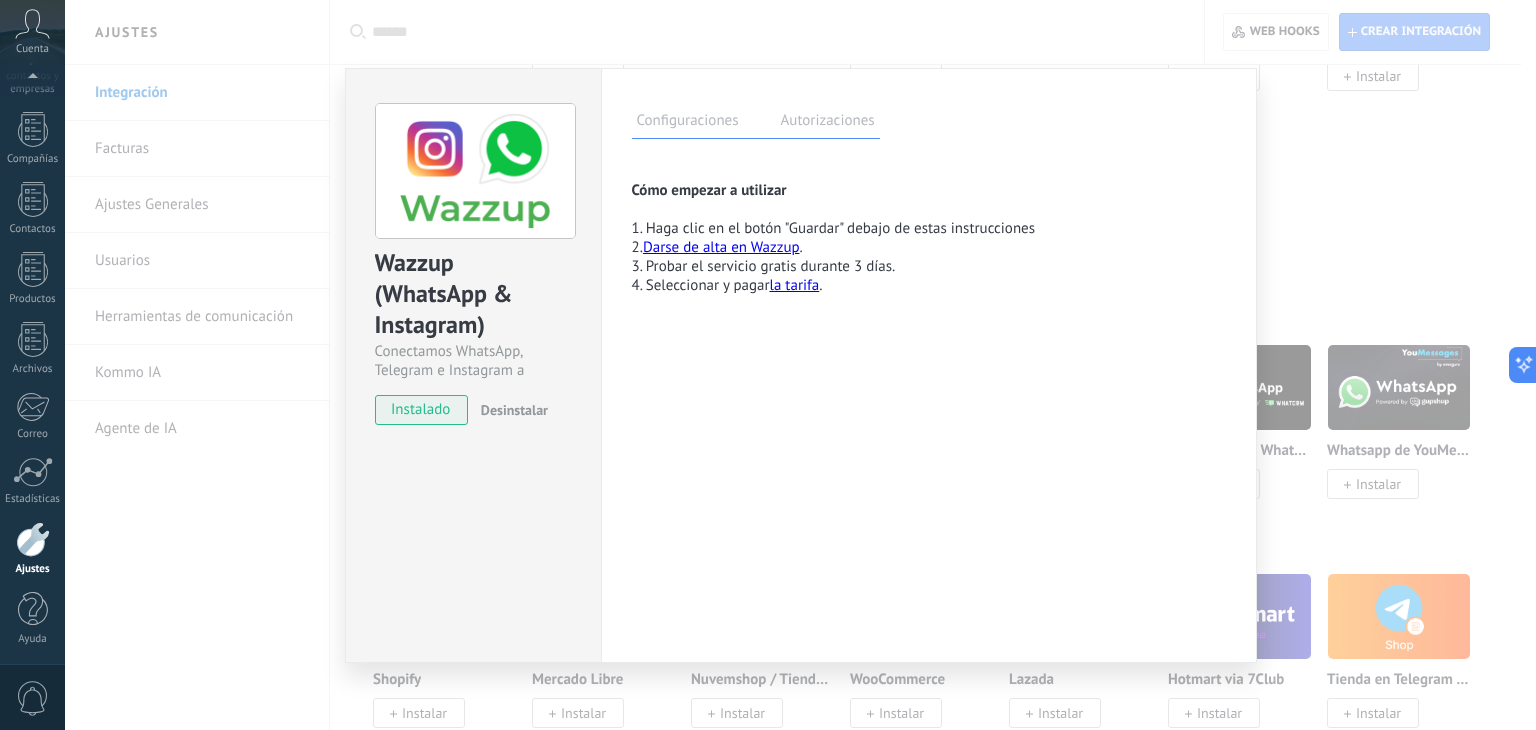 click on "Wazzup (WhatsApp & Instagram) Conectamos WhatsApp, Telegram e Instagram a Kommo instalado Desinstalar Configuraciones Autorizaciones Esta pestaña registra a los usuarios que han concedido acceso a las integración a esta cuenta. Si deseas remover la posibilidad que un usuario pueda enviar solicitudes a la cuenta en nombre de esta integración, puedes revocar el acceso. Si el acceso a todos los usuarios es revocado, la integración dejará de funcionar. Esta aplicacion está instalada, pero nadie le ha dado acceso aun. Cómo empezar a utilizar
1. Haga clic en el botón "Guardar" debajo de estas instrucciones
2.  Darse de alta en Wazzup .
3. Probar el servicio gratis durante 3 días.
4. Seleccionar y pagar  la tarifa . más Guardar" at bounding box center [800, 365] 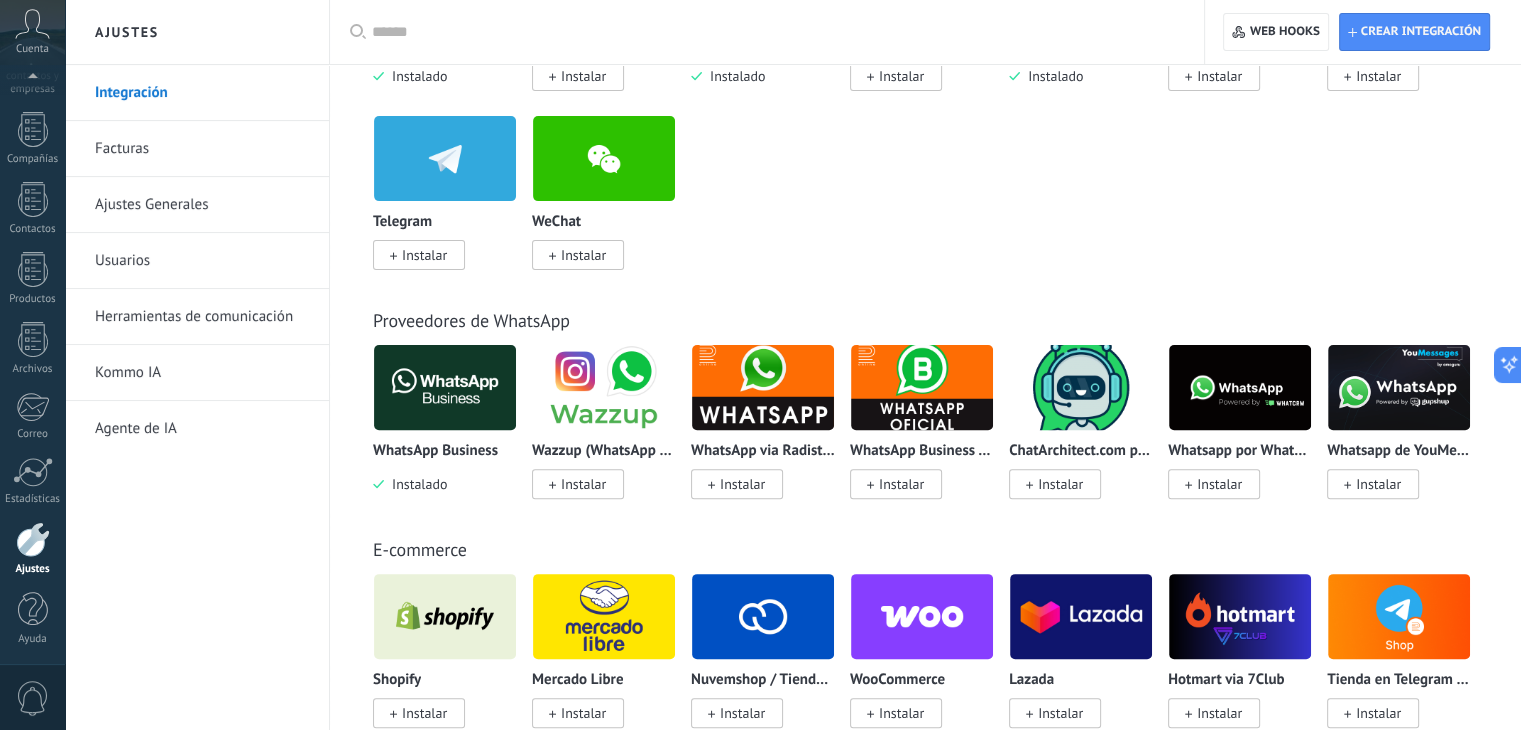 click at bounding box center (1081, 387) 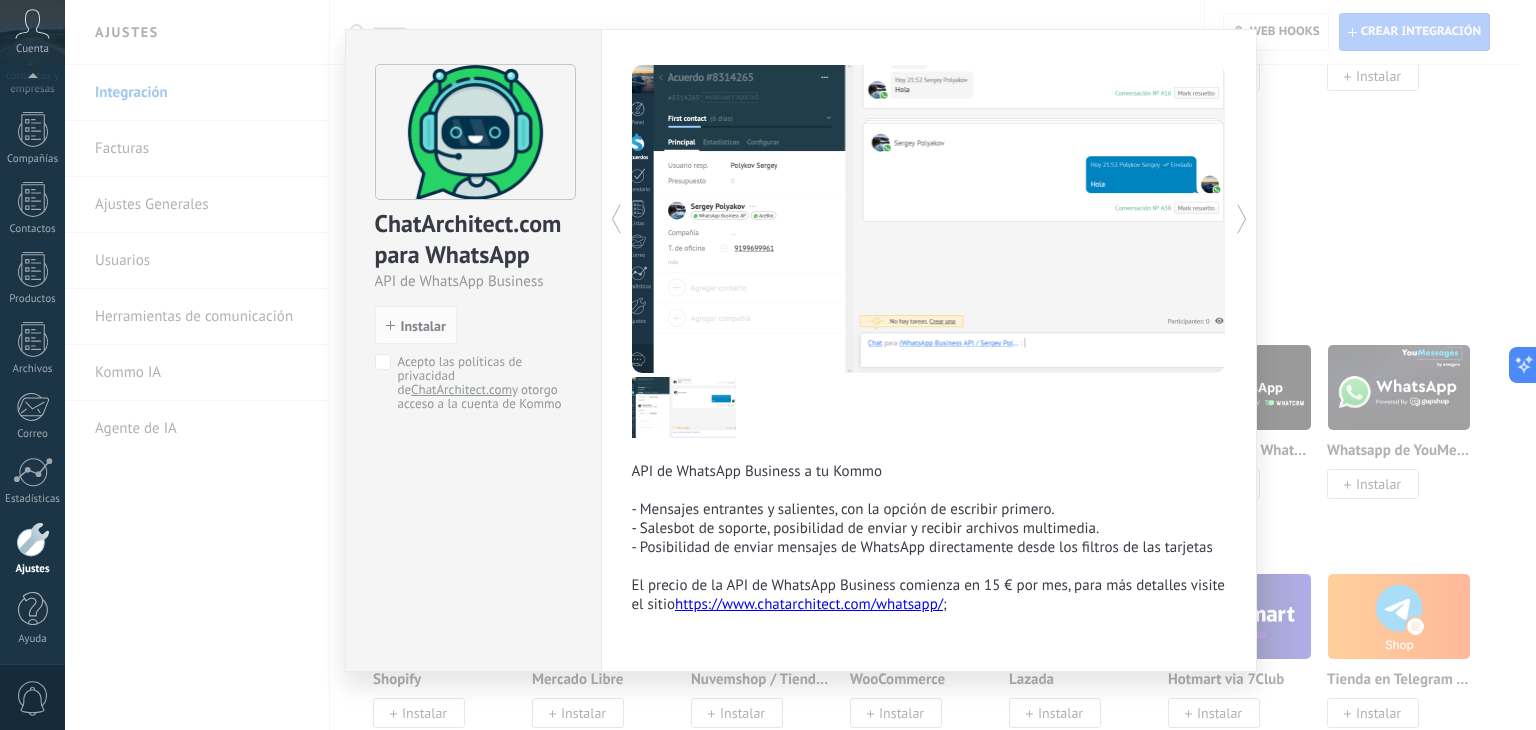 scroll, scrollTop: 54, scrollLeft: 0, axis: vertical 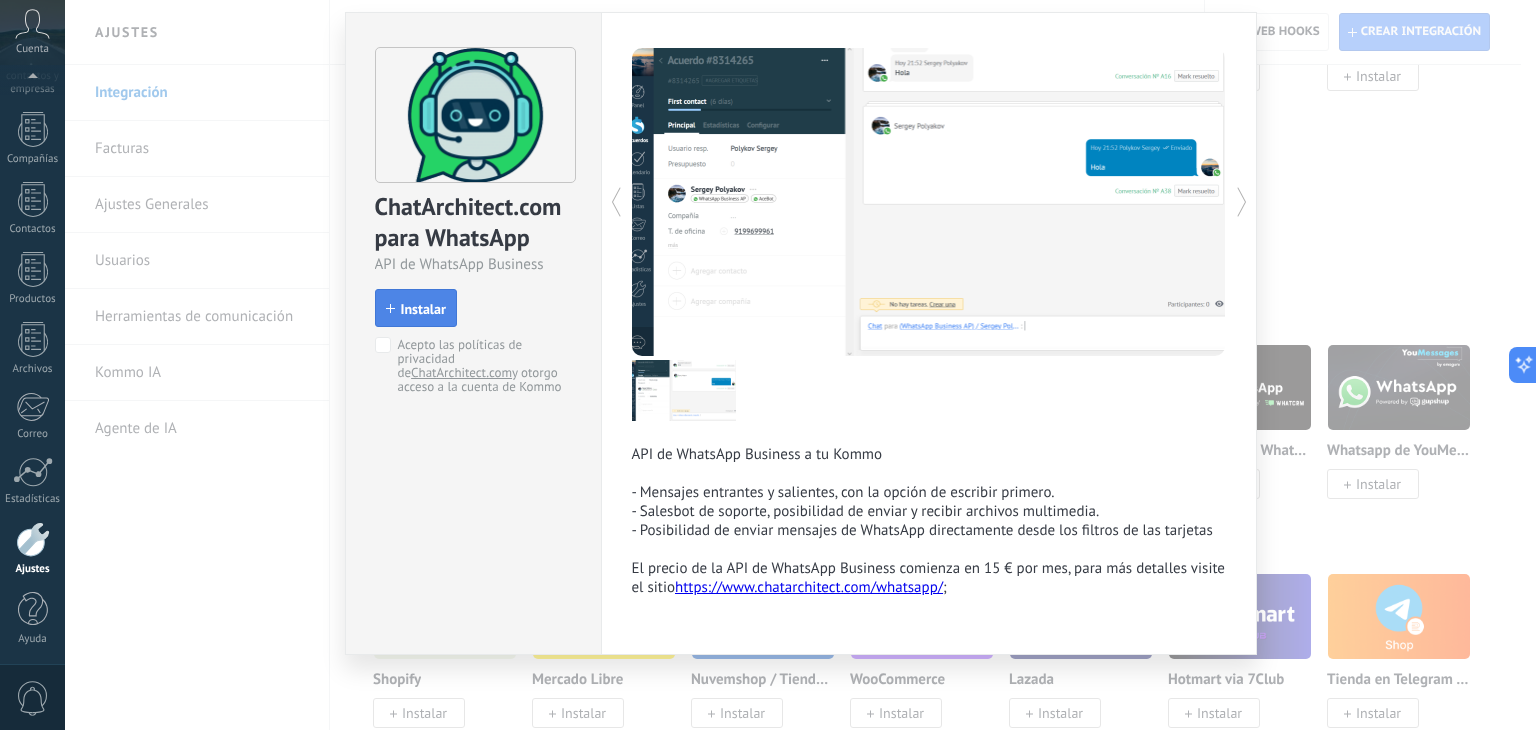 click on "Instalar" at bounding box center (416, 309) 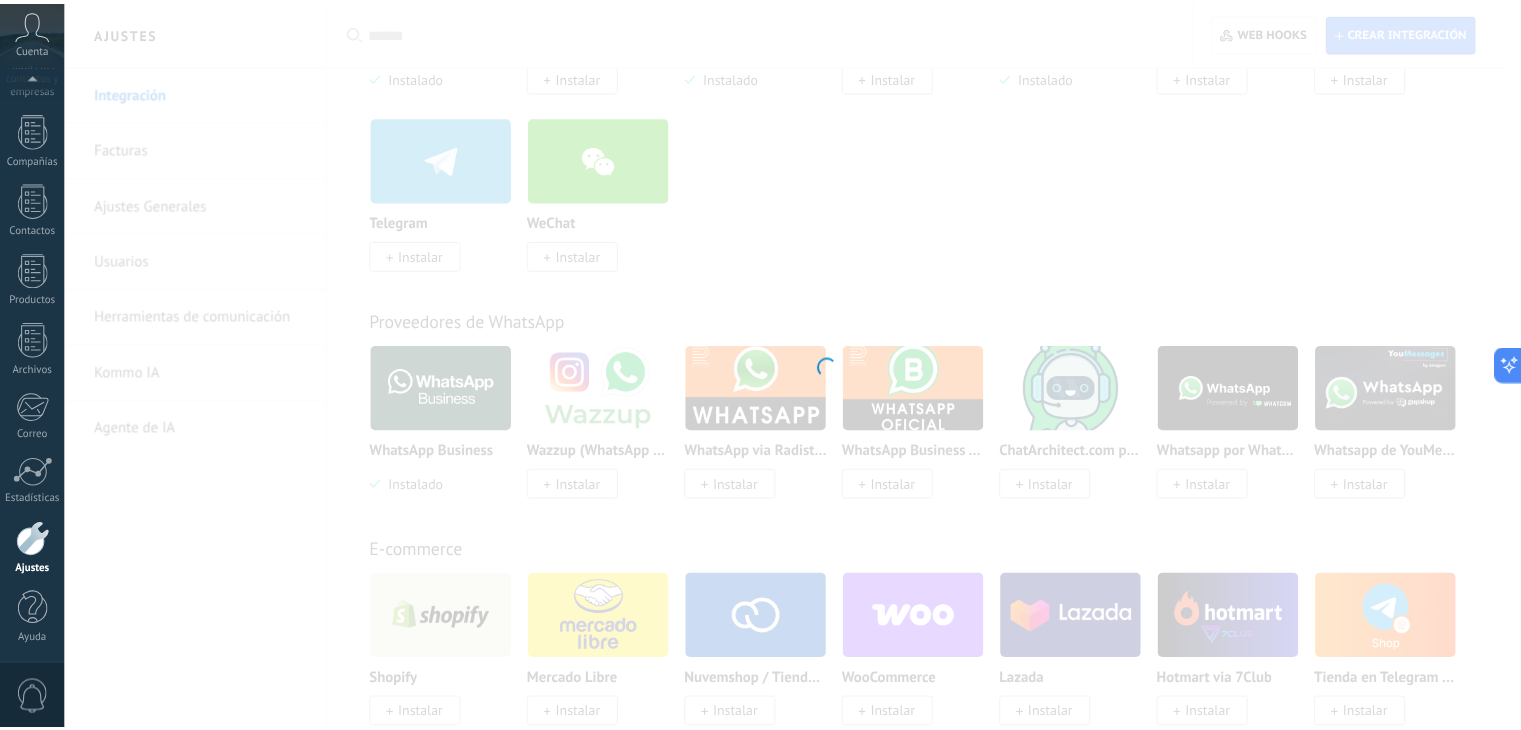 scroll, scrollTop: 0, scrollLeft: 0, axis: both 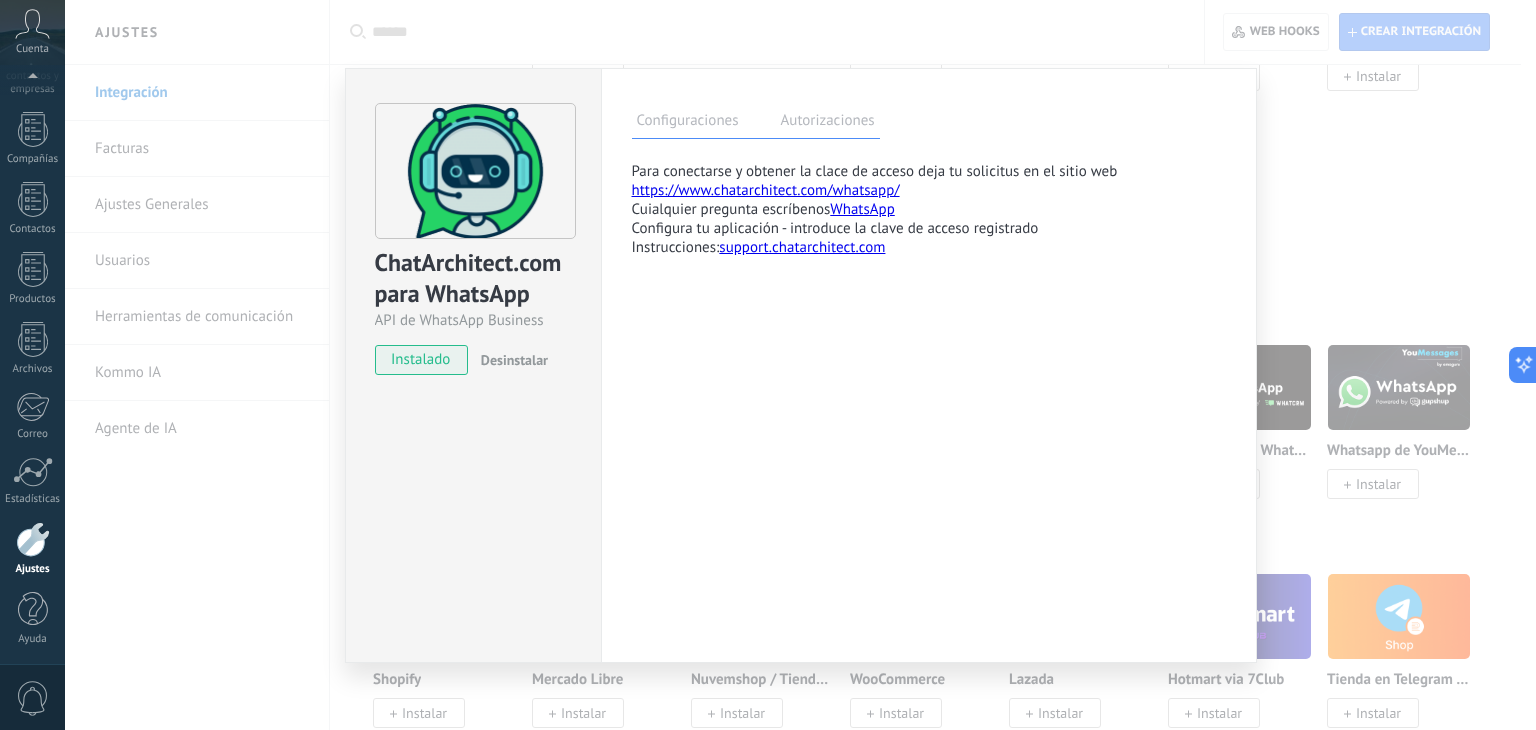 click on "ChatArchitect.com para WhatsApp API de WhatsApp Business instalado Desinstalar Configuraciones Autorizaciones Esta pestaña registra a los usuarios que han concedido acceso a las integración a esta cuenta. Si deseas remover la posibilidad que un usuario pueda enviar solicitudes a la cuenta en nombre de esta integración, puedes revocar el acceso. Si el acceso a todos los usuarios es revocado, la integración dejará de funcionar. Esta aplicacion está instalada, pero nadie le ha dado acceso aun. Para conectarse y obtener la clace de acceso deja tu solicitus en el sitio web
https://www.chatarchitect.com/whatsapp/
Cuialquier pregunta escríbenos   WhatsApp
Configura tu aplicación - introduce la clave de acceso registrado
Instrucciones:  support.chatarchitect.com más + Clave de la API de WhatsApp Business:  Clave secreta de la WhatsApp Business API:  Guardar Clave de la API de WhatsApp Business:  Clave secreta de la WhatsApp Business API:  Guardar" at bounding box center (800, 365) 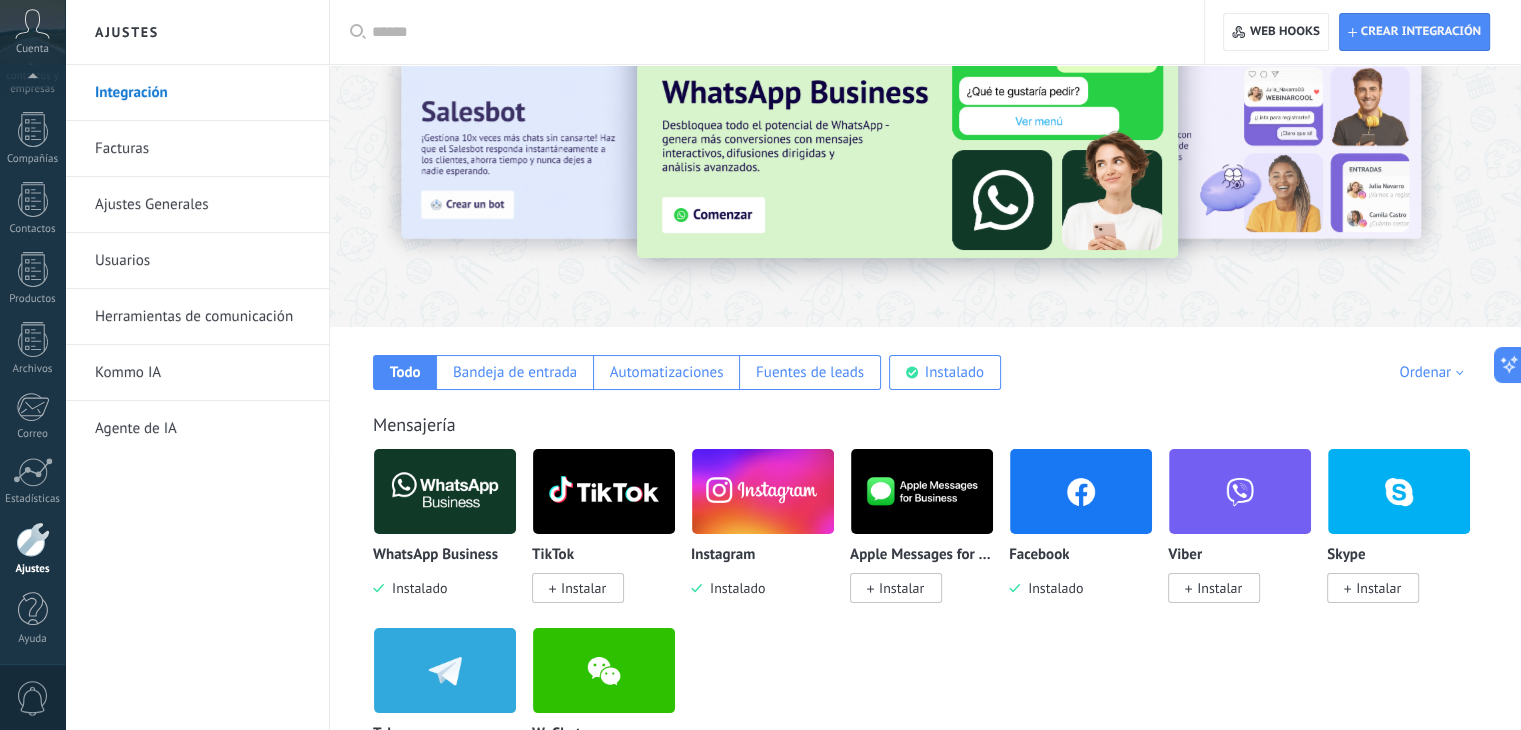 scroll, scrollTop: 100, scrollLeft: 0, axis: vertical 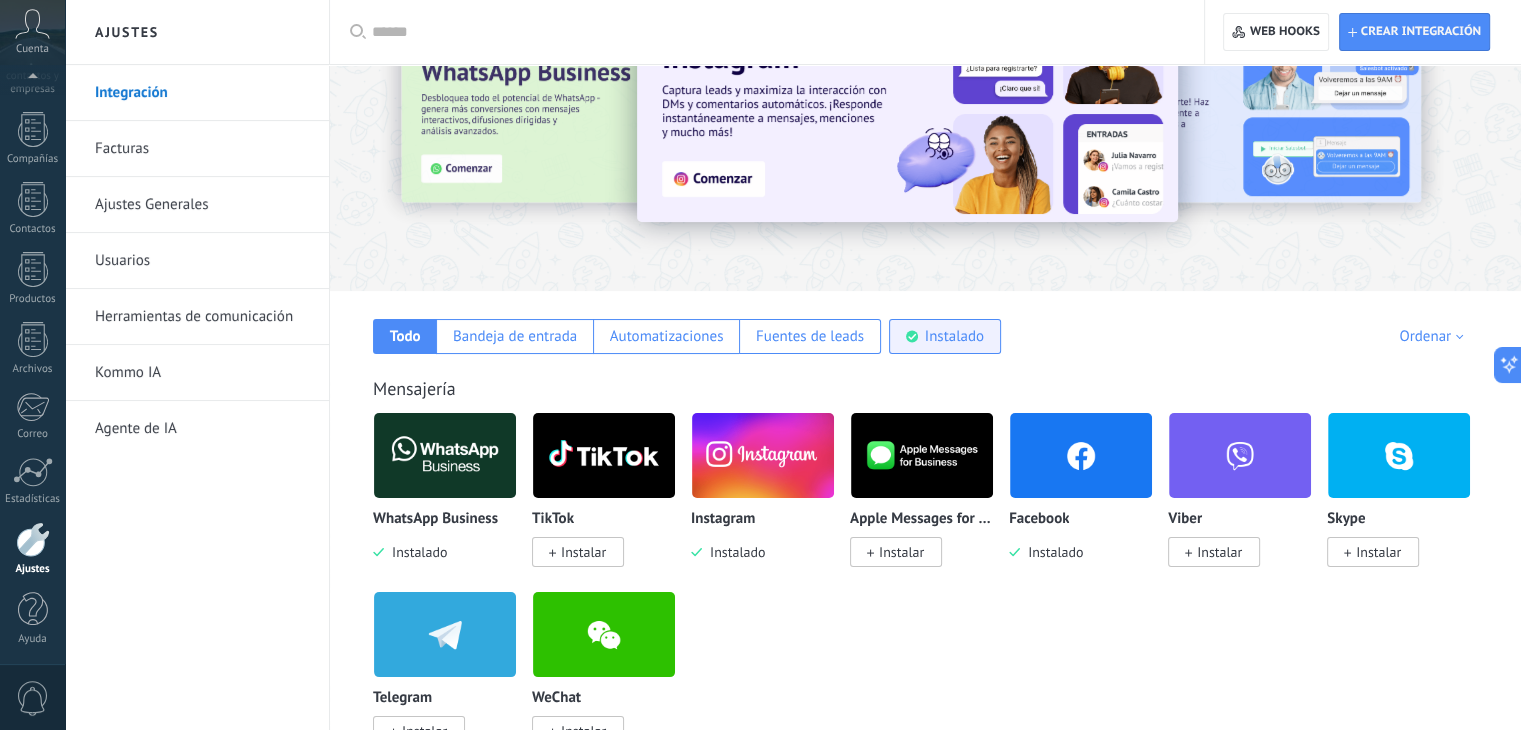 click 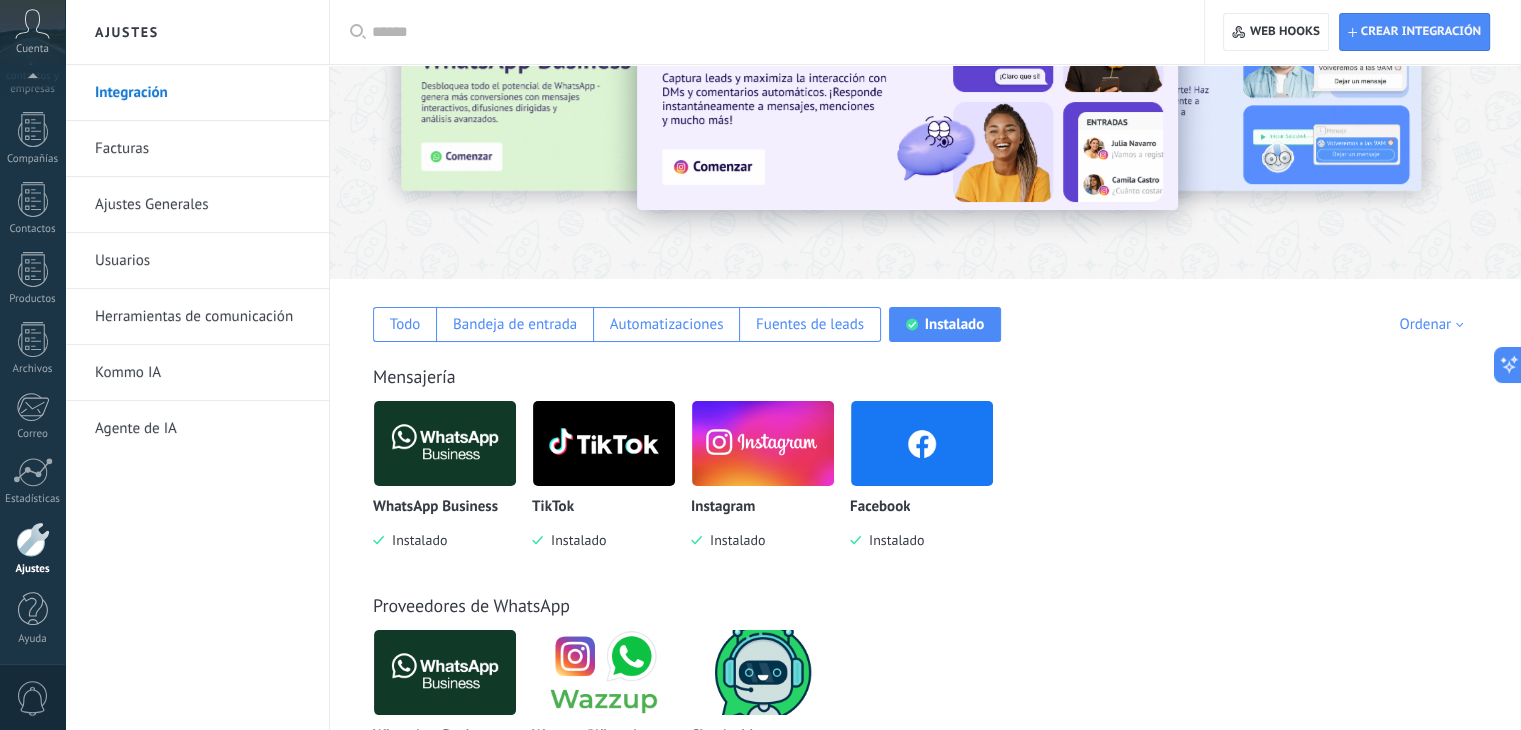 scroll, scrollTop: 100, scrollLeft: 0, axis: vertical 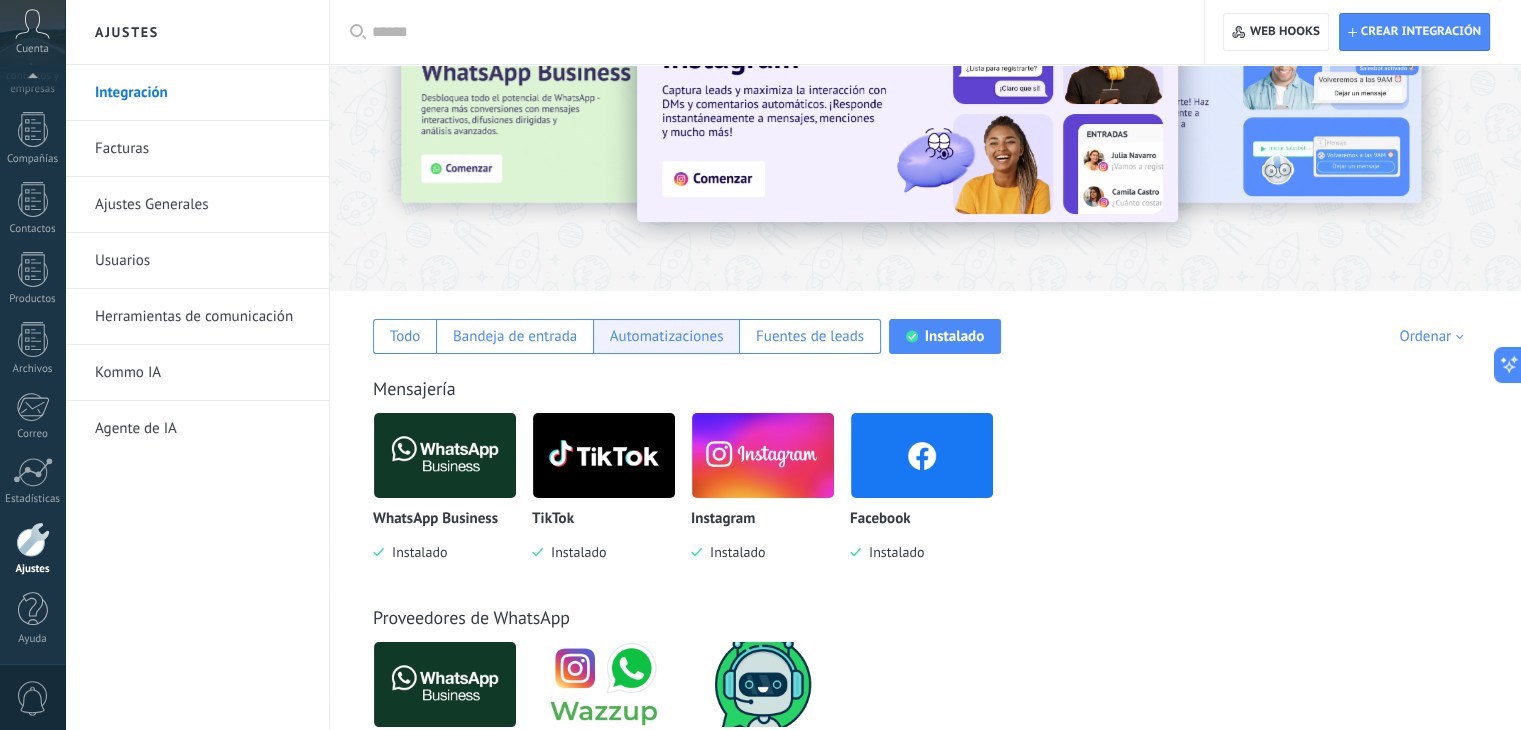 click on "Automatizaciones" at bounding box center (667, 336) 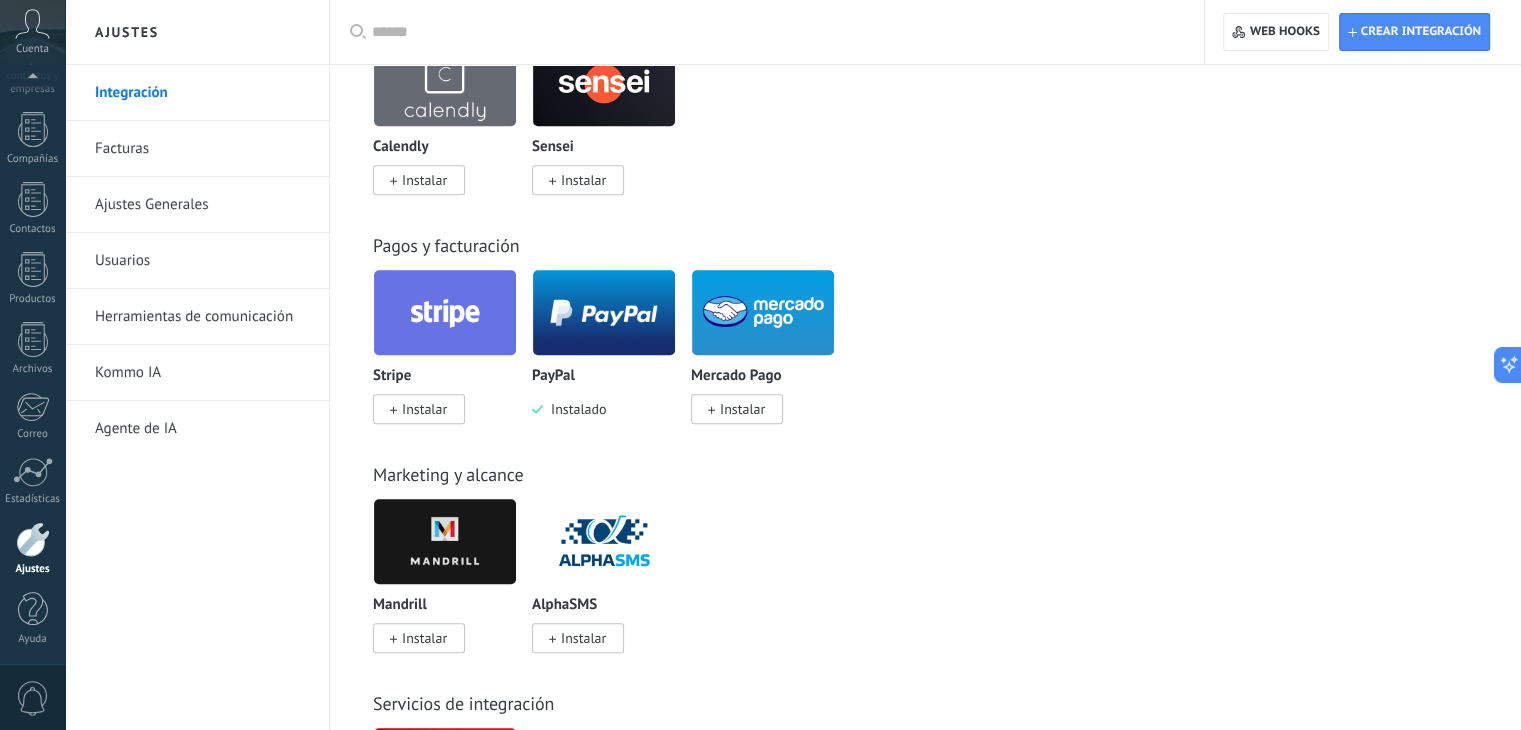 scroll, scrollTop: 1400, scrollLeft: 0, axis: vertical 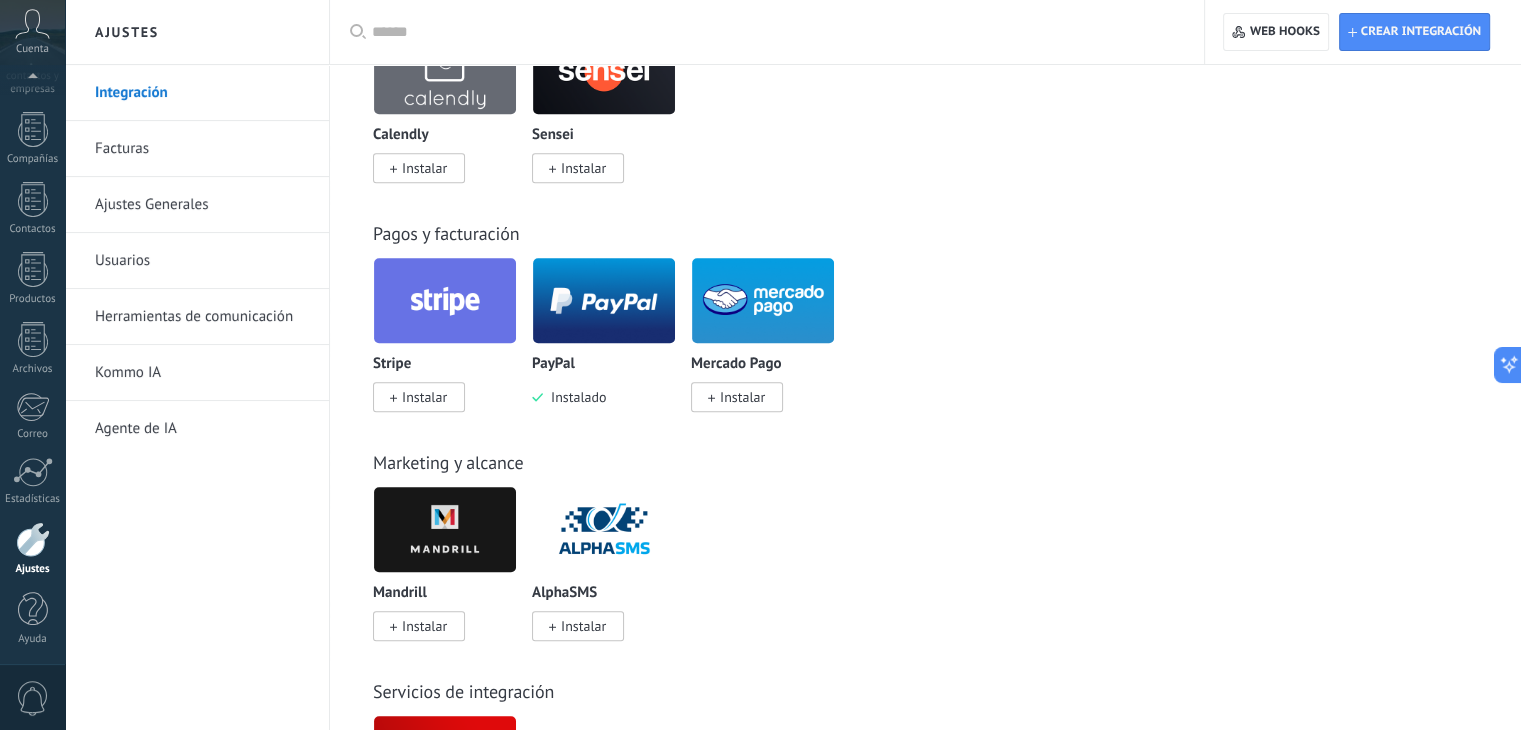 click on "Instalar" at bounding box center [742, 397] 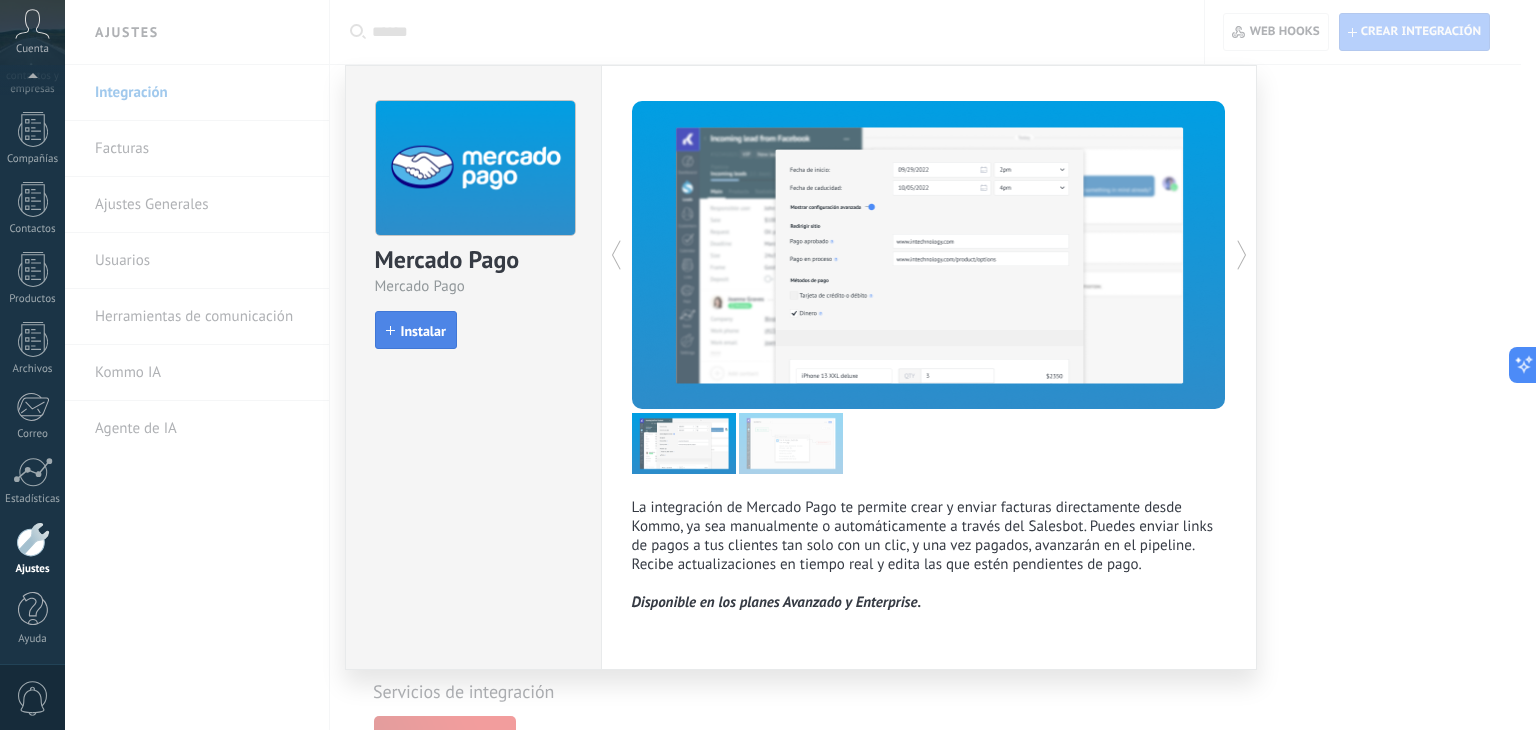 click on "Instalar" at bounding box center (416, 330) 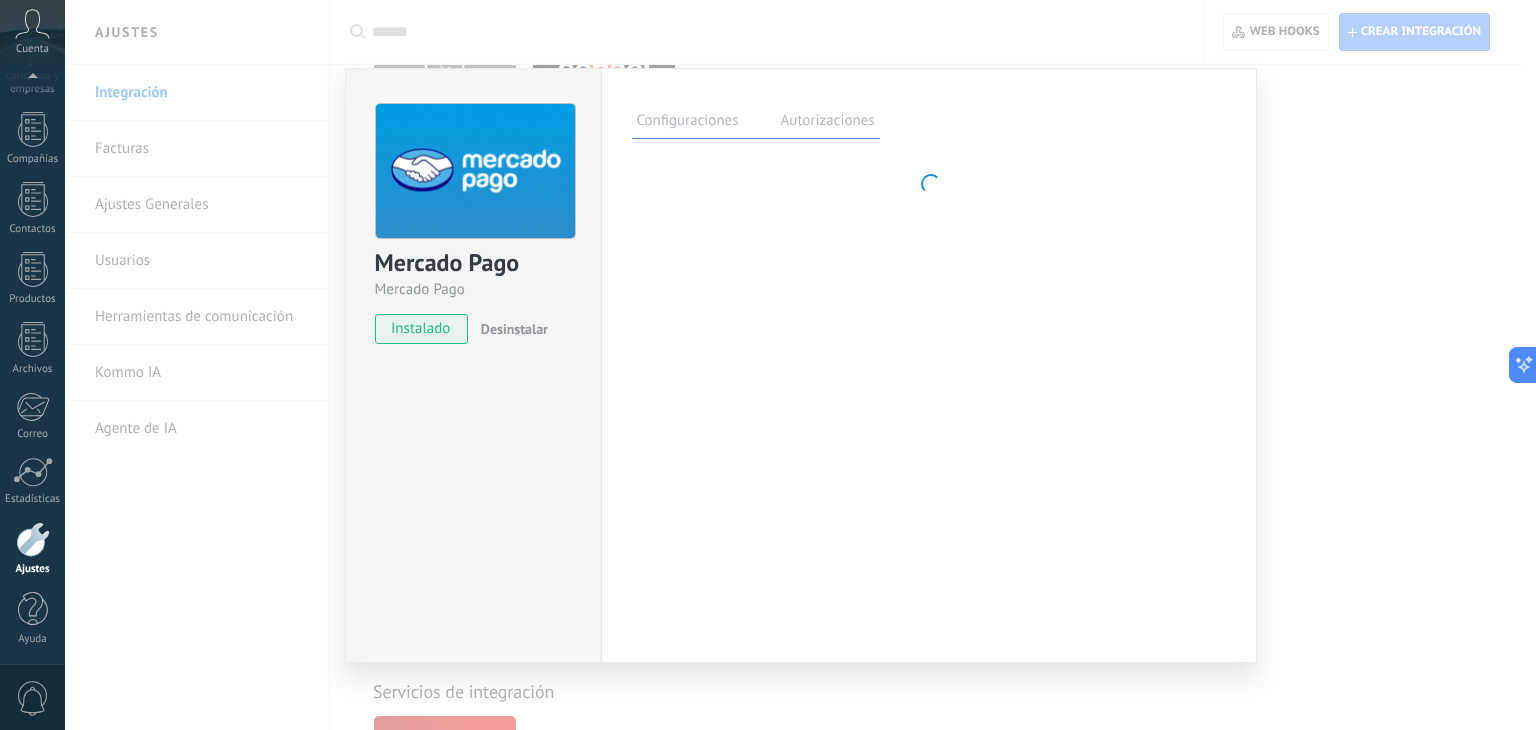 click on "Mercado Pago Mercado Pago instalado Desinstalar Configuraciones Autorizaciones Esta pestaña registra a los usuarios que han concedido acceso a las integración a esta cuenta. Si deseas remover la posibilidad que un usuario pueda enviar solicitudes a la cuenta en nombre de esta integración, puedes revocar el acceso. Si el acceso a todos los usuarios es revocado, la integración dejará de funcionar. Esta aplicacion está instalada, pero nadie le ha dado acceso aun. Mercado Pago más Guardar" at bounding box center [800, 365] 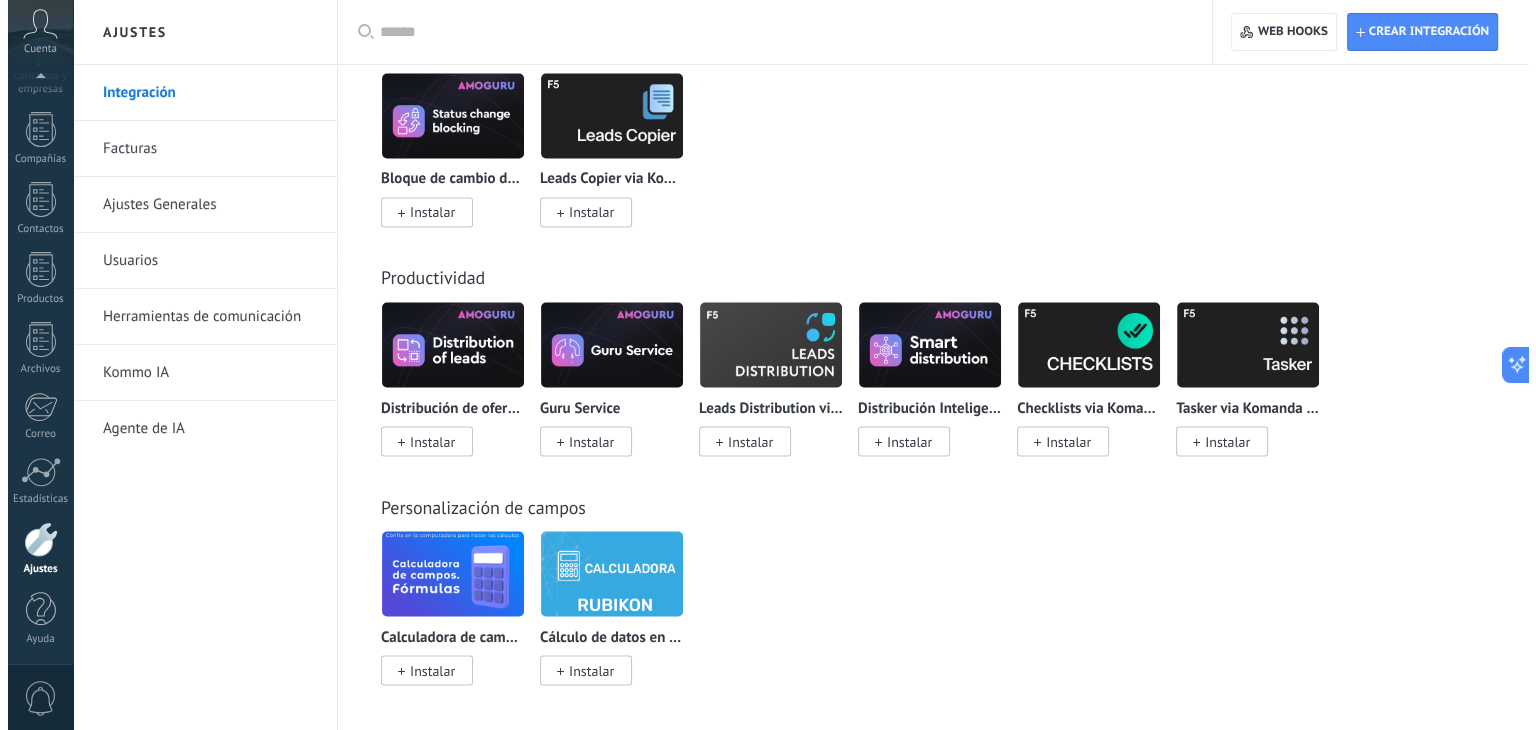scroll, scrollTop: 3664, scrollLeft: 0, axis: vertical 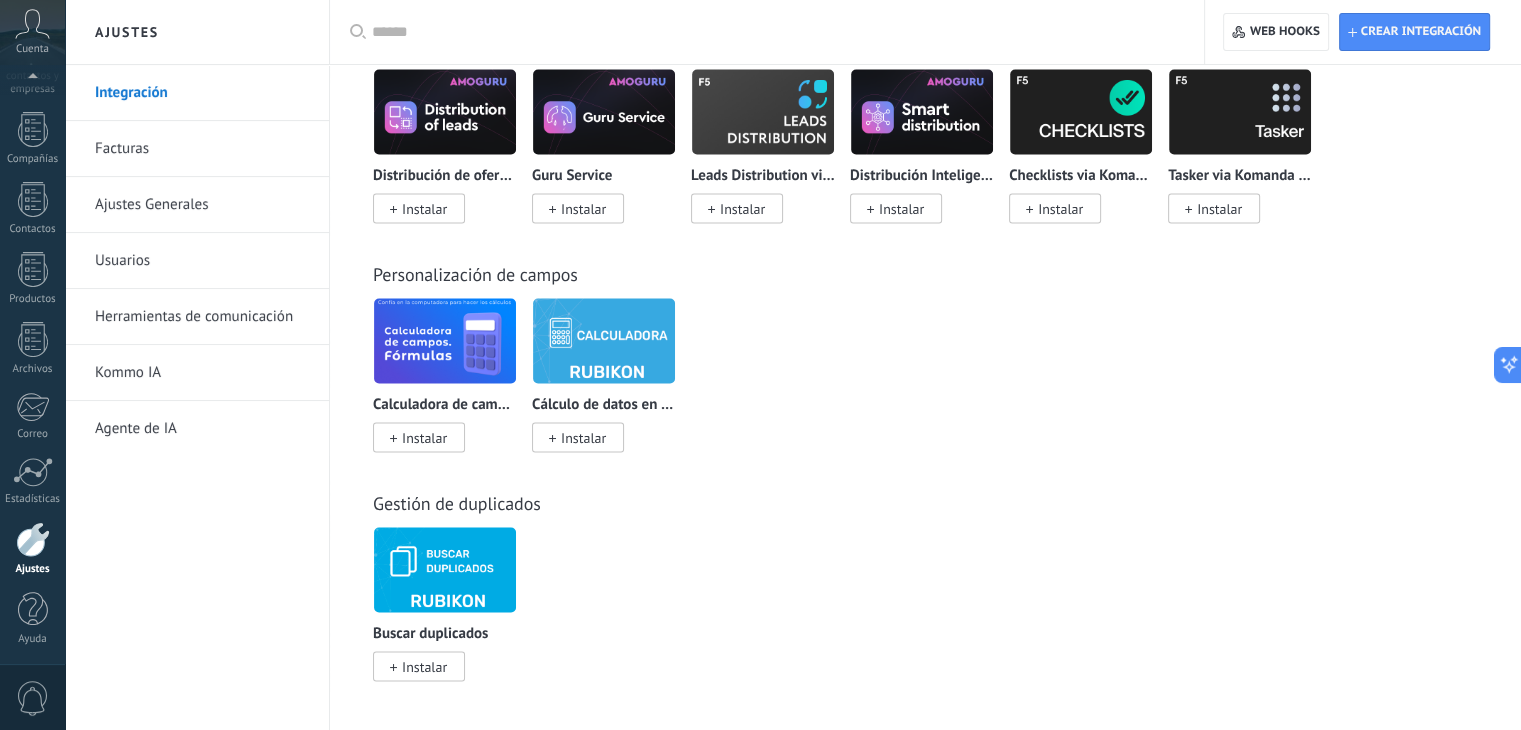 click at bounding box center (604, 340) 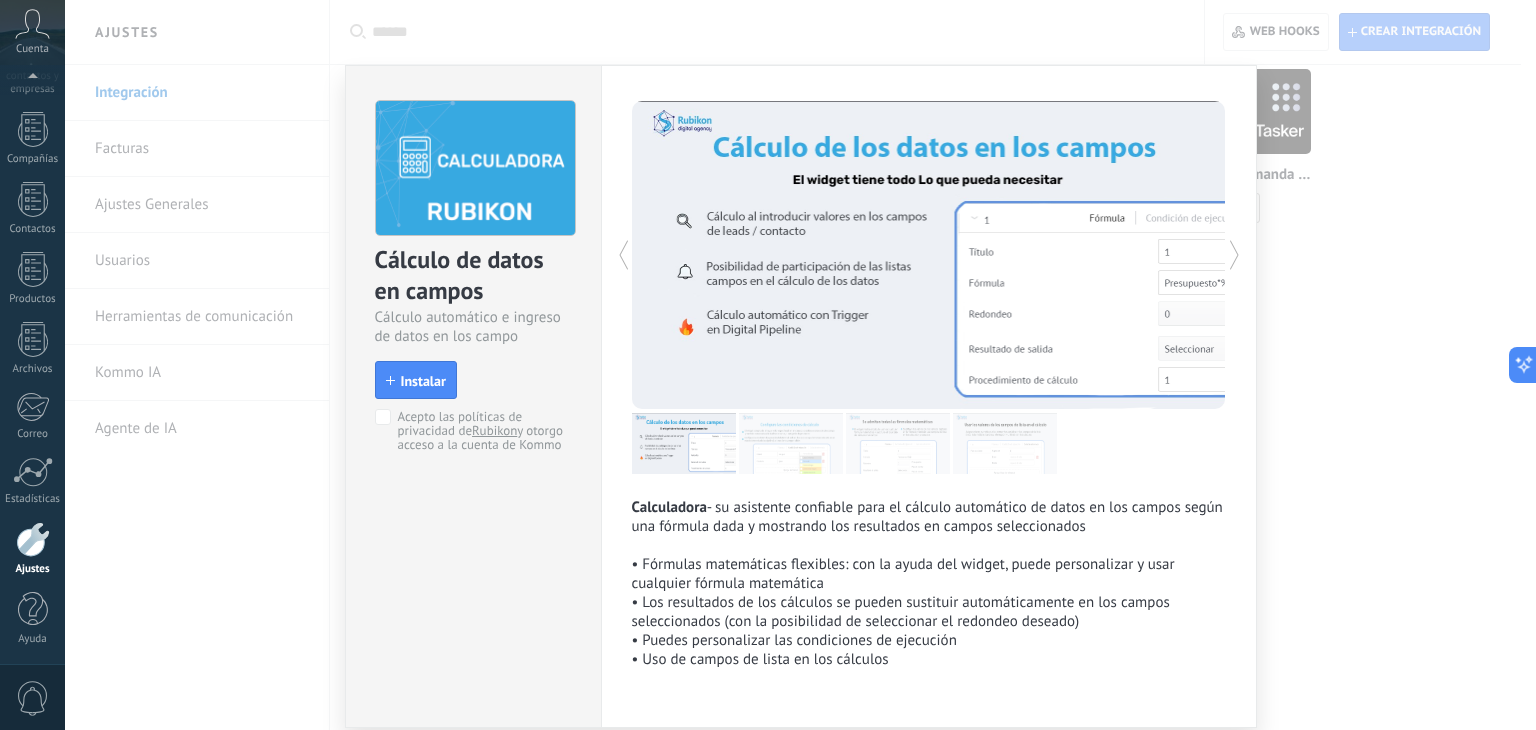click on "Cálculo de datos en campos Cálculo automático e ingreso de datos en los campo install Instalar Acepto las políticas de privacidad de  Rubikon  y otorgo acceso a la cuenta de Kommo" at bounding box center [473, 266] 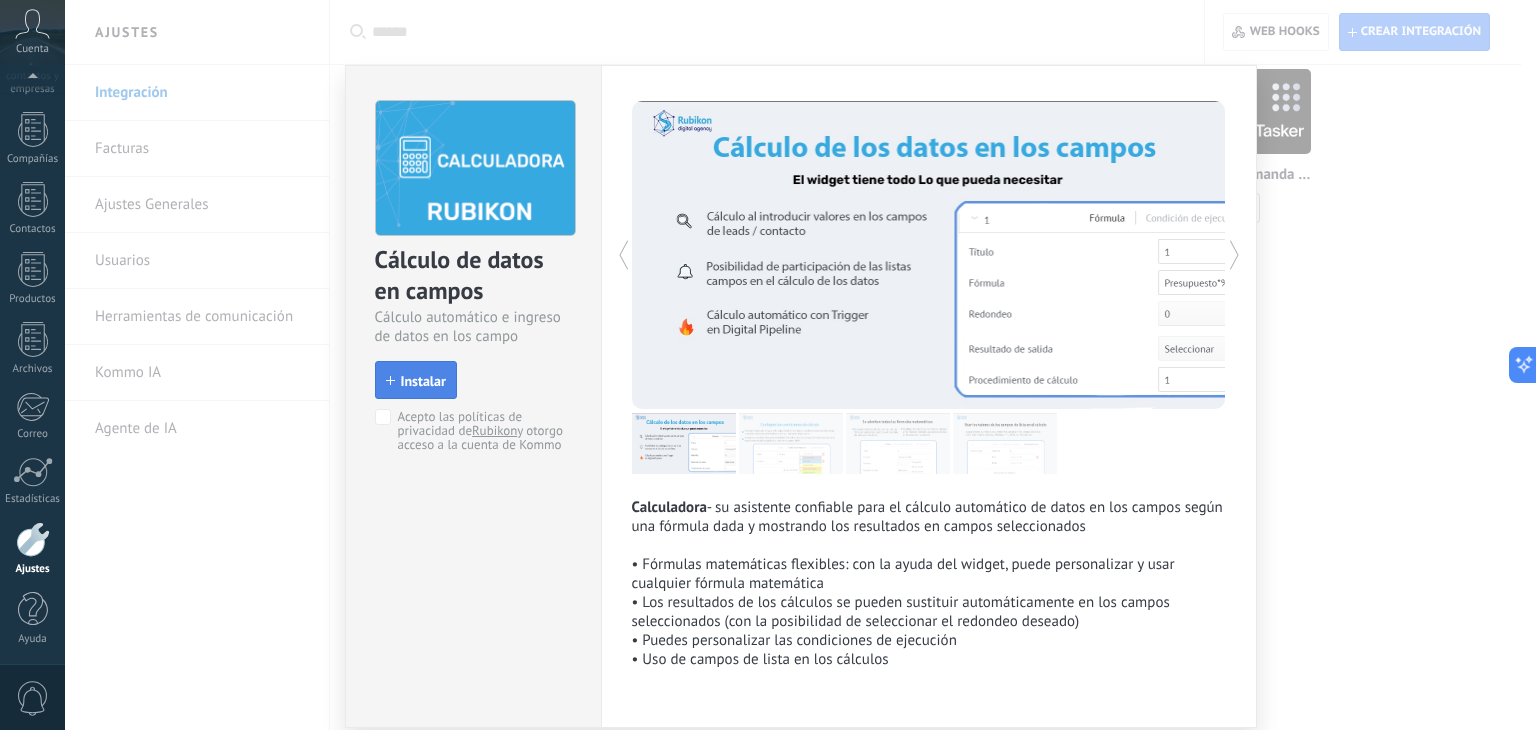 click on "Instalar" at bounding box center (423, 381) 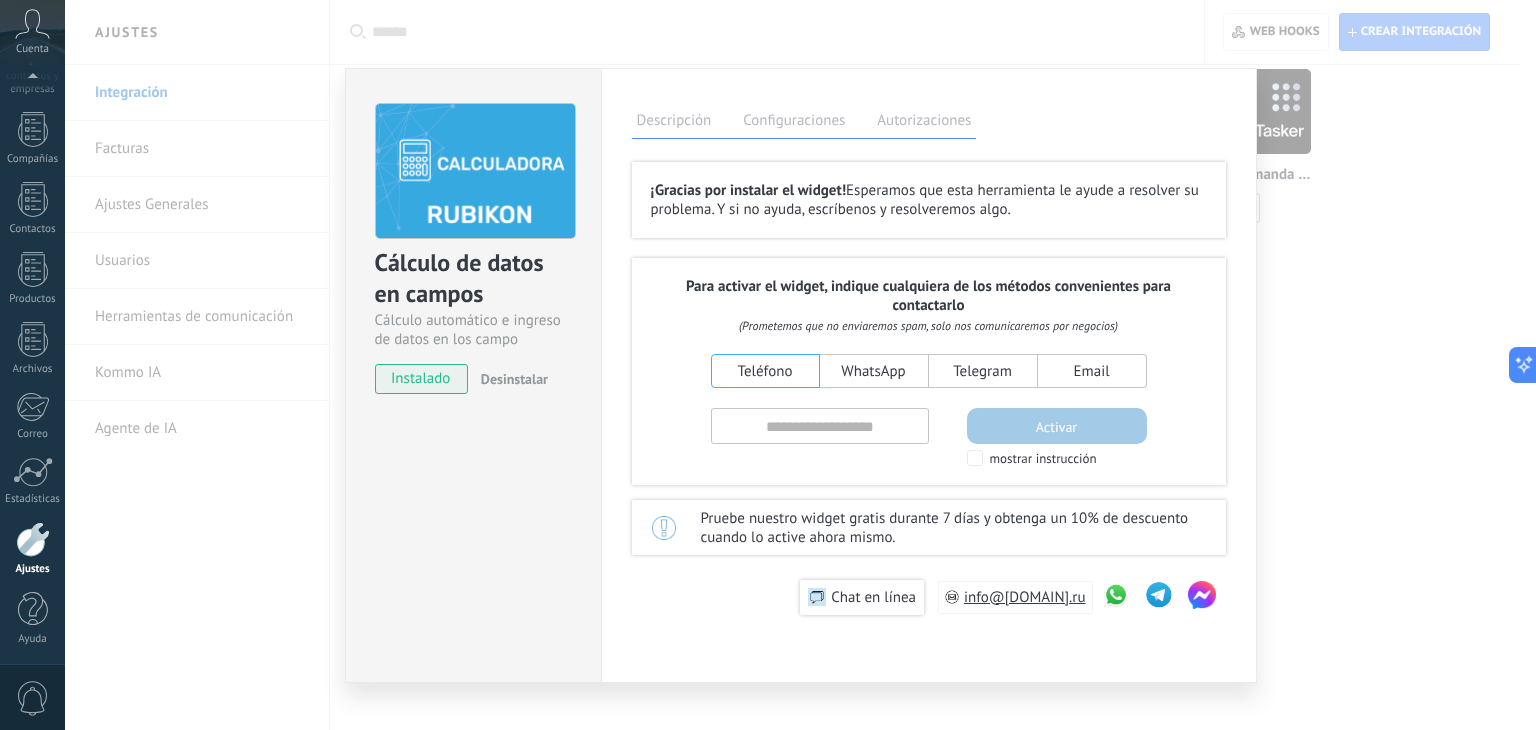 click on "Para activar el widget, indique cualquiera de los métodos convenientes para contactarlo" at bounding box center [929, 296] 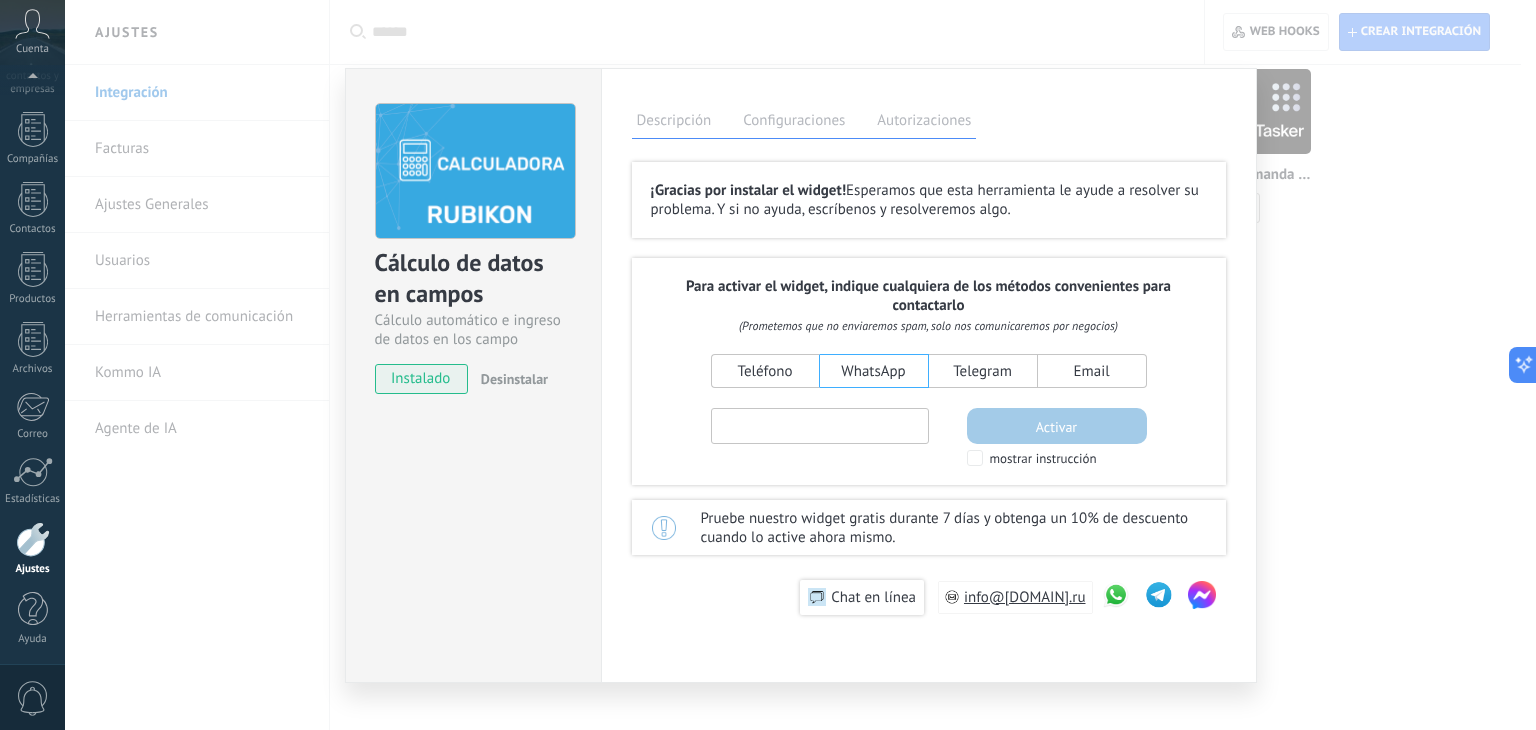 click at bounding box center [820, 426] 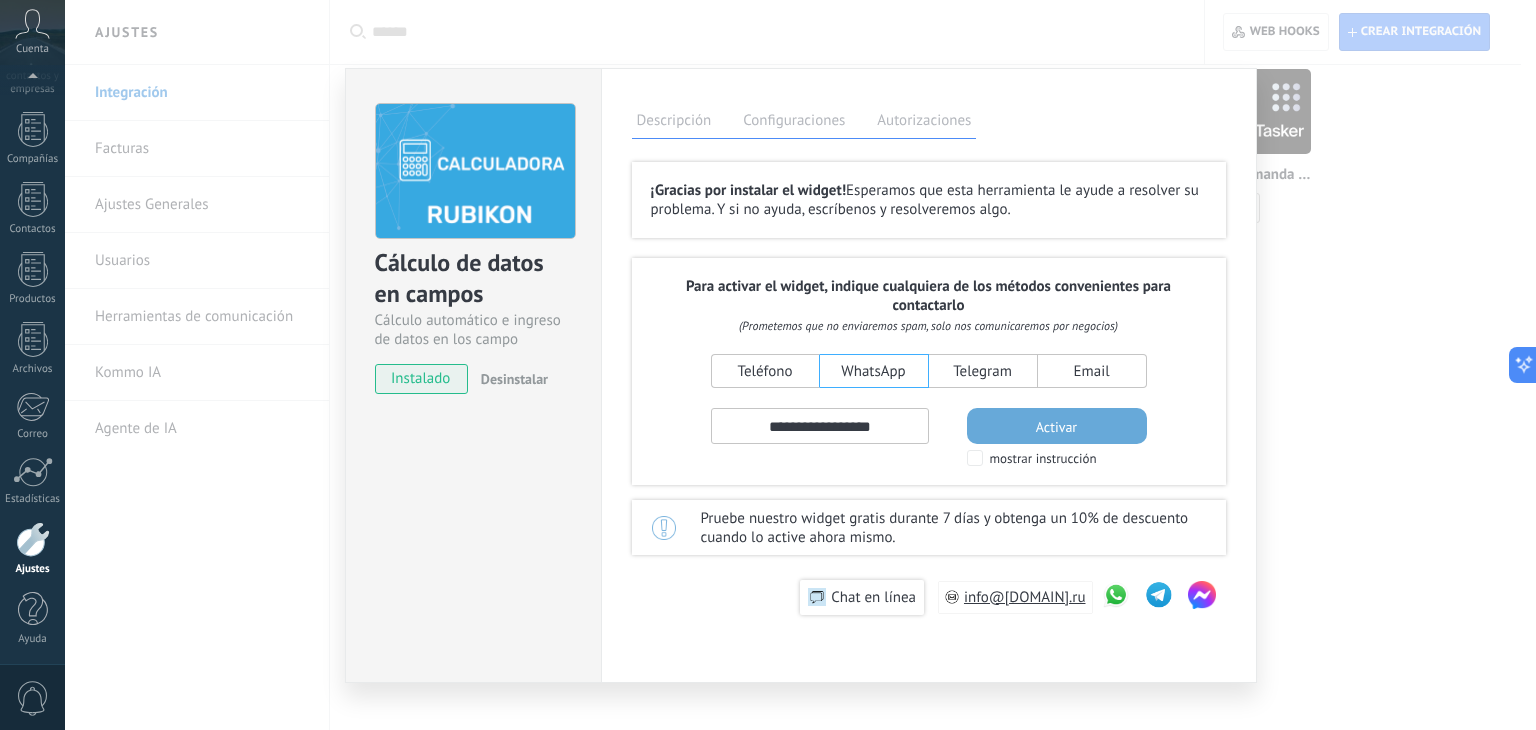 click on "**********" at bounding box center (820, 426) 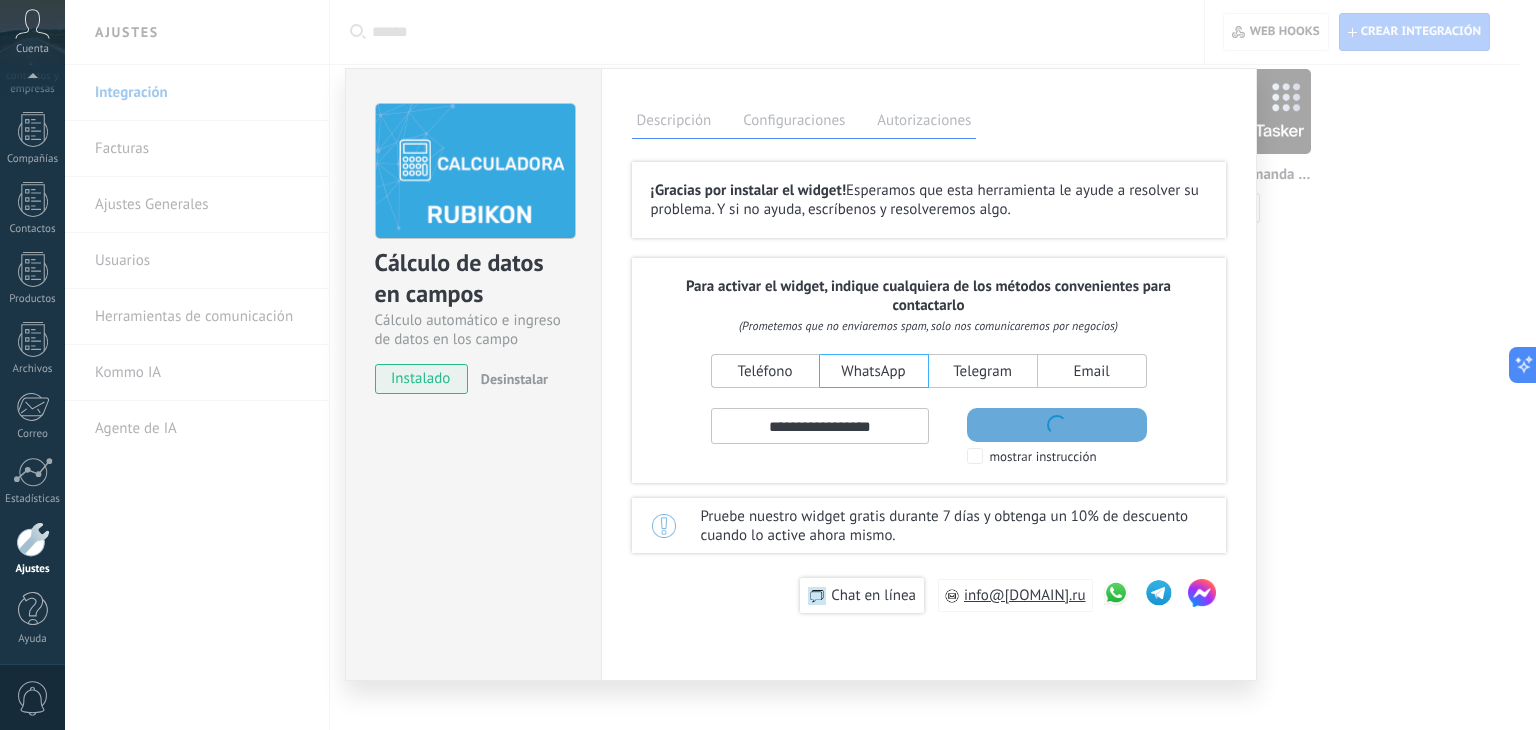 scroll, scrollTop: 0, scrollLeft: 0, axis: both 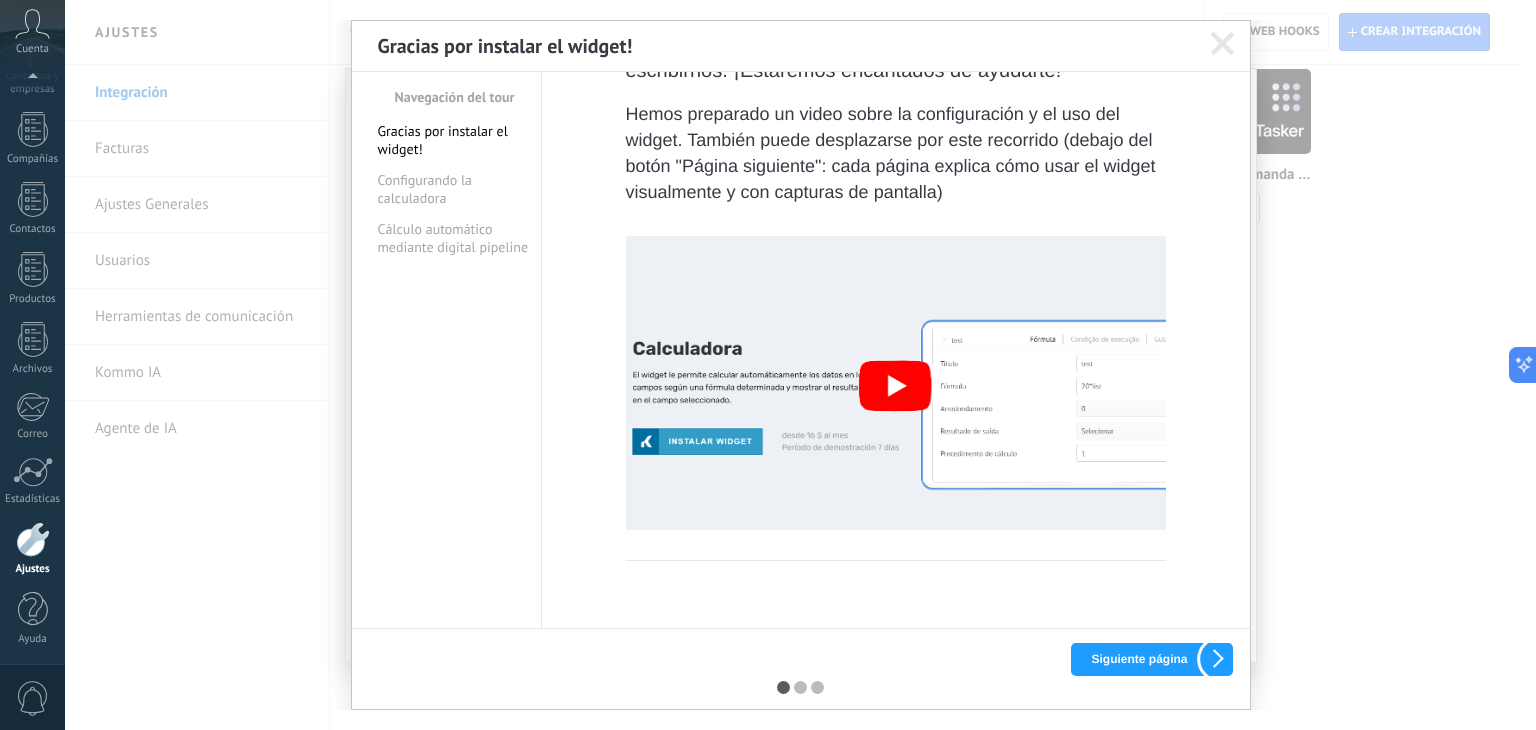 click on "Siguiente página" at bounding box center (1151, 659) 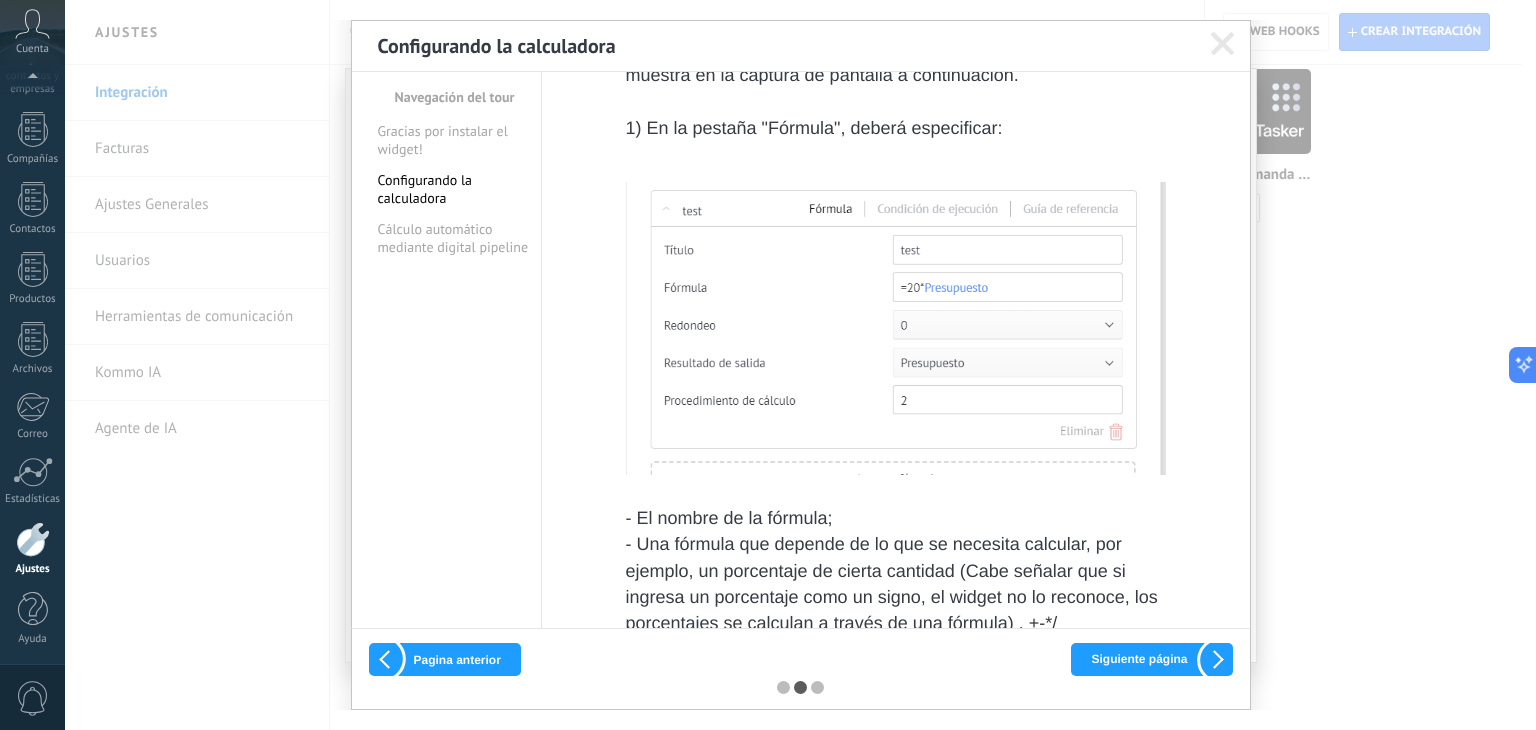 scroll, scrollTop: 0, scrollLeft: 0, axis: both 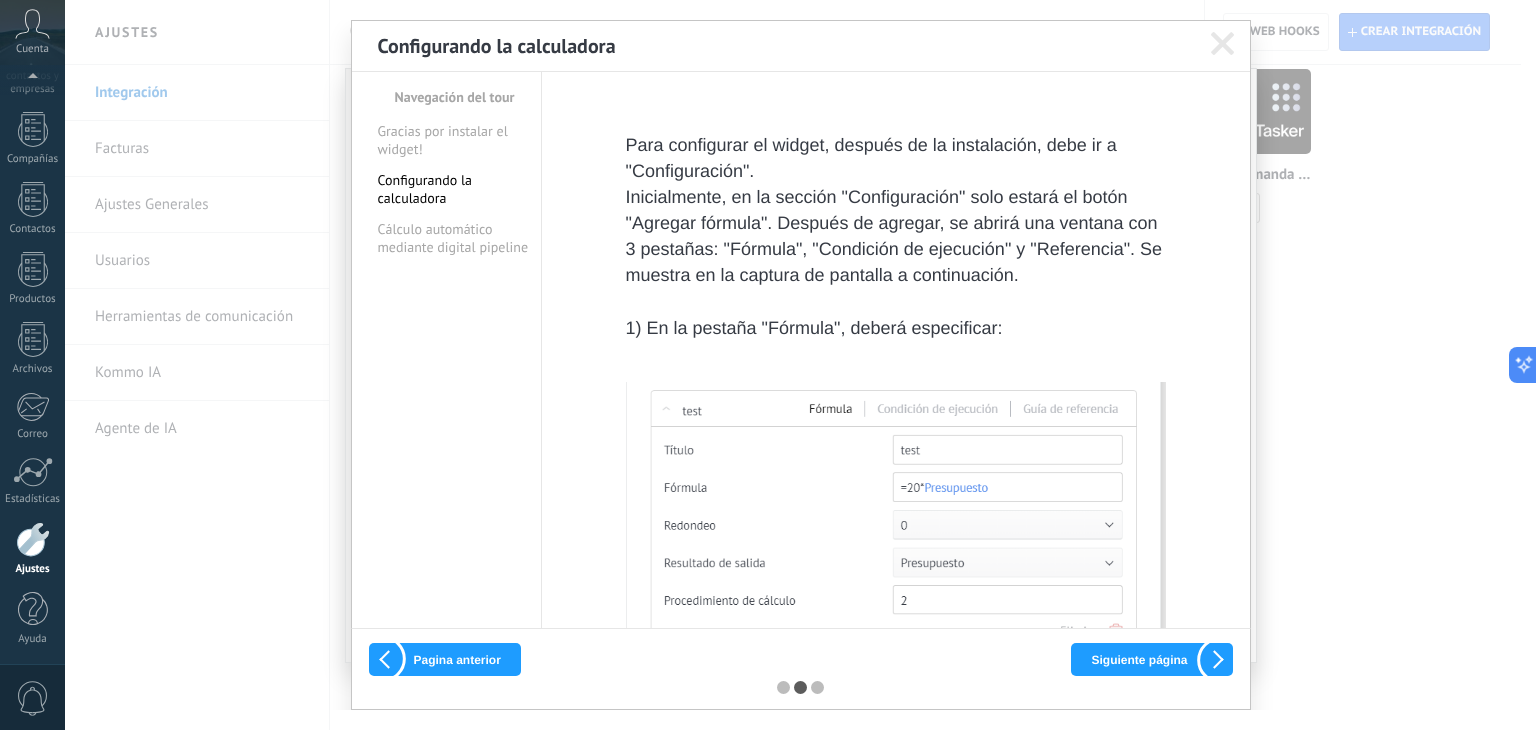click on "Siguiente página" at bounding box center (1151, 659) 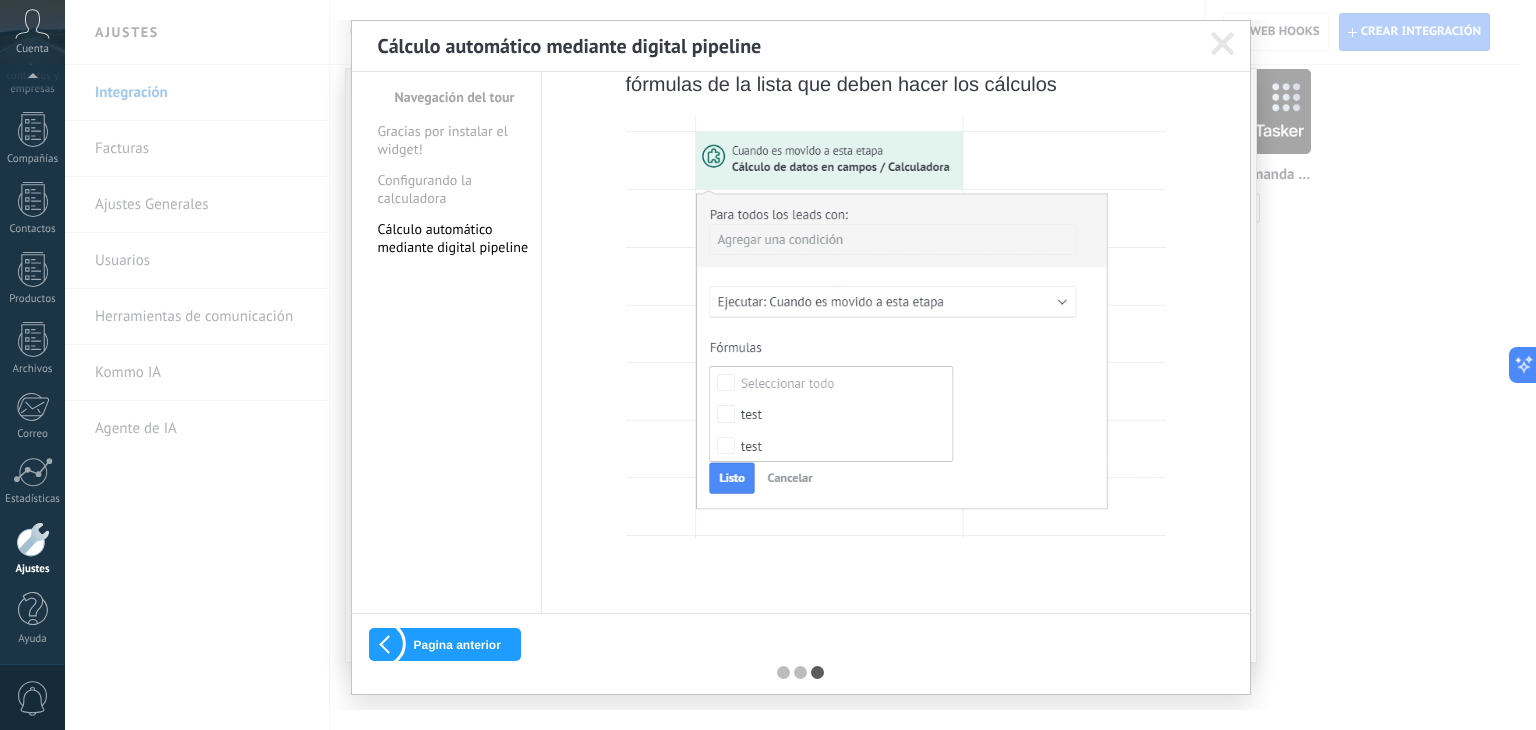 scroll, scrollTop: 949, scrollLeft: 0, axis: vertical 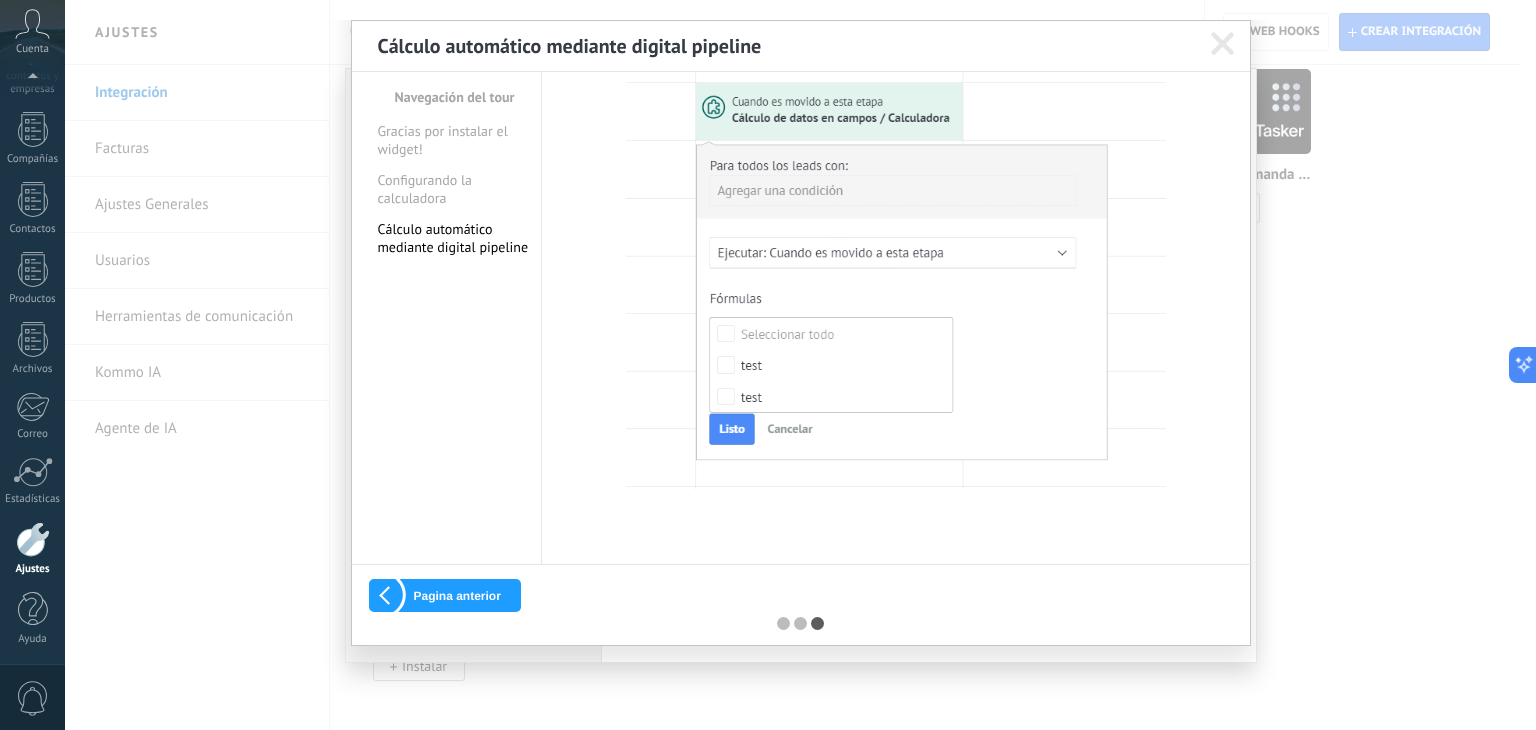 click on "Pagina anterior" at bounding box center [445, 595] 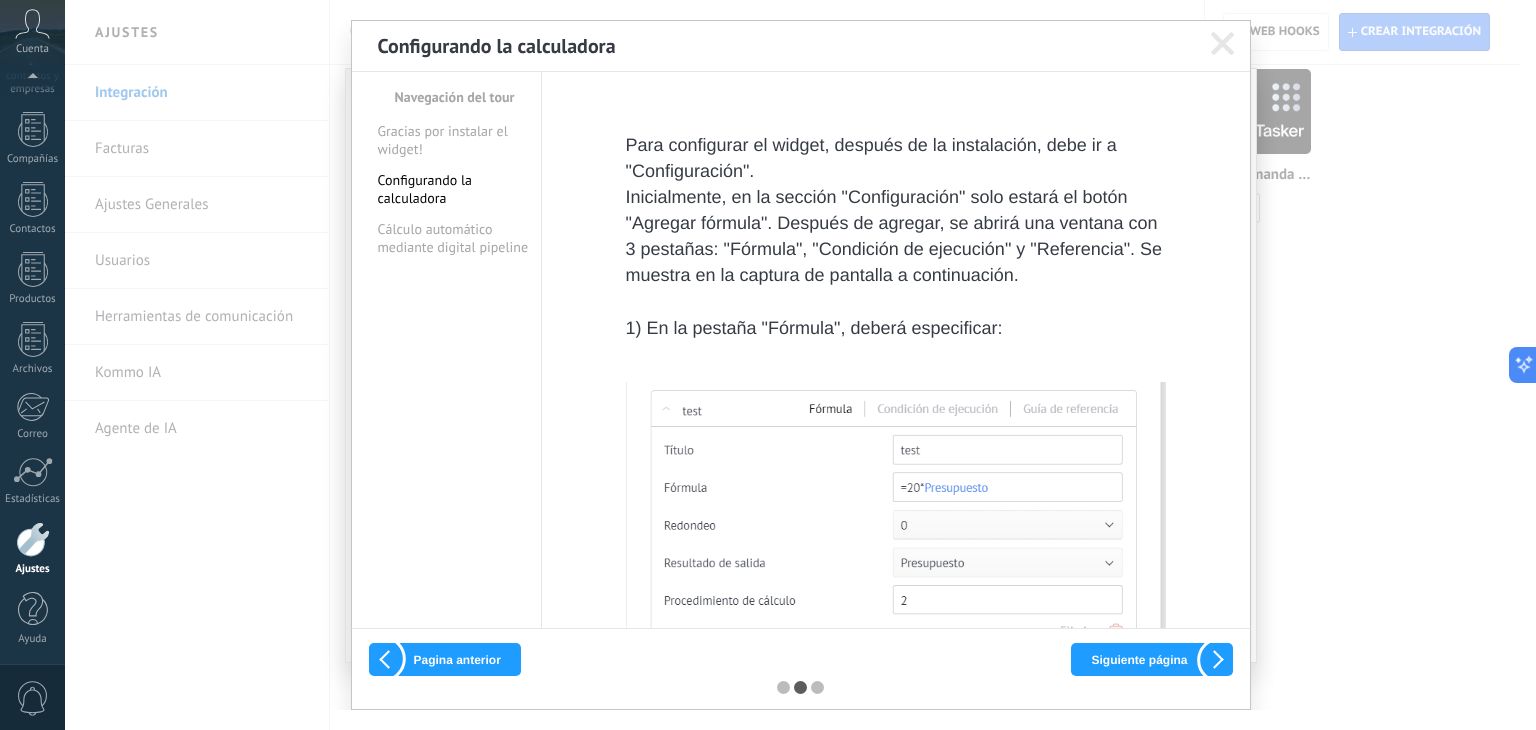 click on "Siguiente página" at bounding box center (1151, 659) 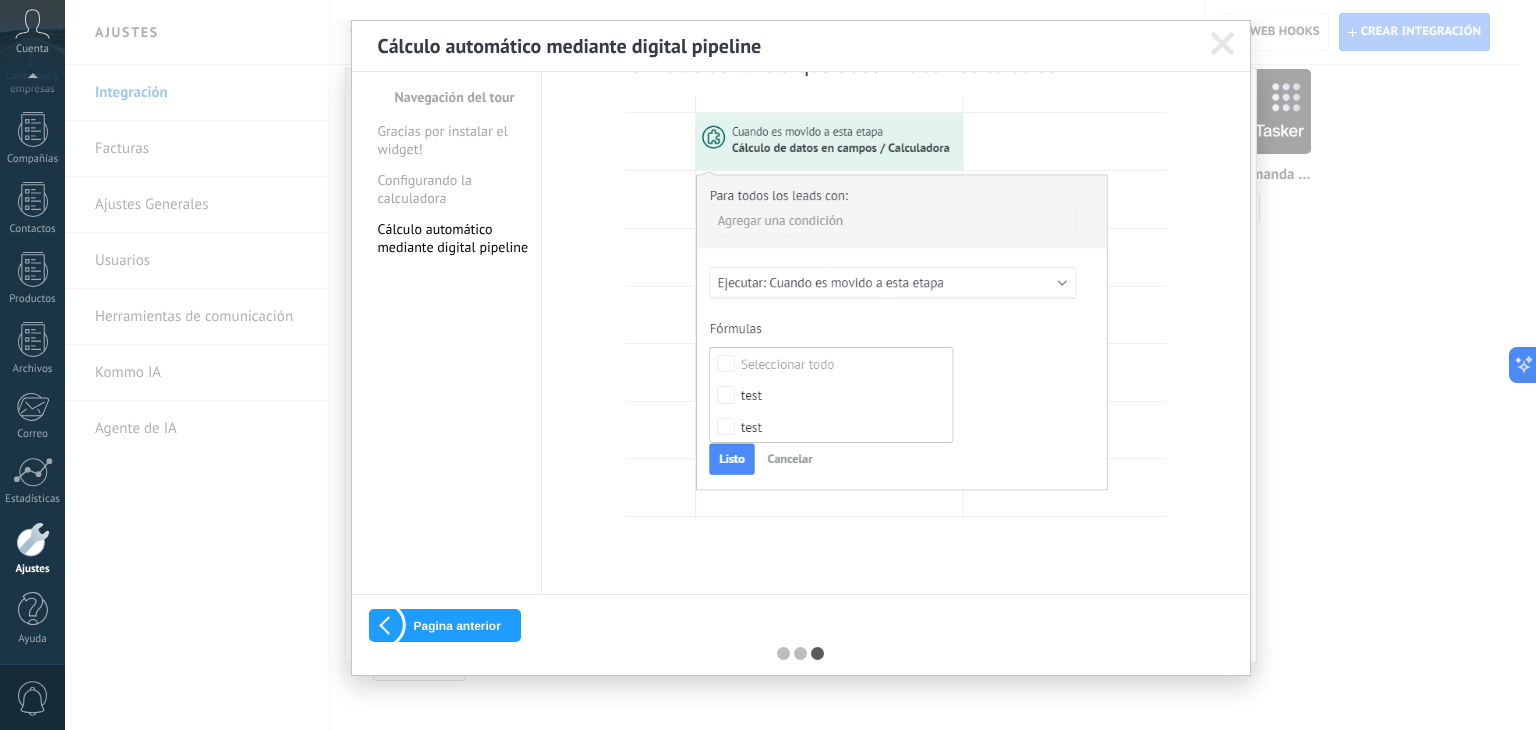 scroll, scrollTop: 949, scrollLeft: 0, axis: vertical 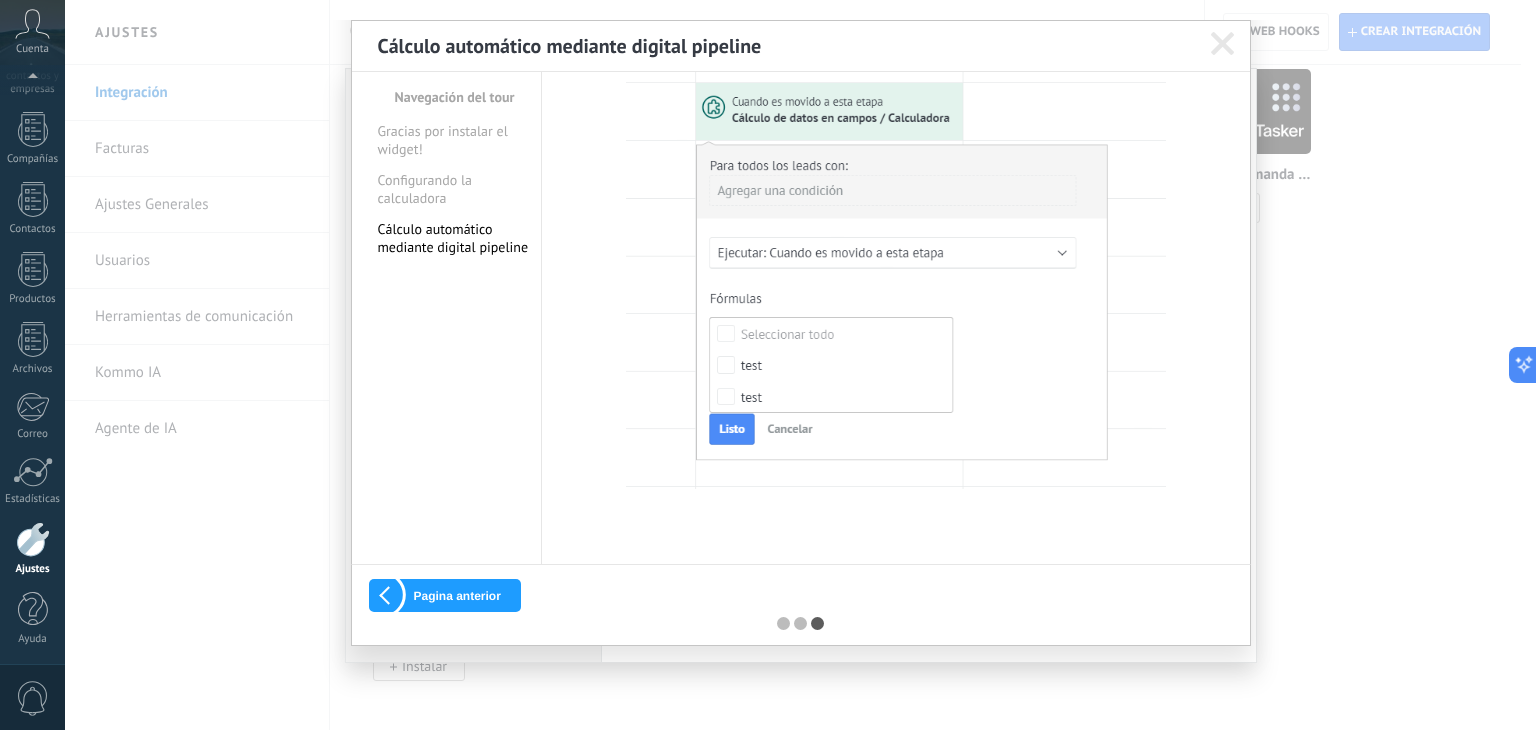click at bounding box center (896, 278) 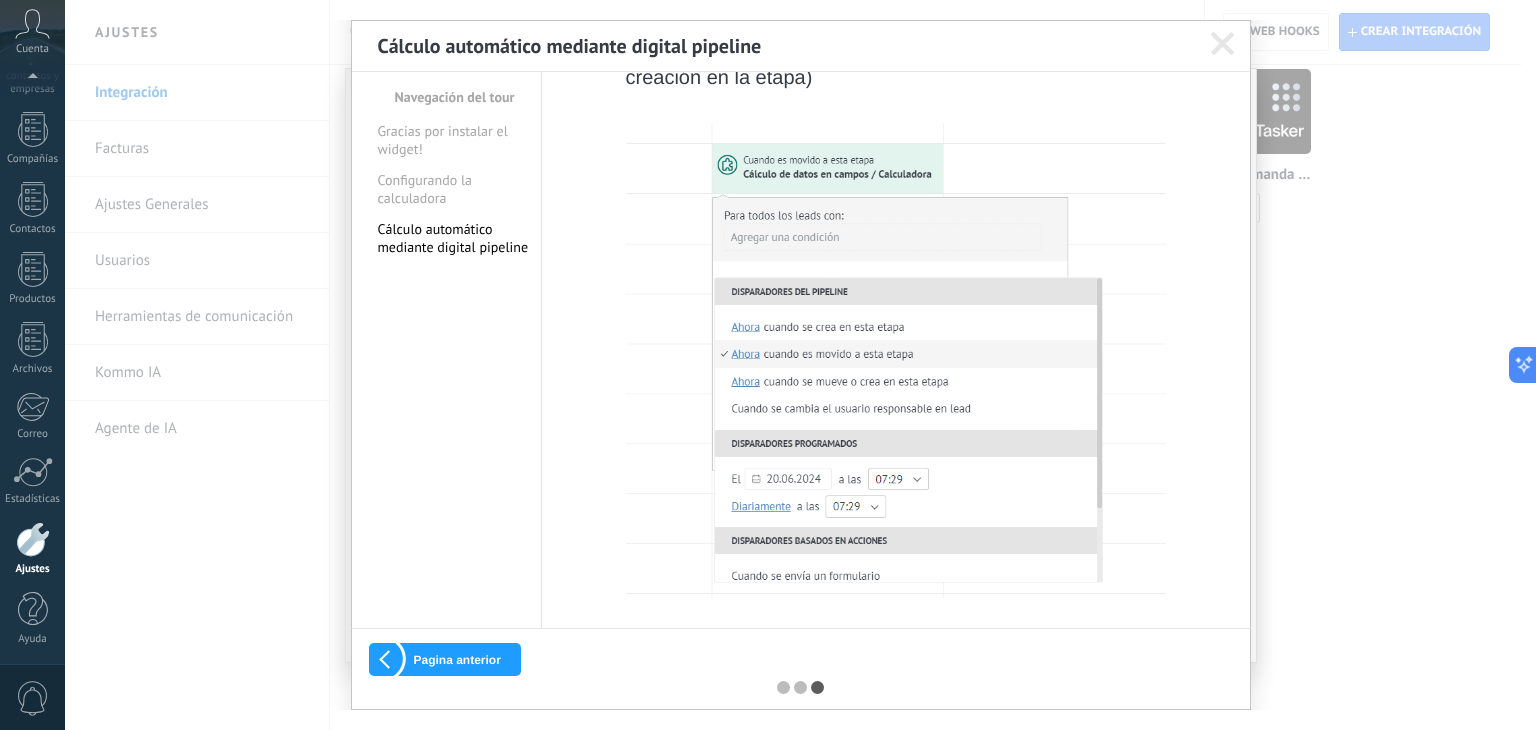 scroll, scrollTop: 149, scrollLeft: 0, axis: vertical 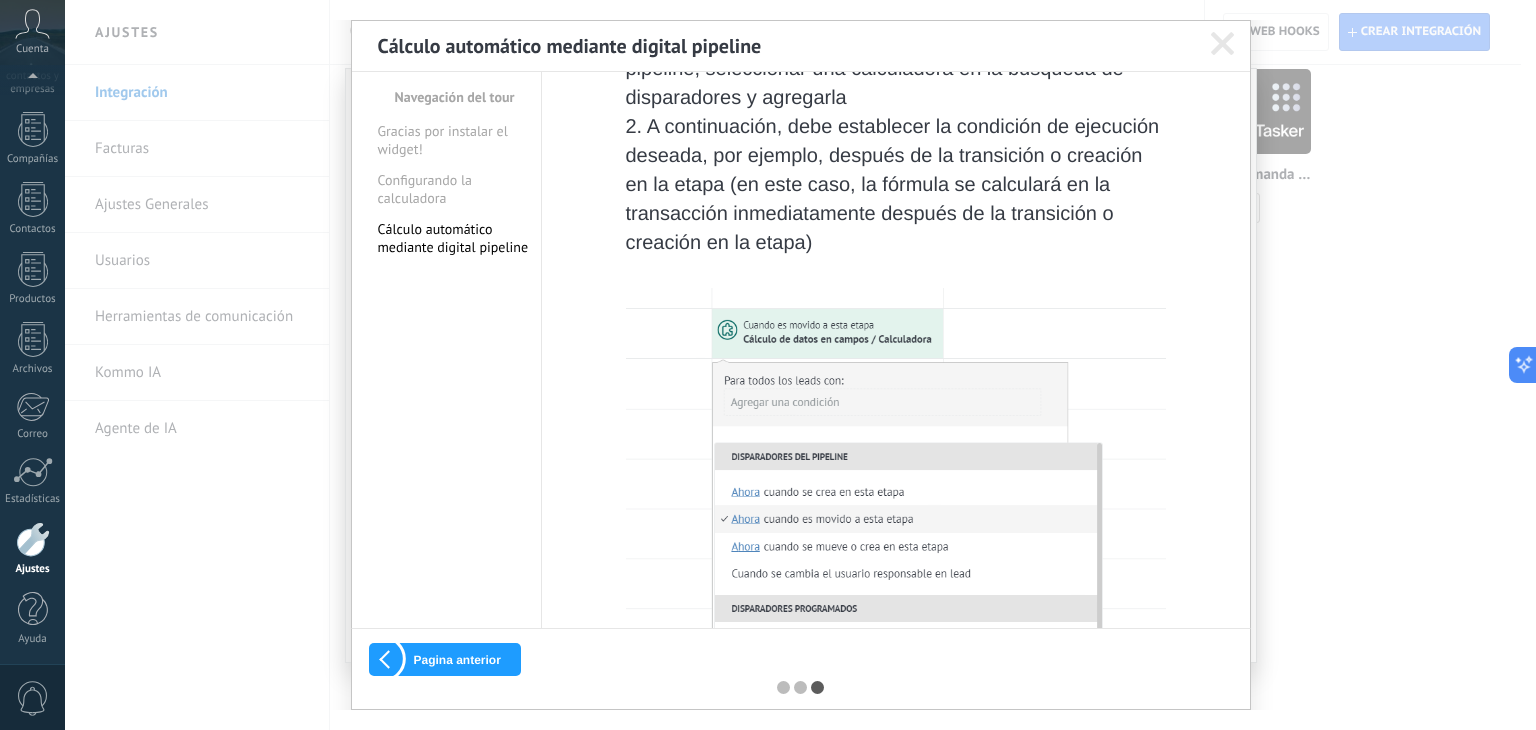 click at bounding box center [1222, 43] 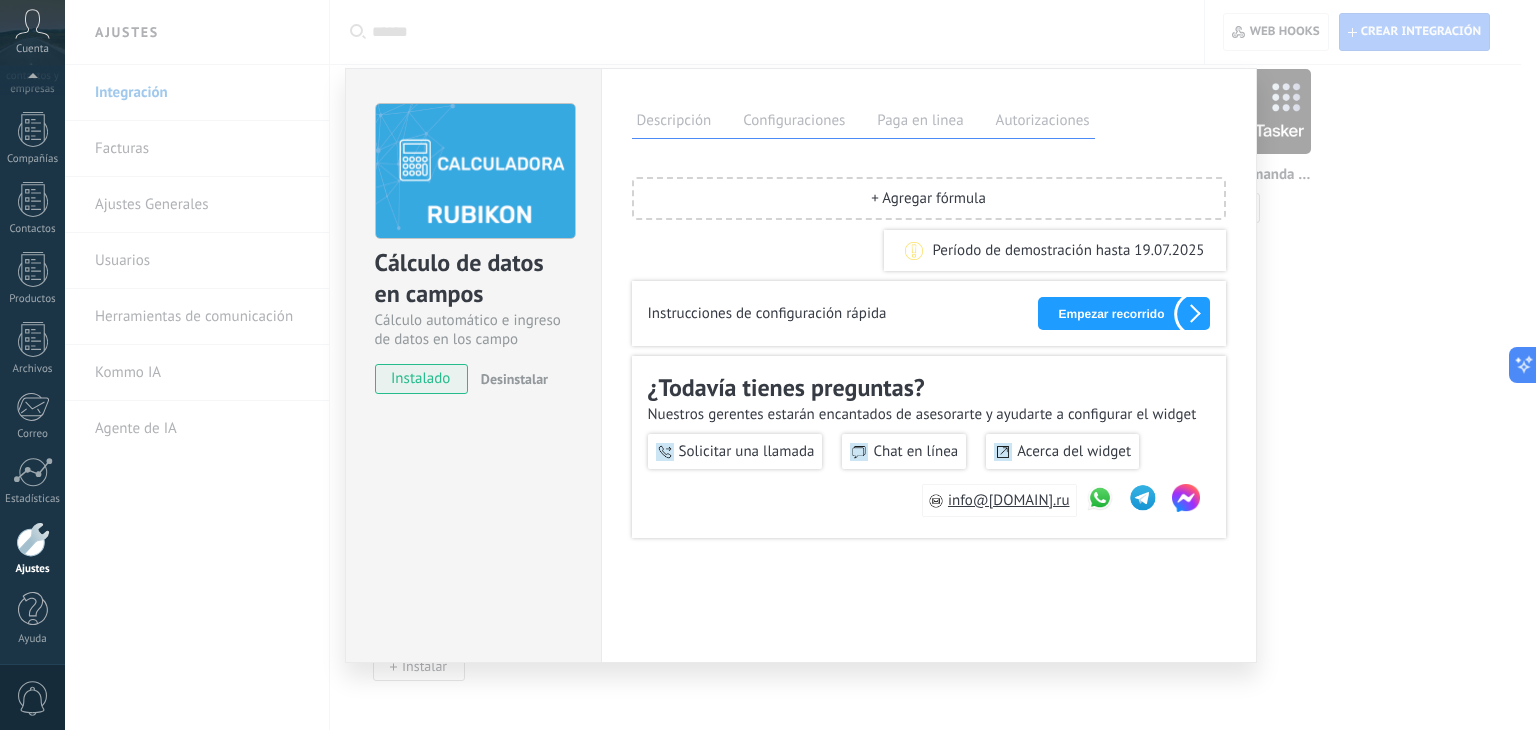 click on "Empezar recorrido" at bounding box center (1123, 313) 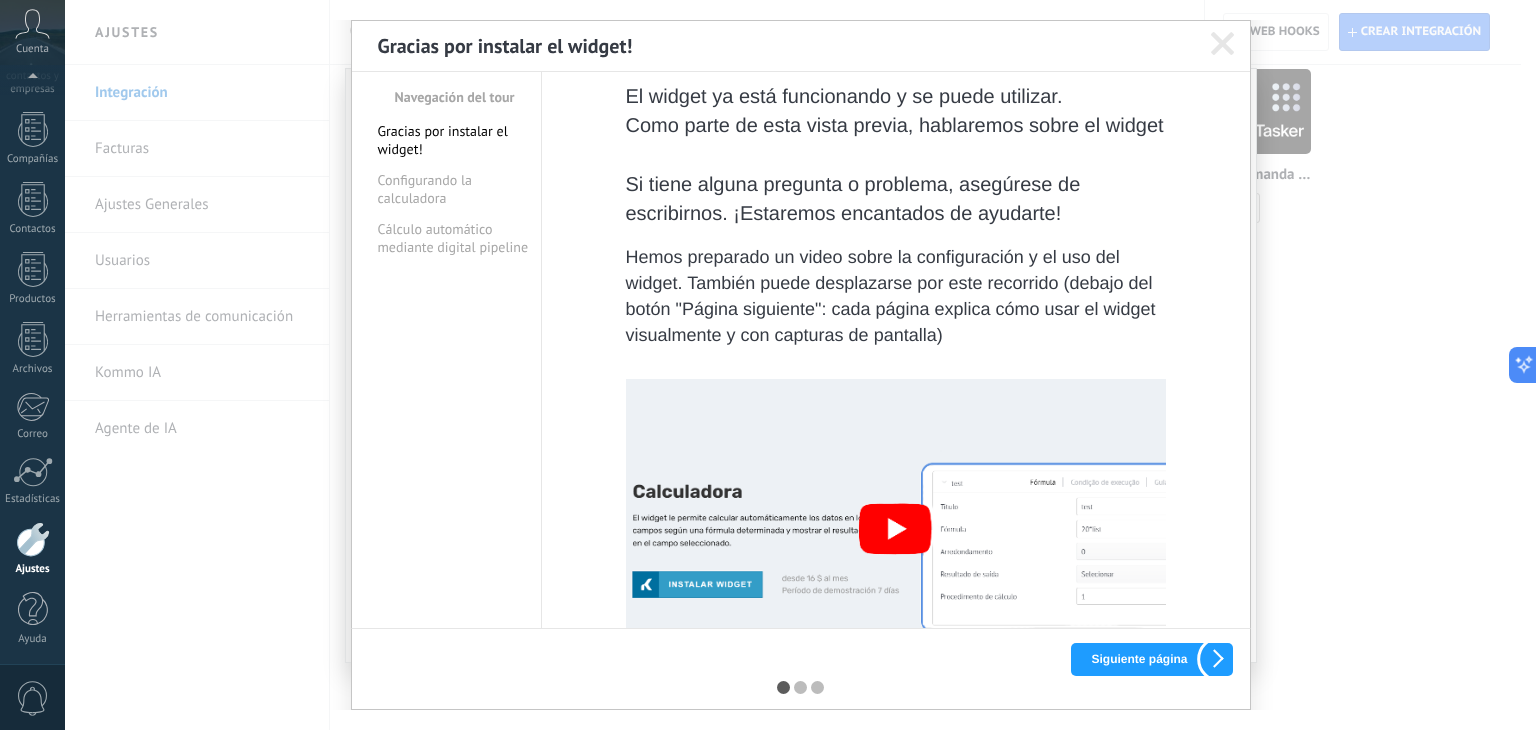 scroll, scrollTop: 53, scrollLeft: 0, axis: vertical 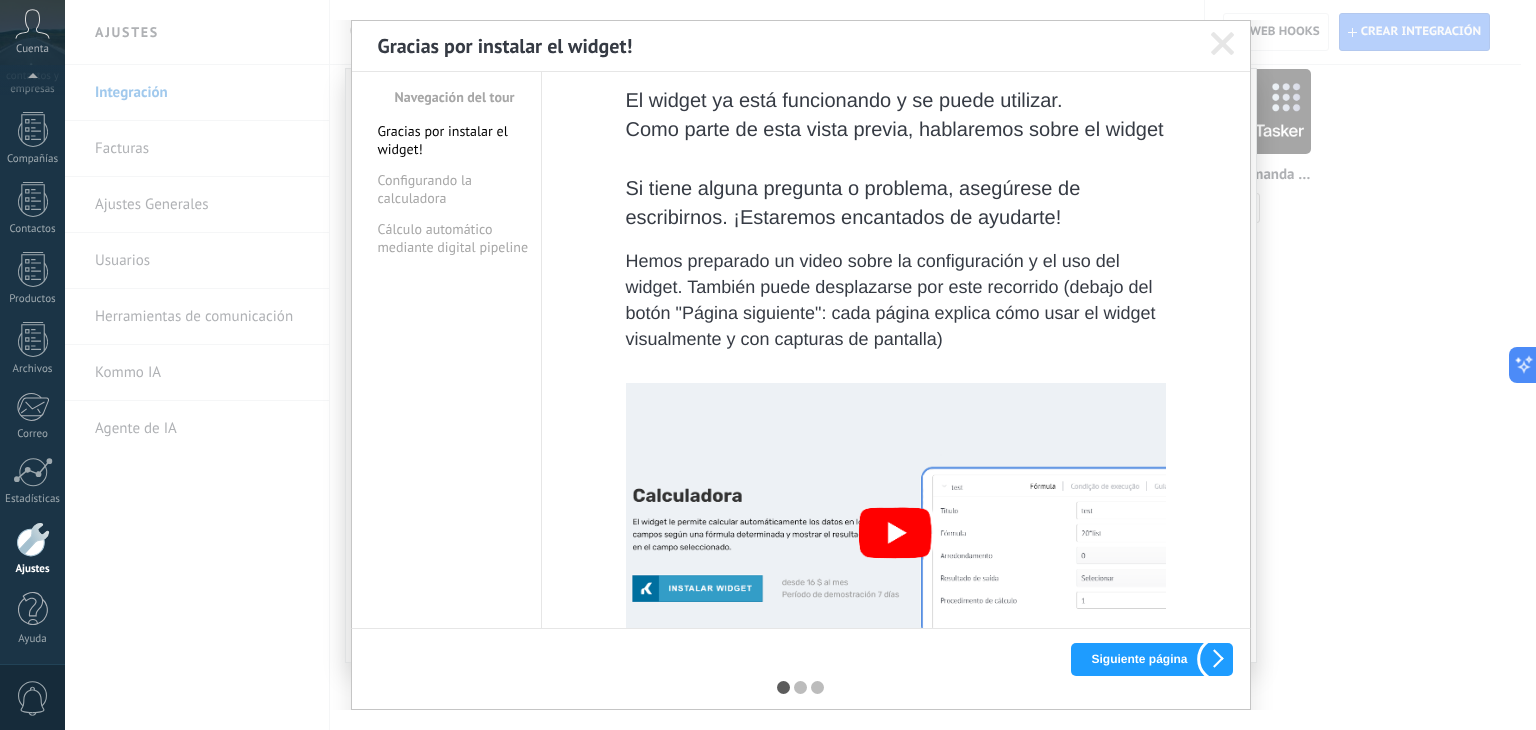 click at bounding box center (1222, 43) 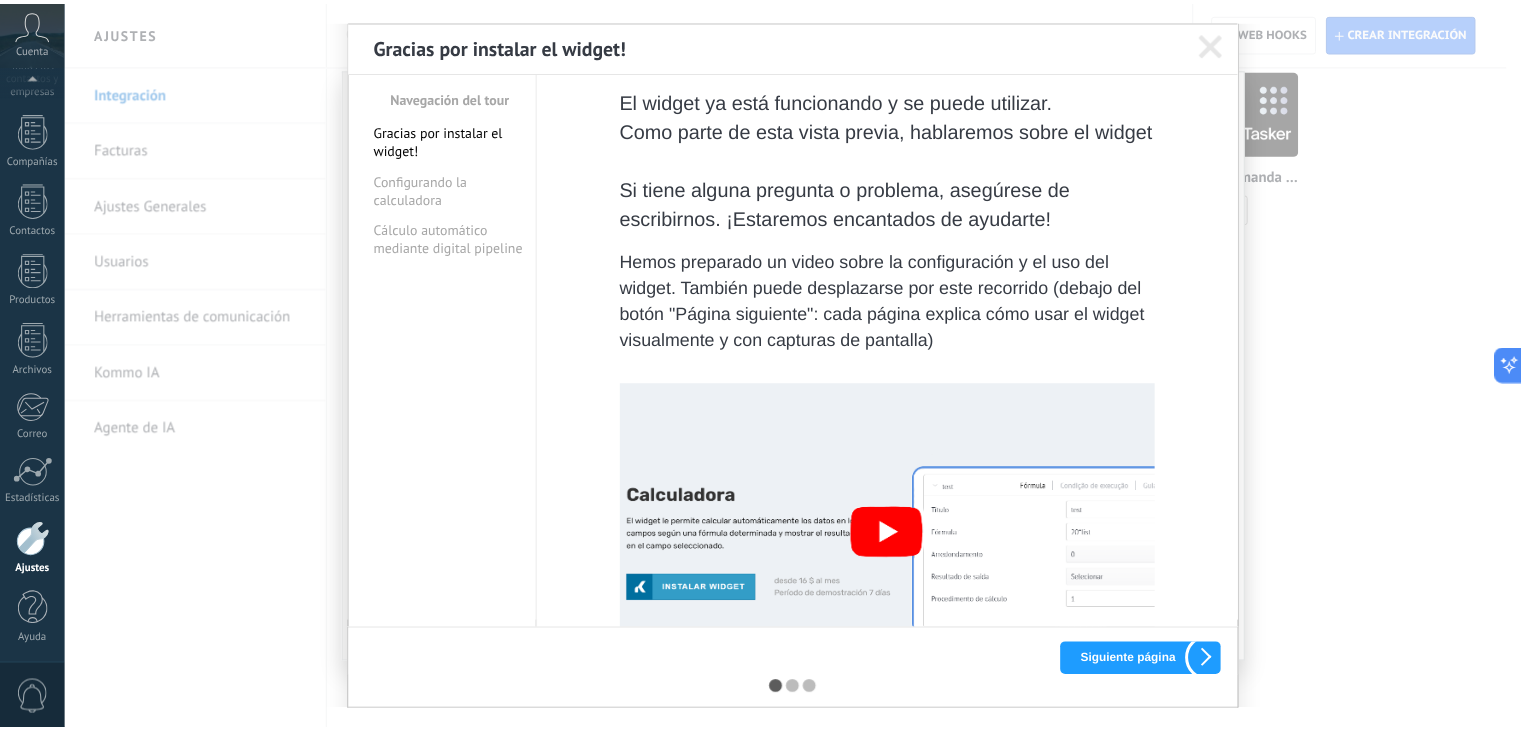 scroll, scrollTop: 0, scrollLeft: 0, axis: both 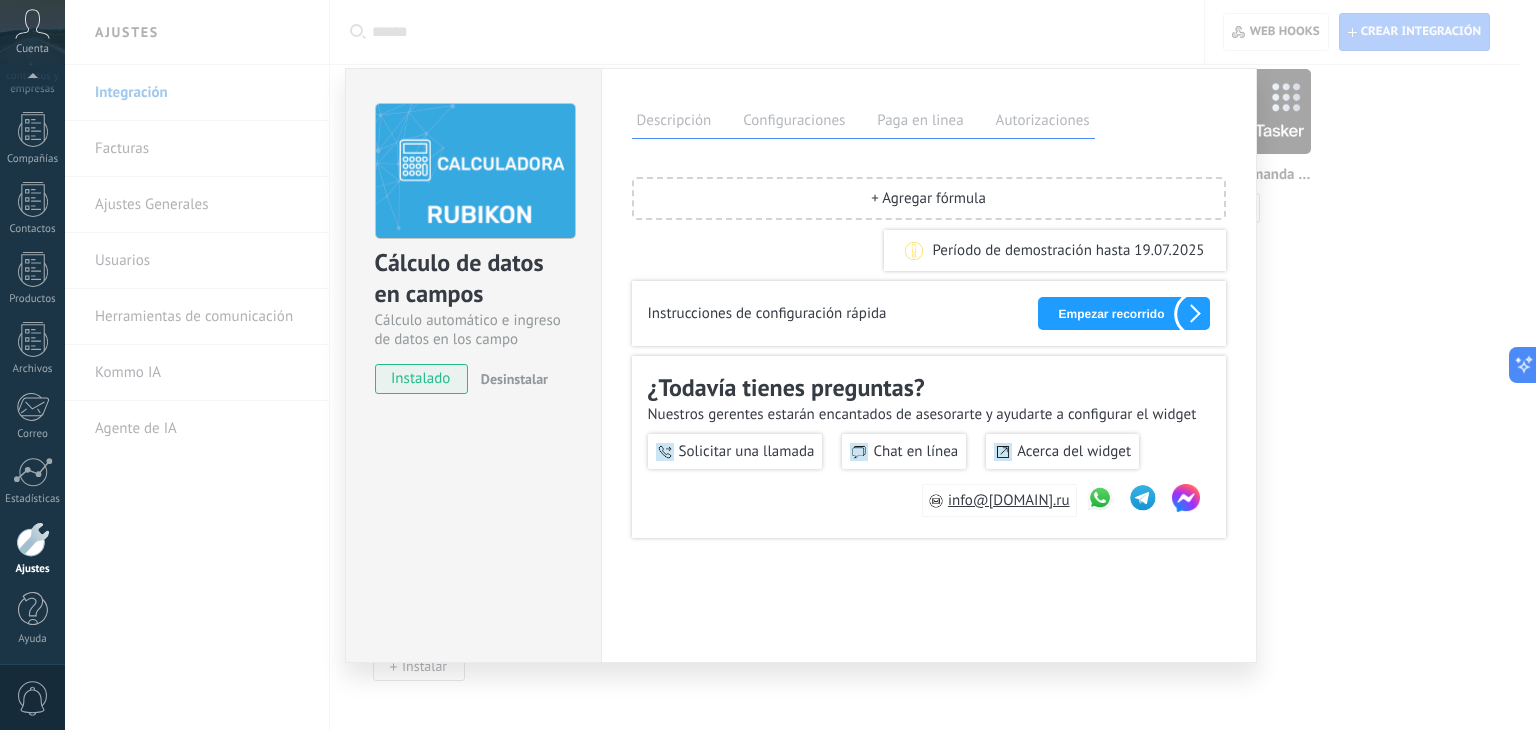 click on "Chat en línea" at bounding box center (915, 451) 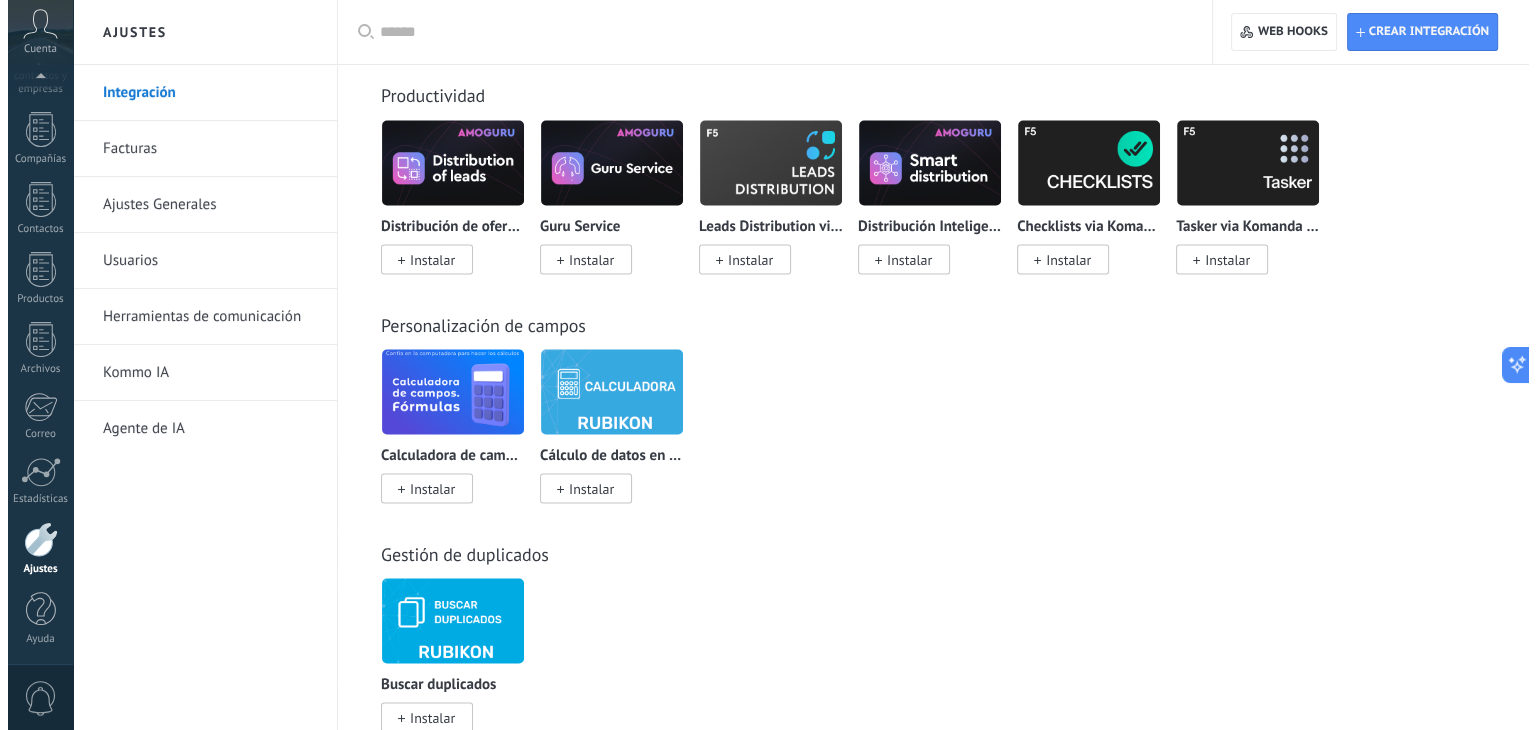 scroll, scrollTop: 3564, scrollLeft: 0, axis: vertical 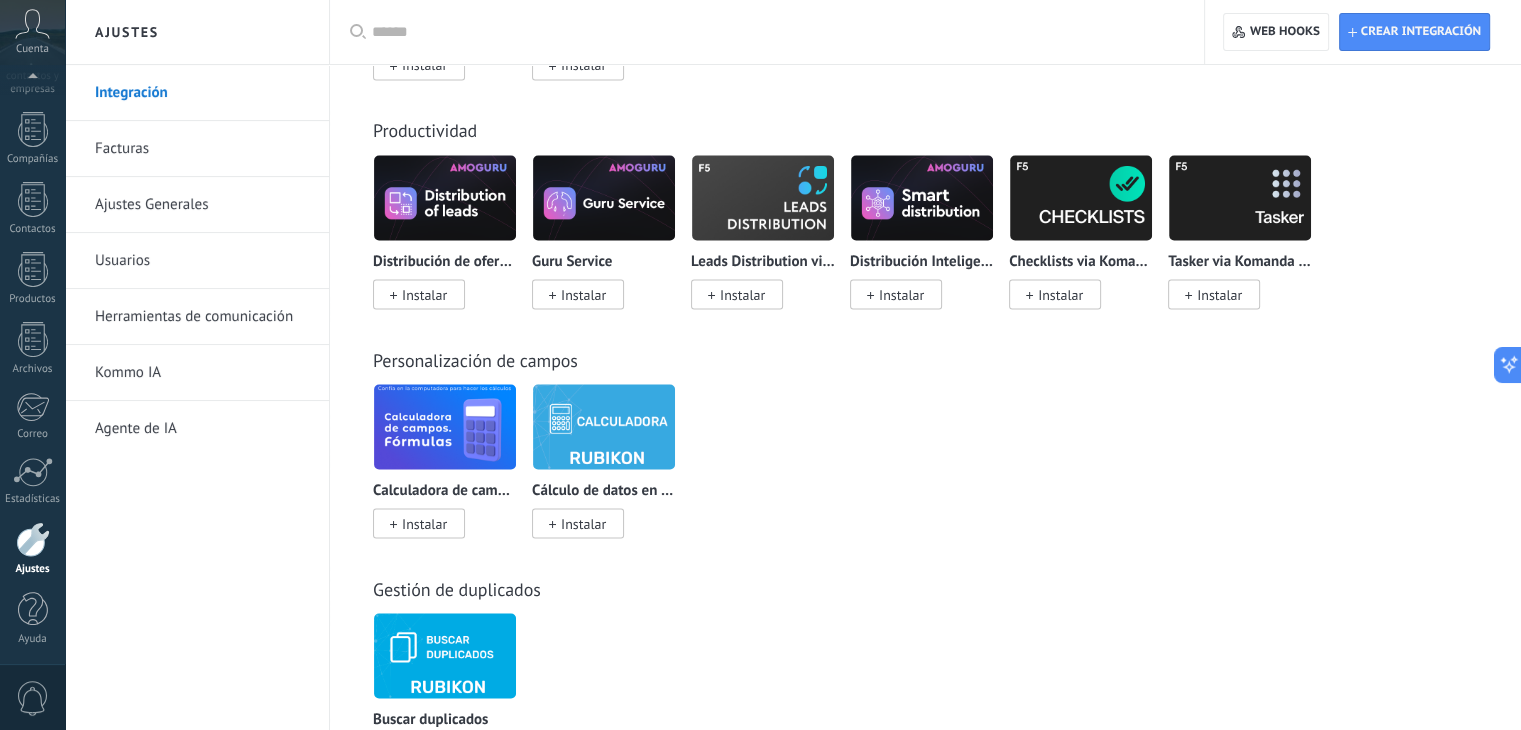 click on "Productividad" at bounding box center (925, 130) 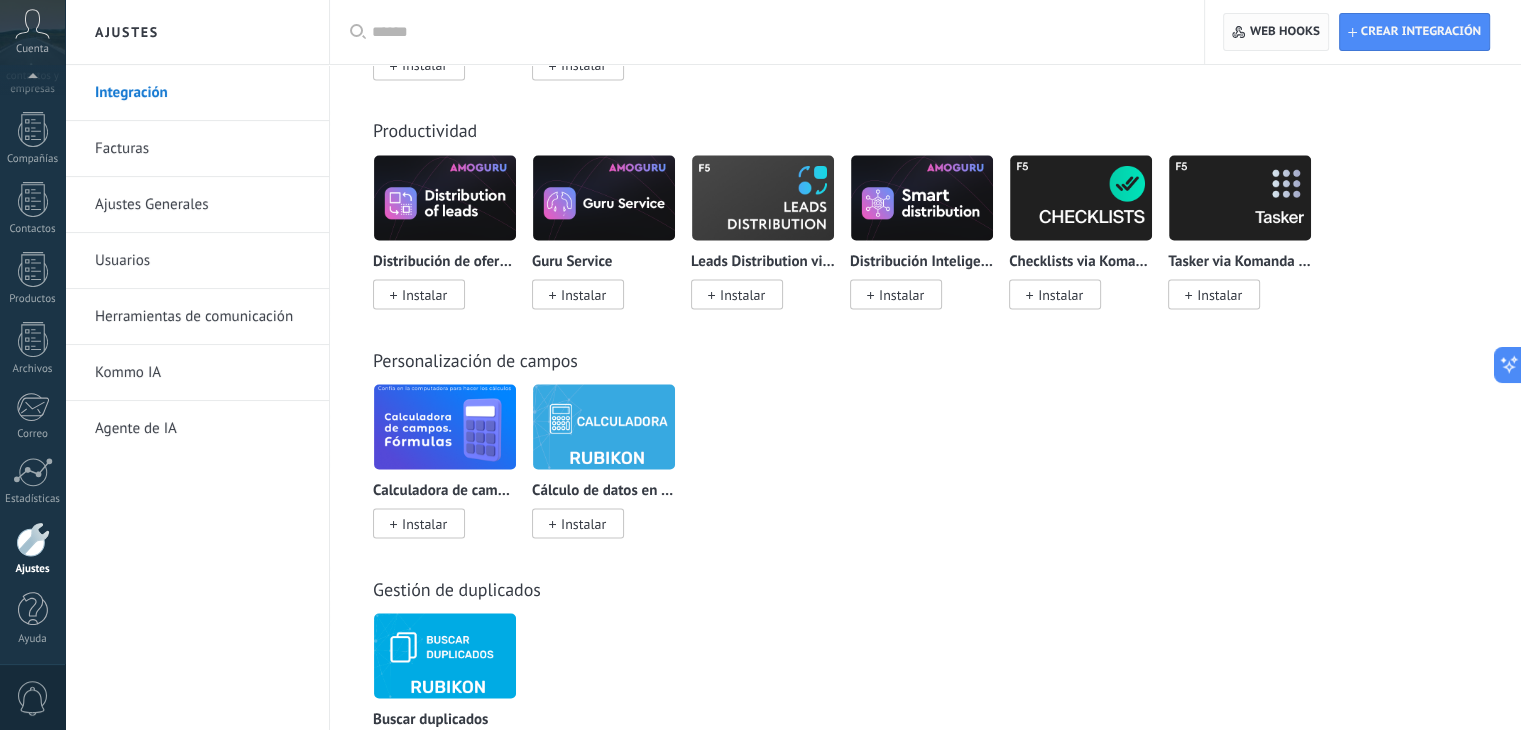 click on "Web hooks  0" at bounding box center (1275, 32) 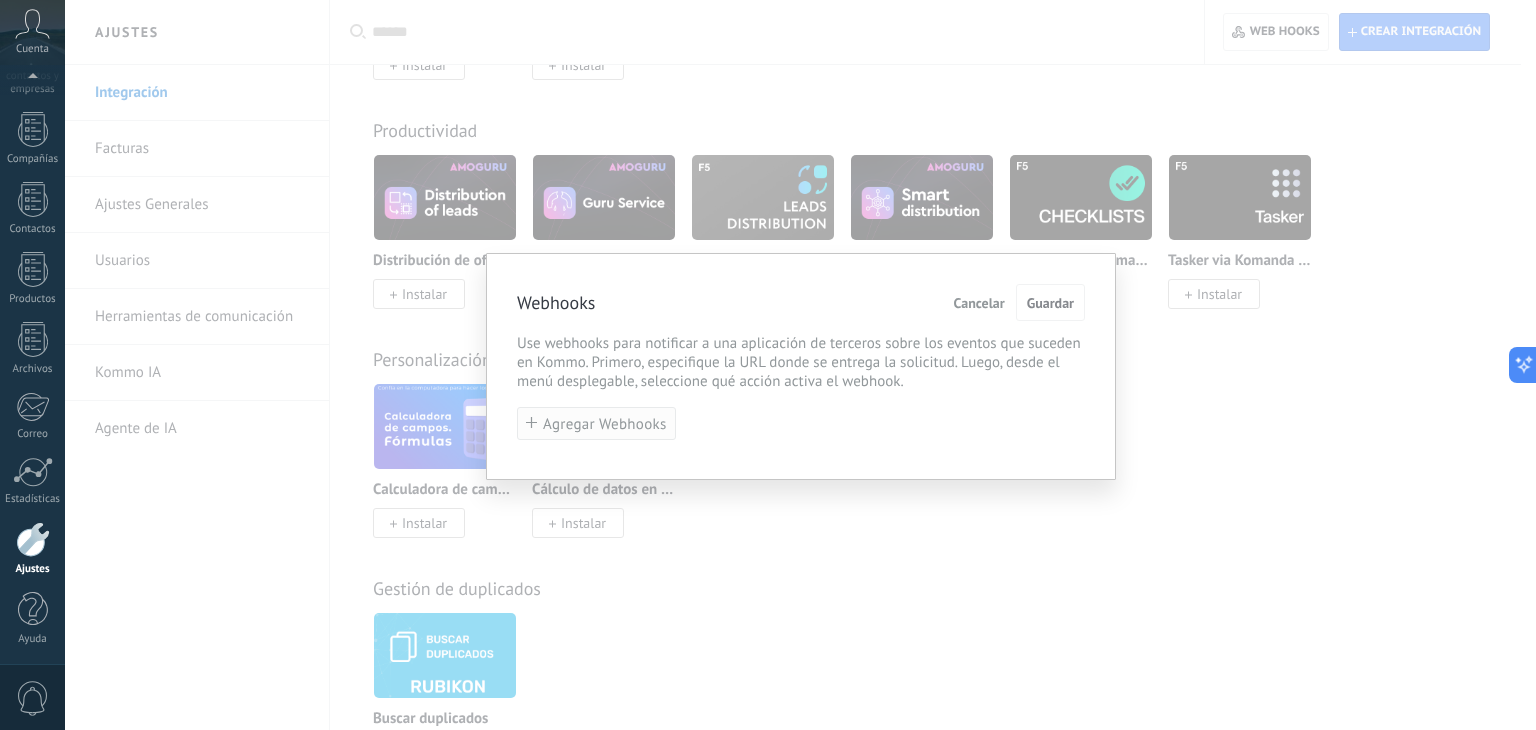 click on "Agregar Webhooks" at bounding box center [605, 424] 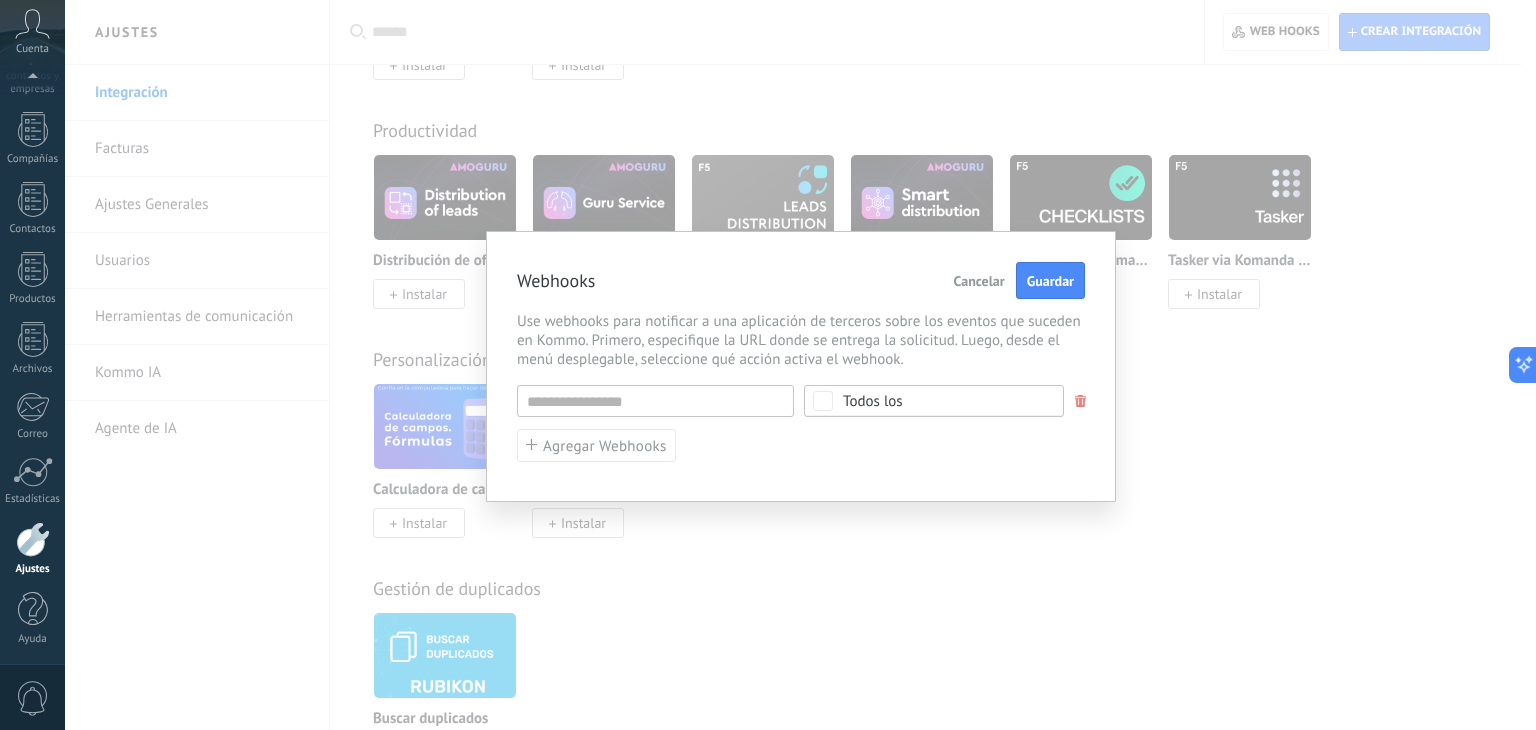 click on "Todos los" at bounding box center [934, 401] 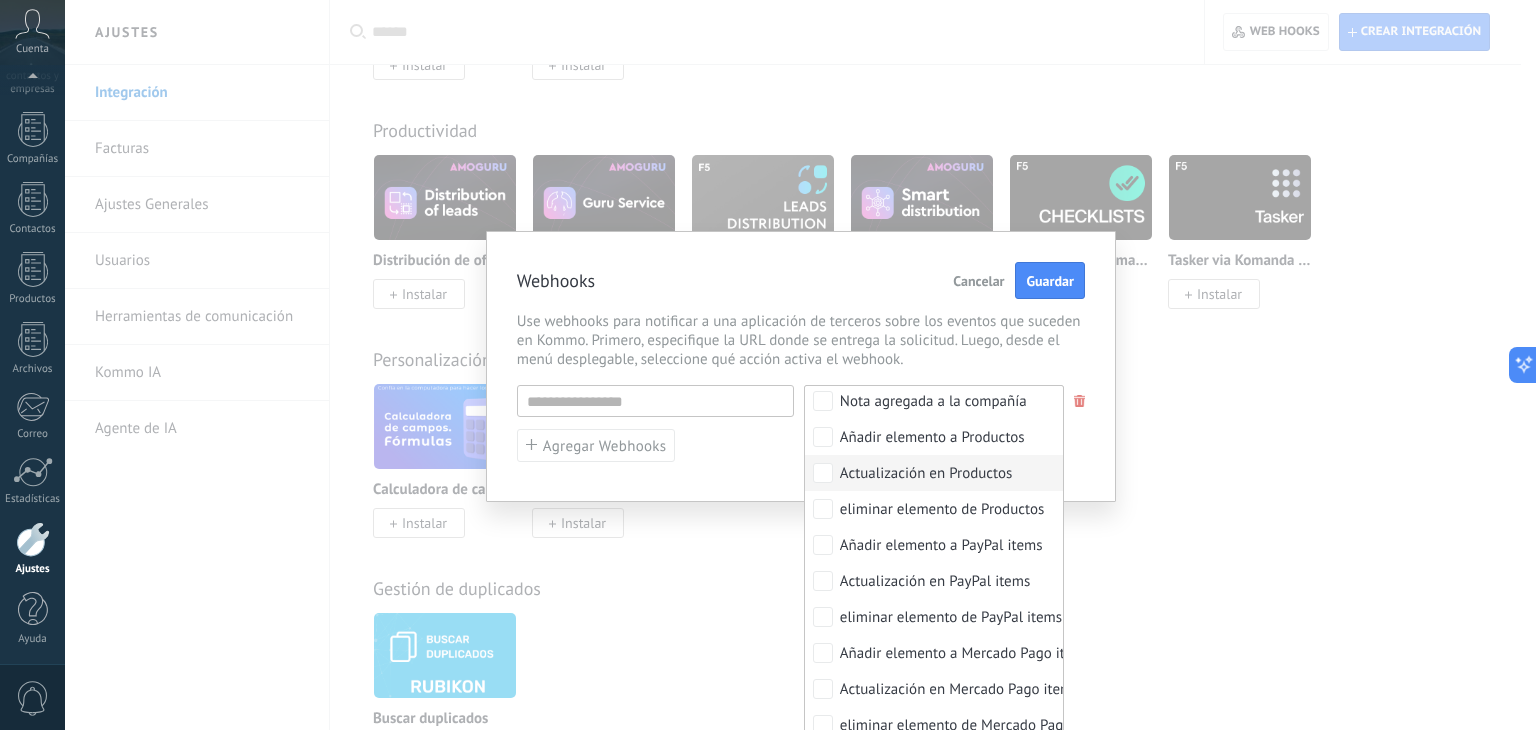 scroll, scrollTop: 1050, scrollLeft: 0, axis: vertical 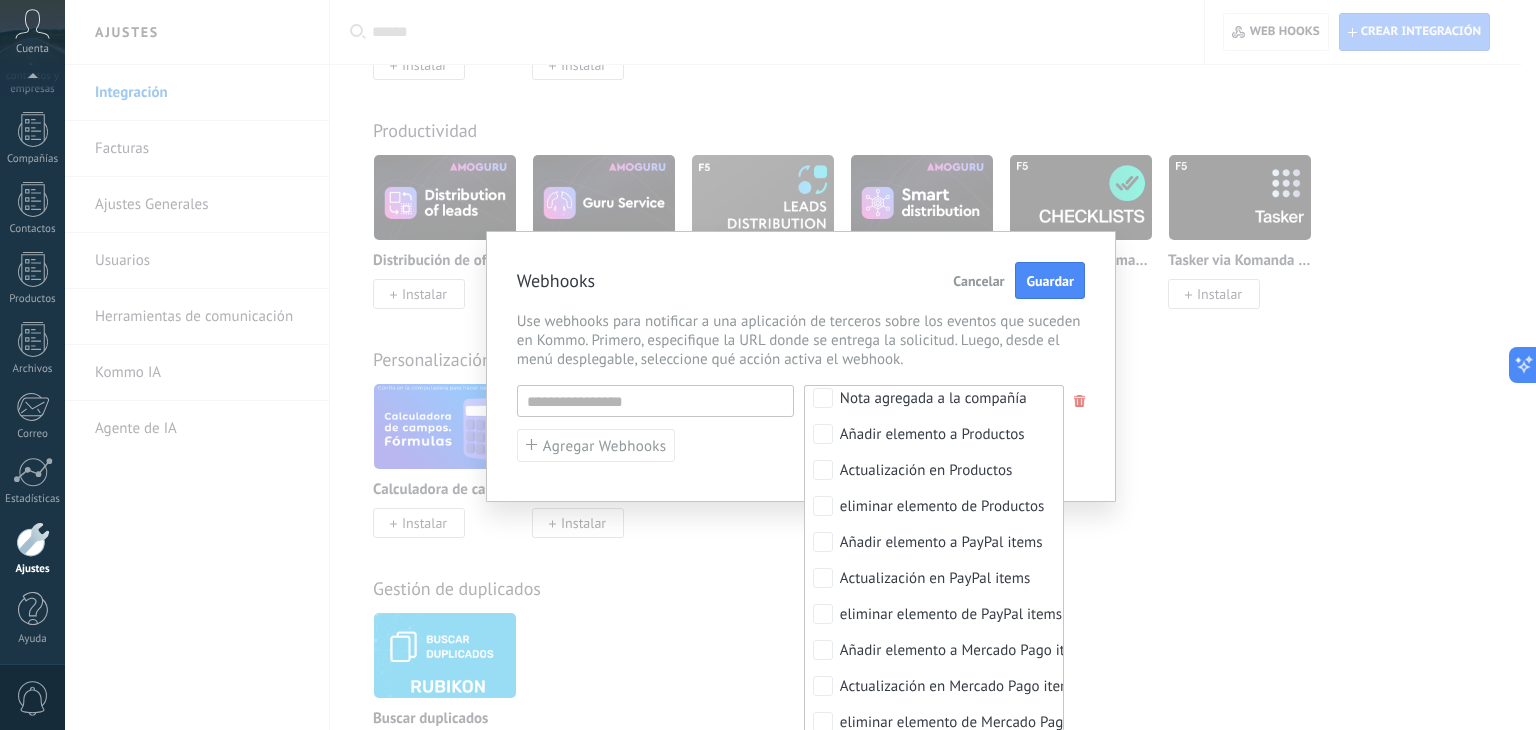 click on "Webhooks Cancelar Guardar Use webhooks para notificar a una aplicación de terceros sobre los eventos que suceden en Kommo. Primero, especifique la URL donde se entrega la solicitud. Luego, desde el menú desplegable, seleccione qué acción activa el webhook. URL inválida Seleccionar todo Lead agregado Contacto agregado Compañía agregada Tarea agregada Lead sin calificar agregado Mensaje entrante recibido Conversación agregada Lead editado Contacto editado Campaña editada Tarea editada Lead entrante editado Conversación editada Lead eliminado Contacto eliminado Compañía eliminada Tarea eliminada Lead sin calificar borrado Lead restaurado Contacto restaurado Compañía restaurada El estado del lead cambiado Us. resp. del lead cambiado Us. resp. del contacto cambiado Us. resp. de la compañía cambiado Us. resp. de la tarea cambiado Nota agregada al lead Nota agregada al contacto Nota agregada a la compañía Añadir elemento a Productos Actualización en Productos eliminar elemento de Productos" at bounding box center [800, 365] 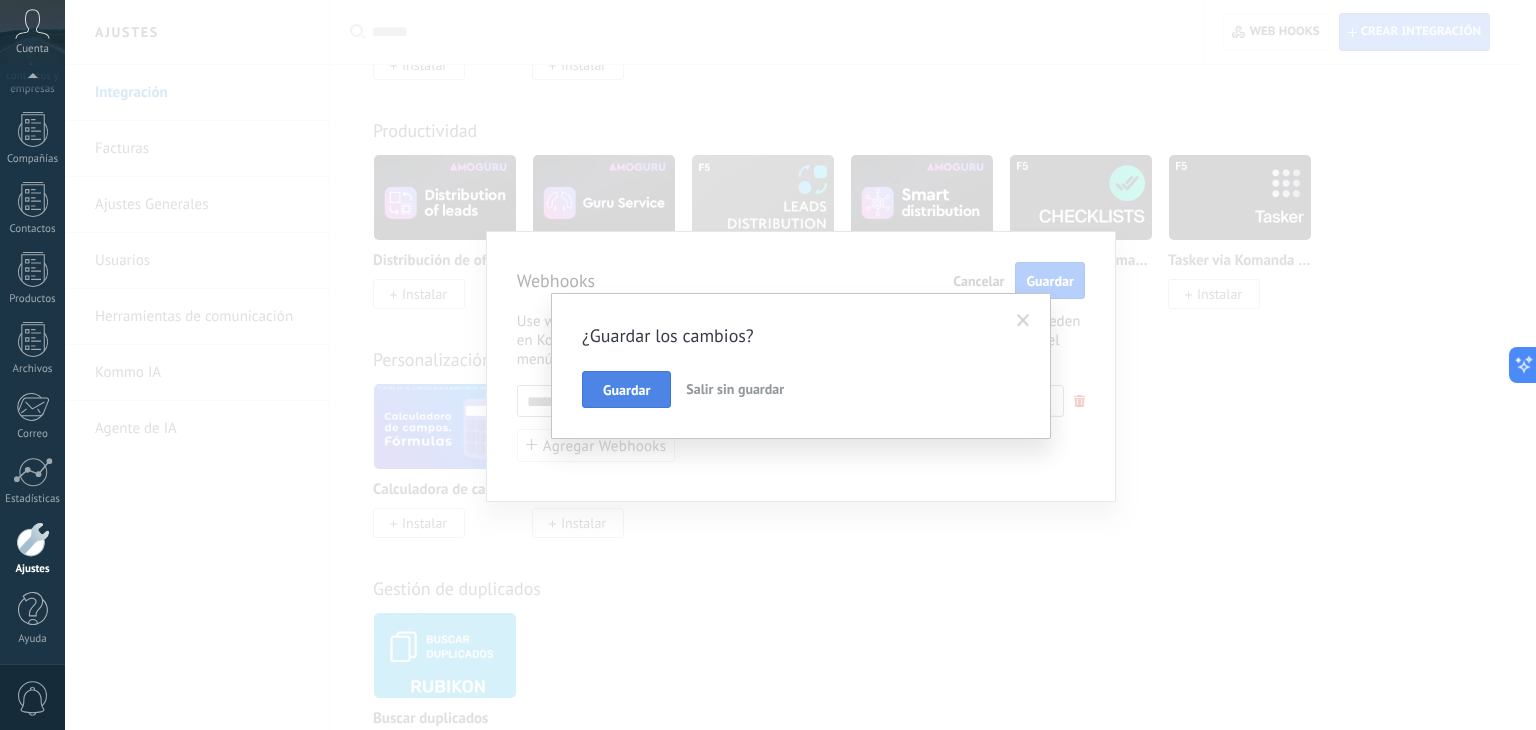 click on "Guardar" at bounding box center (626, 390) 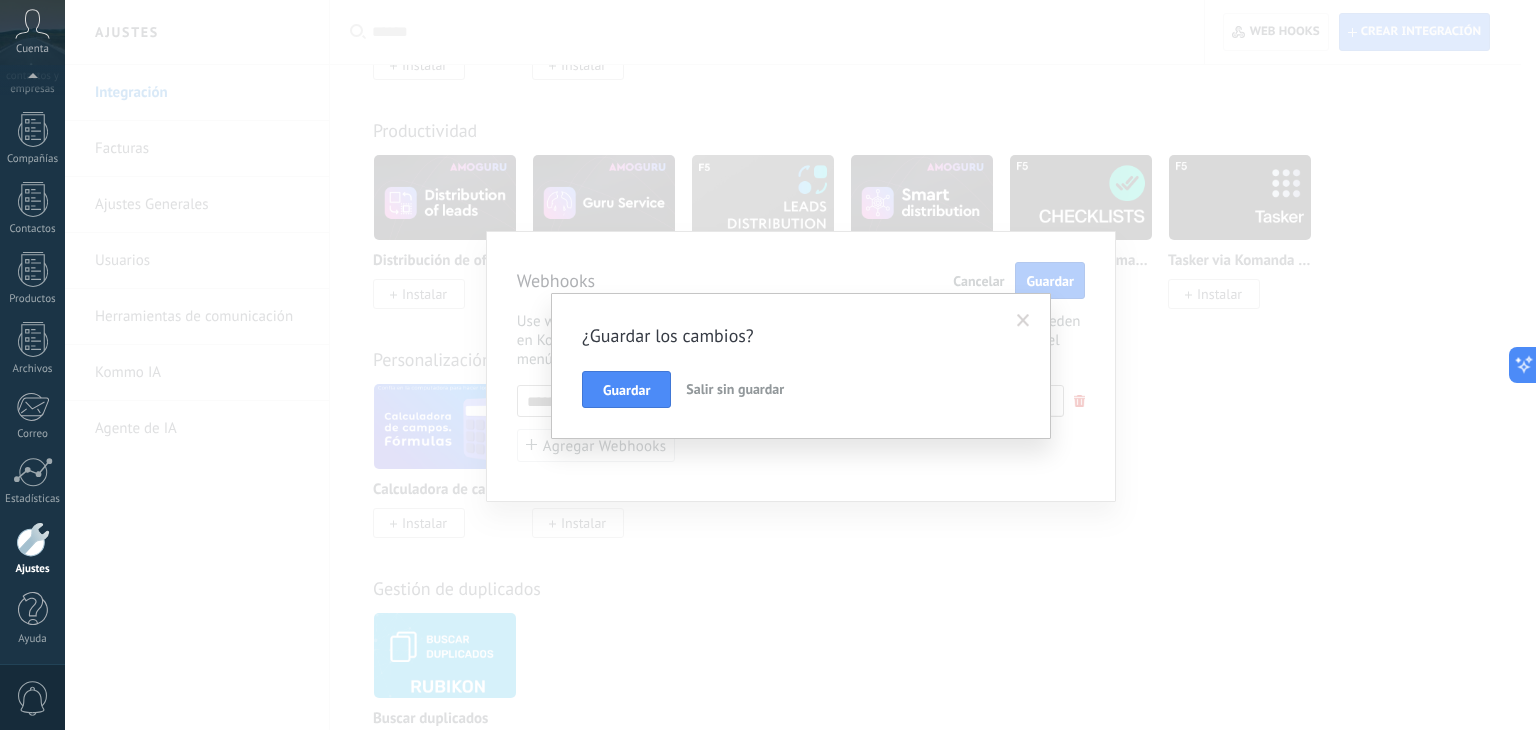 type on "********" 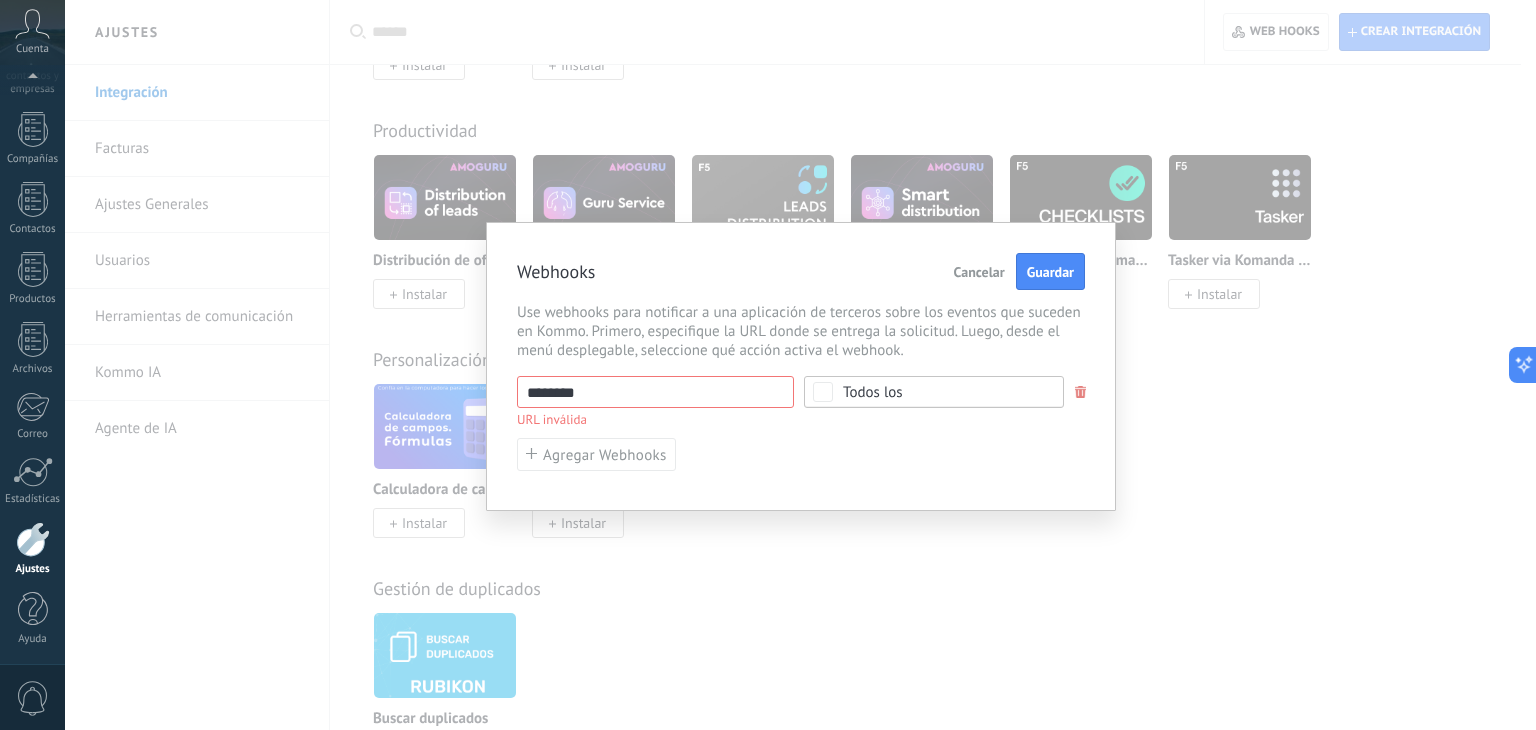 click on "Cancelar" at bounding box center [979, 272] 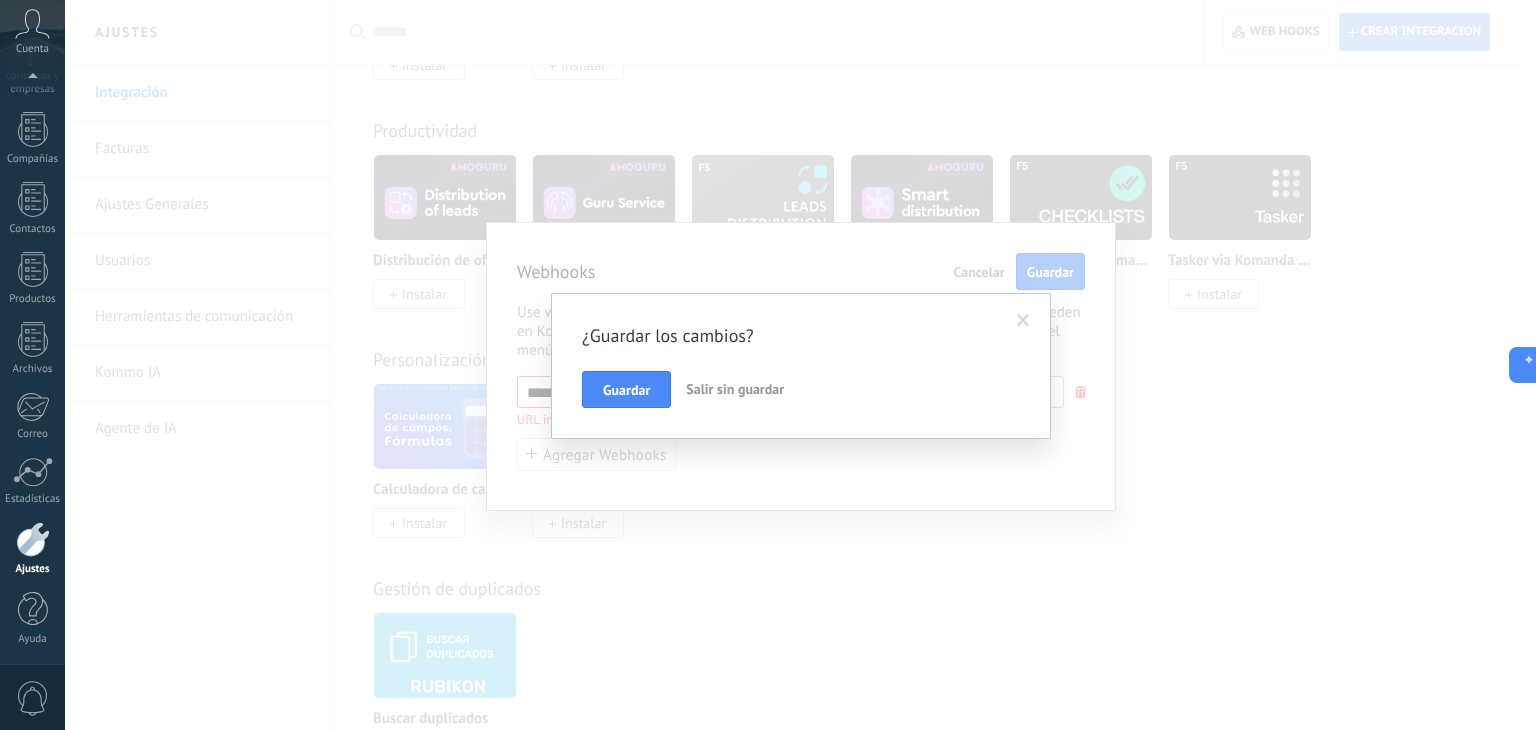 click on "Salir sin guardar" at bounding box center (735, 389) 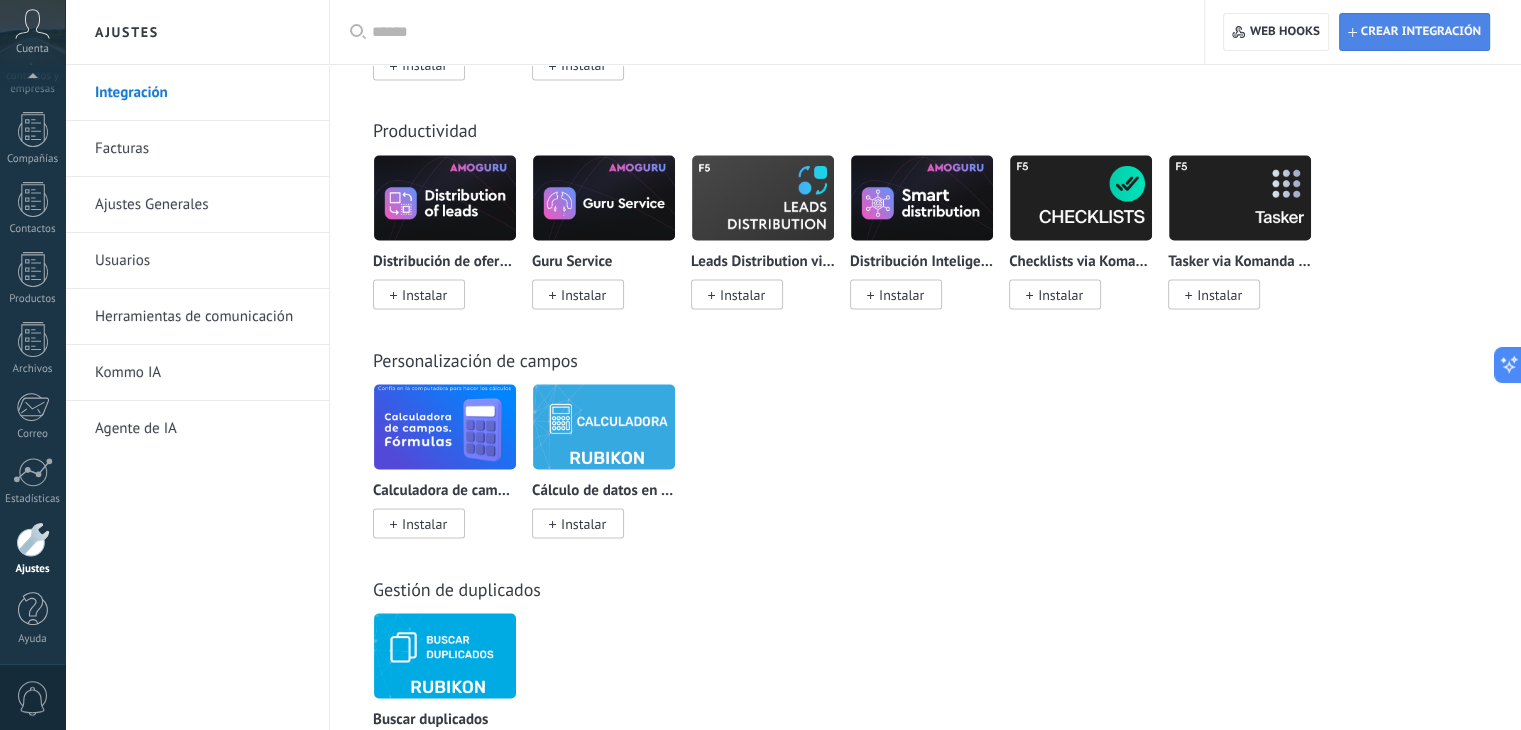 click on "Crear integración" at bounding box center [1414, 32] 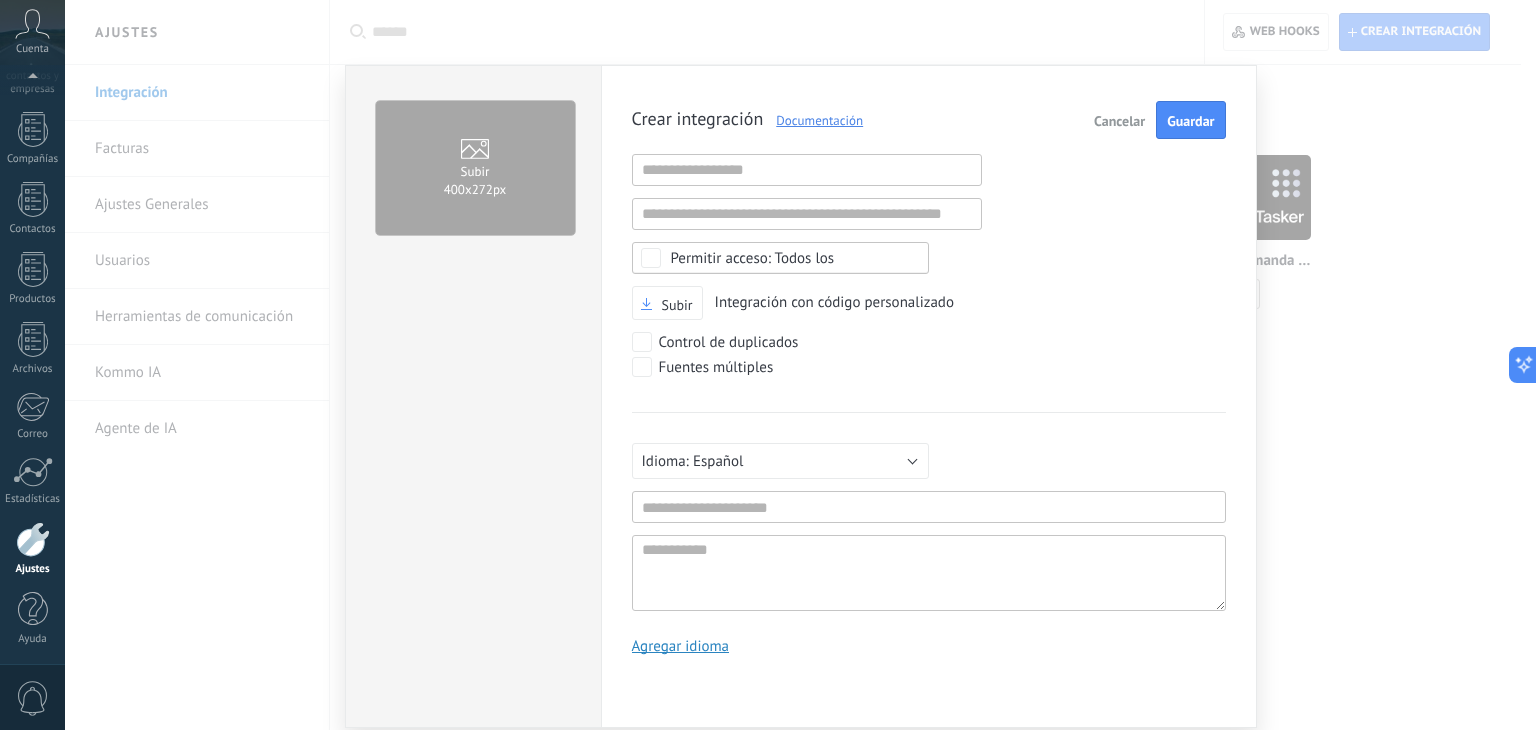 scroll, scrollTop: 19, scrollLeft: 0, axis: vertical 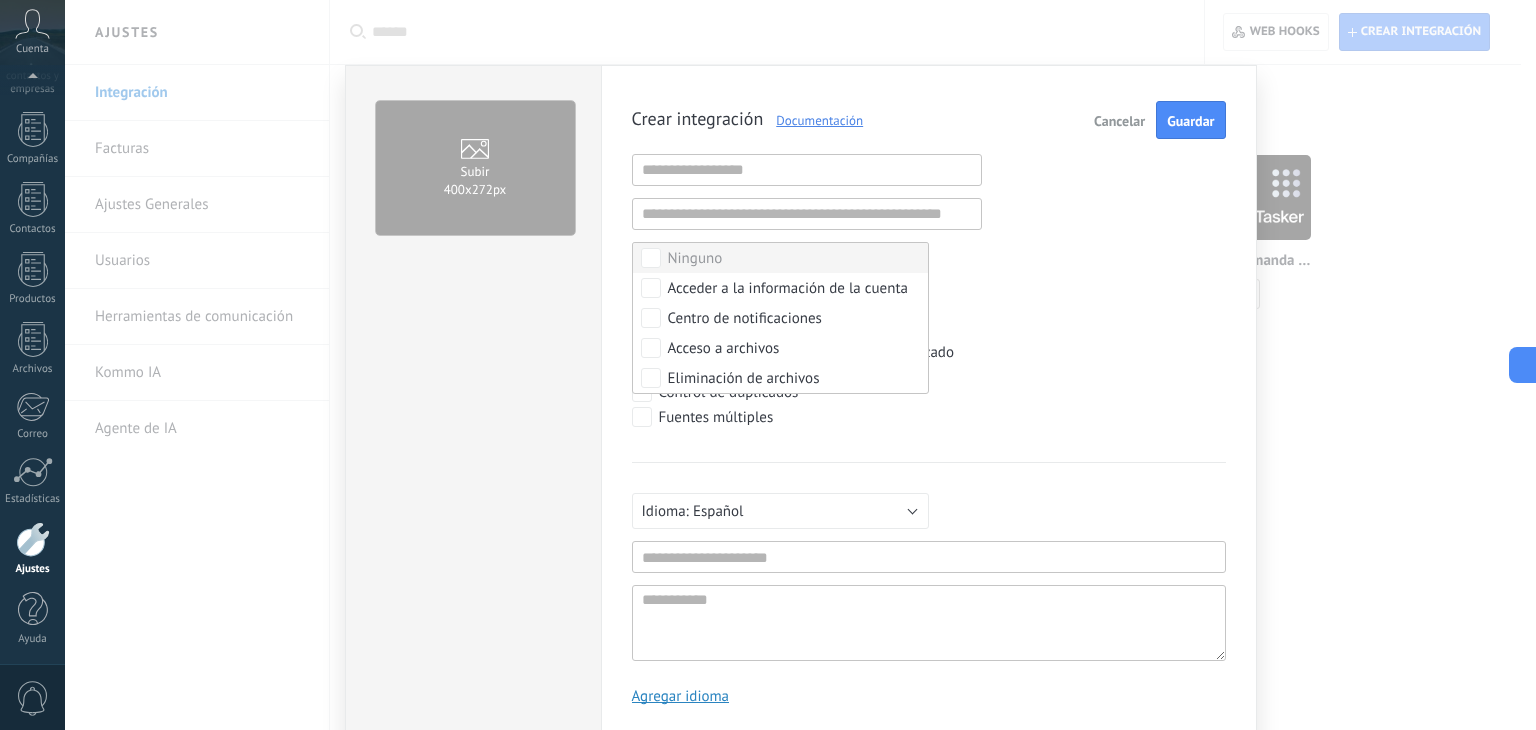 click on "Ninguno" at bounding box center (780, 258) 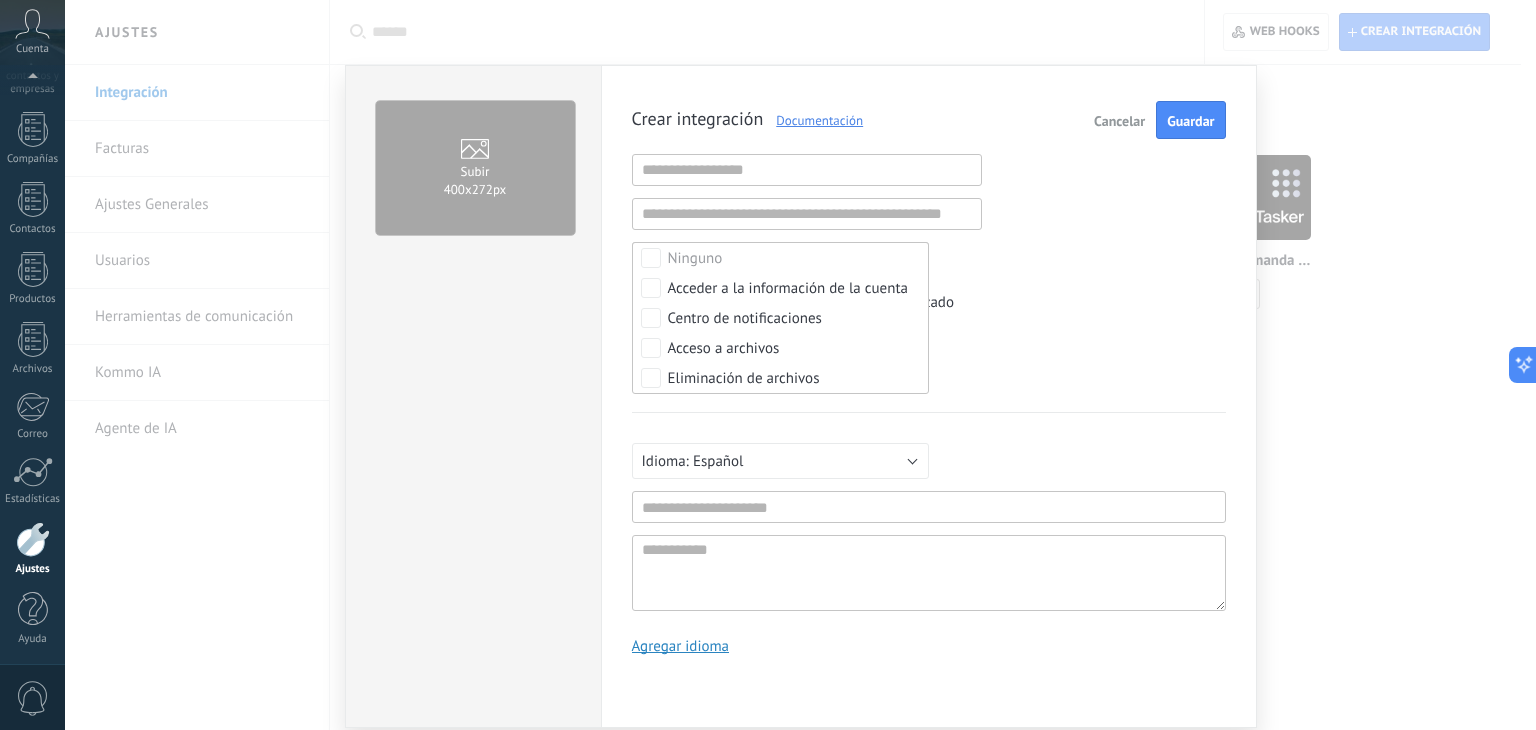 click on "Subir Integración con código personalizado" at bounding box center (929, 303) 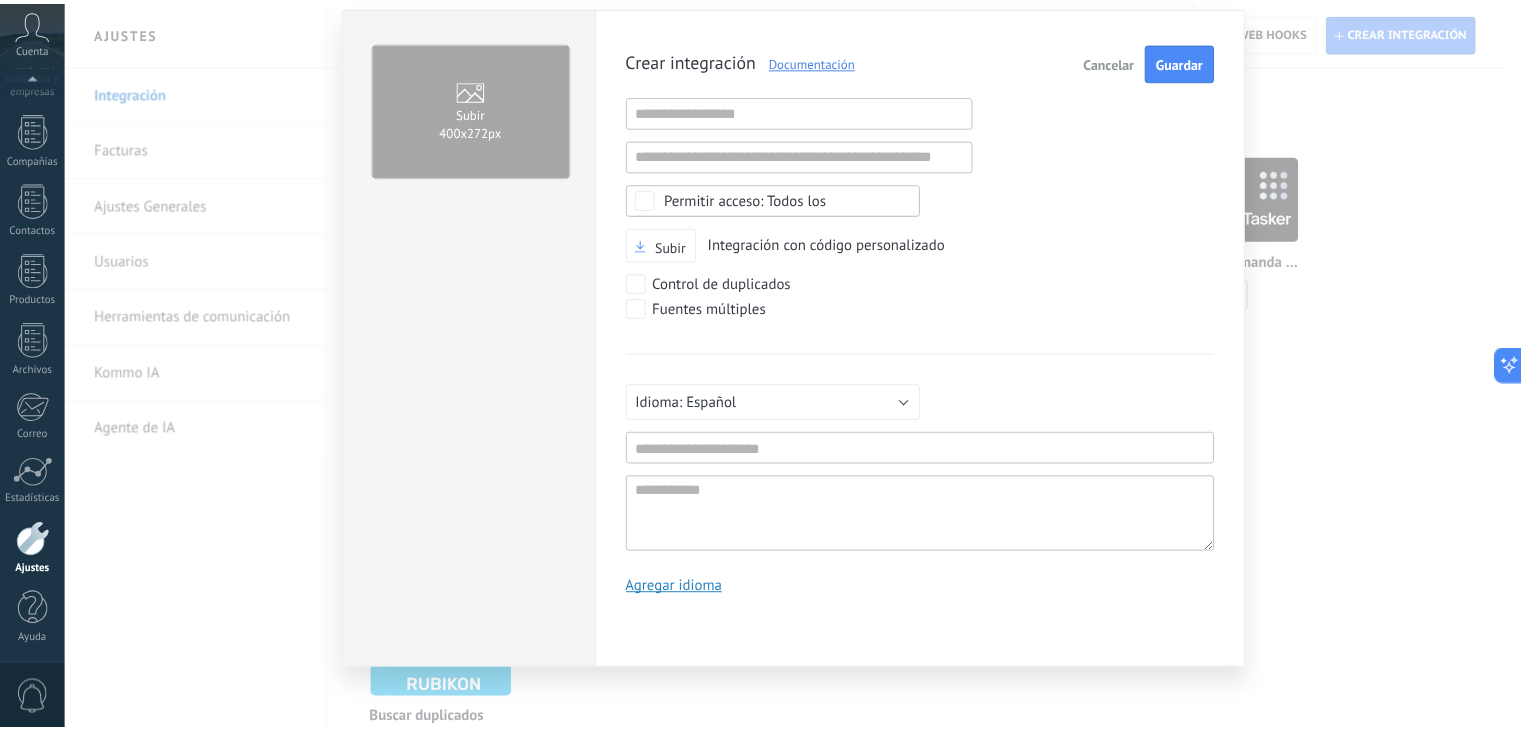 scroll, scrollTop: 0, scrollLeft: 0, axis: both 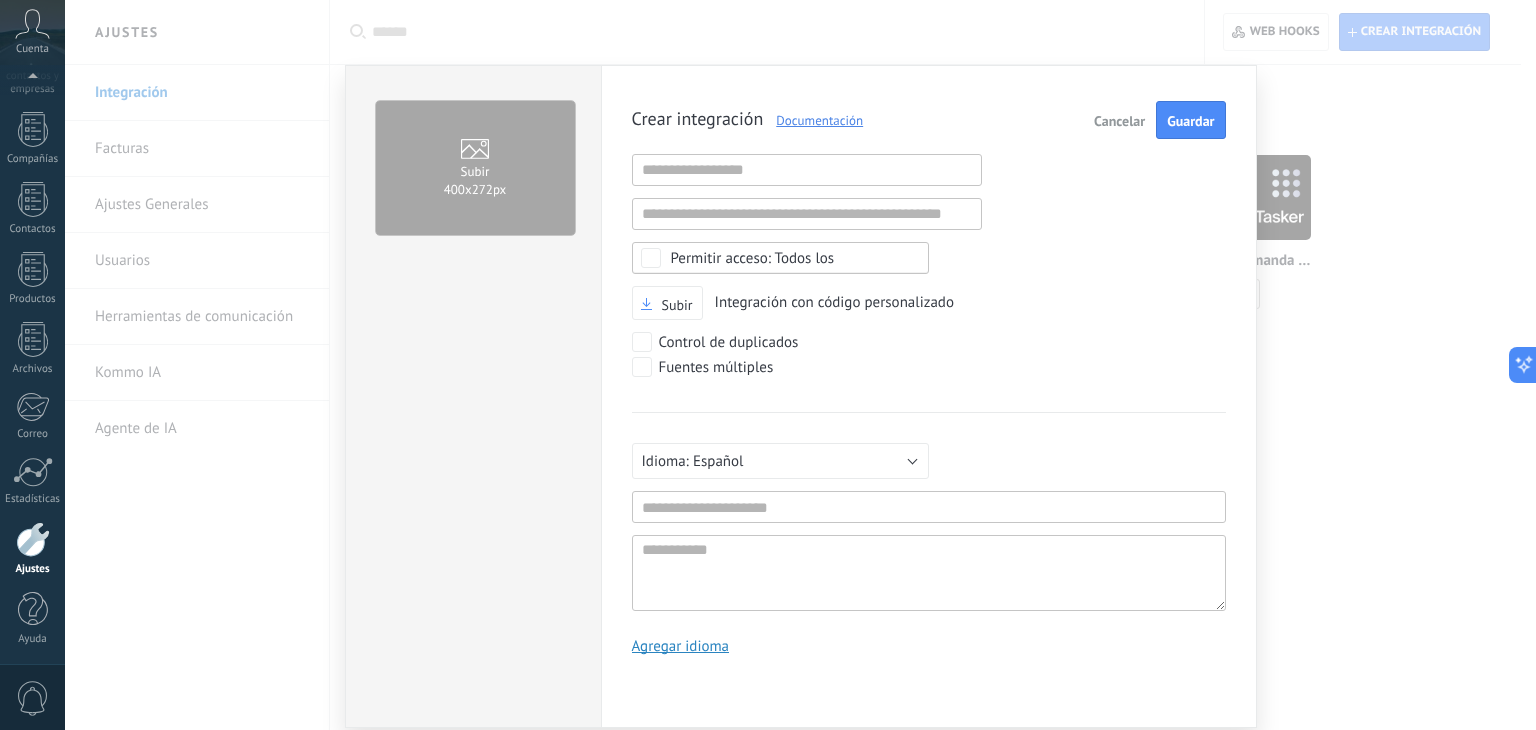 click on "Cancelar" at bounding box center [1119, 121] 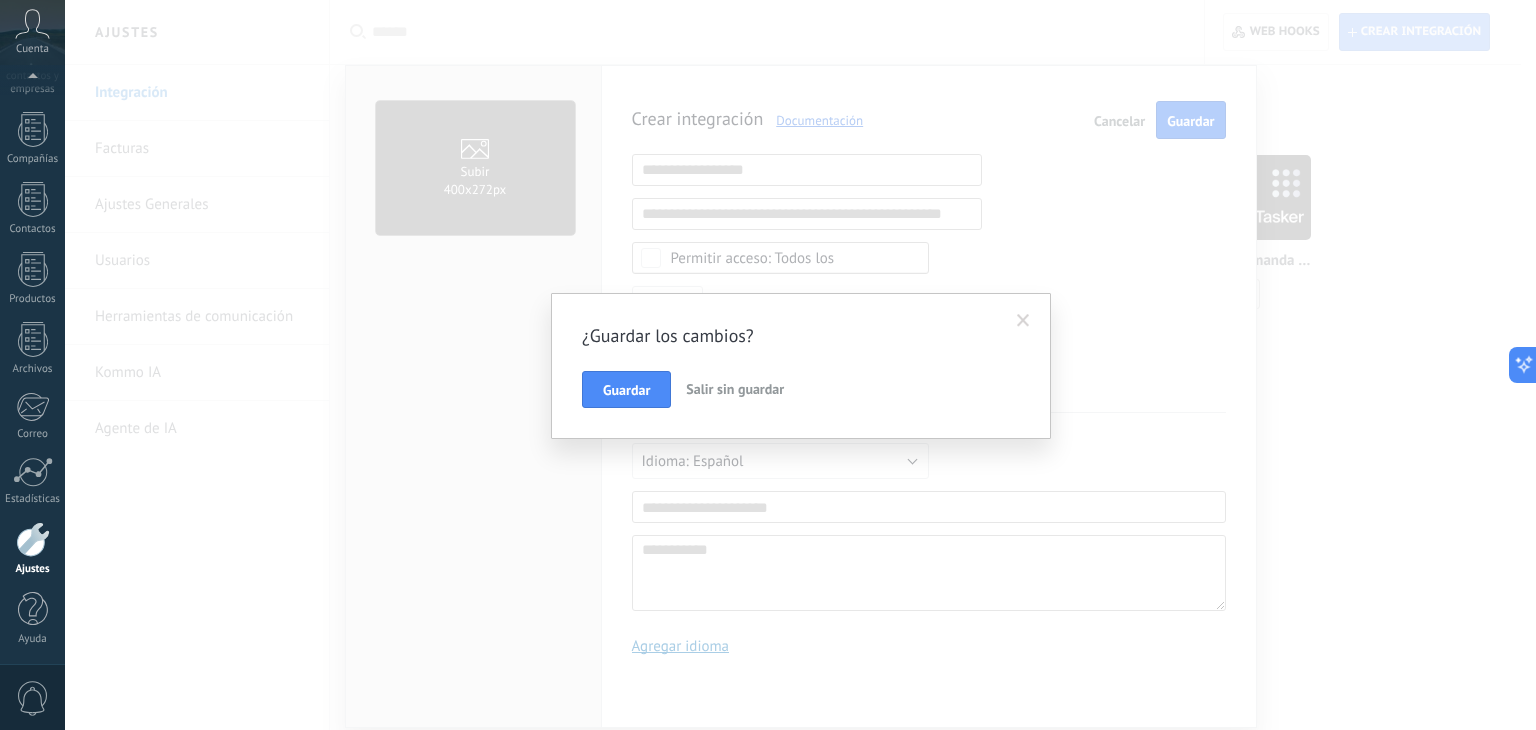 click on "Salir sin guardar" at bounding box center (735, 390) 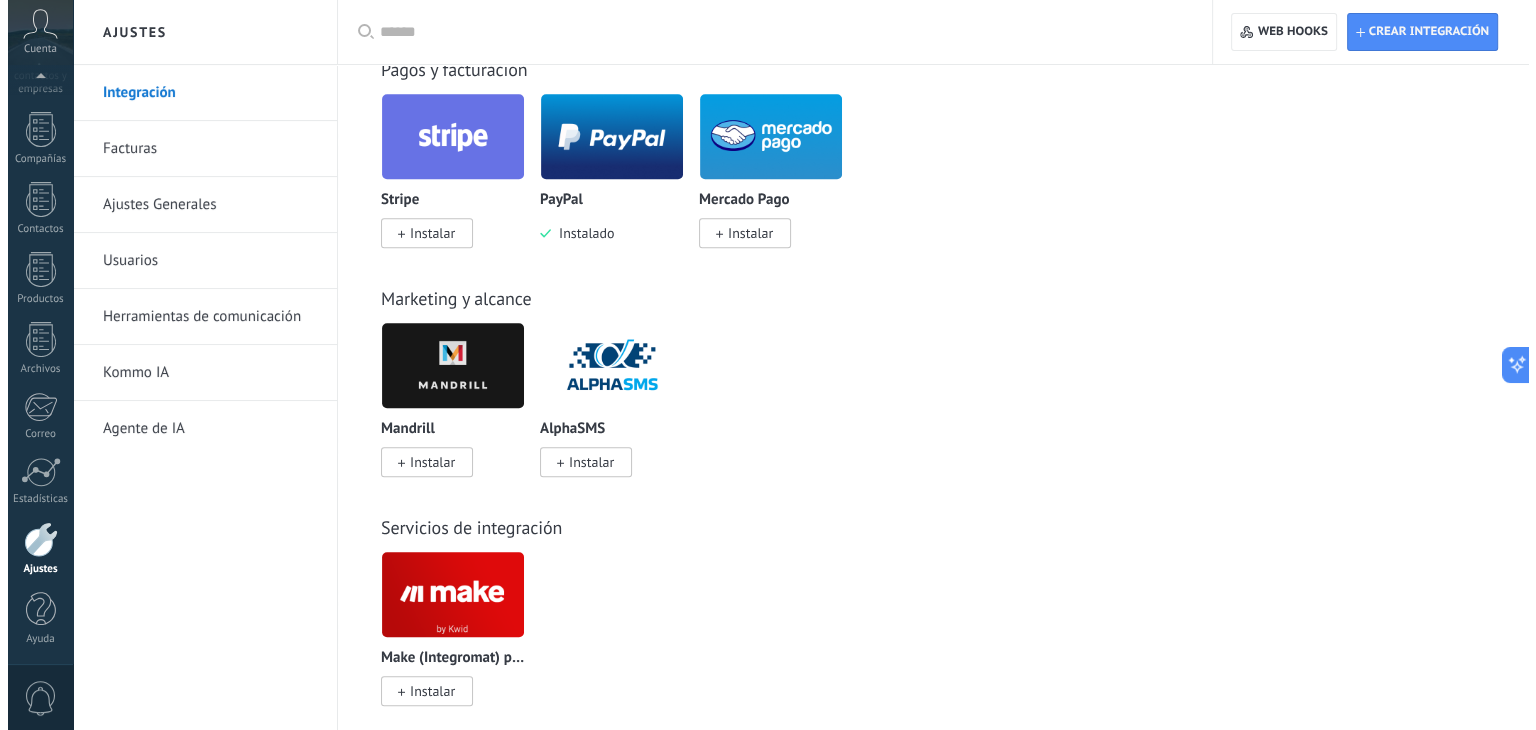 scroll, scrollTop: 1664, scrollLeft: 0, axis: vertical 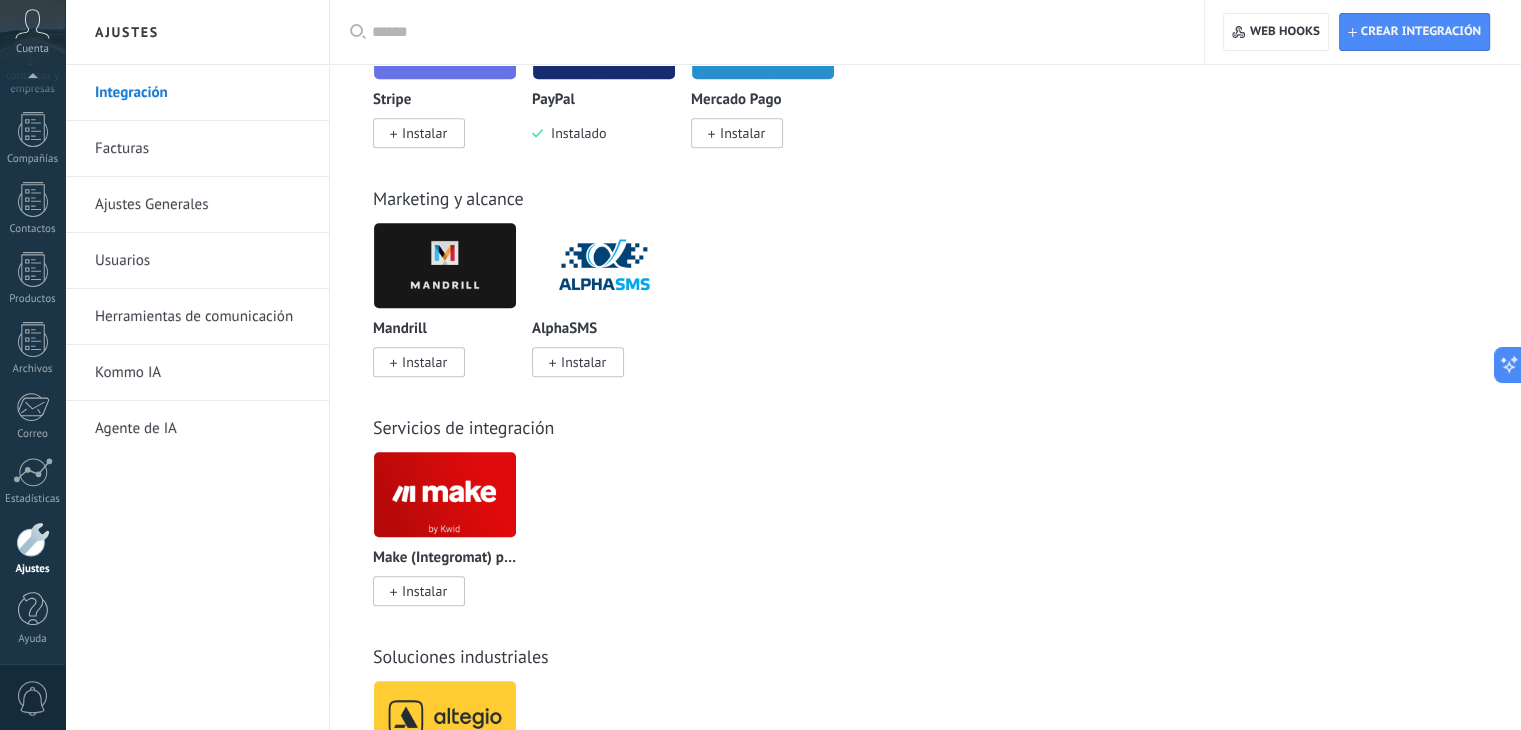 click on "Instalar" at bounding box center [737, 133] 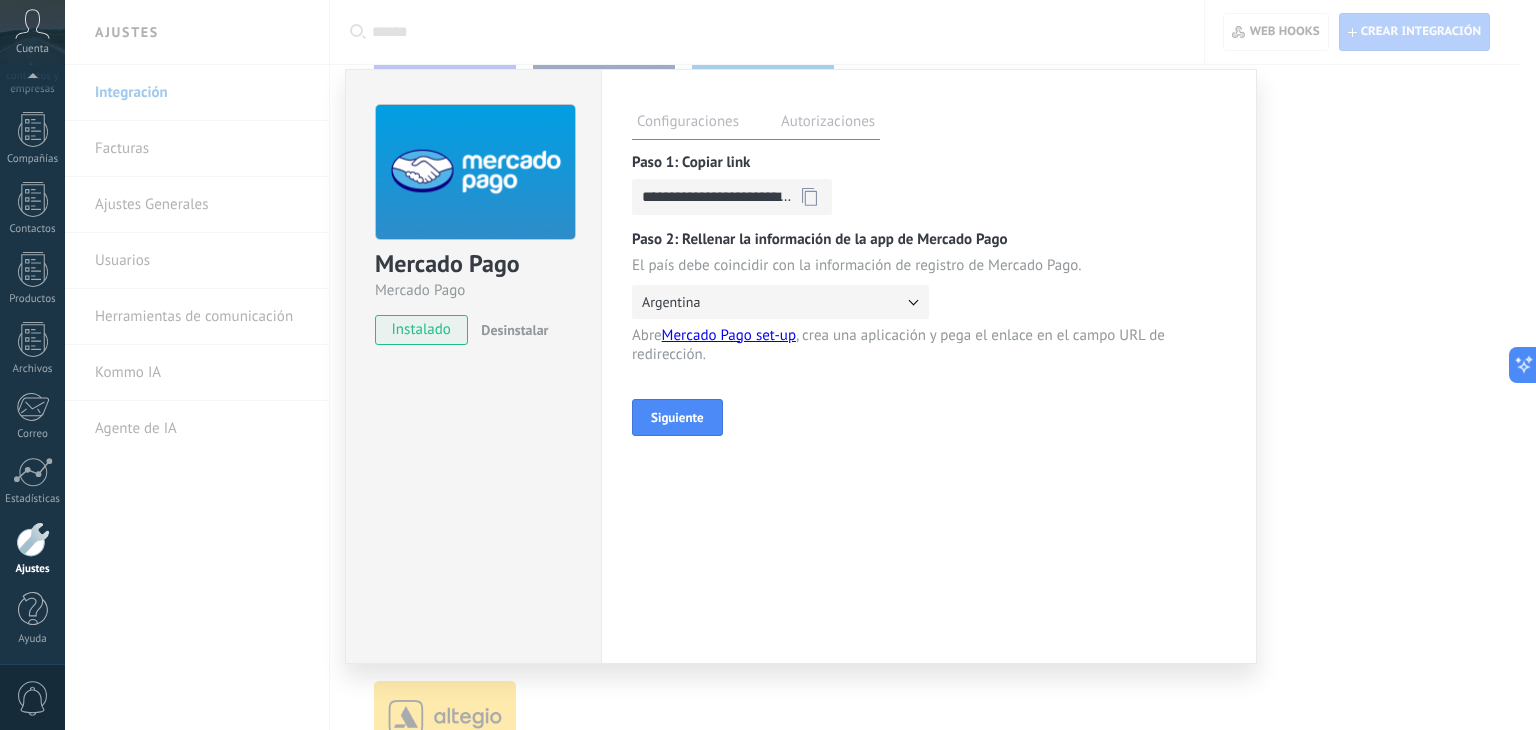 click on "instalado" at bounding box center (421, 330) 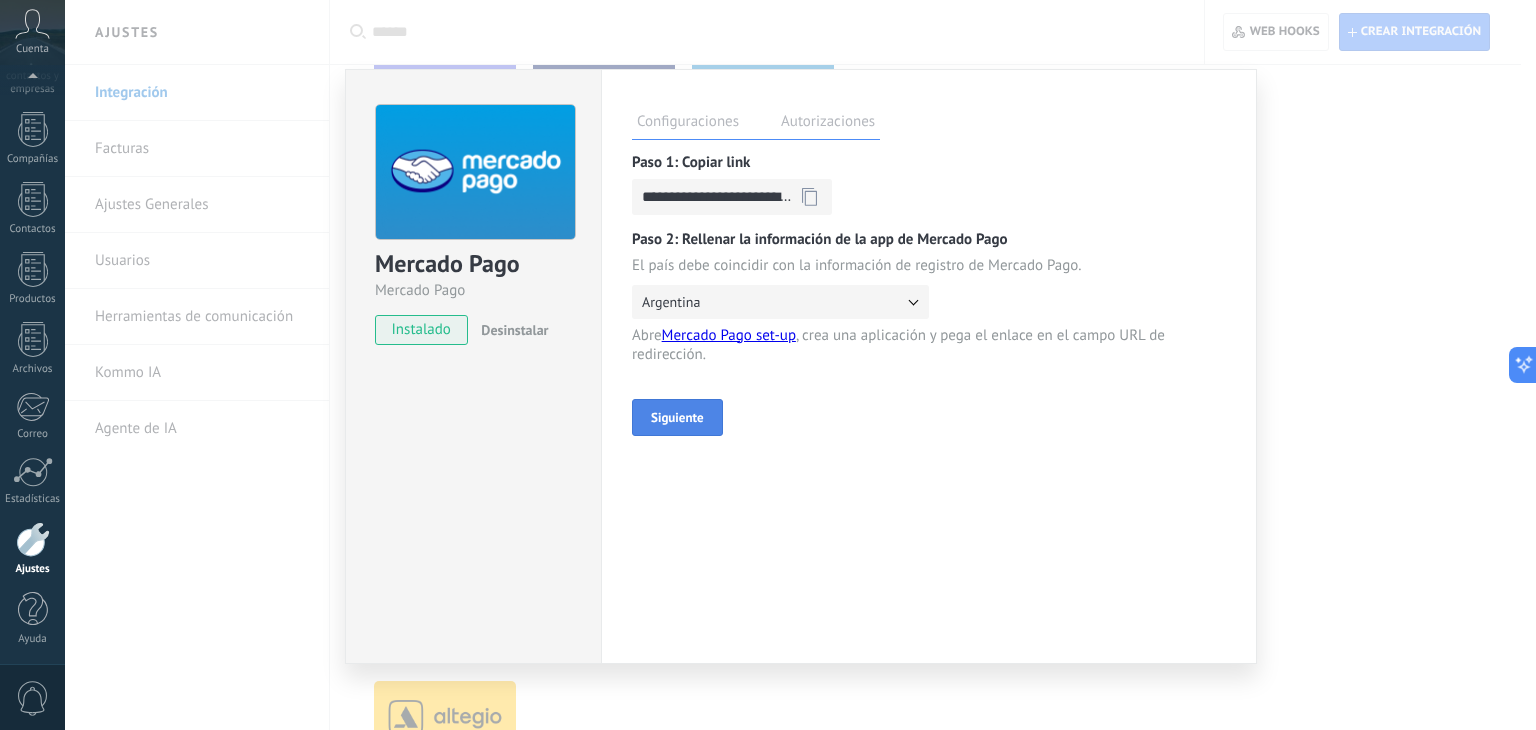 click on "Siguiente" at bounding box center (677, 417) 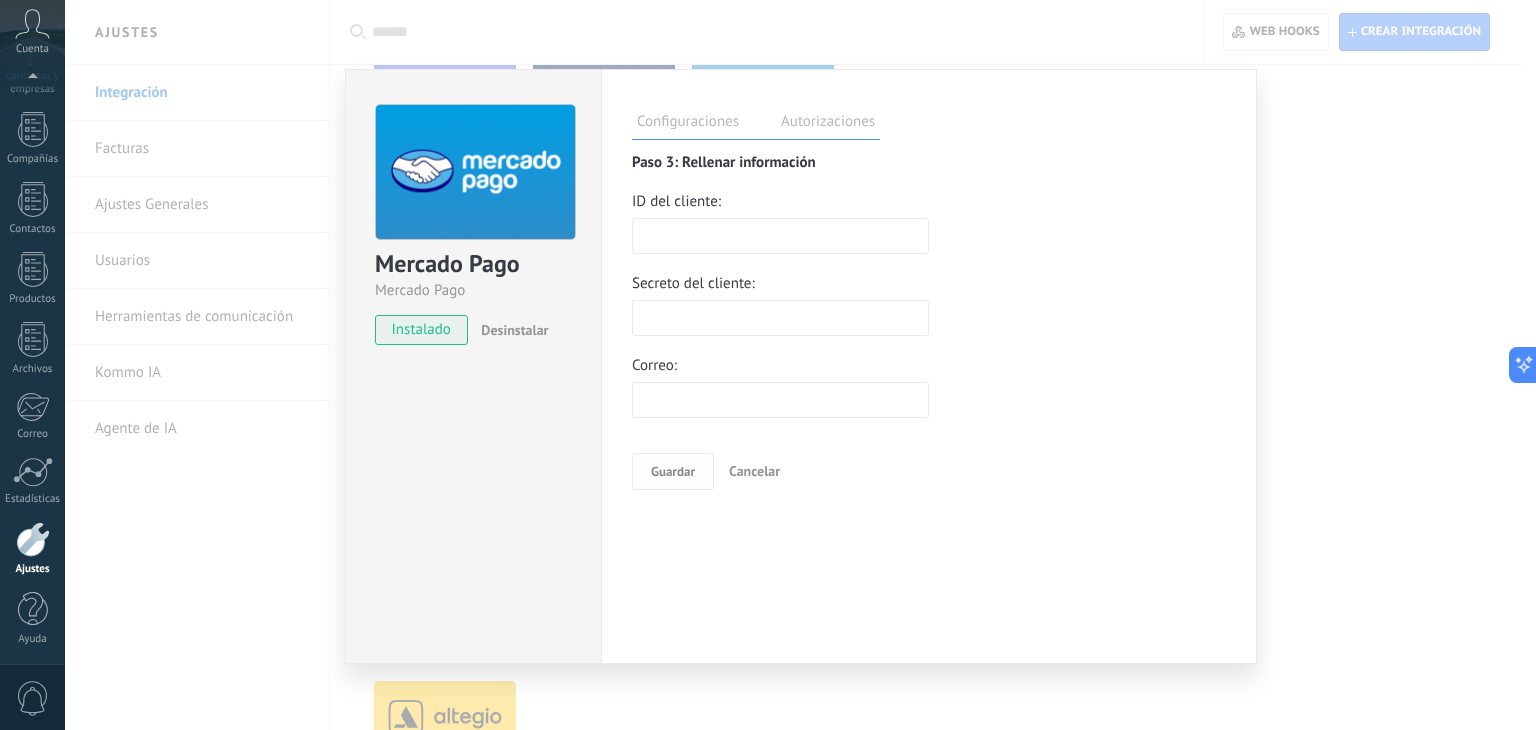 click on "**********" at bounding box center [800, 365] 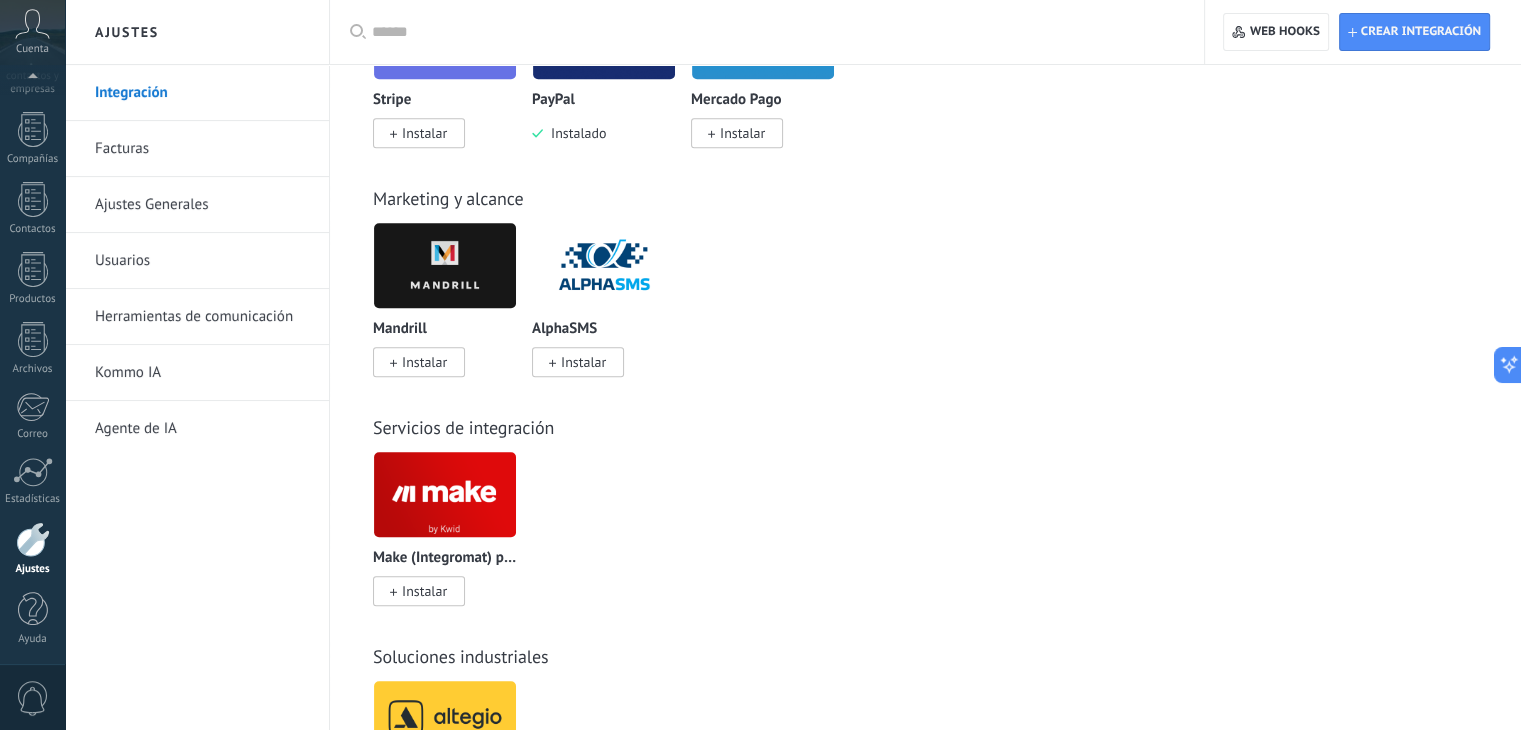 click at bounding box center (711, 133) 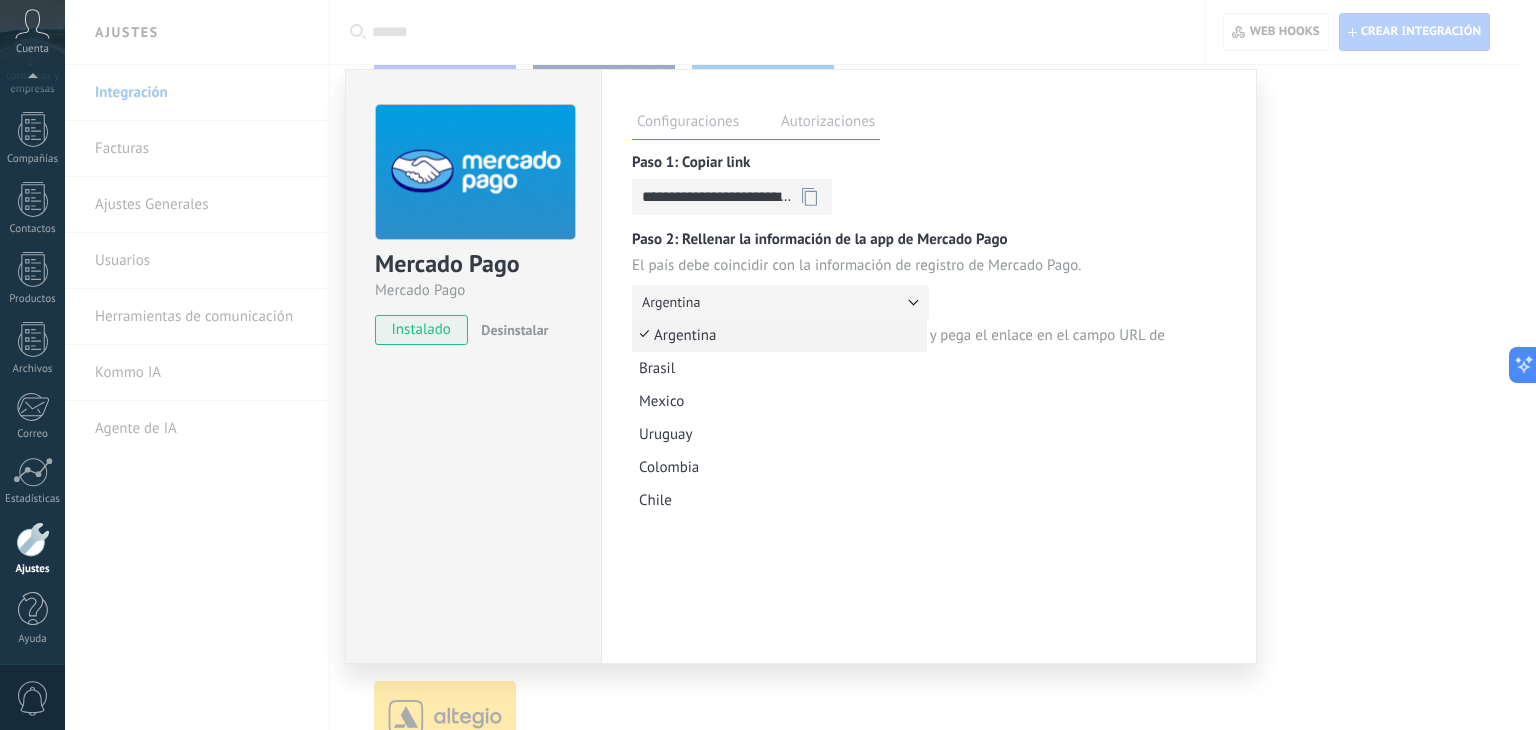 click on "Argentina" at bounding box center [780, 302] 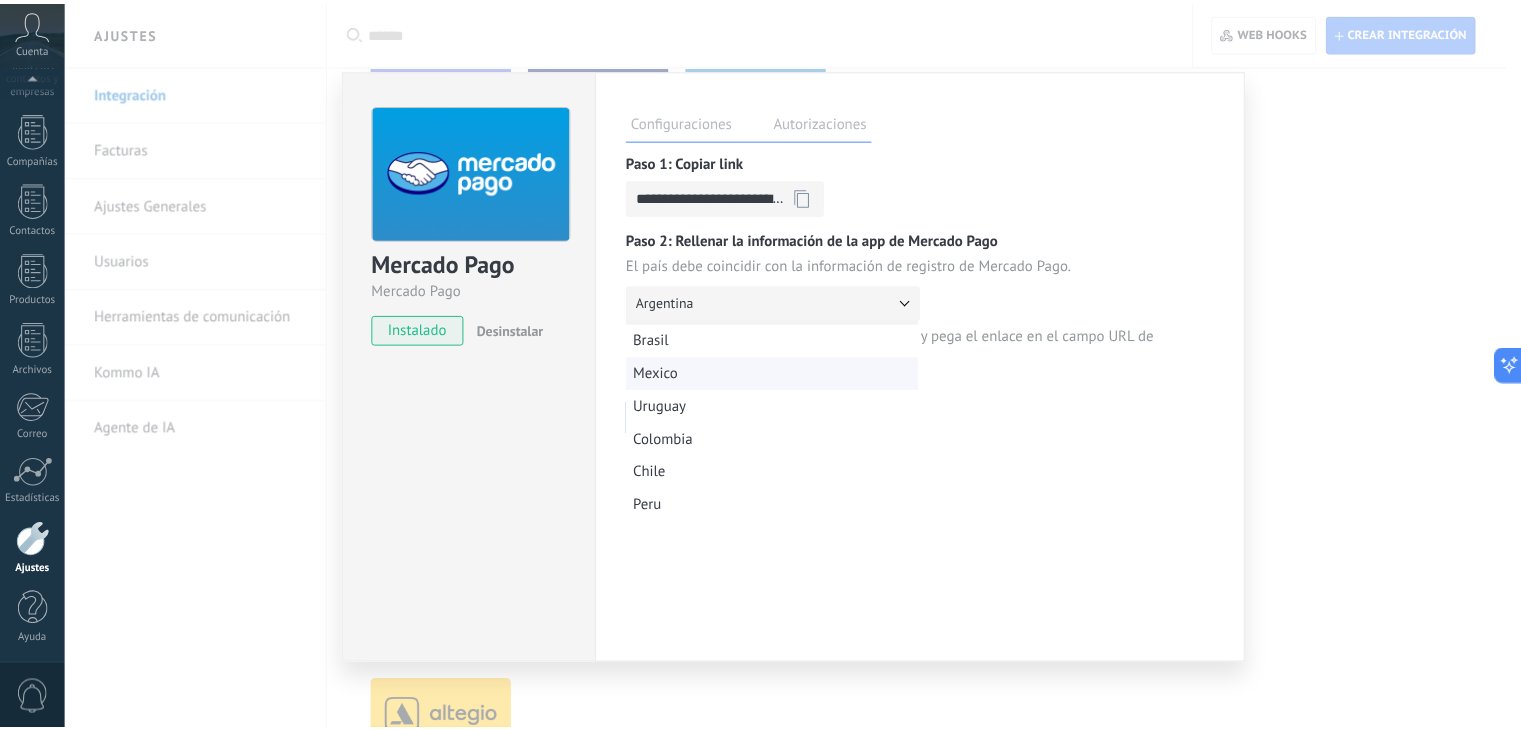 scroll, scrollTop: 32, scrollLeft: 0, axis: vertical 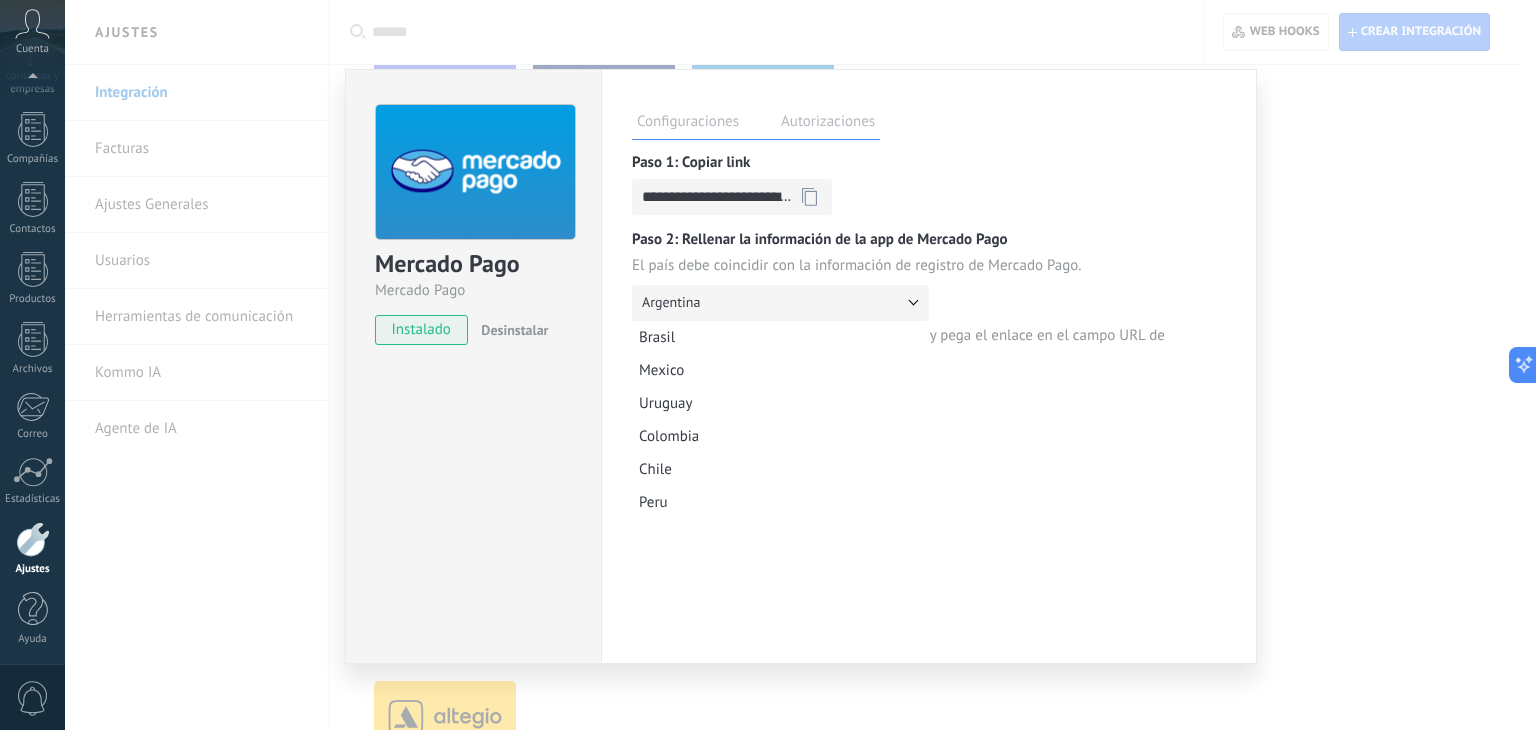 drag, startPoint x: 722, startPoint y: 493, endPoint x: 686, endPoint y: 402, distance: 97.862144 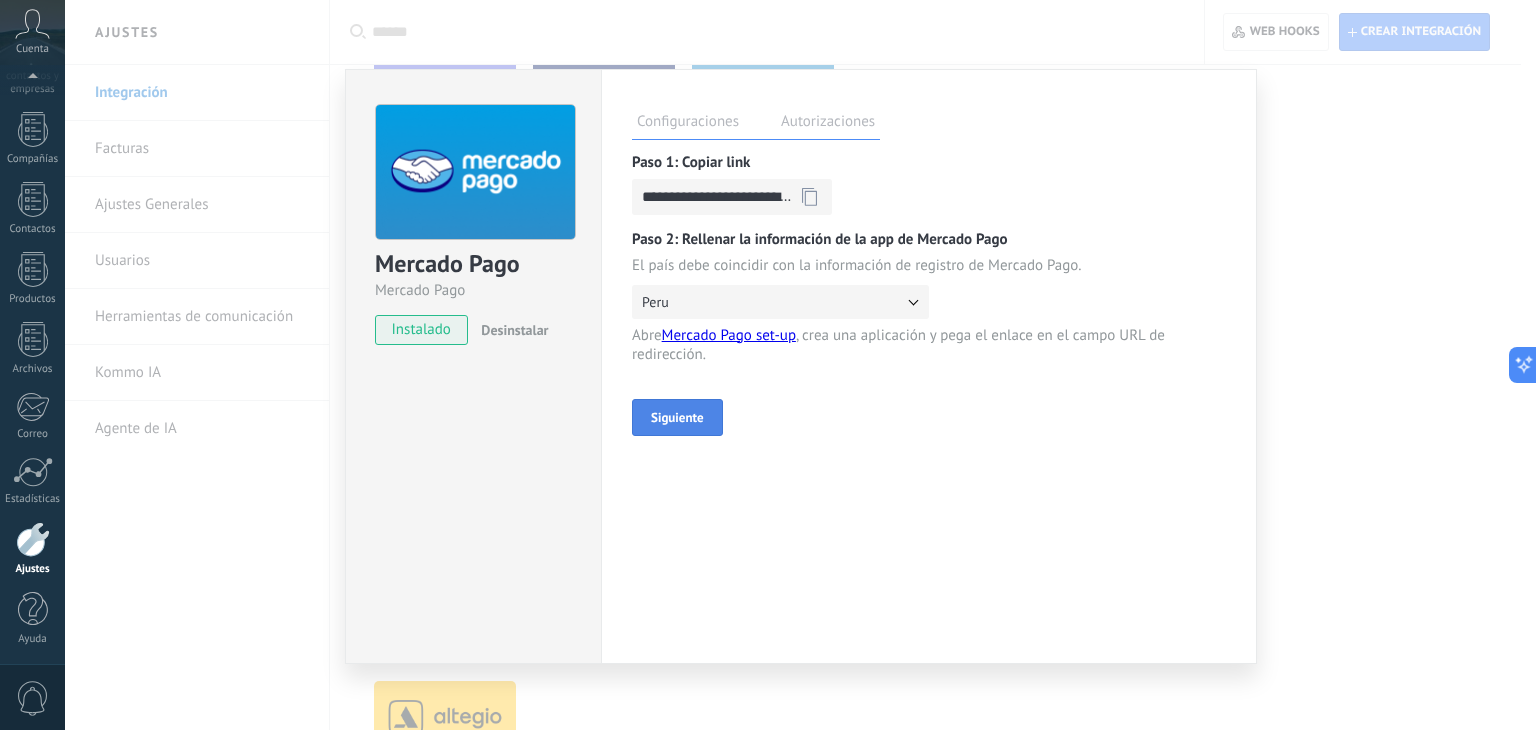click on "Siguiente" at bounding box center (677, 417) 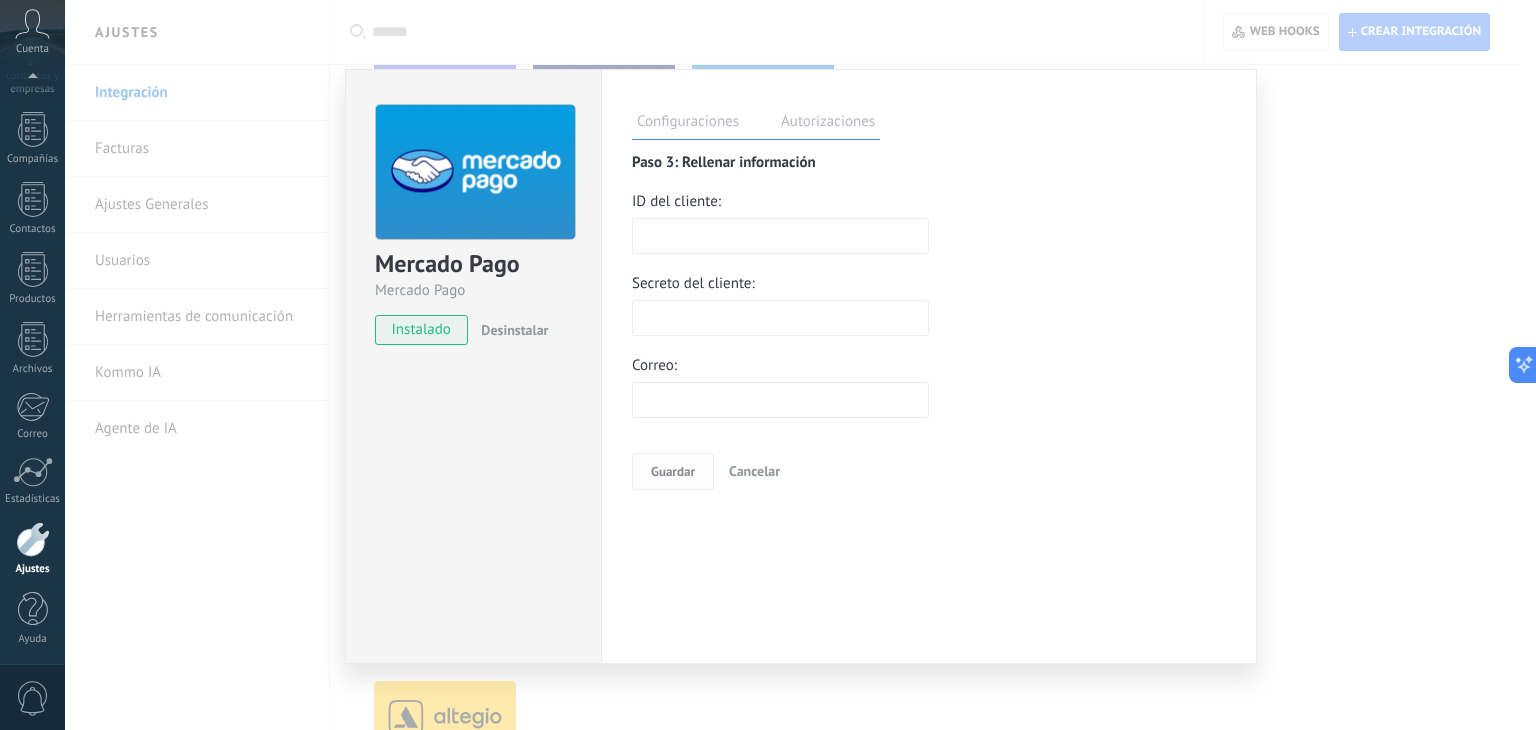 click at bounding box center (780, 236) 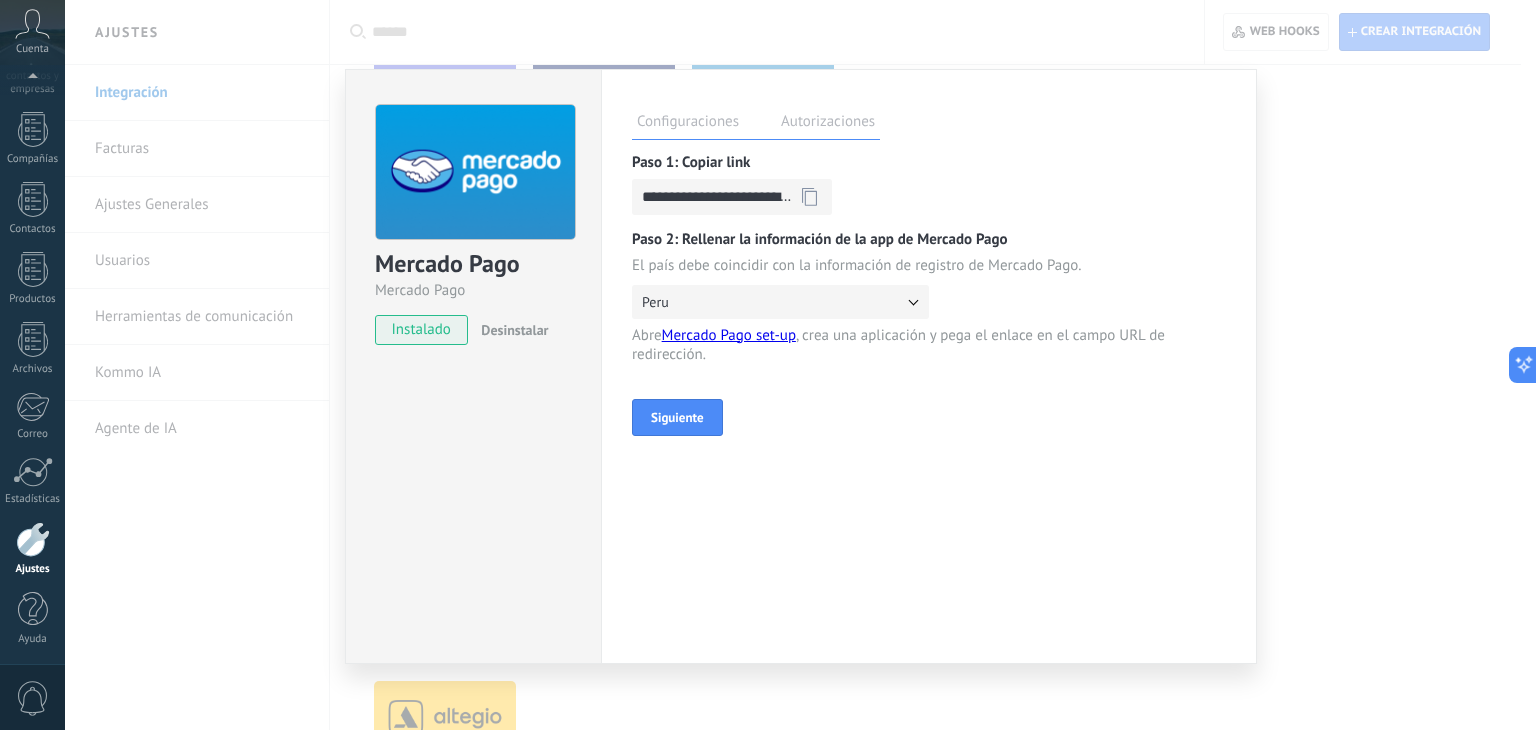 click on "**********" at bounding box center (800, 365) 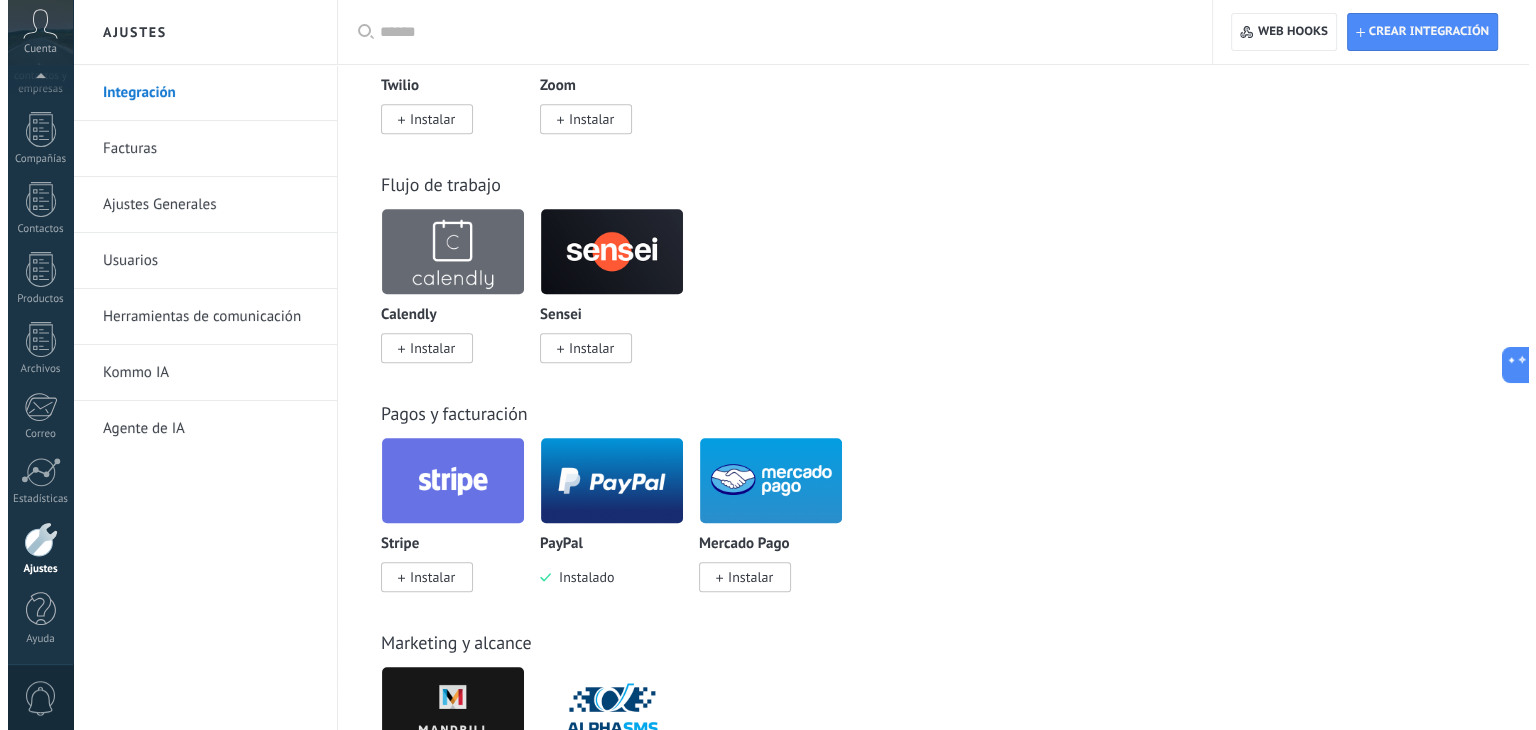 scroll, scrollTop: 1164, scrollLeft: 0, axis: vertical 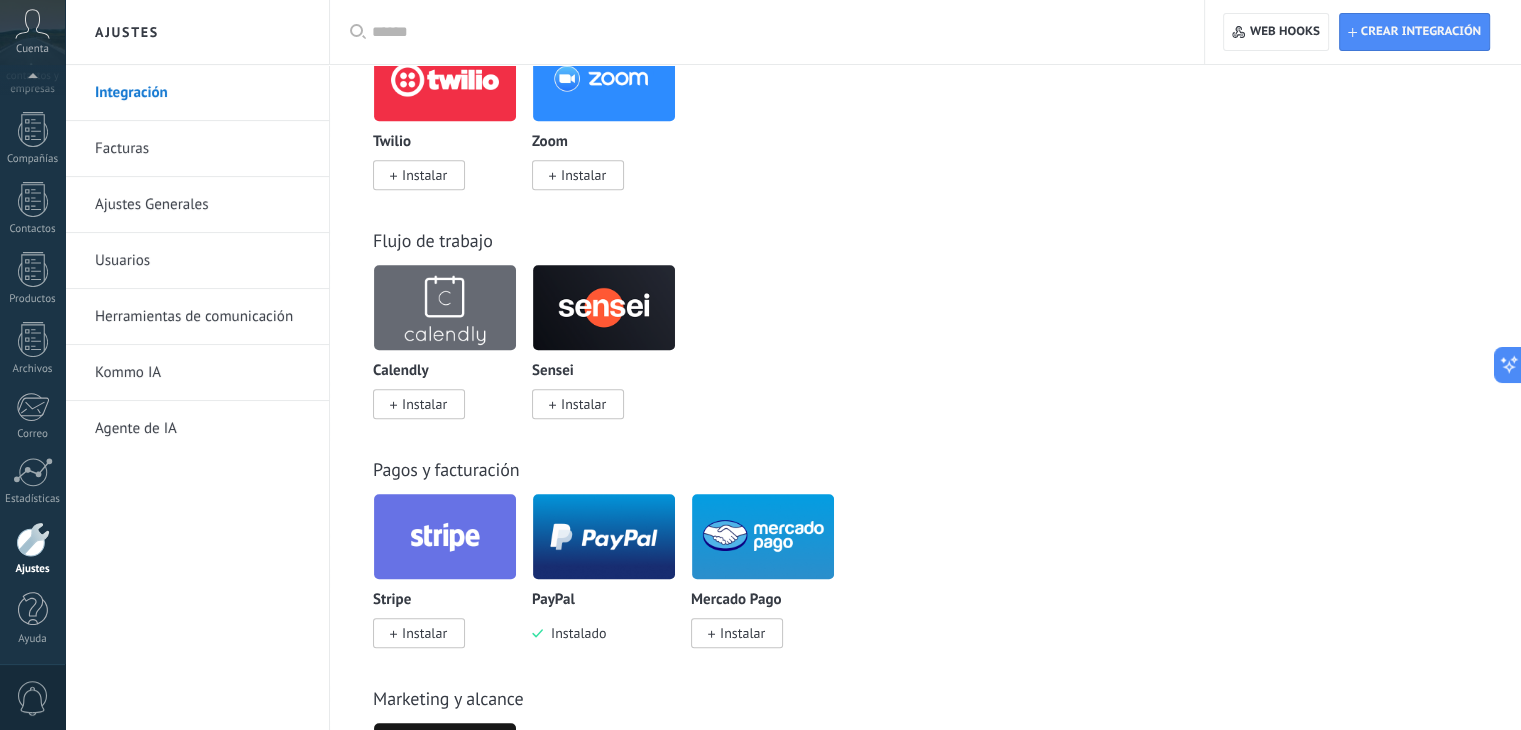 click on "Instalar" at bounding box center (424, 633) 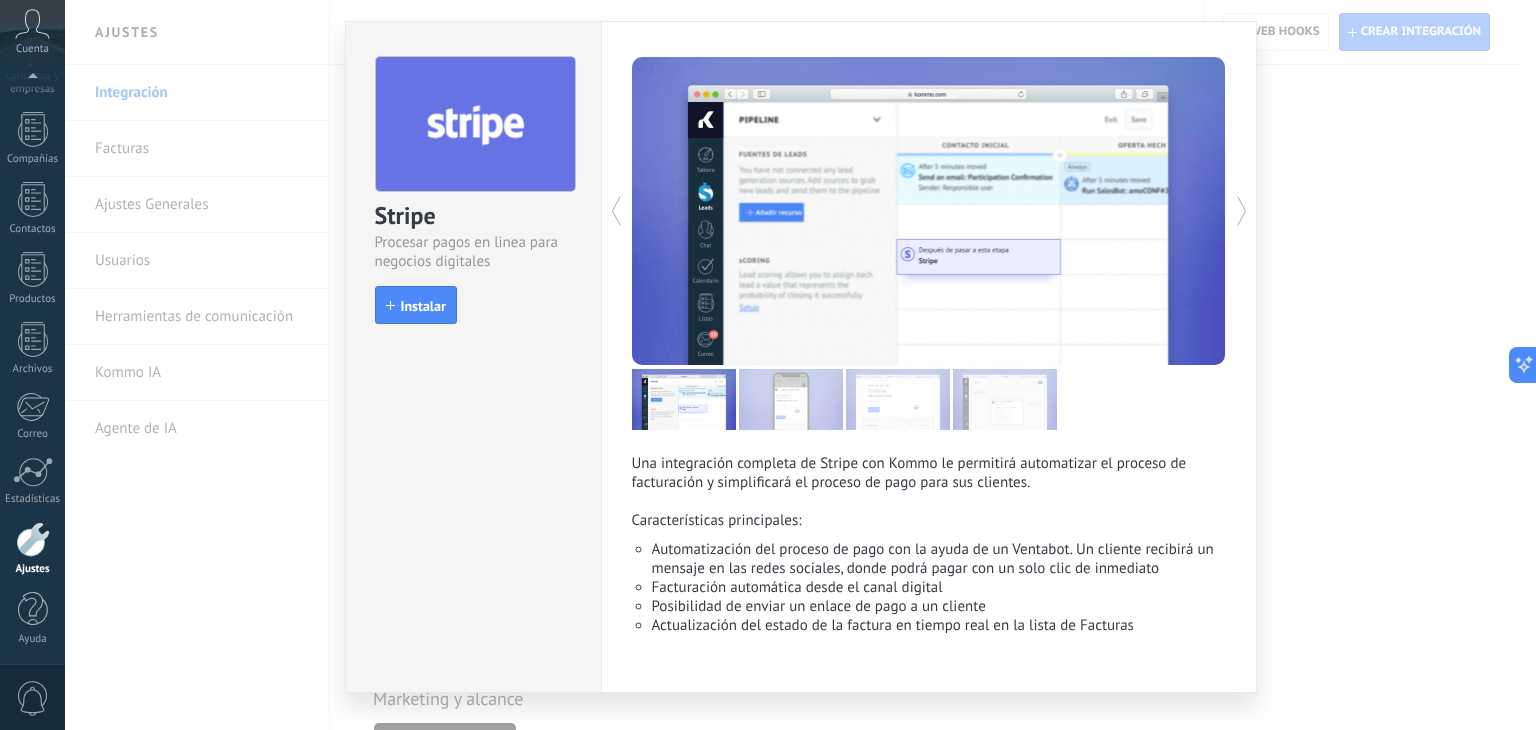 scroll, scrollTop: 84, scrollLeft: 0, axis: vertical 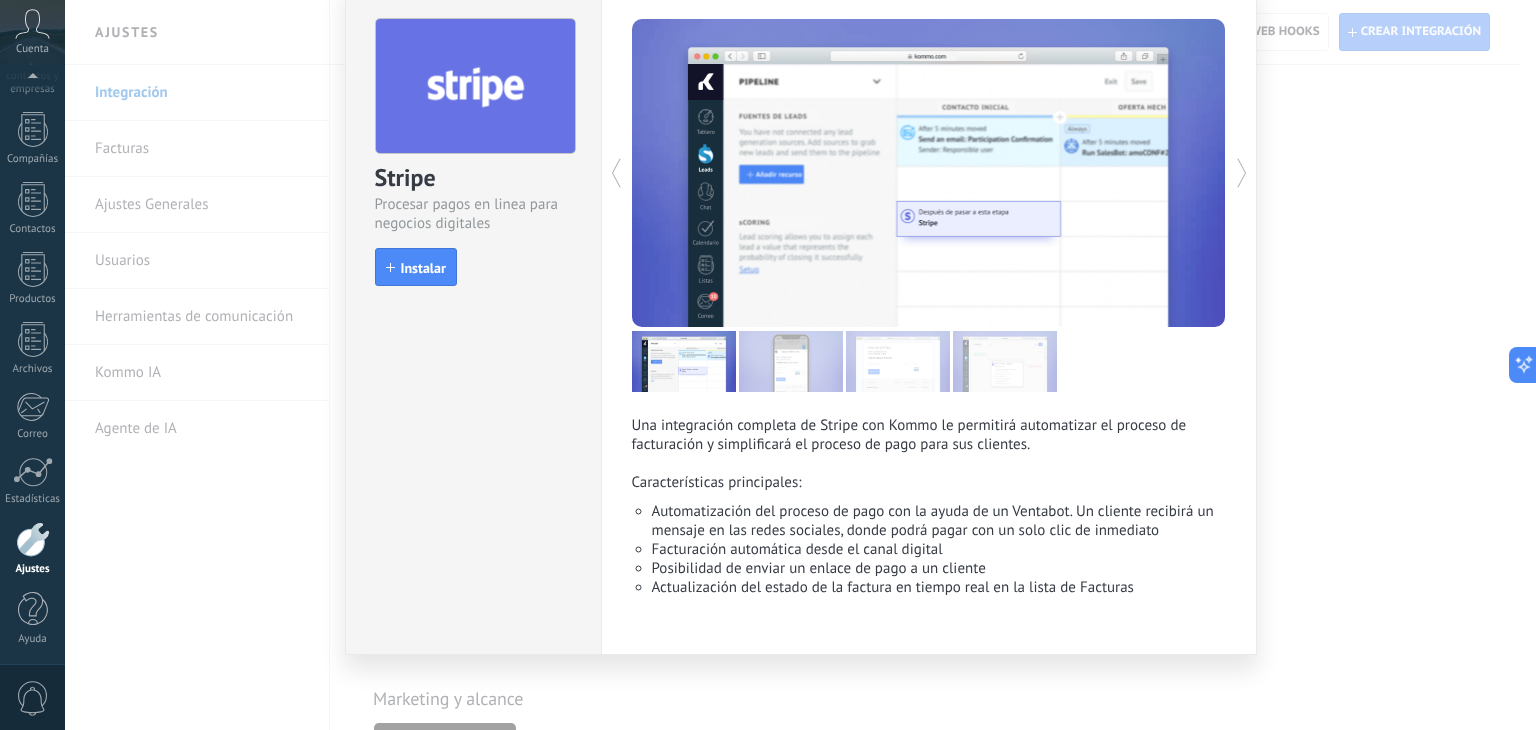 click on "Stripe Procesar pagos en linea para negocios digitales  install Instalar Una integración completa de Stripe con Kommo le permitirá automatizar el proceso de facturación y simplificará el proceso de pago para sus clientes. Características principales:  Automatización del proceso de pago con la ayuda de un Ventabot. Un cliente recibirá un mensaje en las redes sociales, donde podrá pagar con un solo clic de inmediato Facturación automática desde el canal digital Posibilidad de enviar un enlace de pago a un cliente Actualización del estado de la factura en tiempo real en la lista de Facturas más" at bounding box center (800, 365) 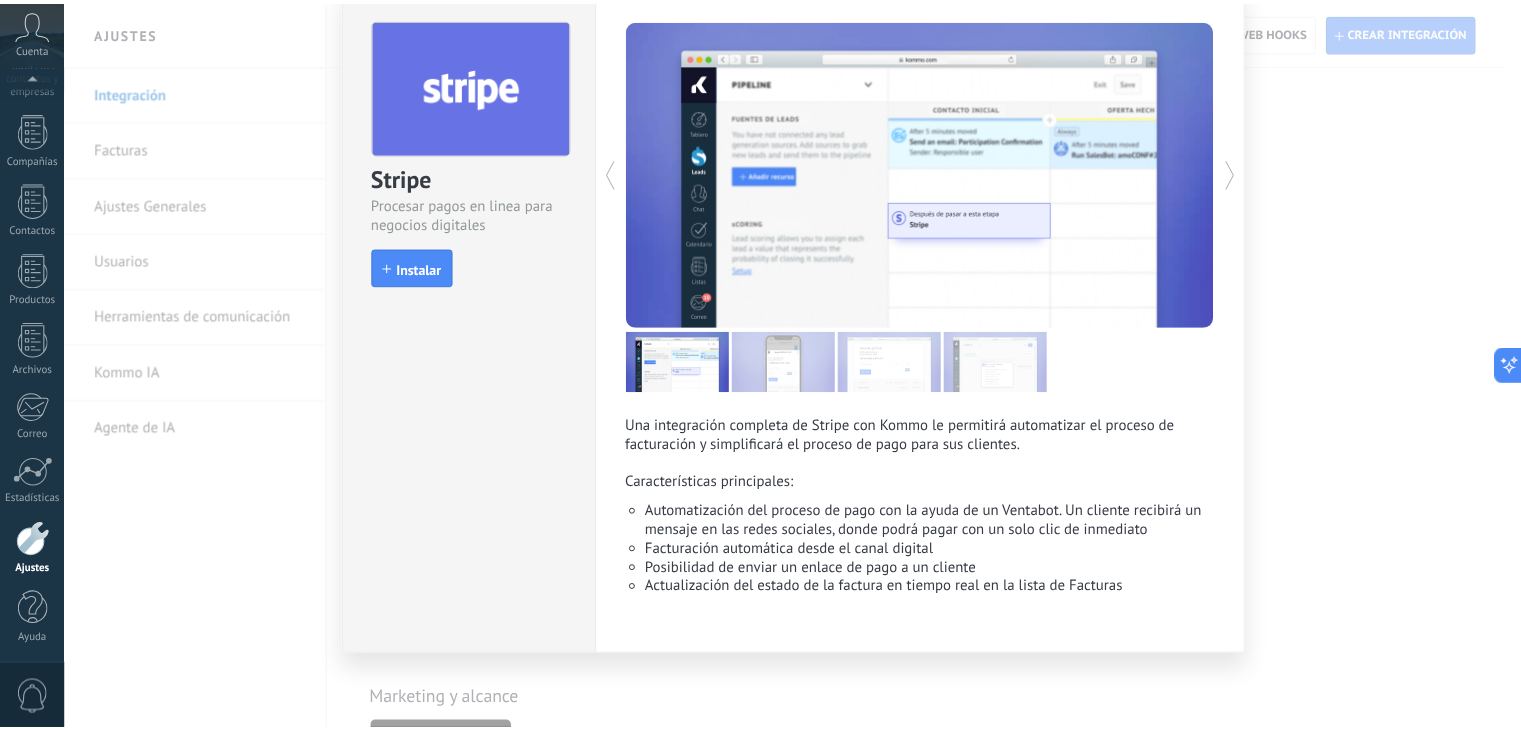 scroll, scrollTop: 0, scrollLeft: 0, axis: both 